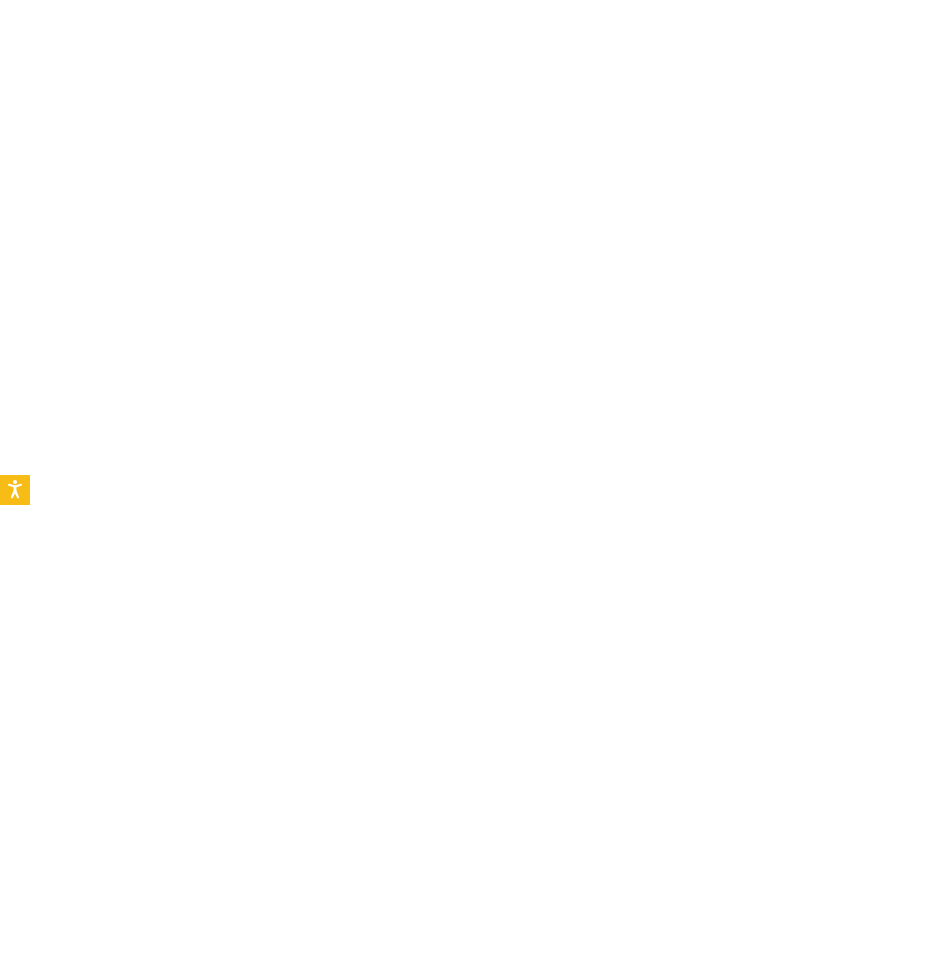 scroll, scrollTop: 0, scrollLeft: 0, axis: both 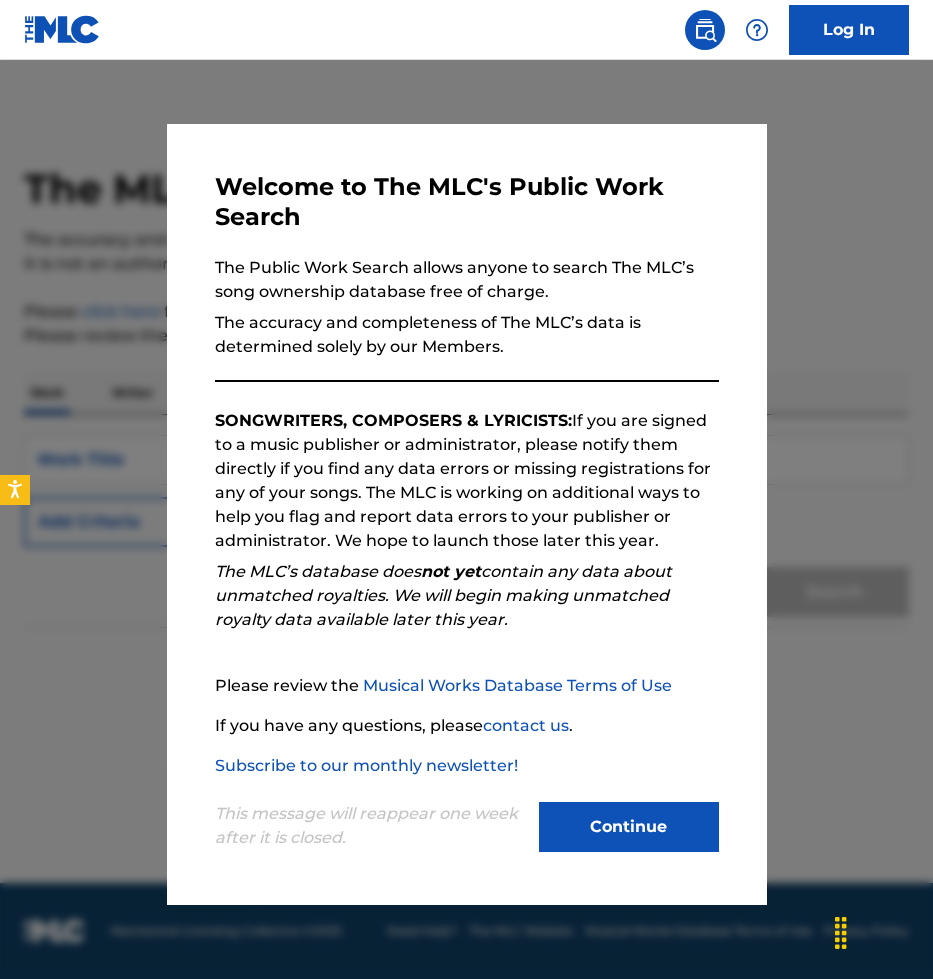 click on "Continue" at bounding box center [629, 827] 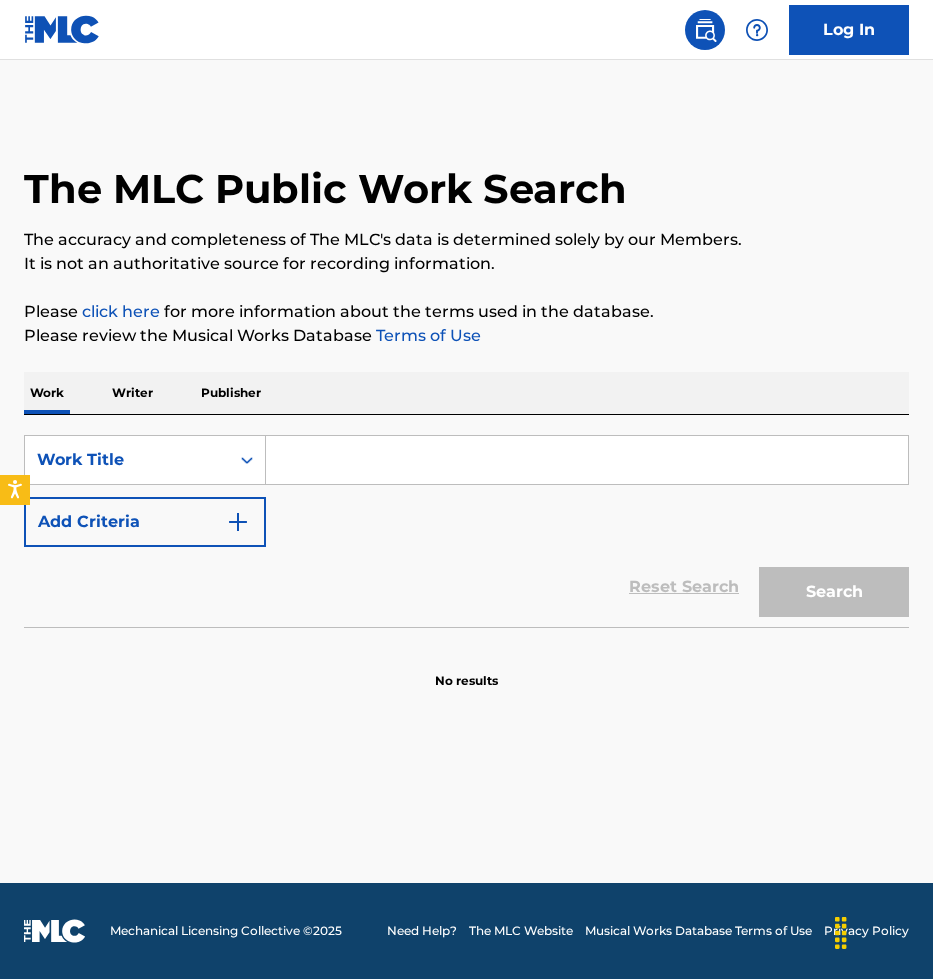 click at bounding box center (587, 460) 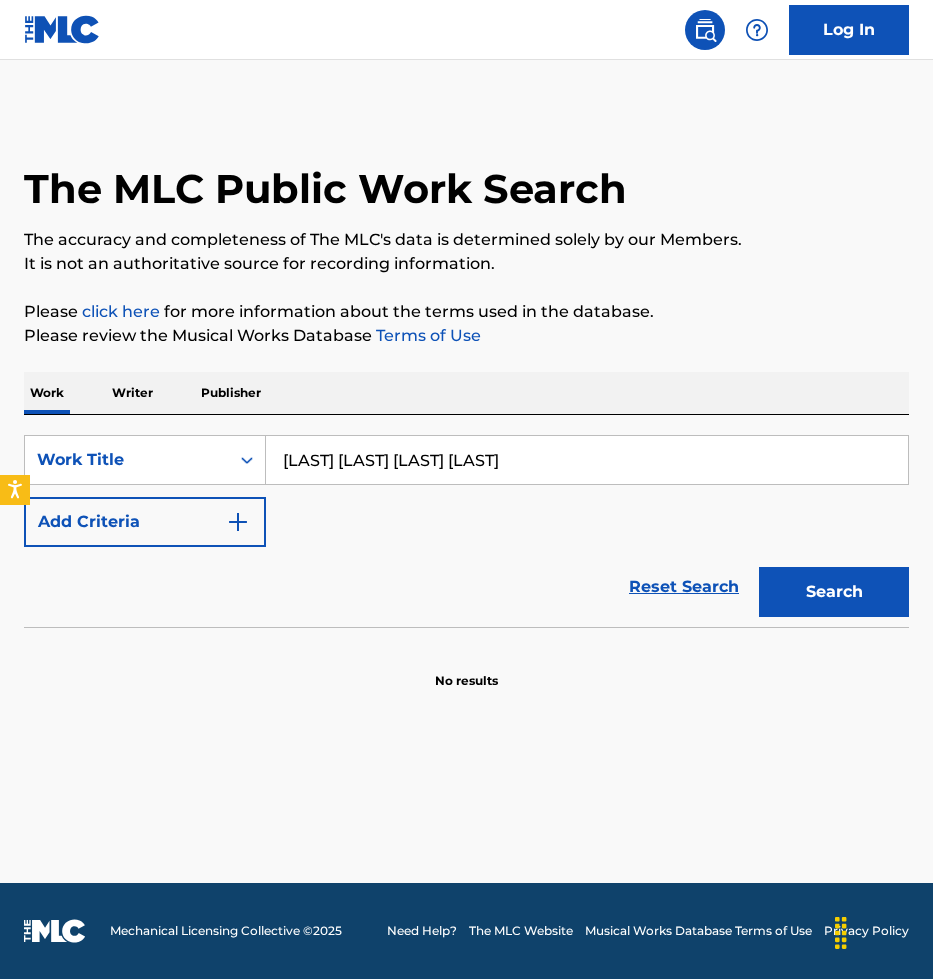 type on "[LAST] [LAST] [LAST] [LAST]" 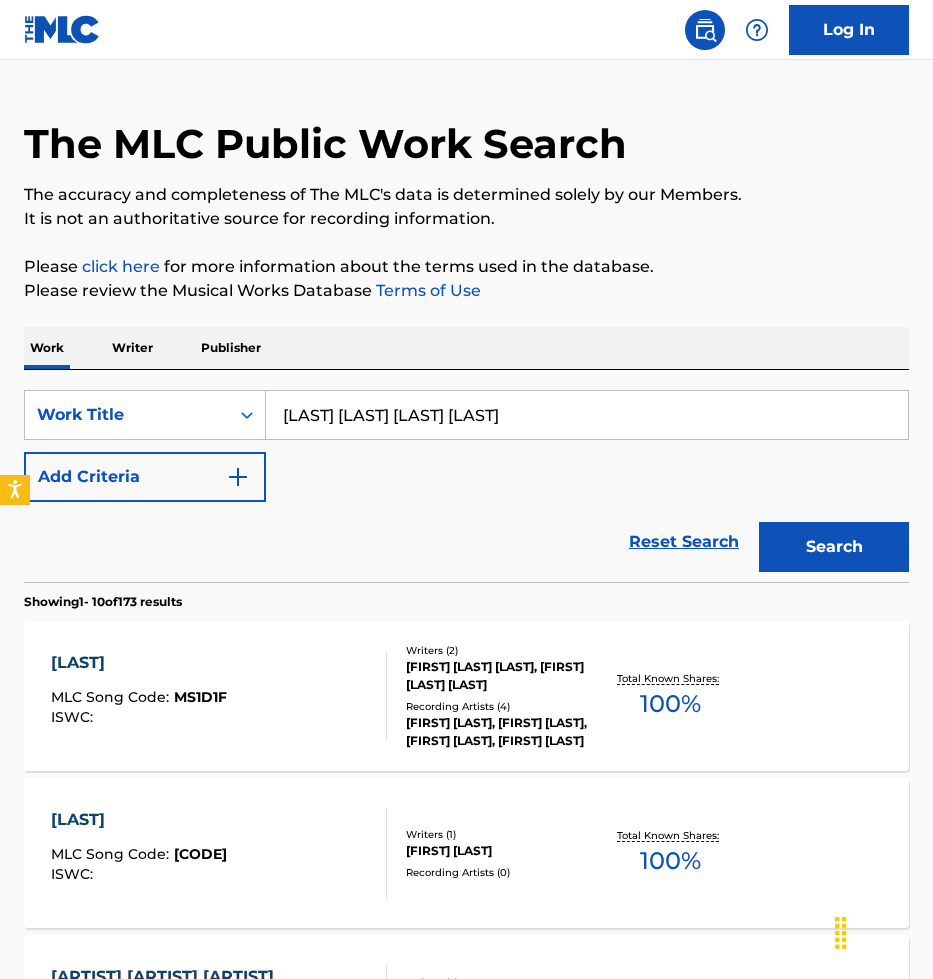 scroll, scrollTop: 46, scrollLeft: 0, axis: vertical 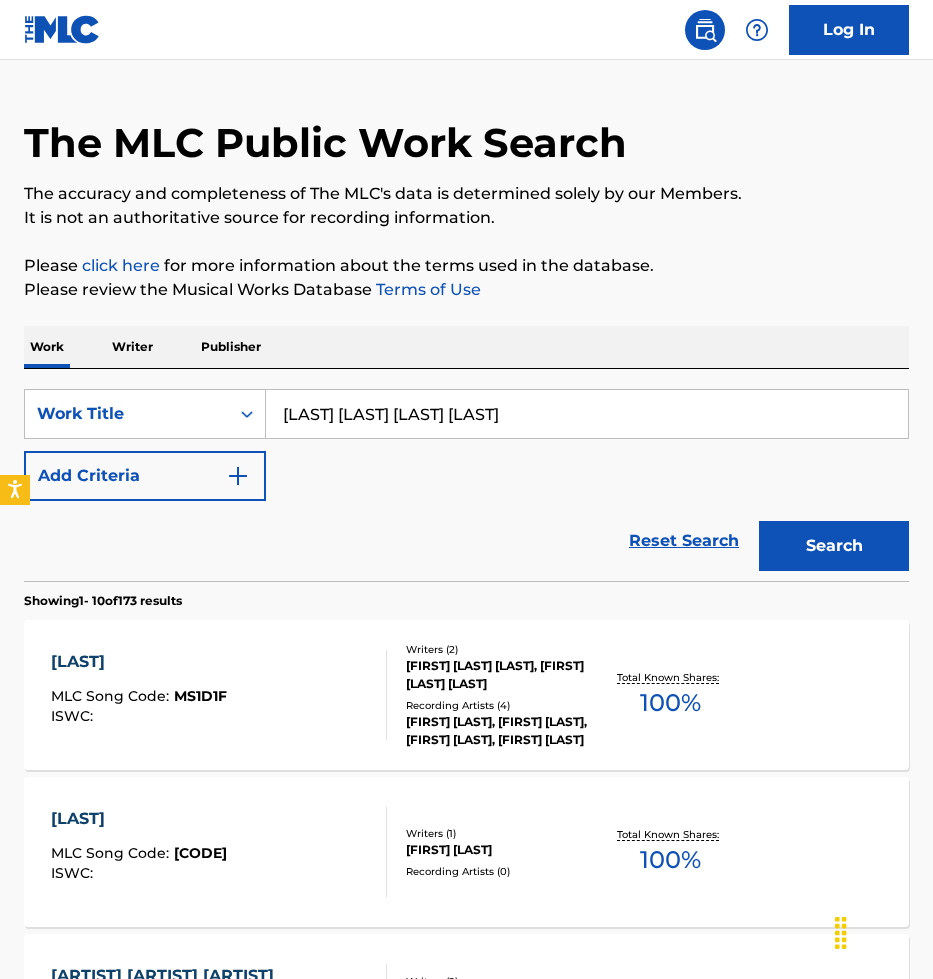 click on "[LAST] [LAST] [LAST] [LAST]" at bounding box center (587, 414) 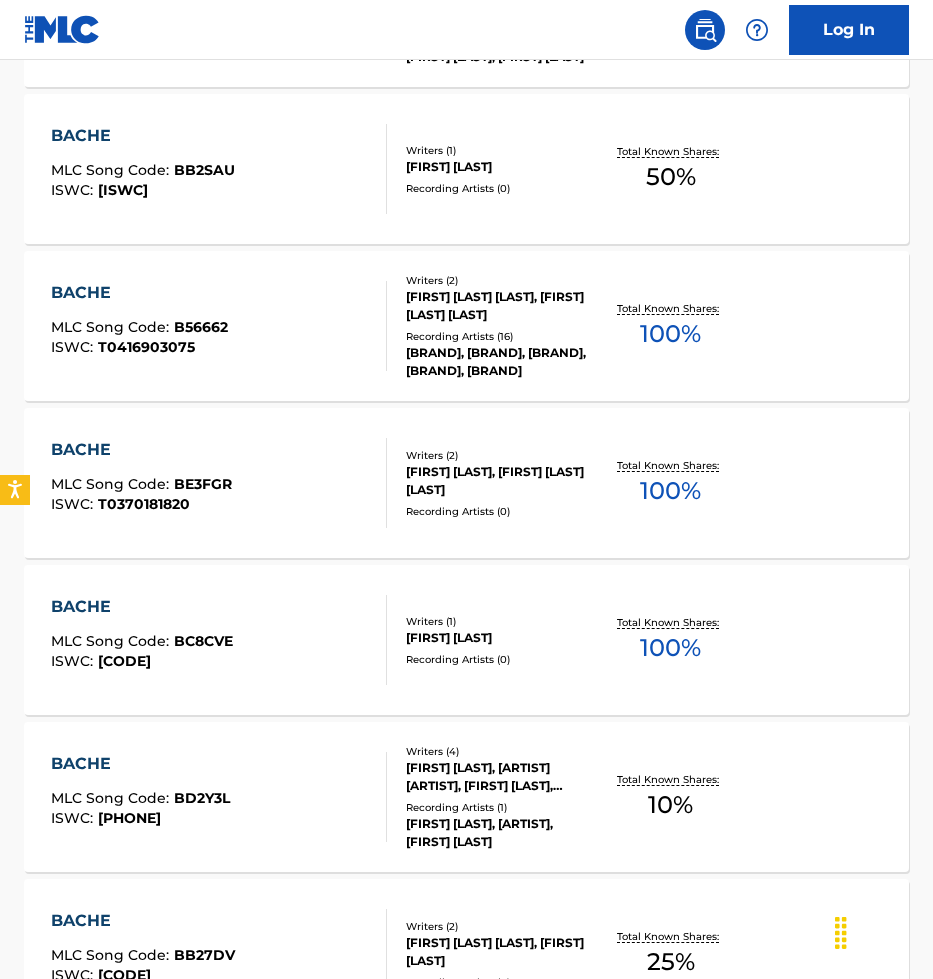 scroll, scrollTop: 1459, scrollLeft: 0, axis: vertical 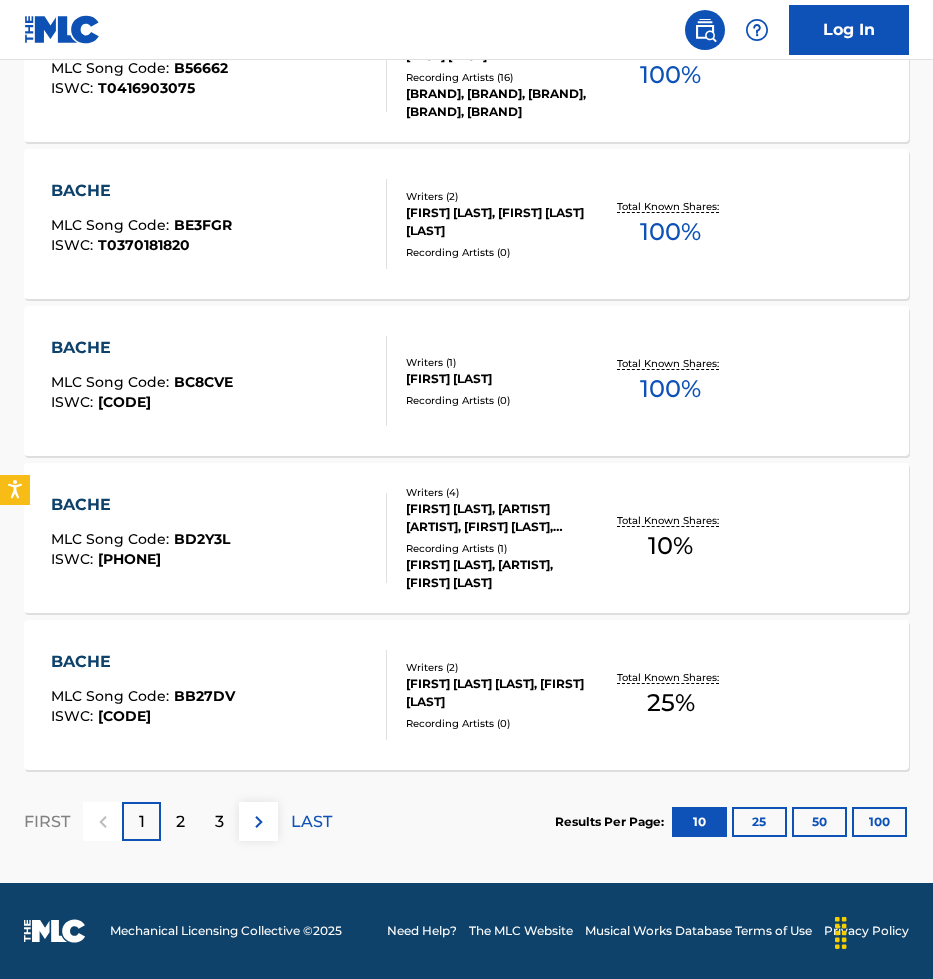 click on "100" at bounding box center (879, 822) 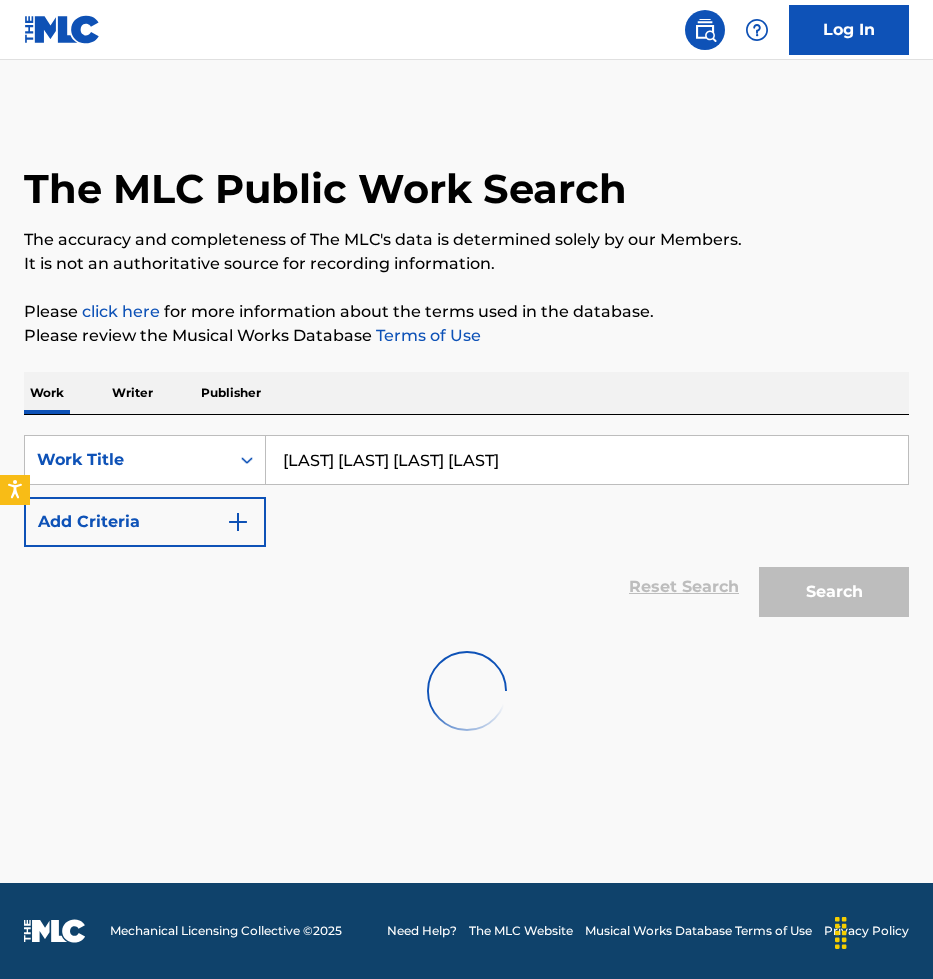 scroll, scrollTop: 0, scrollLeft: 0, axis: both 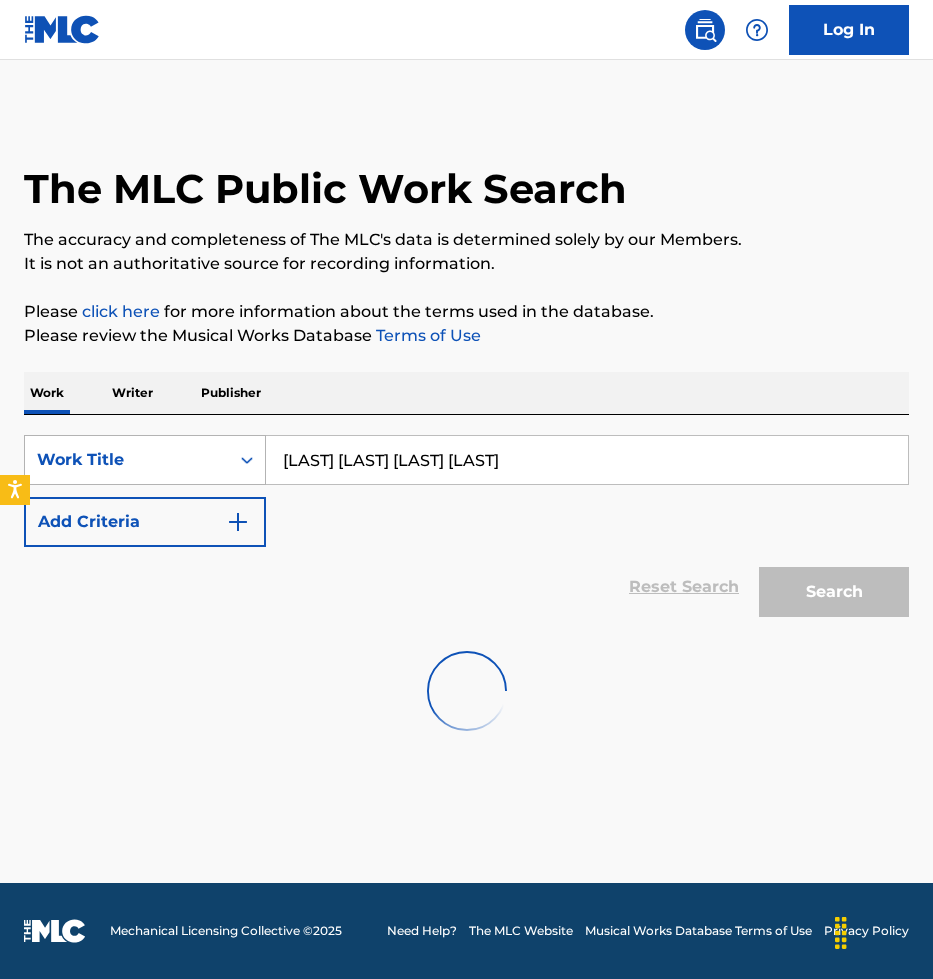drag, startPoint x: 390, startPoint y: 463, endPoint x: 244, endPoint y: 462, distance: 146.00342 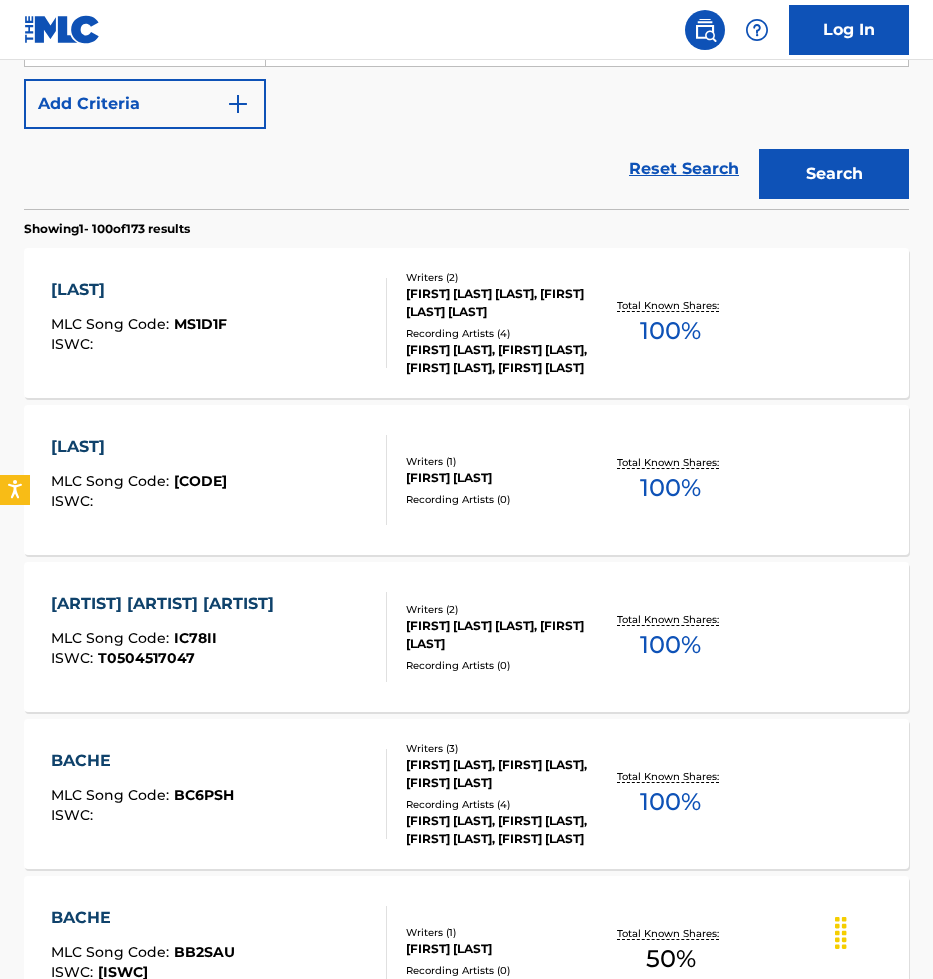 scroll, scrollTop: 0, scrollLeft: 0, axis: both 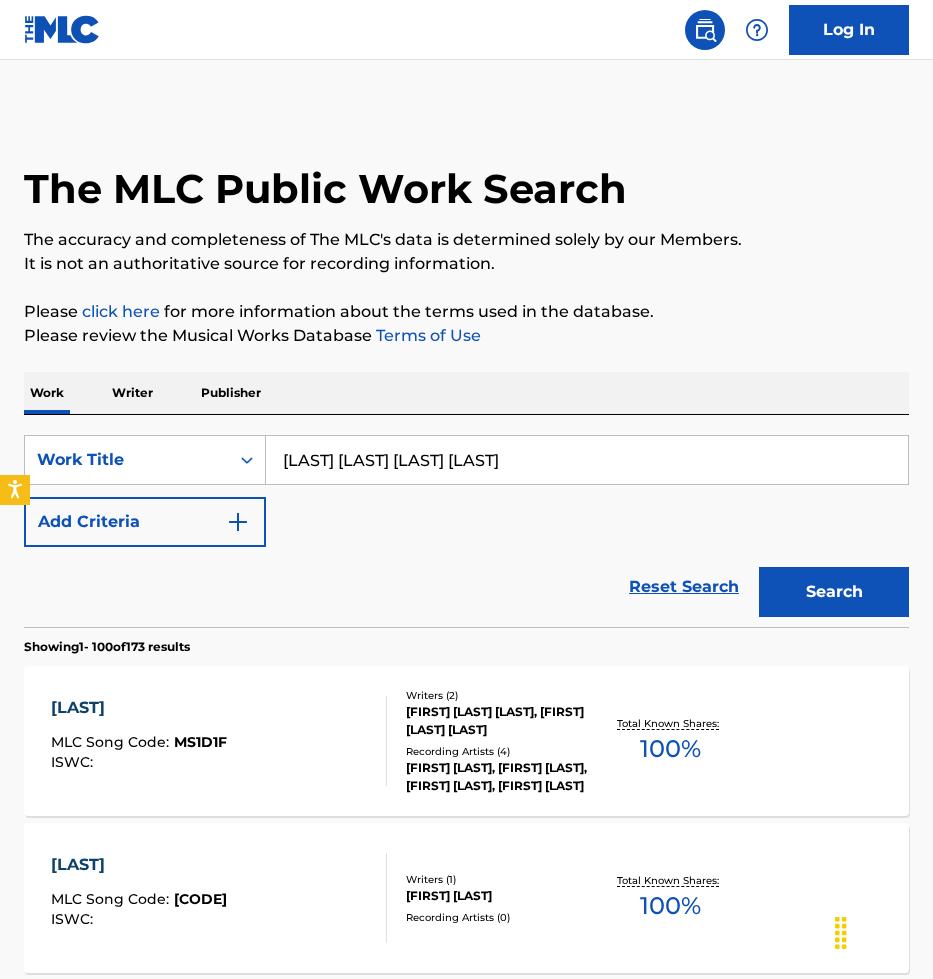 click on "[LAST] [LAST] [LAST] [LAST]" at bounding box center [587, 460] 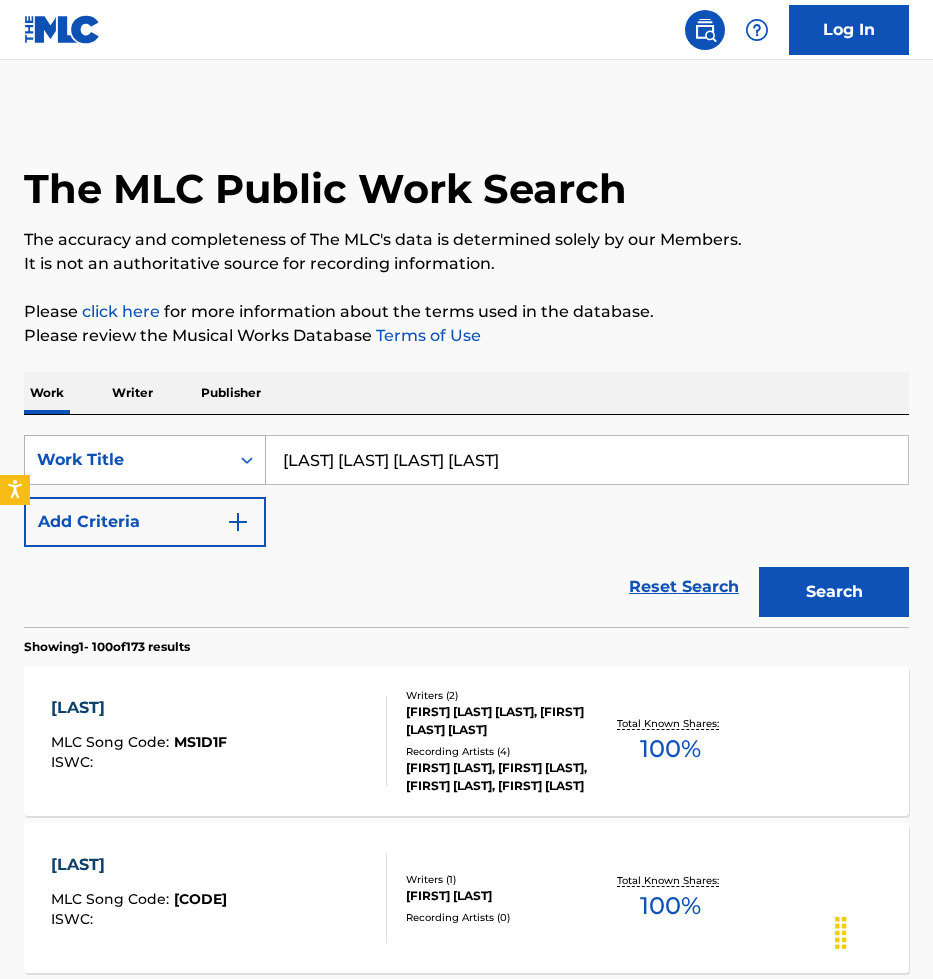 drag, startPoint x: 388, startPoint y: 454, endPoint x: 226, endPoint y: 450, distance: 162.04938 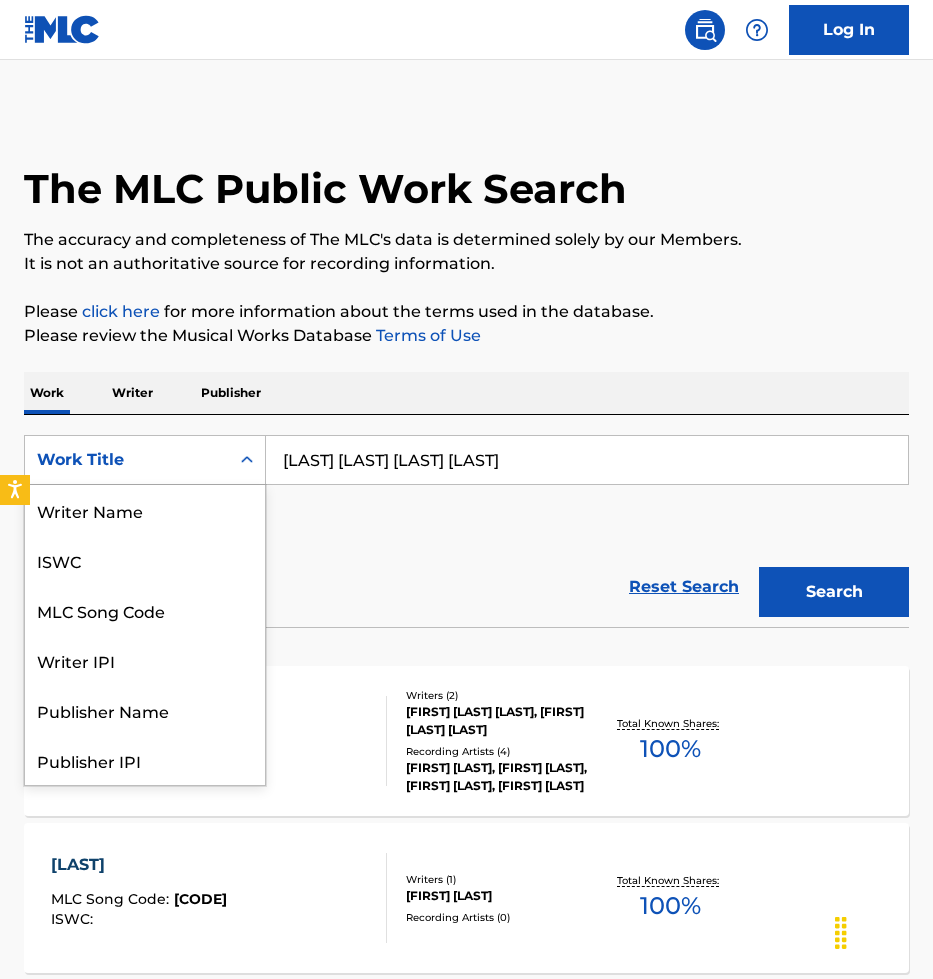 click on "Work Title" at bounding box center (127, 460) 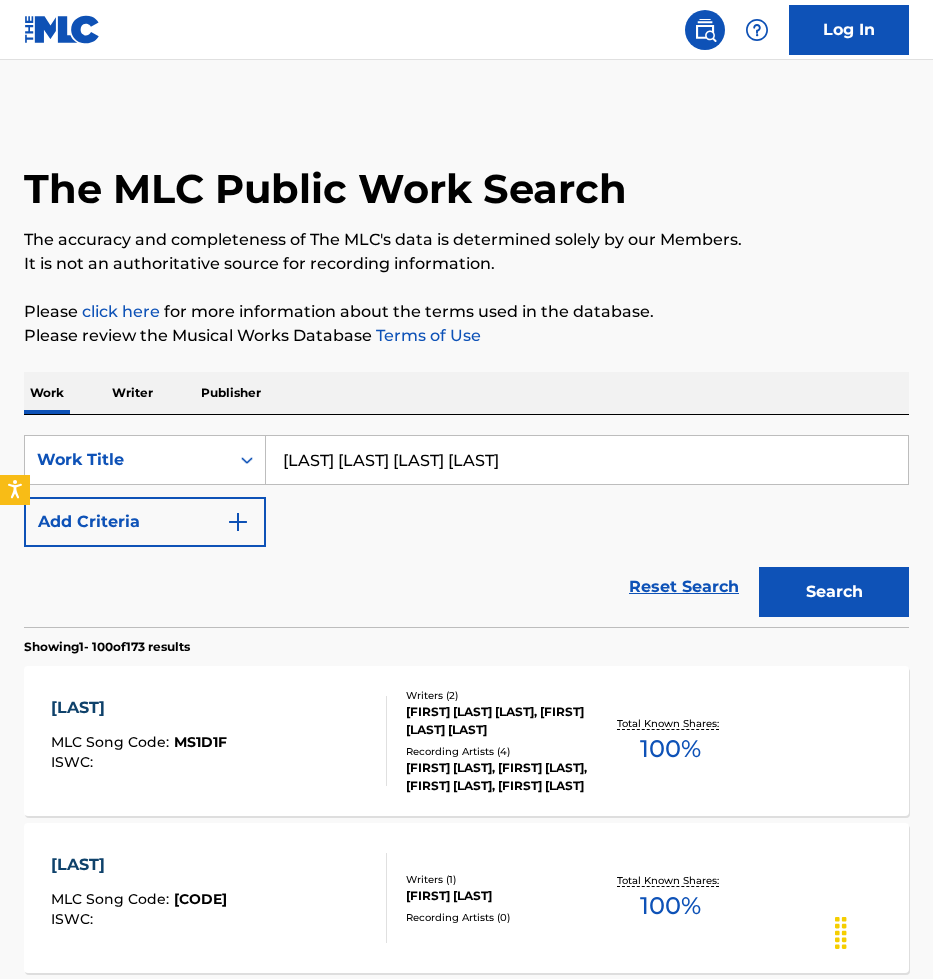 click on "Writer" at bounding box center [132, 393] 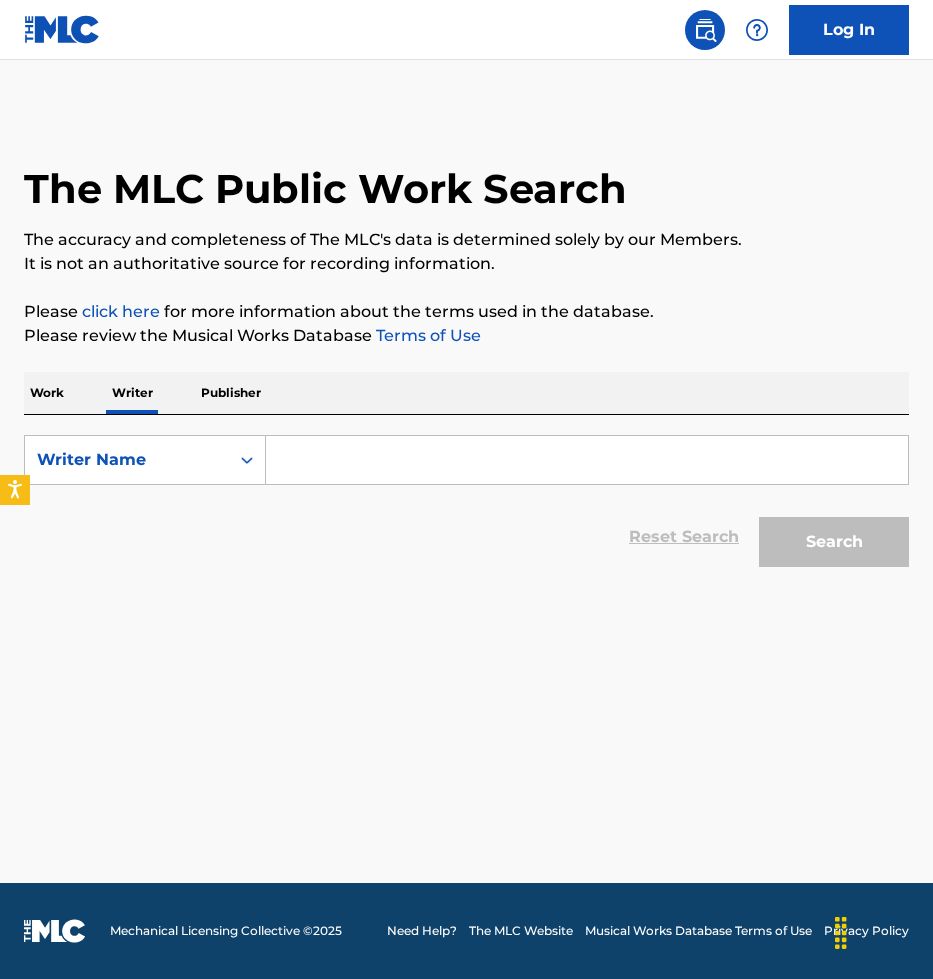 click at bounding box center [587, 460] 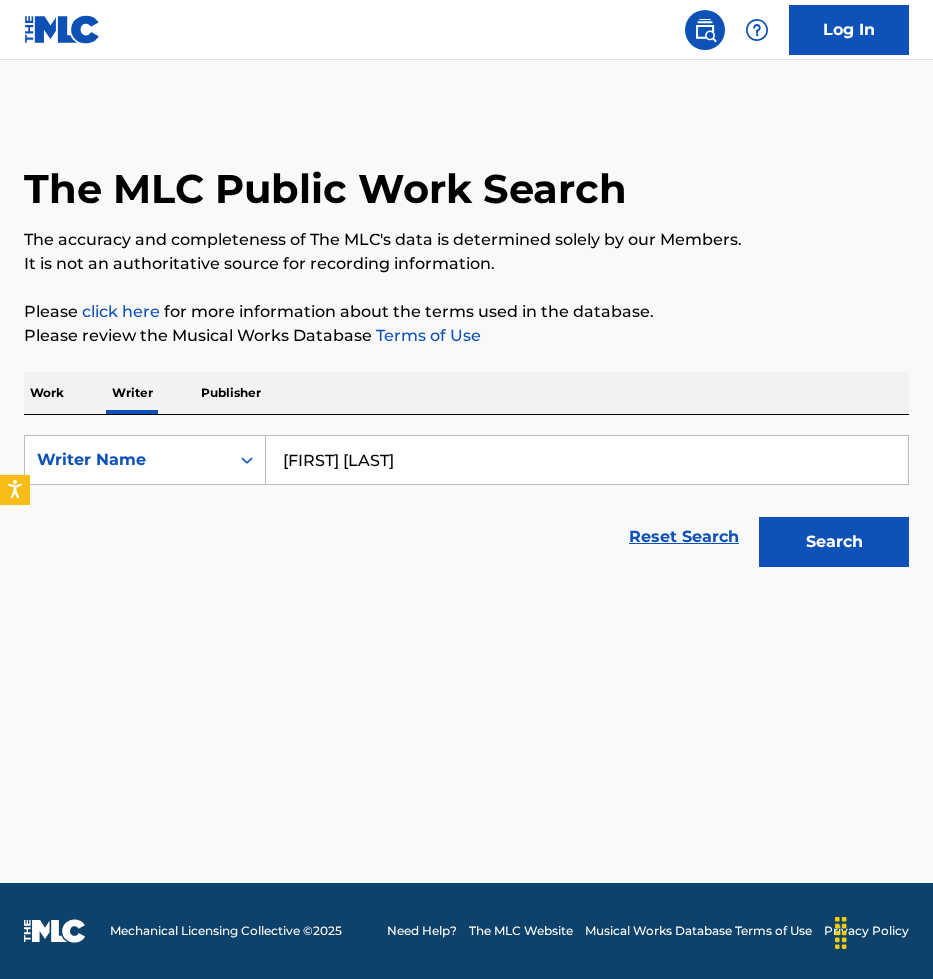 click on "Search" at bounding box center (834, 542) 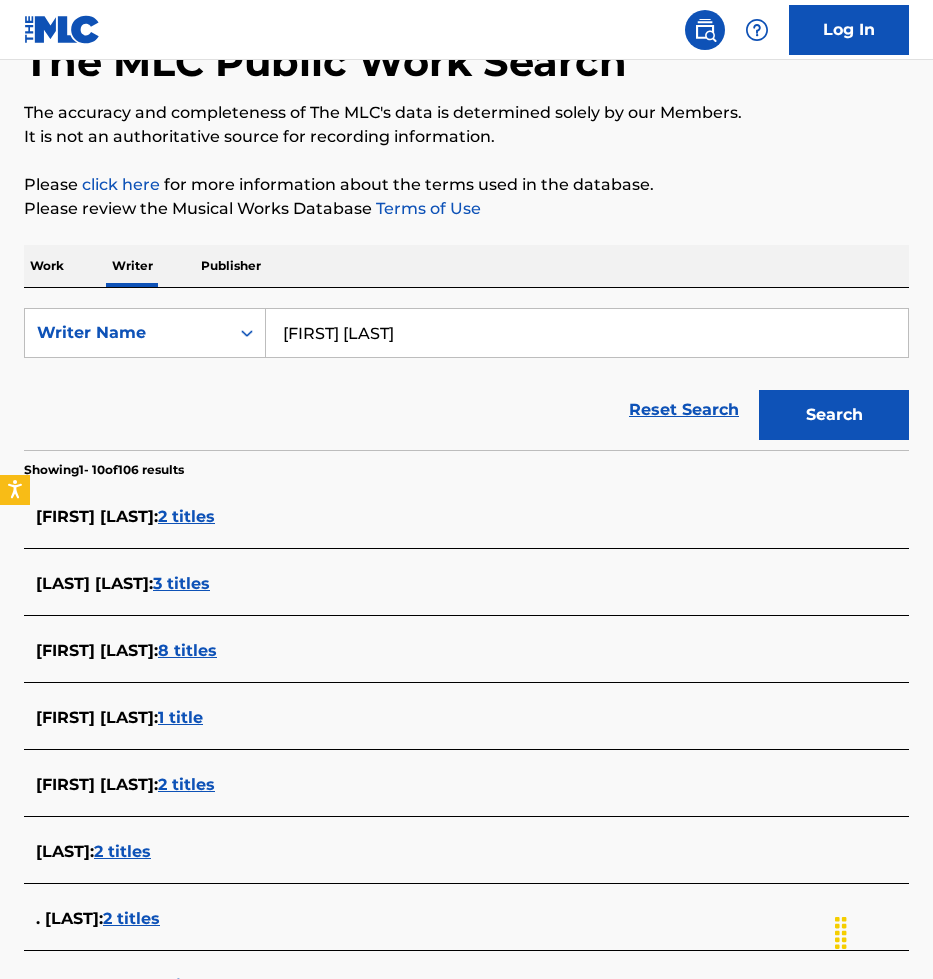 scroll, scrollTop: 129, scrollLeft: 0, axis: vertical 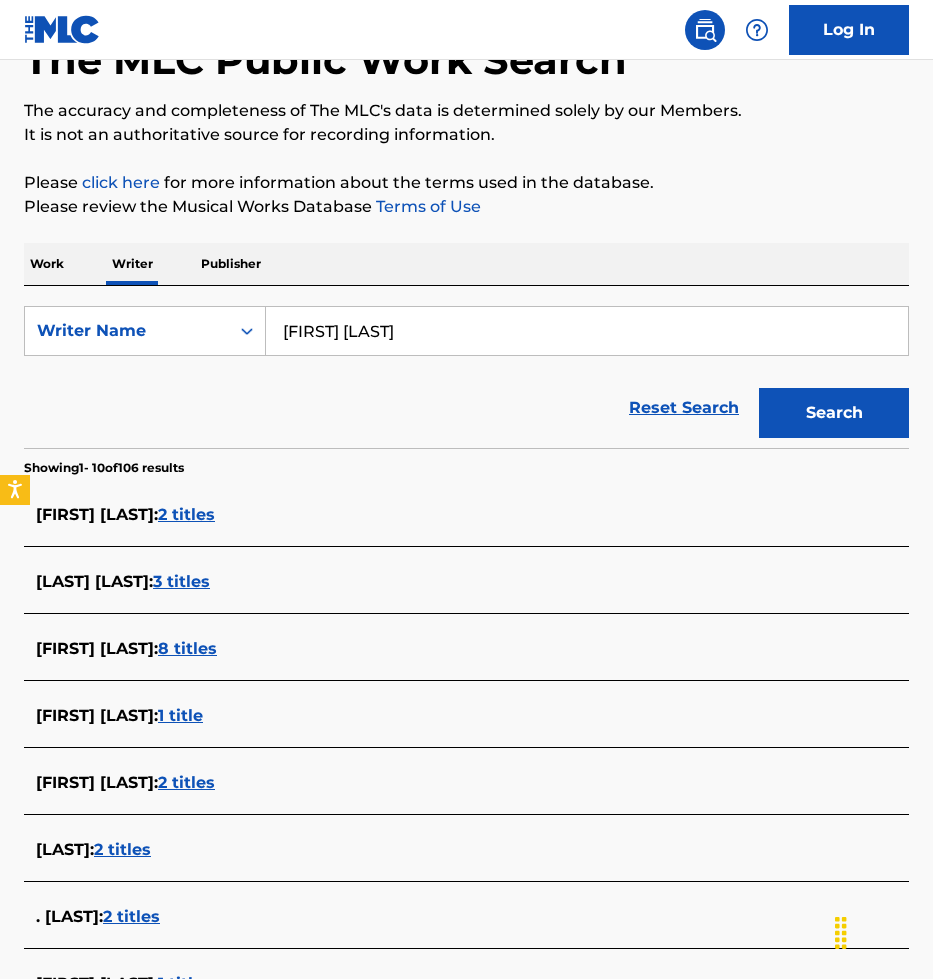 paste on "Simbiatu Ajikawo, Miles Clinton James" 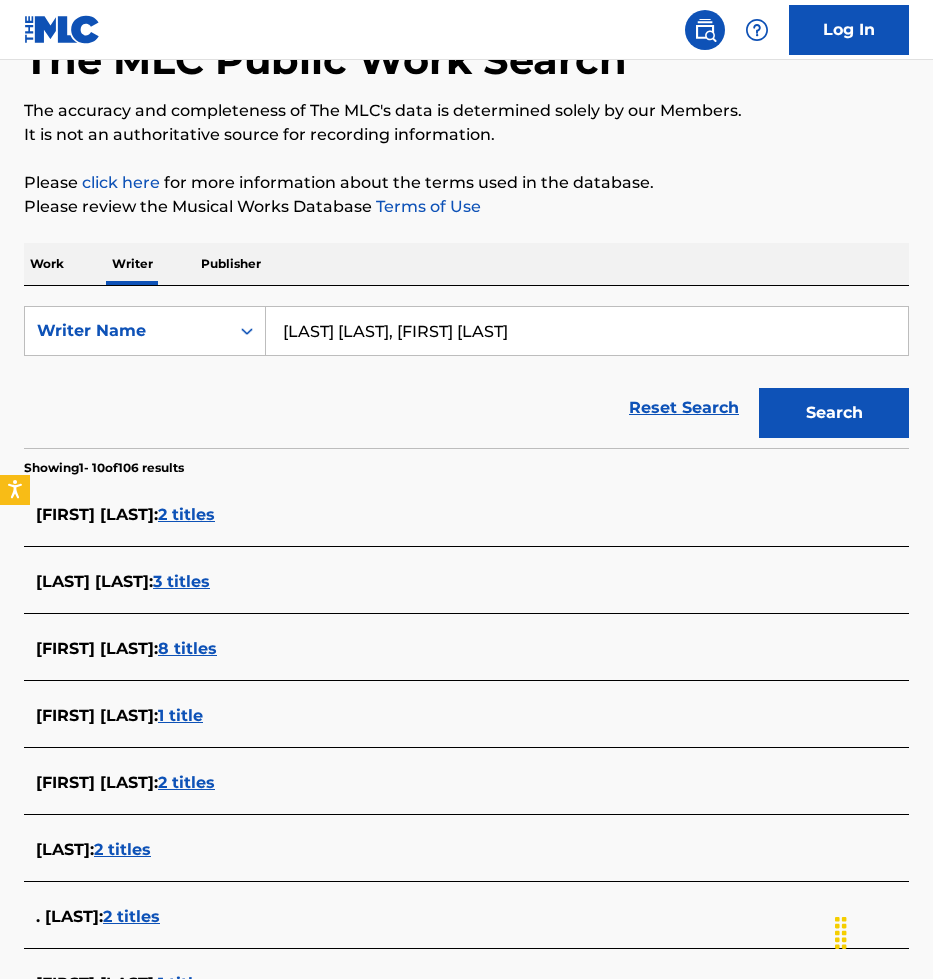 type on "Simbiatu Ajikawo, Miles Clinton James" 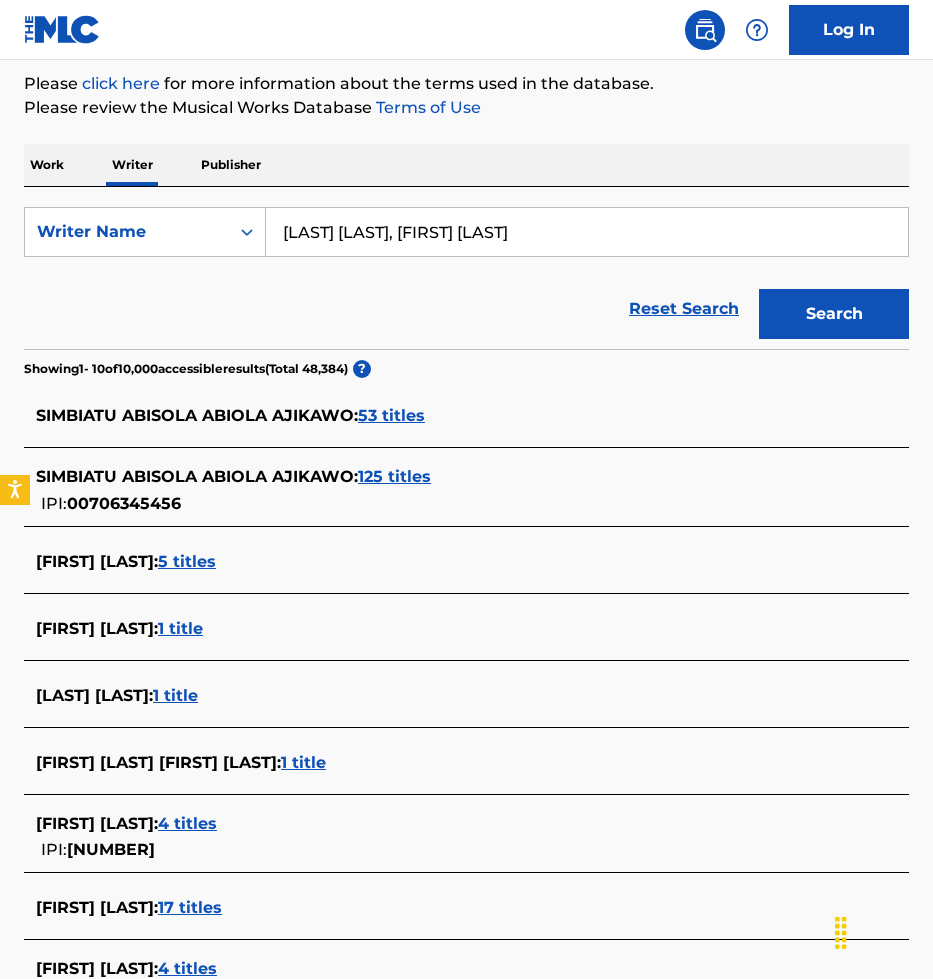 scroll, scrollTop: 259, scrollLeft: 0, axis: vertical 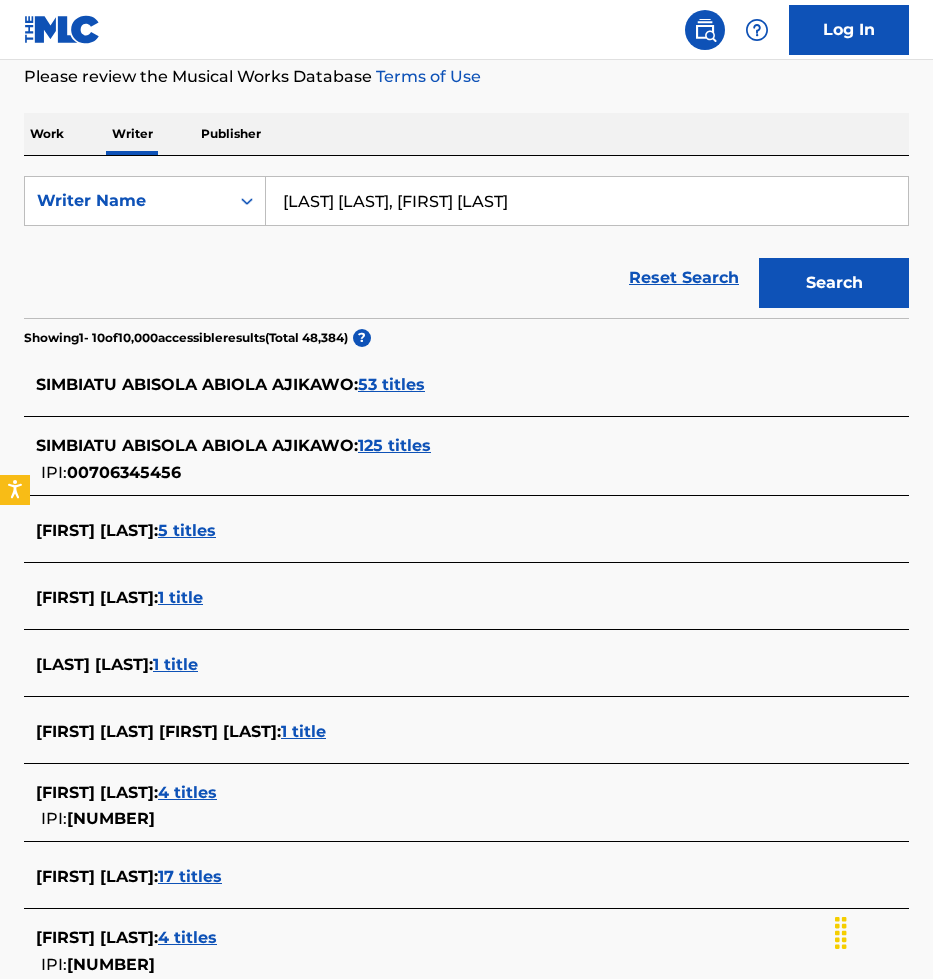 drag, startPoint x: 394, startPoint y: 439, endPoint x: 307, endPoint y: 462, distance: 89.98889 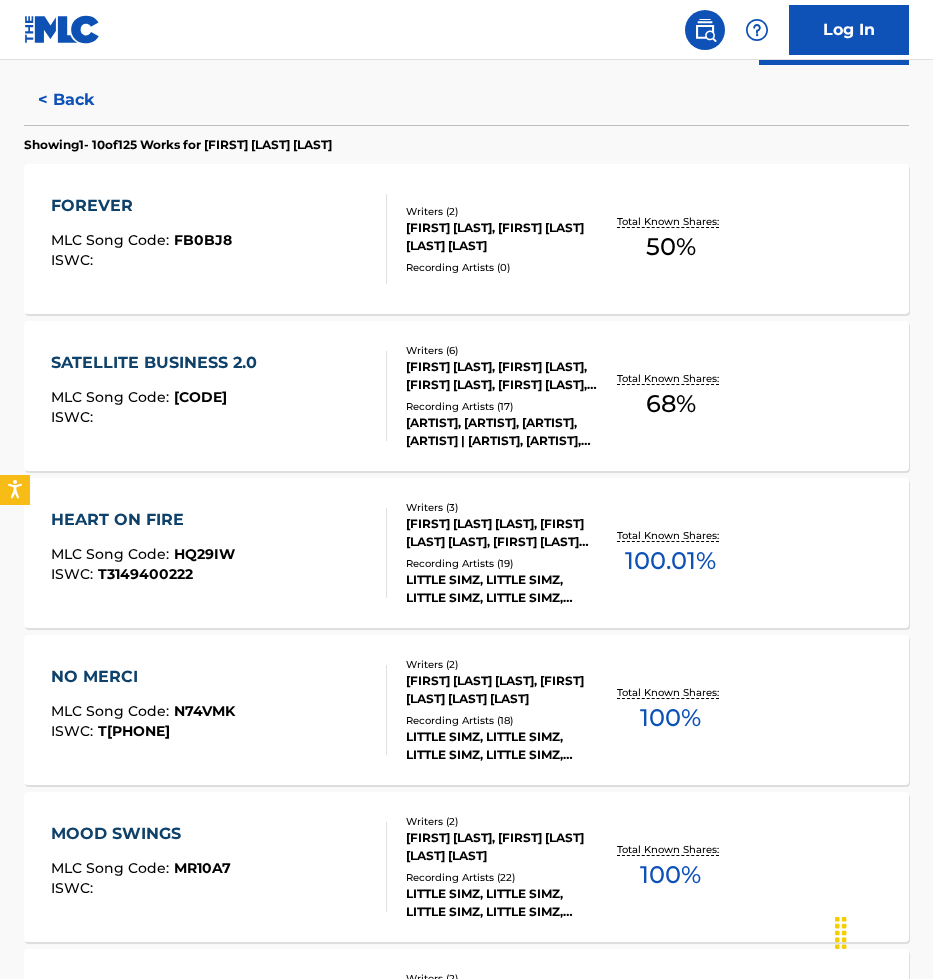 scroll, scrollTop: 504, scrollLeft: 0, axis: vertical 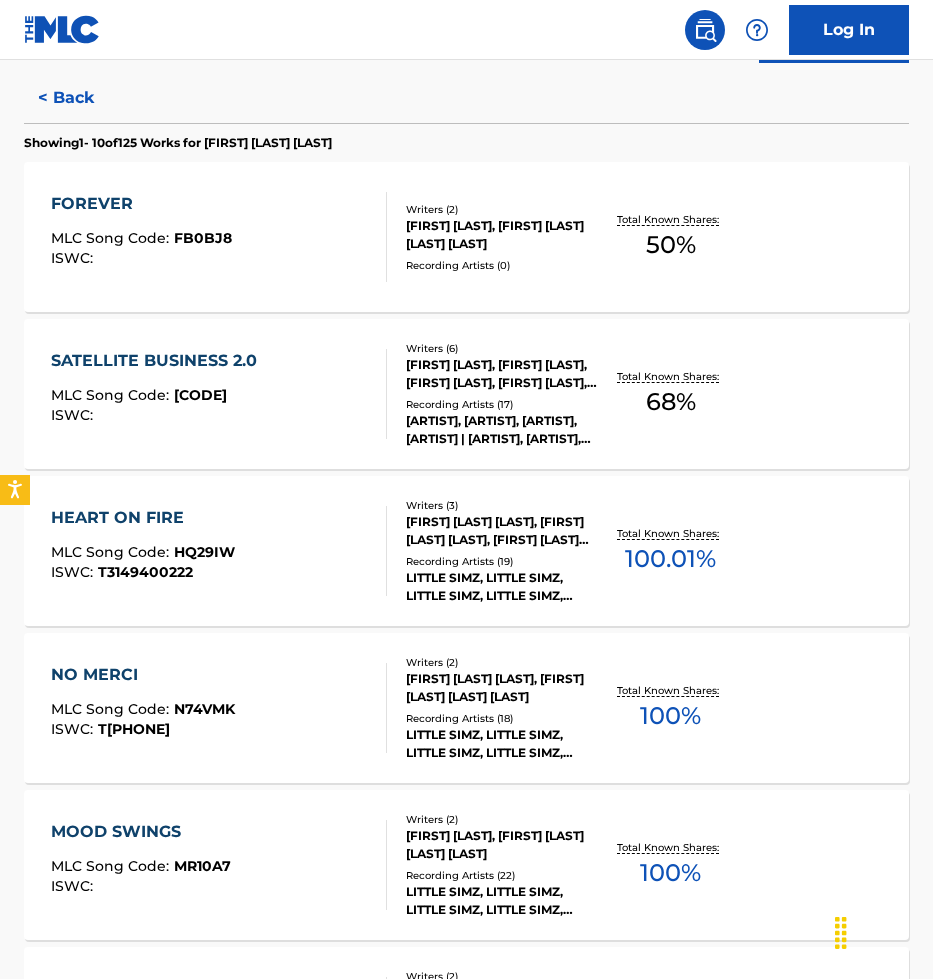 click on "Recording Artists ( 19 )" at bounding box center (501, 561) 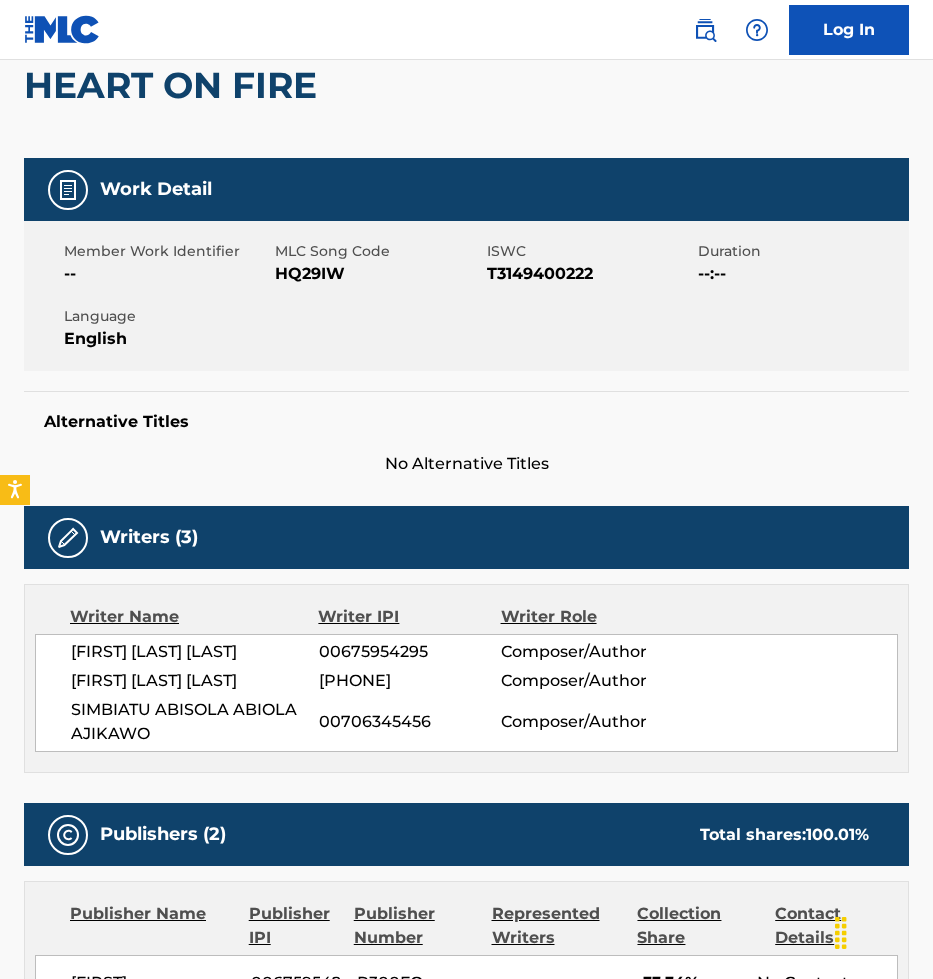 scroll, scrollTop: 199, scrollLeft: 0, axis: vertical 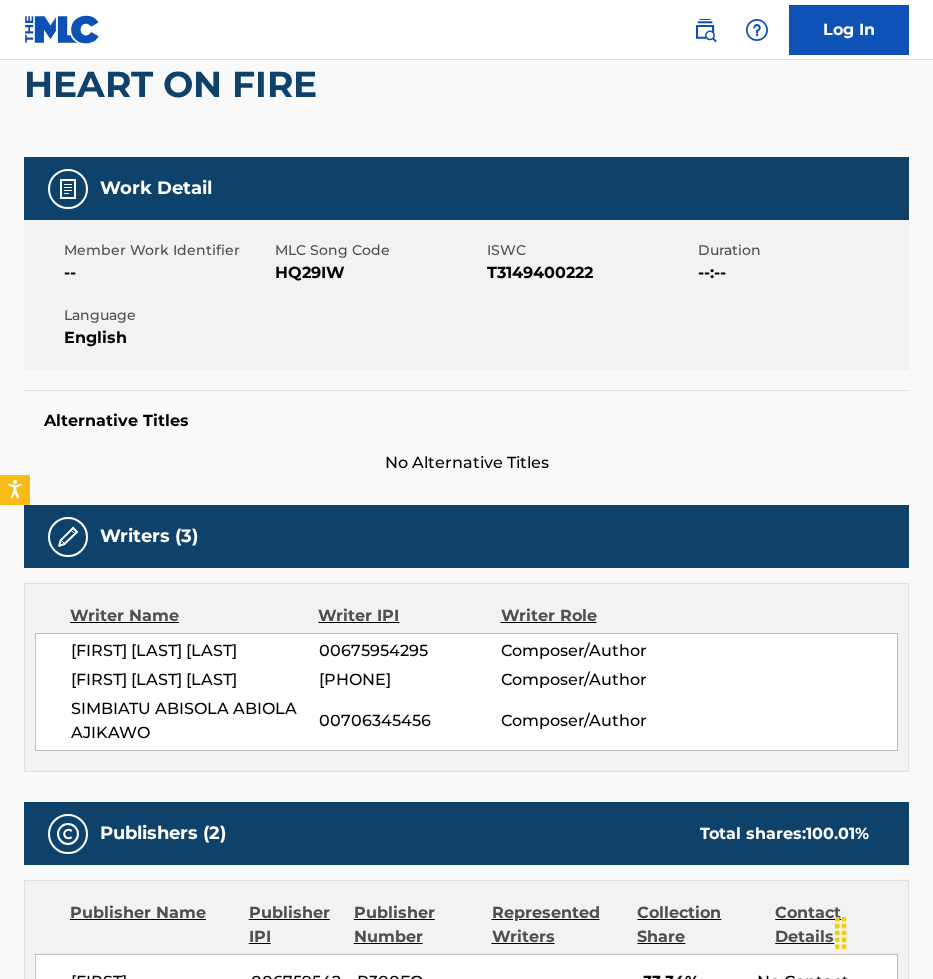 click on "SIMBIATU ABISOLA ABIOLA AJIKAWO" at bounding box center [195, 721] 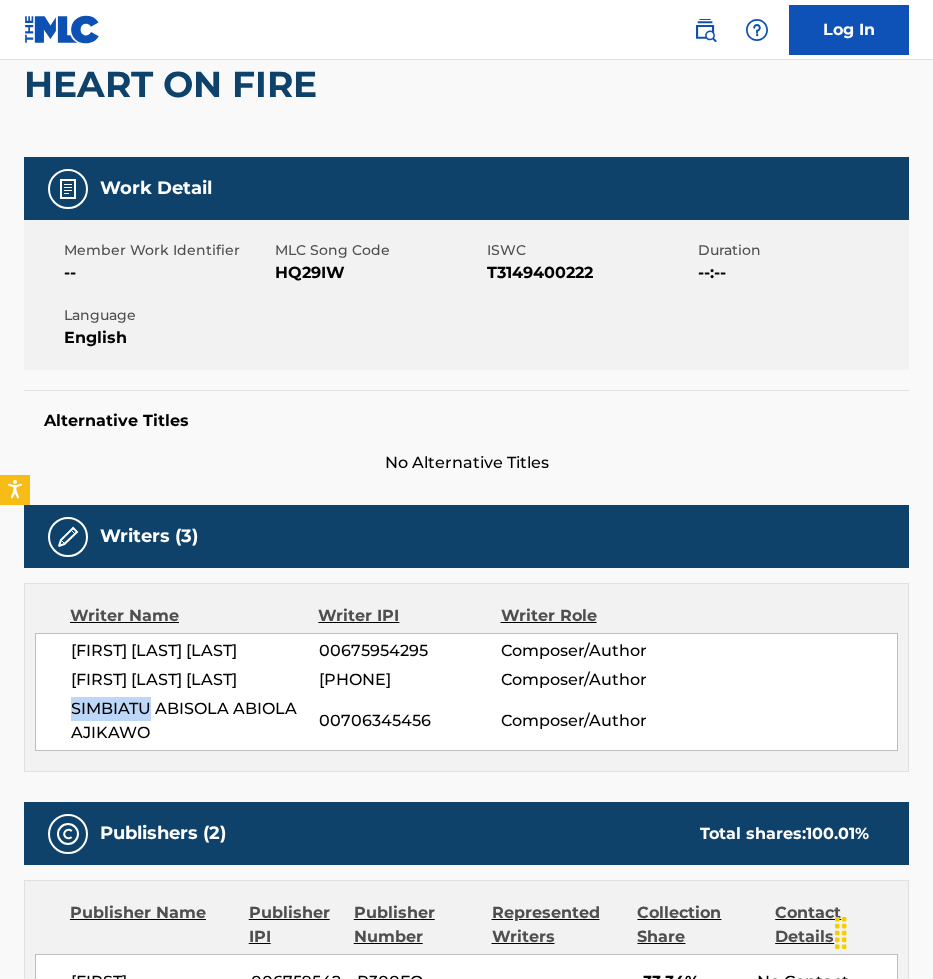 click on "SIMBIATU ABISOLA ABIOLA AJIKAWO" at bounding box center [195, 721] 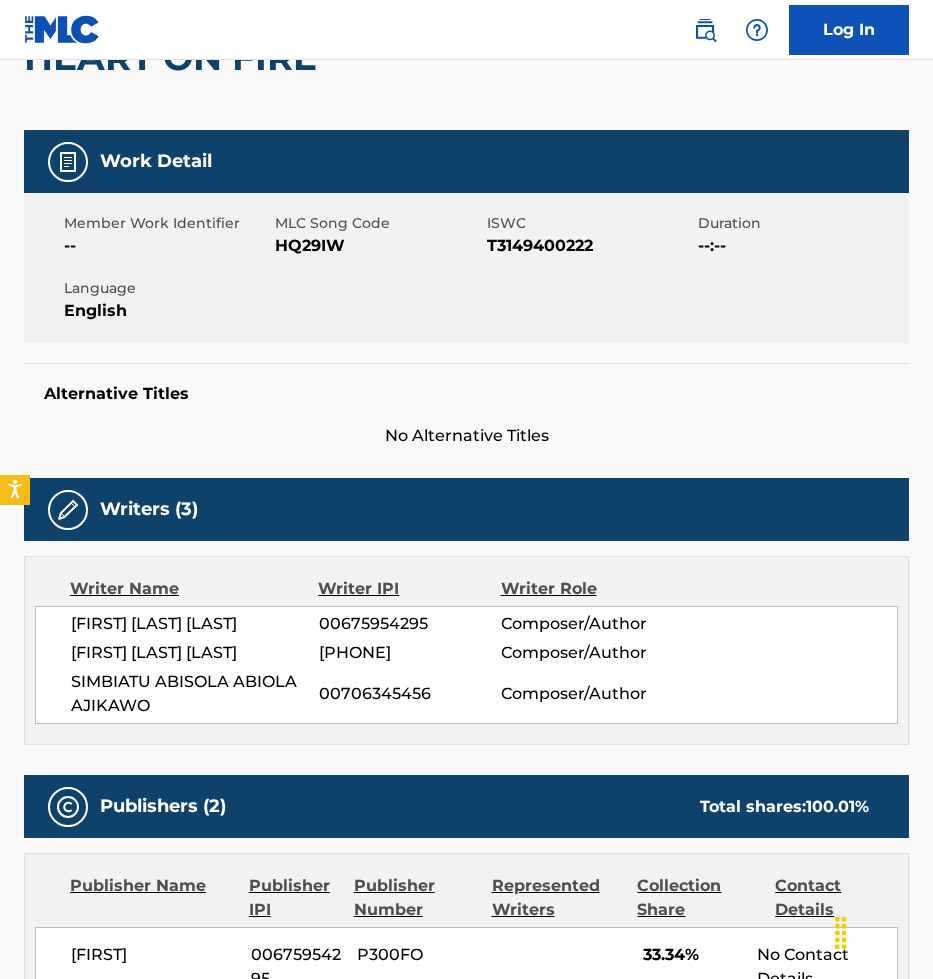 scroll, scrollTop: 0, scrollLeft: 0, axis: both 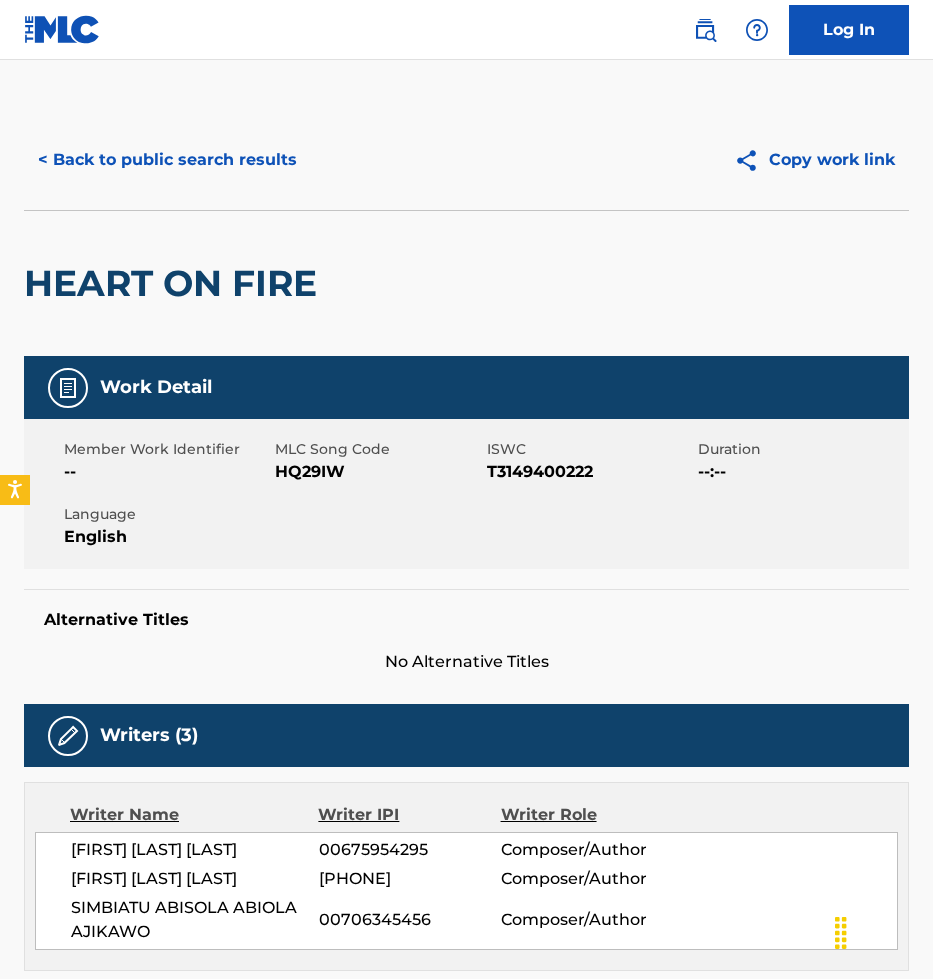 click on "< Back to public search results" at bounding box center (167, 160) 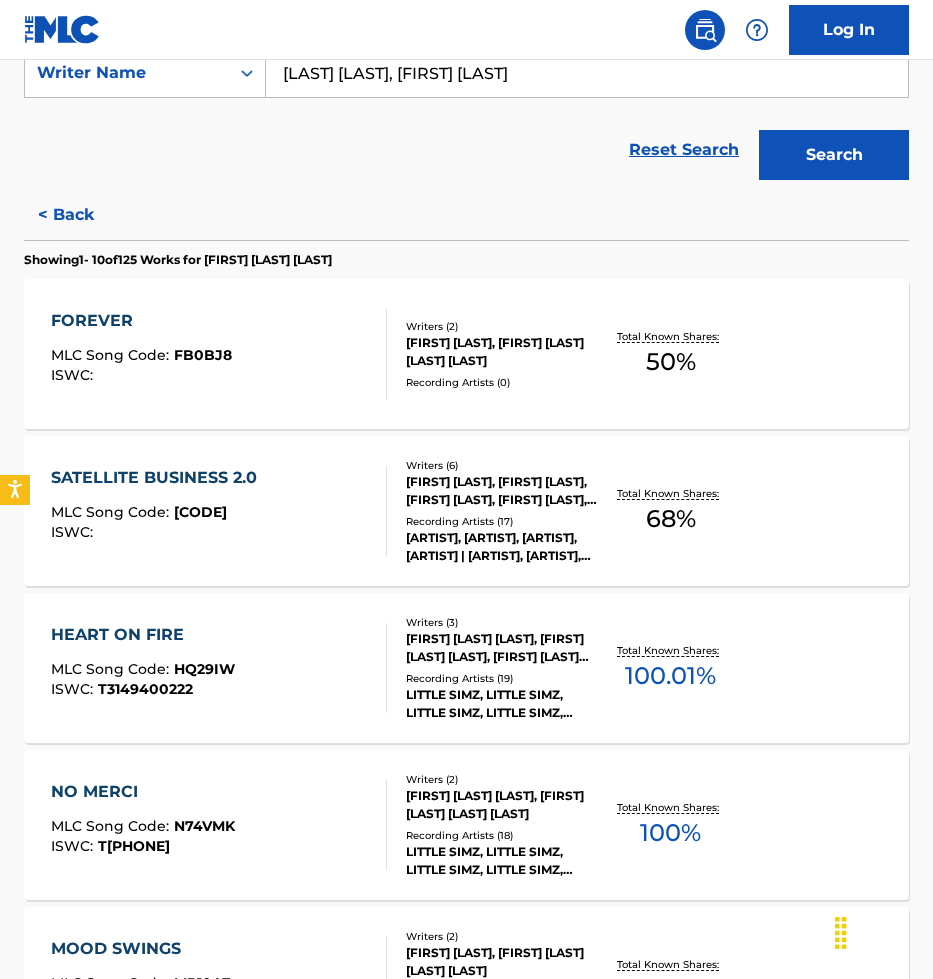 scroll, scrollTop: 388, scrollLeft: 0, axis: vertical 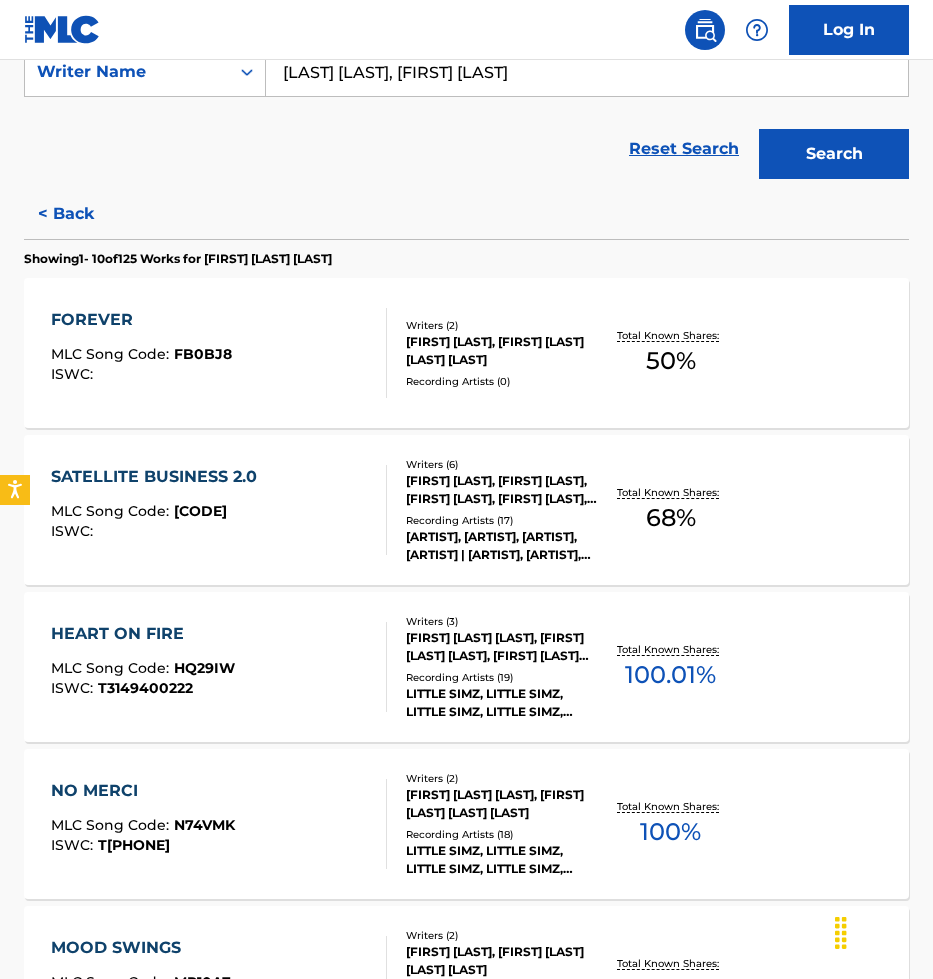 click on "BLAKE JOSHUA CAMERON CASCOE, ROSETTA CARR, SEAN RUTHVEN NELSON, ELSA HACKETT, SIMBIATU ABISOLA ABIOLA AJIKAWO, SAMPHA SISAY" at bounding box center [501, 490] 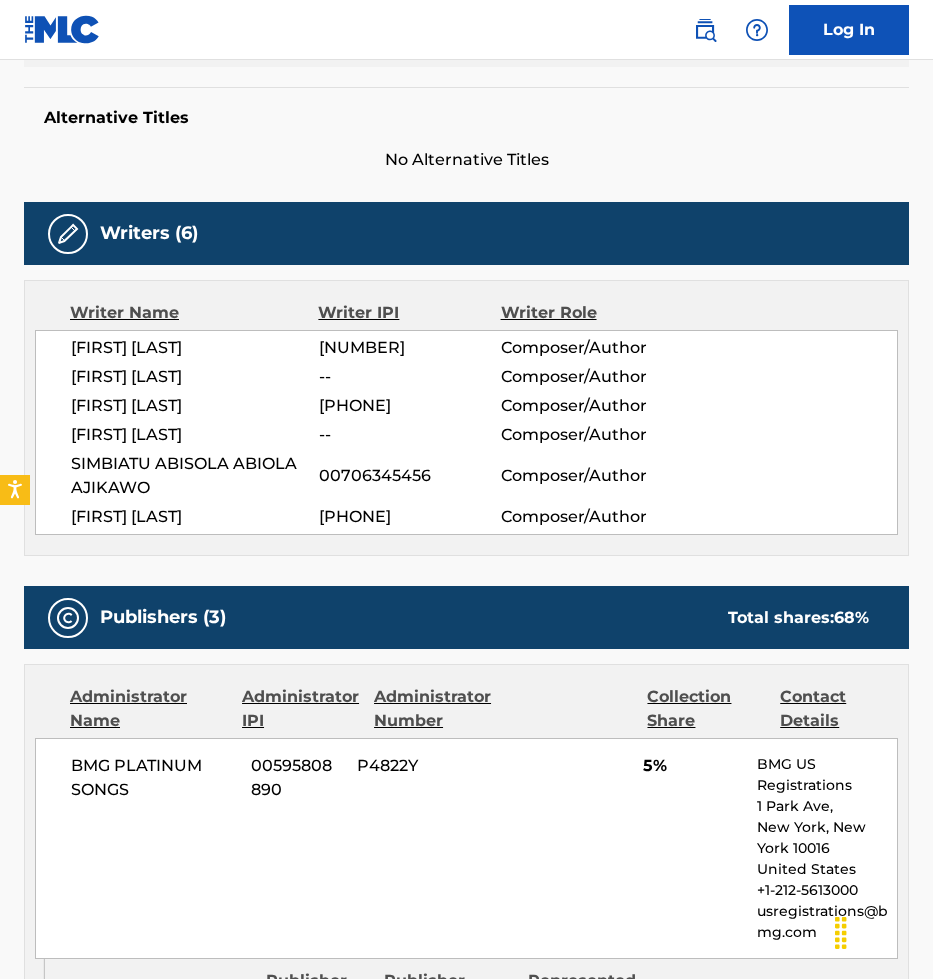 scroll, scrollTop: 0, scrollLeft: 0, axis: both 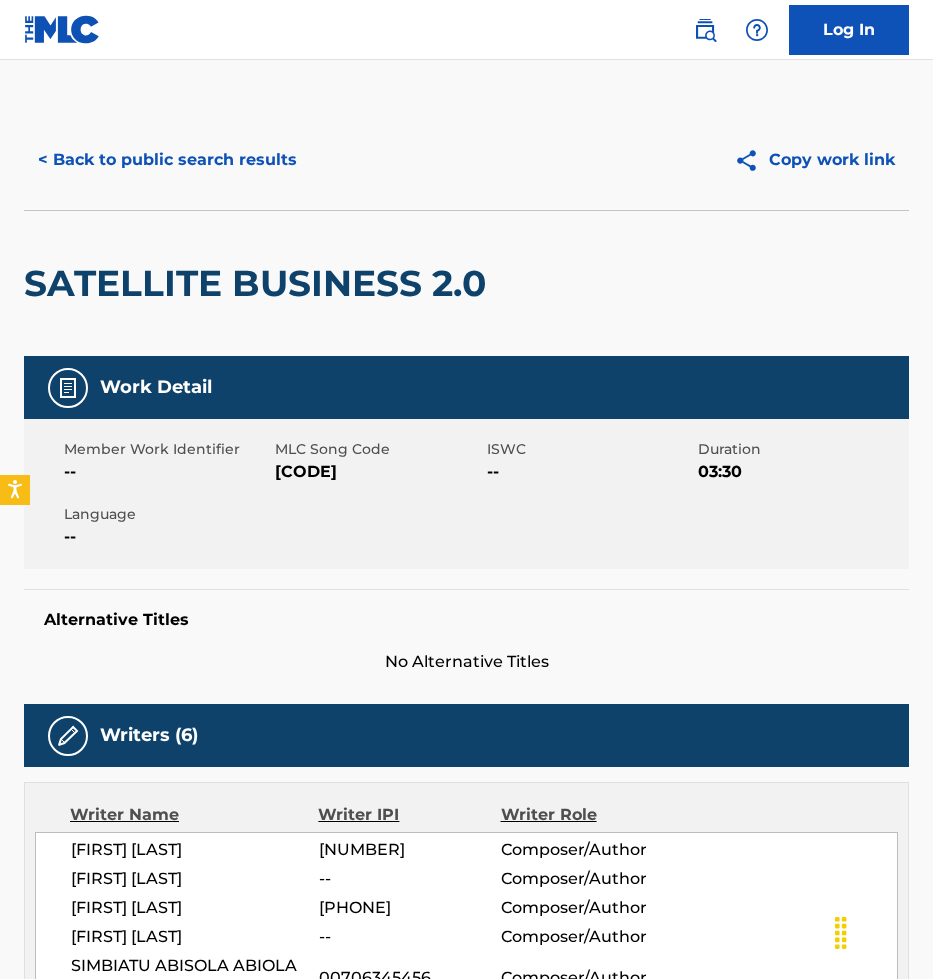 click on "< Back to public search results" at bounding box center [167, 160] 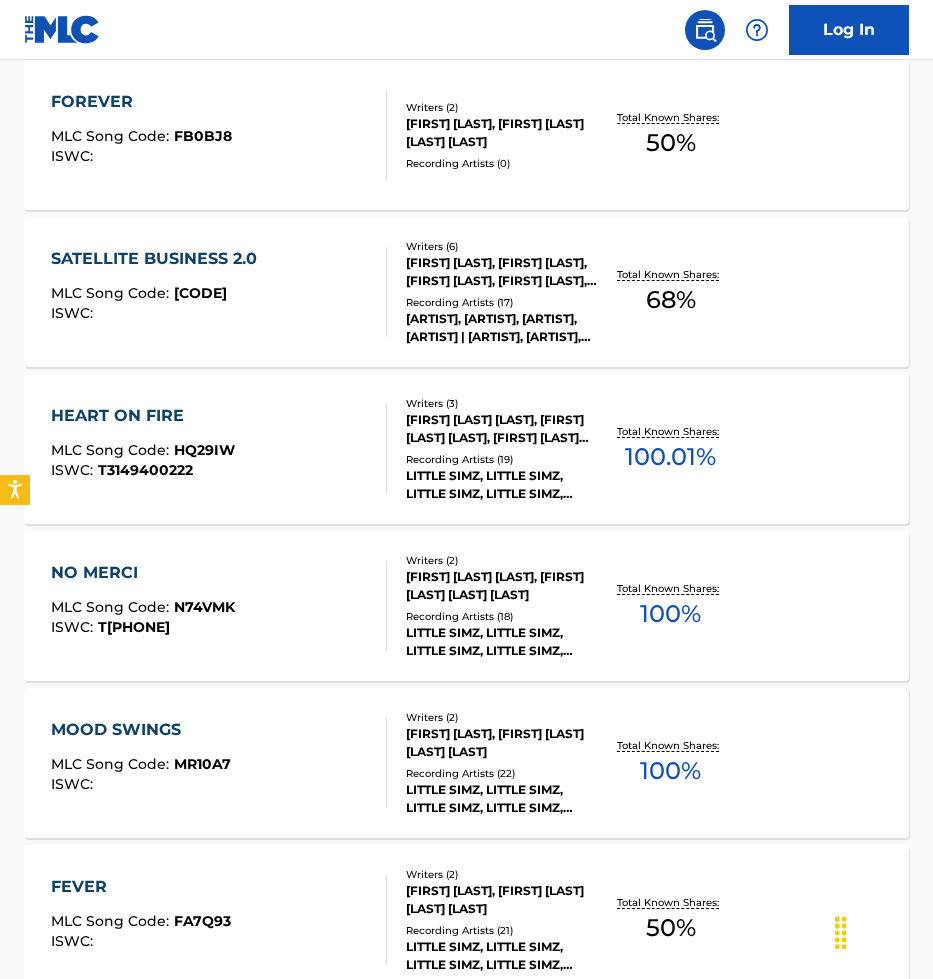scroll, scrollTop: 607, scrollLeft: 0, axis: vertical 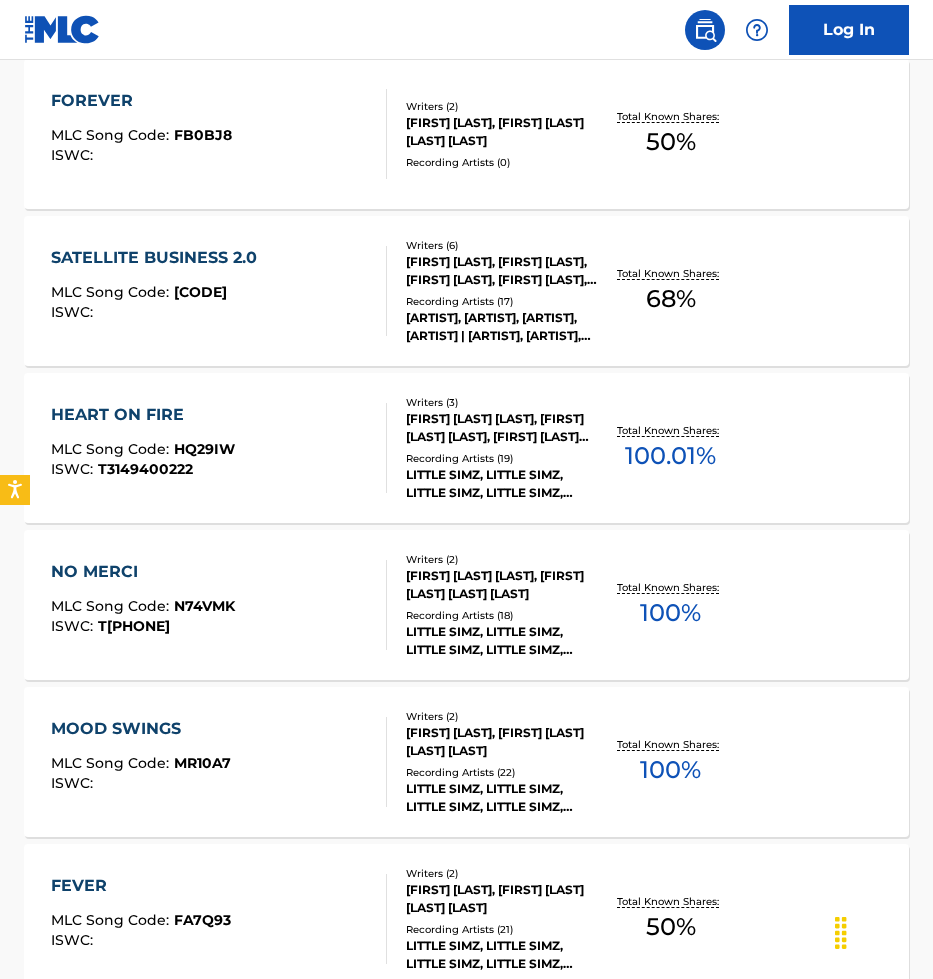 click on "MOOD SWINGS MLC Song Code : MR10A7 ISWC : Writers ( 2 ) JAMES EDWARD JACOB, SIMBIATU ABISOLA ABIOLA AJIKAWO Recording Artists ( 22 ) LITTLE SIMZ, LITTLE SIMZ, LITTLE SIMZ, LITTLE SIMZ, LITTLE SIMZ Total Known Shares: 100 %" at bounding box center (466, 762) 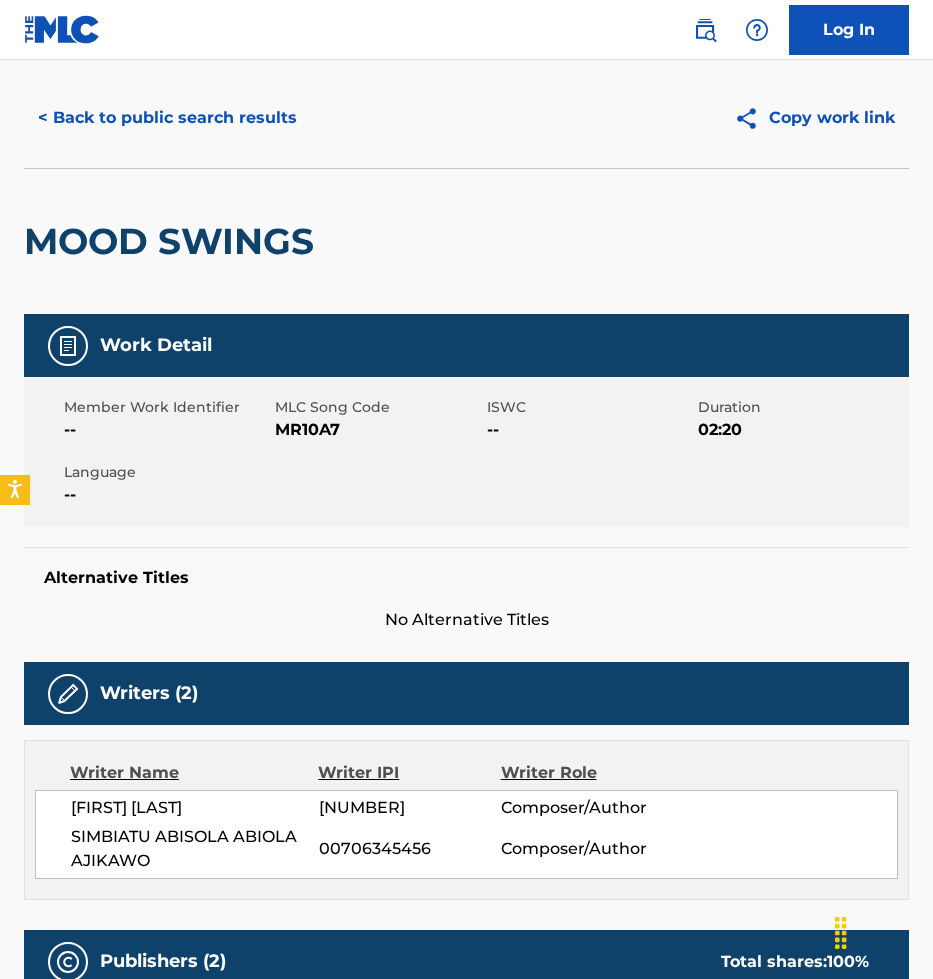scroll, scrollTop: 0, scrollLeft: 0, axis: both 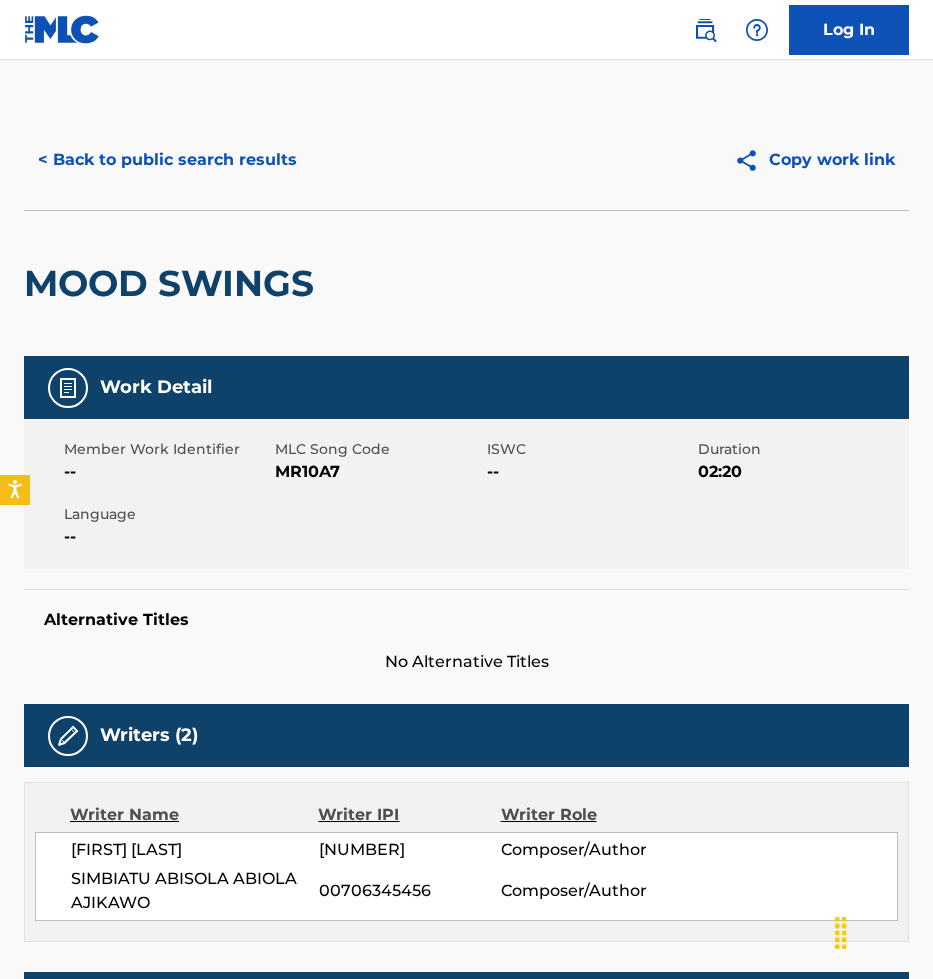 click on "< Back to public search results" at bounding box center [167, 160] 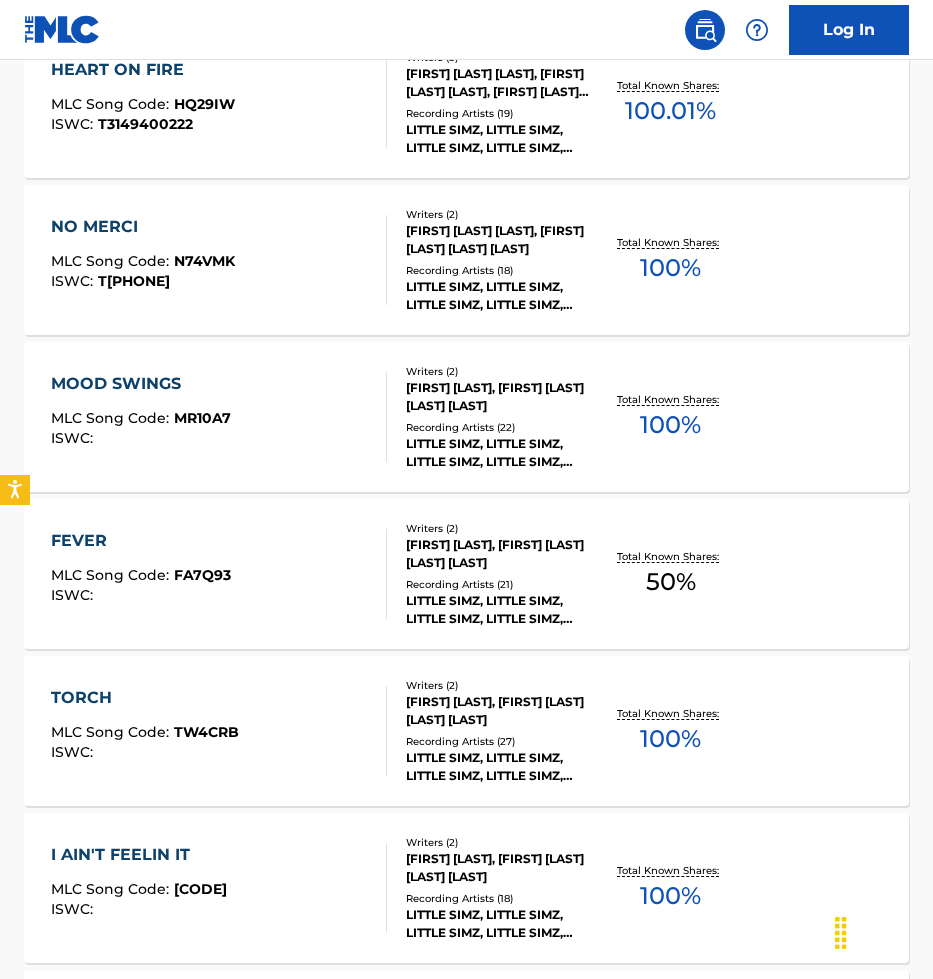 scroll, scrollTop: 966, scrollLeft: 0, axis: vertical 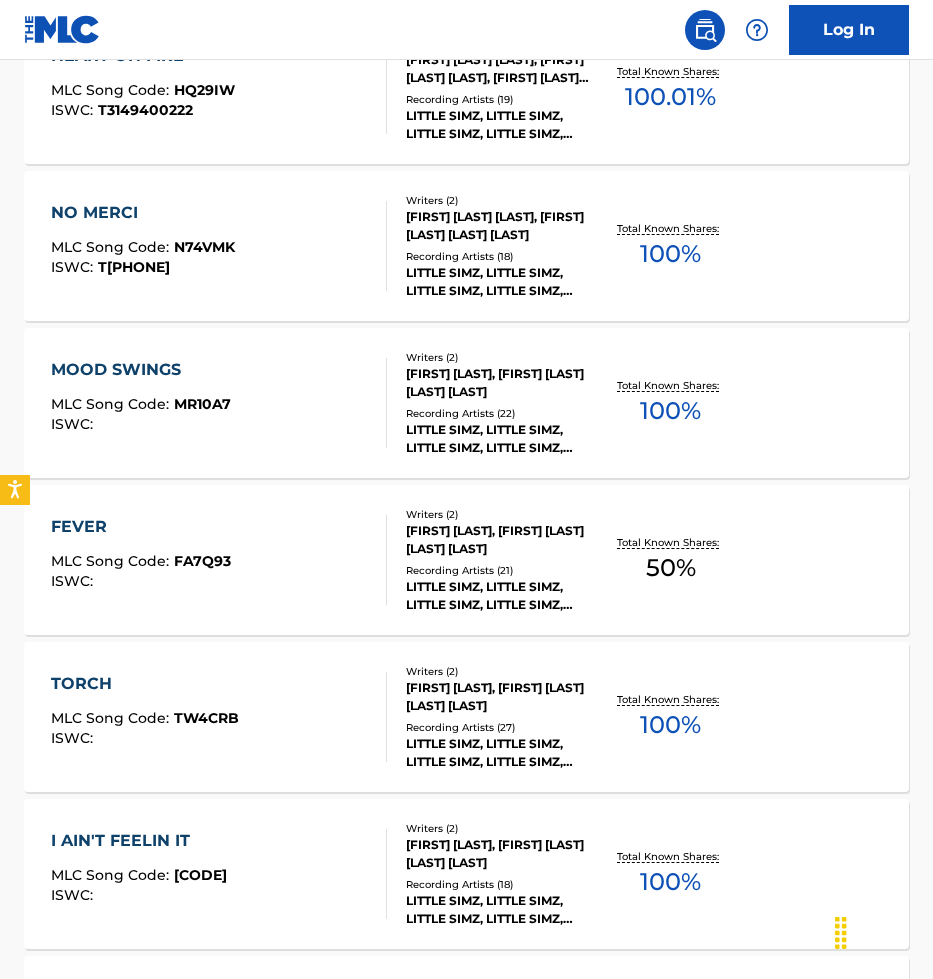 click on "JAMES EDWARD JACOB, SIMBIATU ABISOLA ABIOLA AJIKAWO" at bounding box center [501, 697] 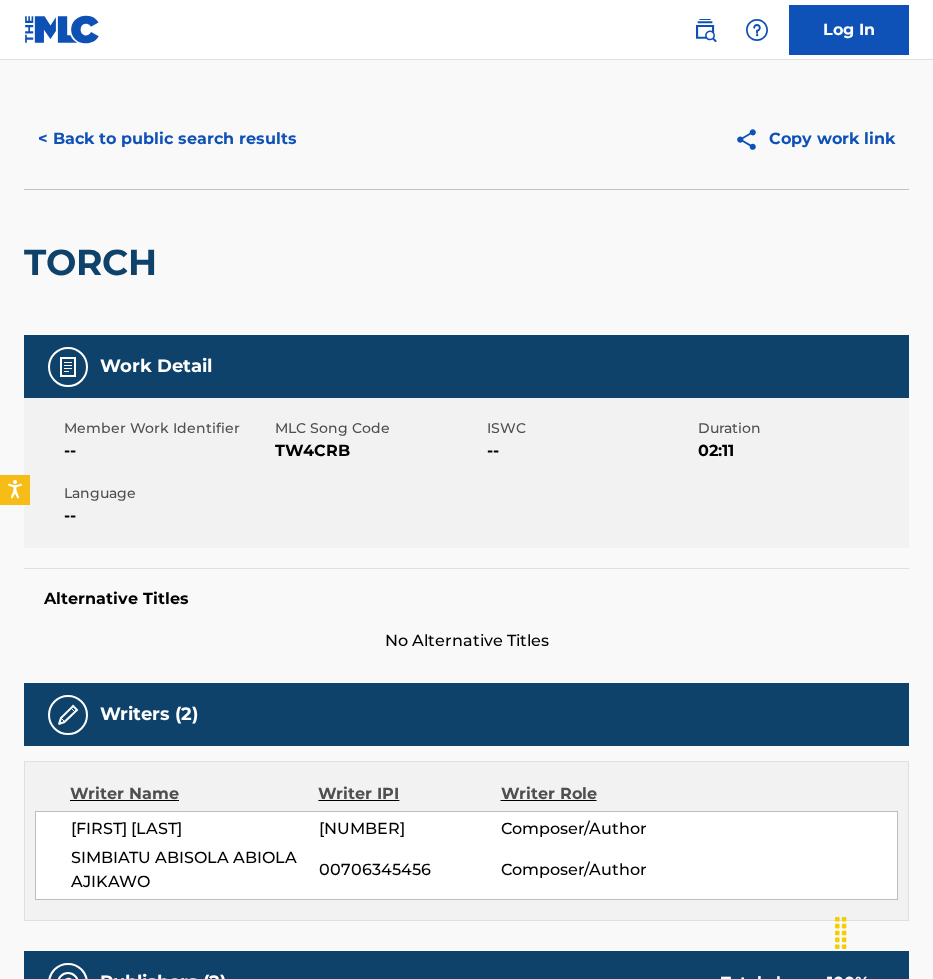scroll, scrollTop: 0, scrollLeft: 0, axis: both 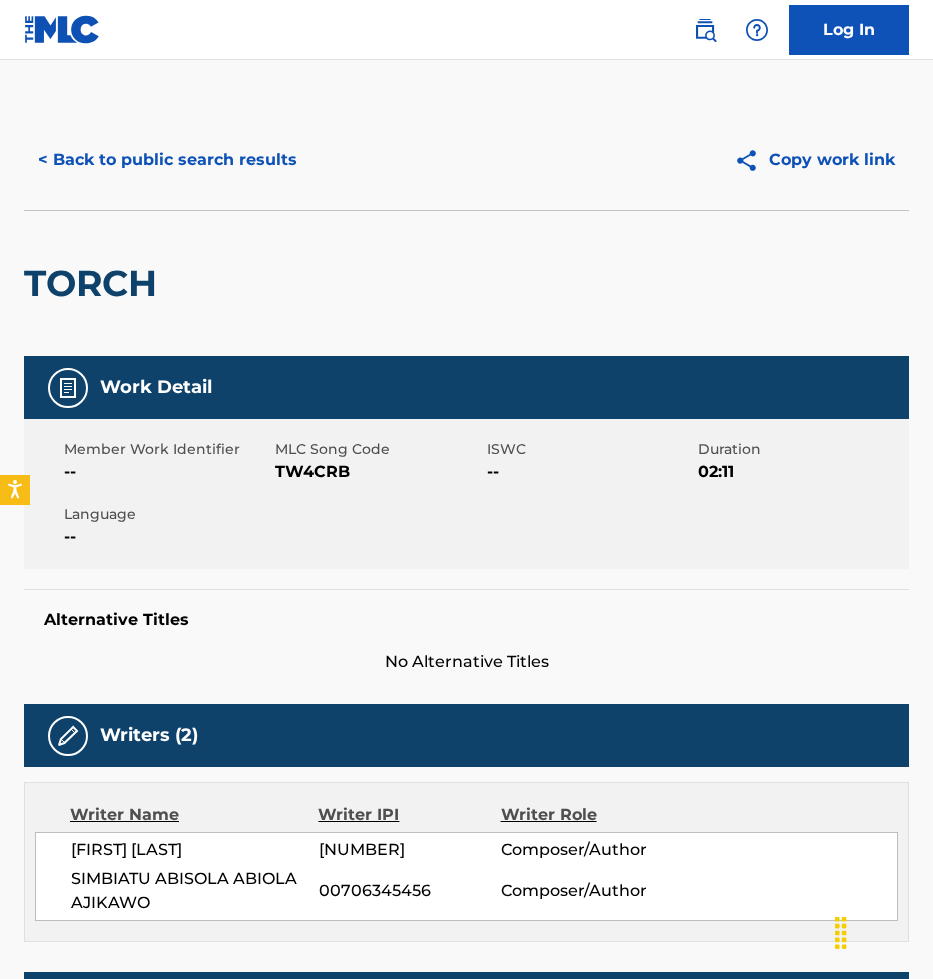 click on "< Back to public search results" at bounding box center [167, 160] 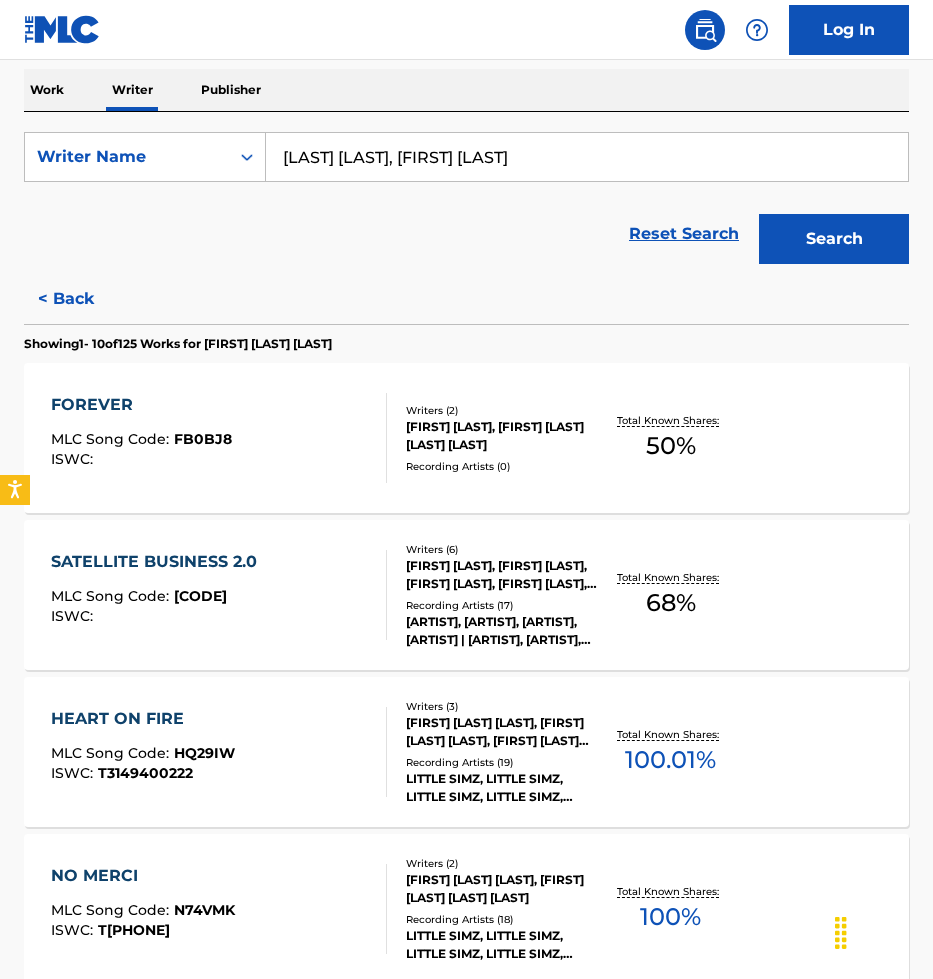 scroll, scrollTop: 306, scrollLeft: 0, axis: vertical 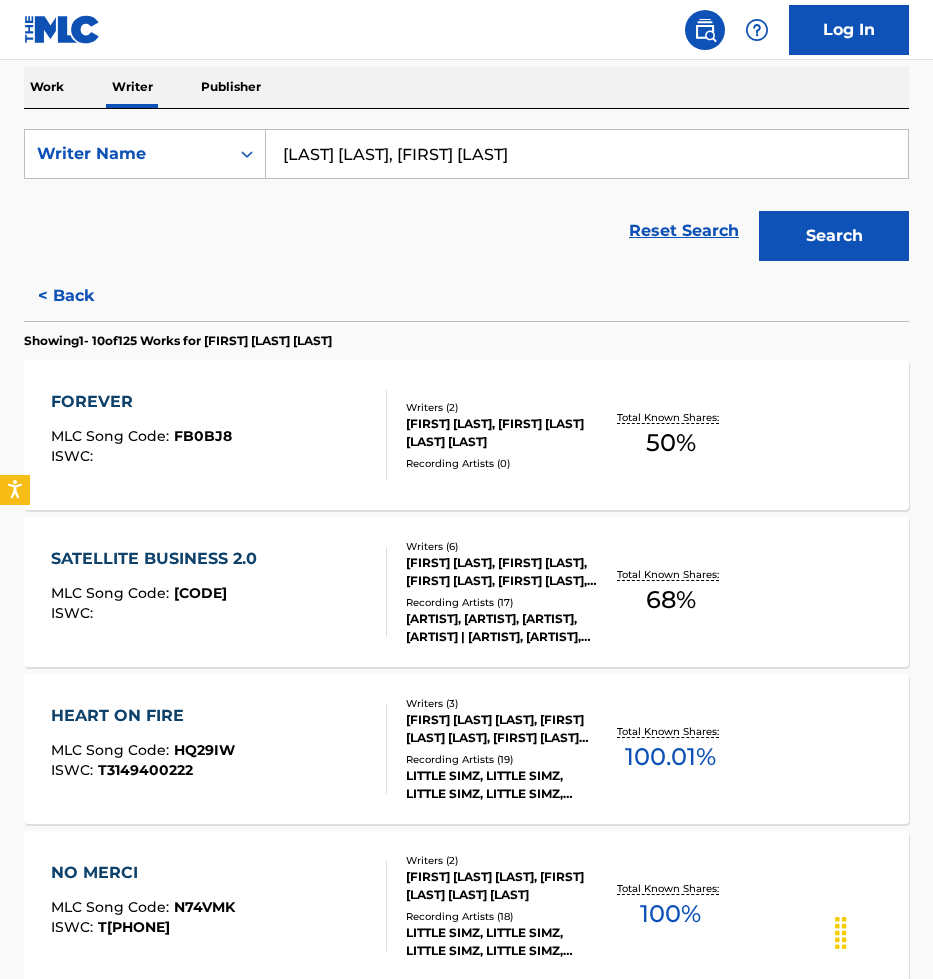 click on "Recording Artists ( 0 )" at bounding box center [501, 463] 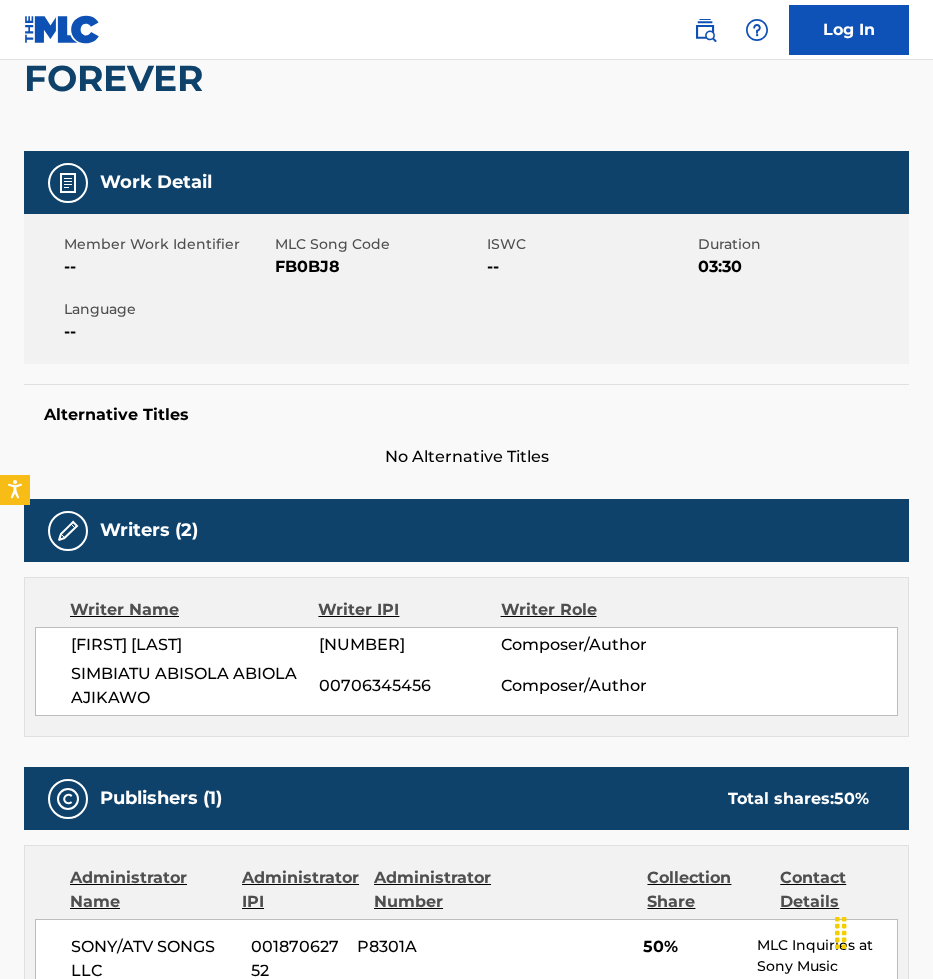 scroll, scrollTop: 0, scrollLeft: 0, axis: both 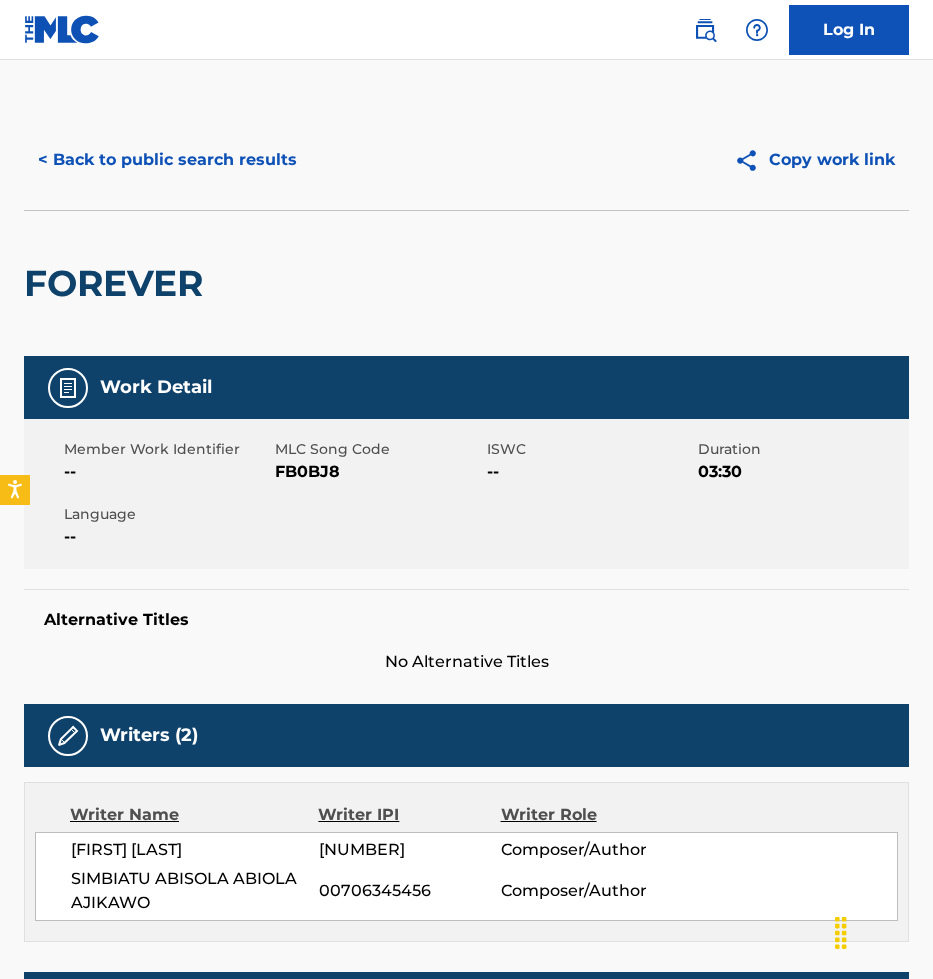 click on "< Back to public search results" at bounding box center (167, 160) 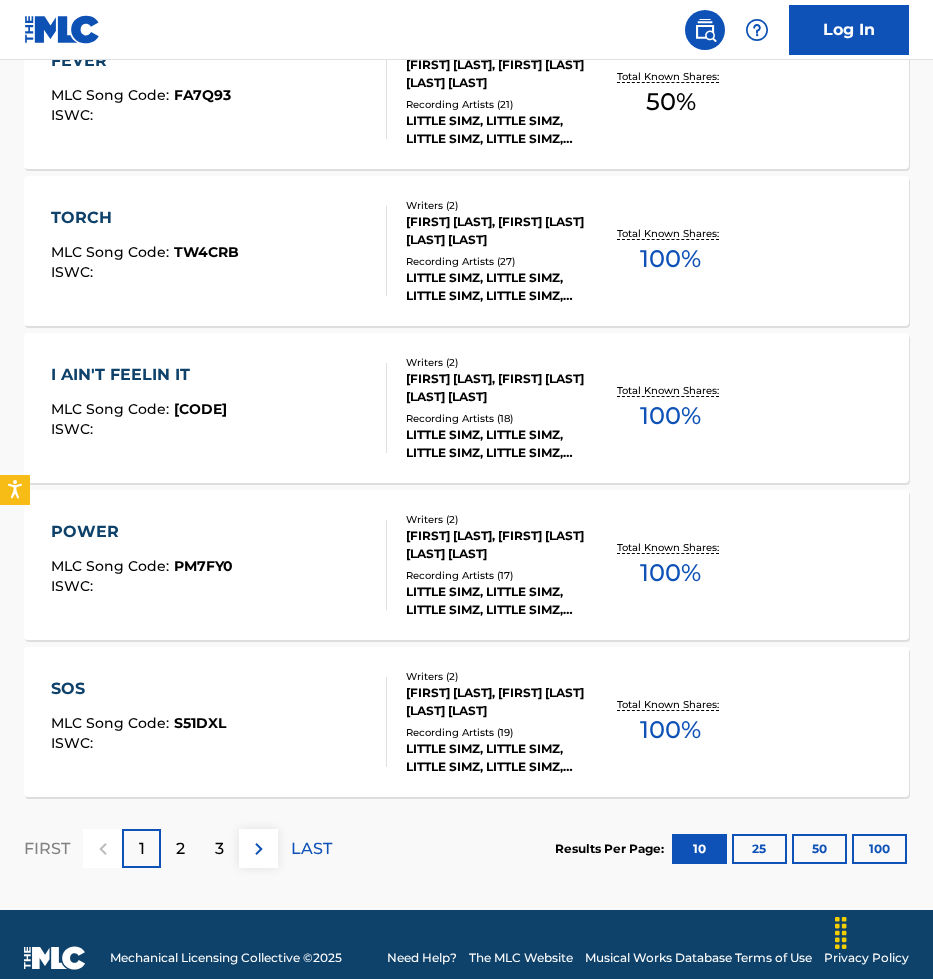 scroll, scrollTop: 1459, scrollLeft: 0, axis: vertical 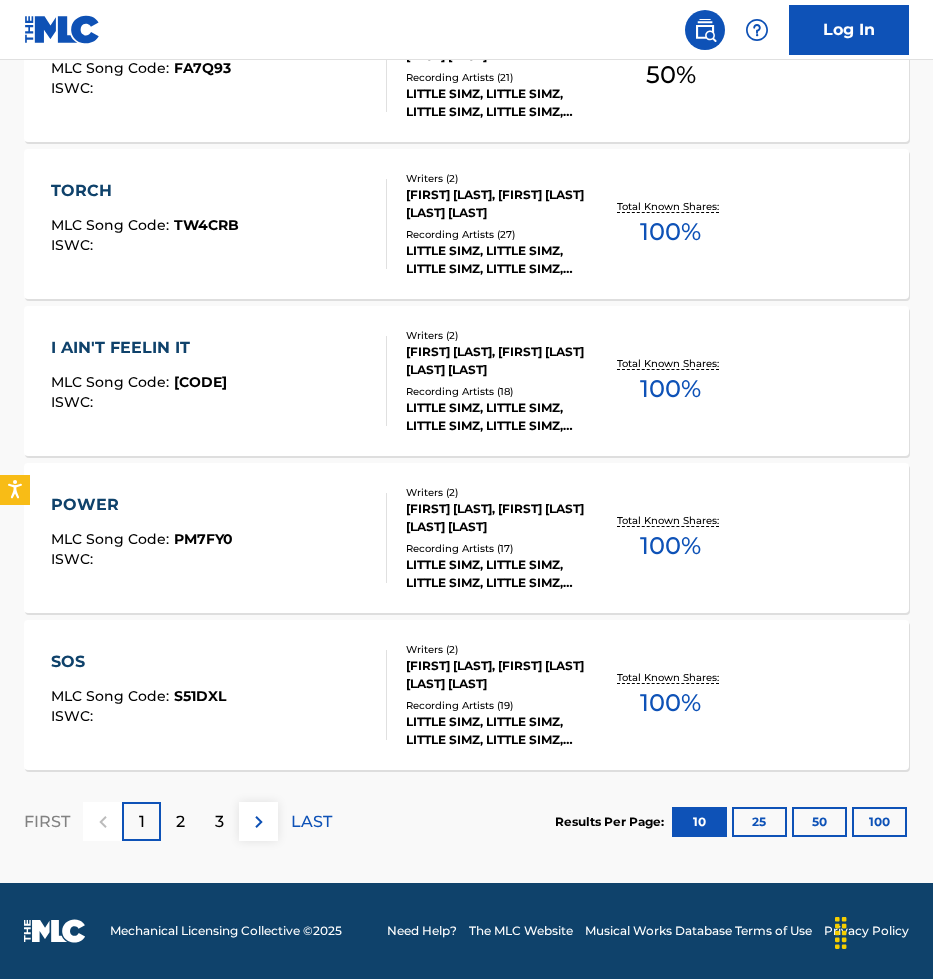 click on "LITTLE SIMZ, LITTLE SIMZ, LITTLE SIMZ, LITTLE SIMZ, LITTLE SIMZ" at bounding box center (501, 731) 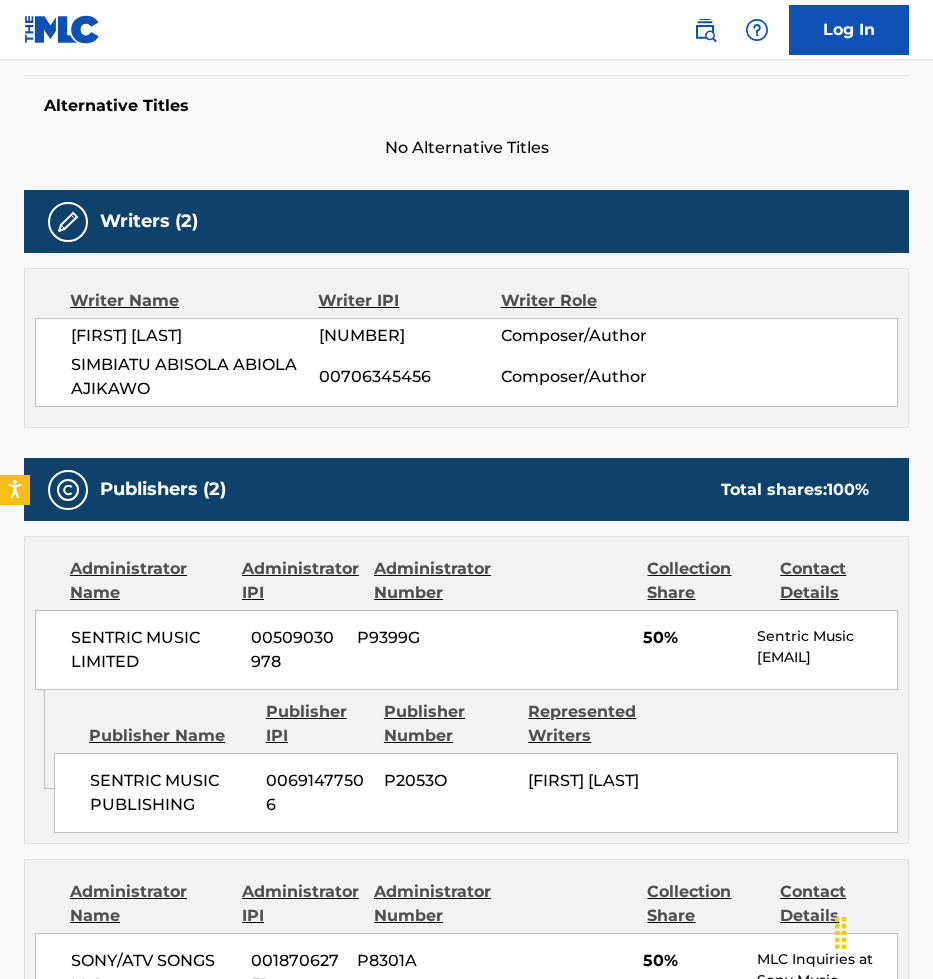 scroll, scrollTop: 513, scrollLeft: 0, axis: vertical 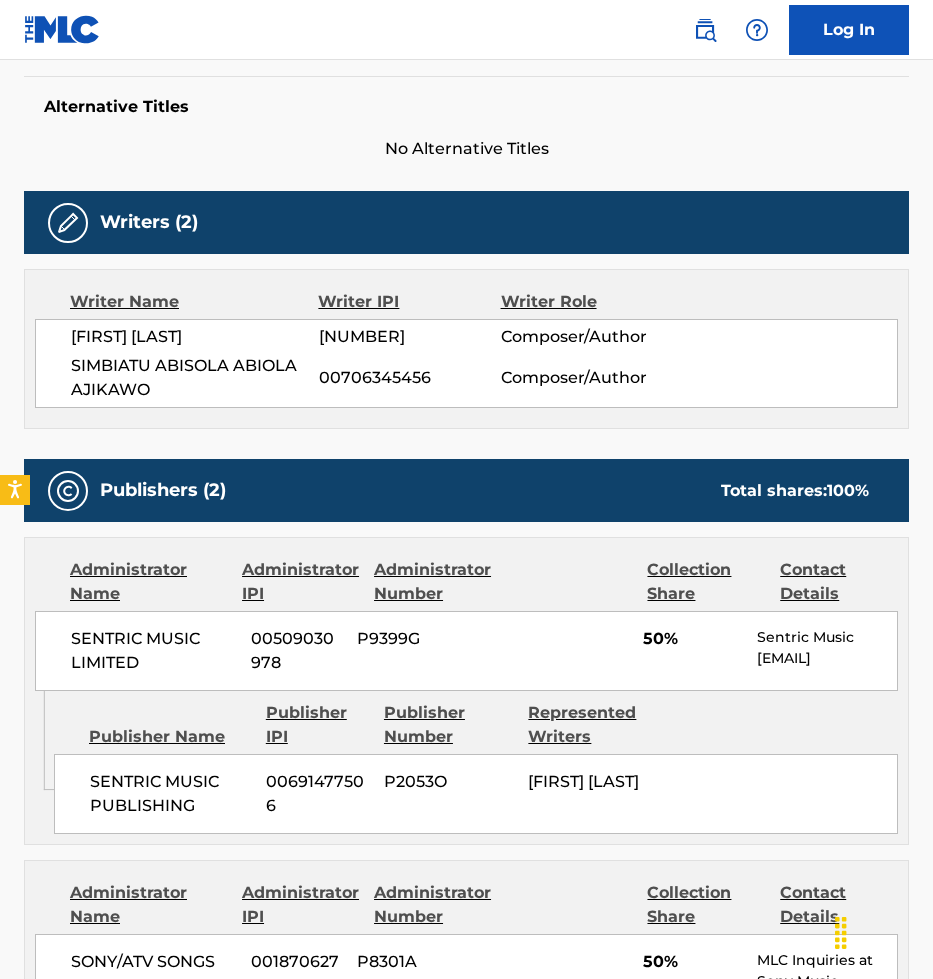 click on "00706345456" at bounding box center (410, 378) 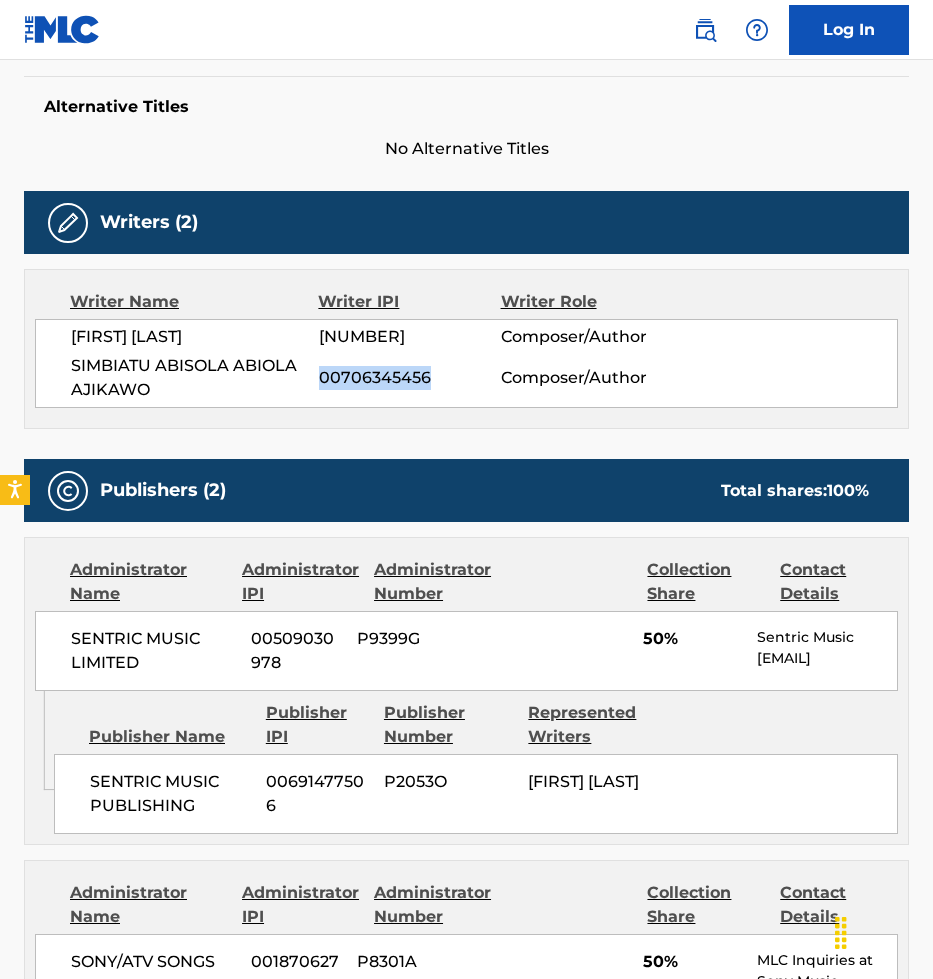 click on "00706345456" at bounding box center [410, 378] 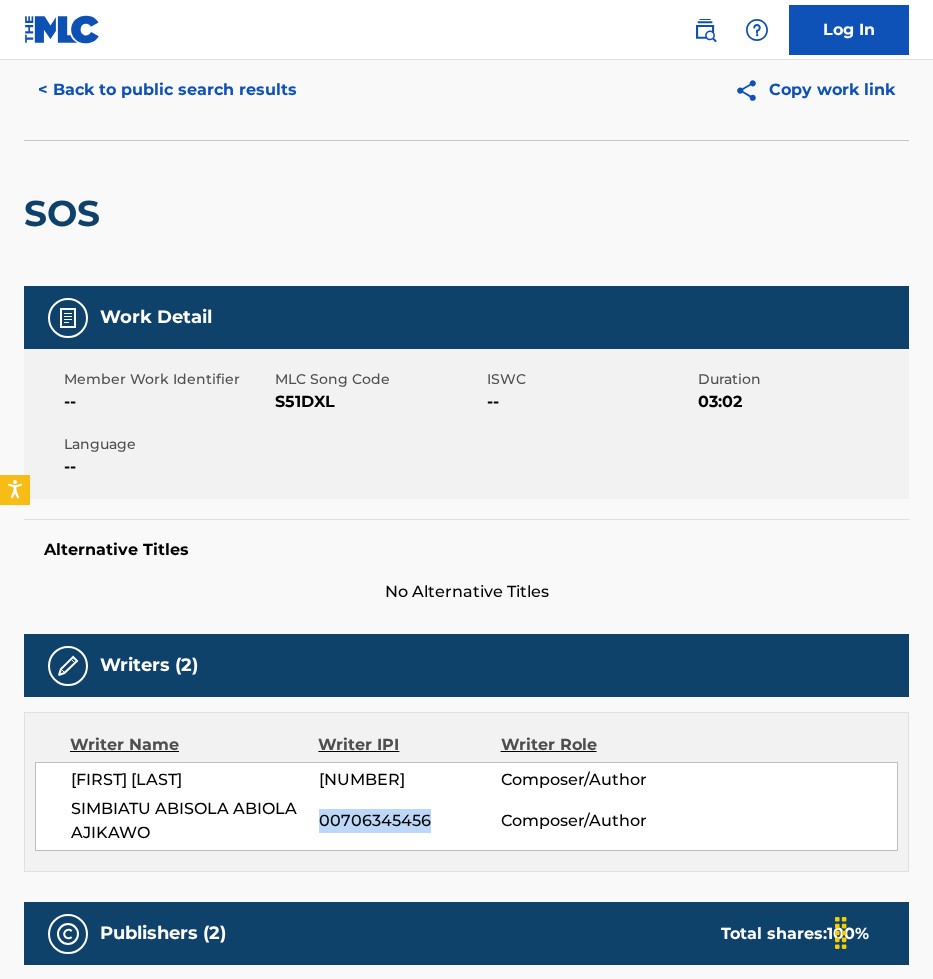 scroll, scrollTop: 0, scrollLeft: 0, axis: both 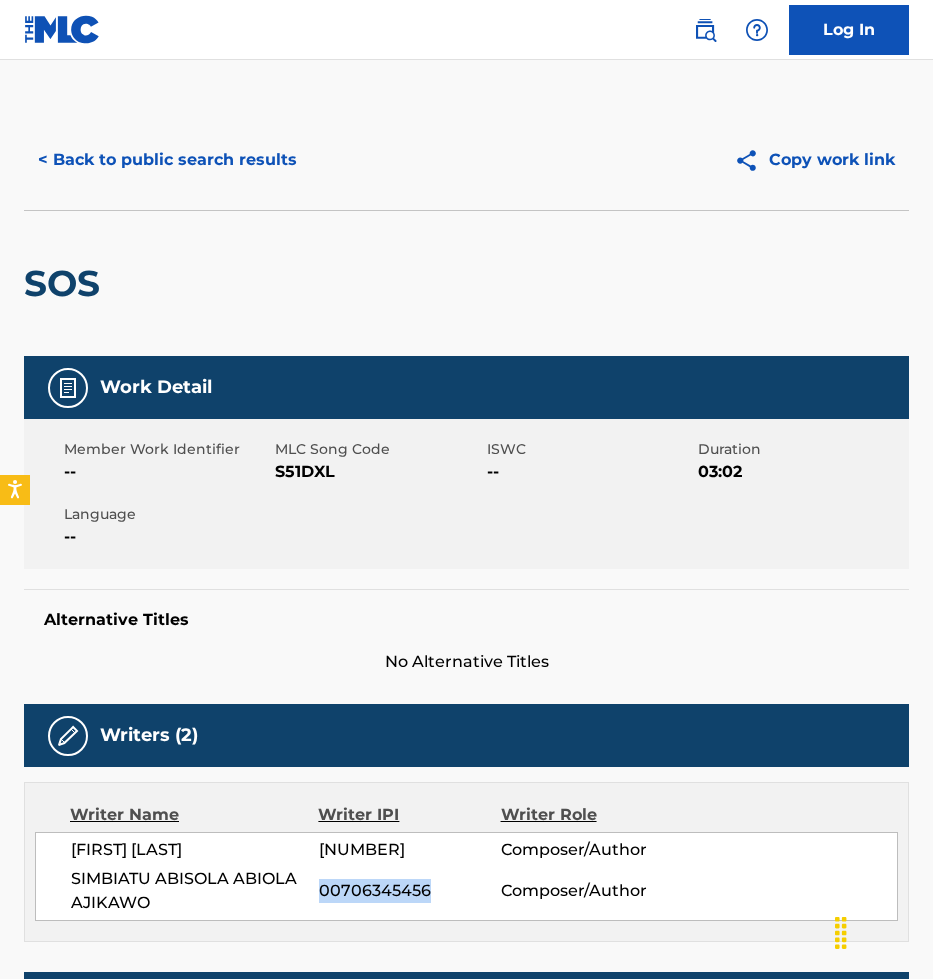 click on "< Back to public search results" at bounding box center [167, 160] 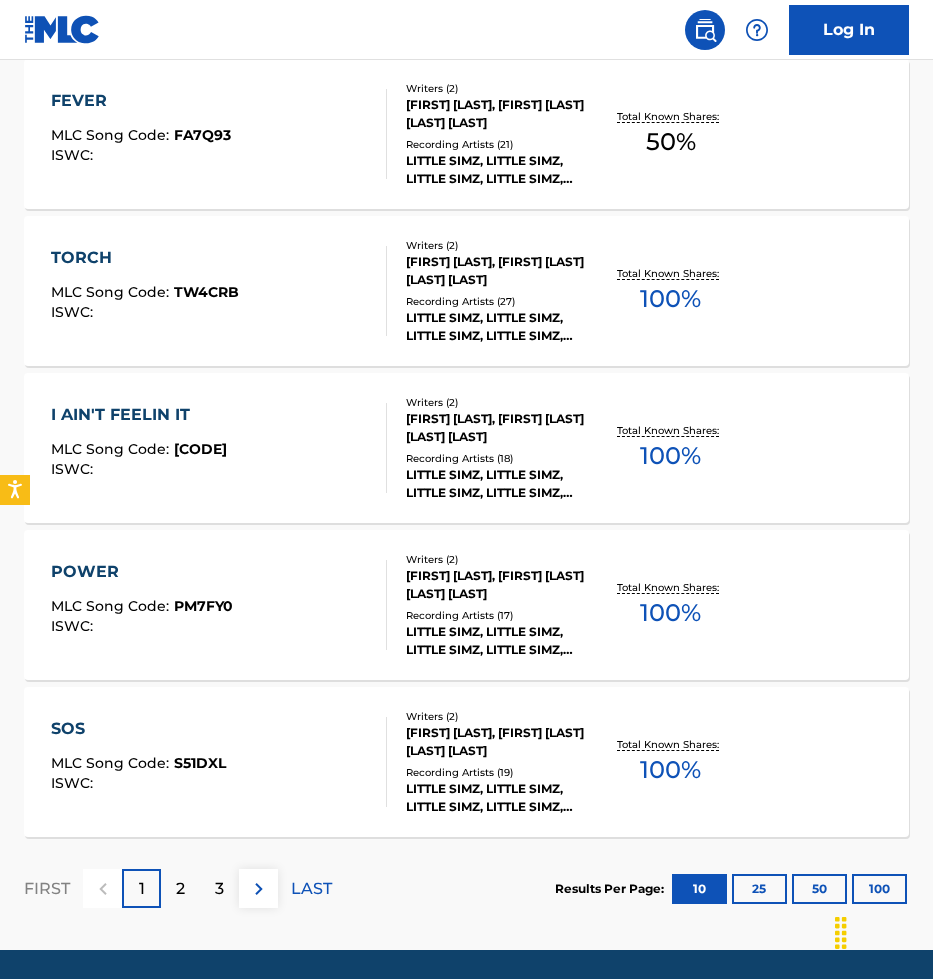 scroll, scrollTop: 1459, scrollLeft: 0, axis: vertical 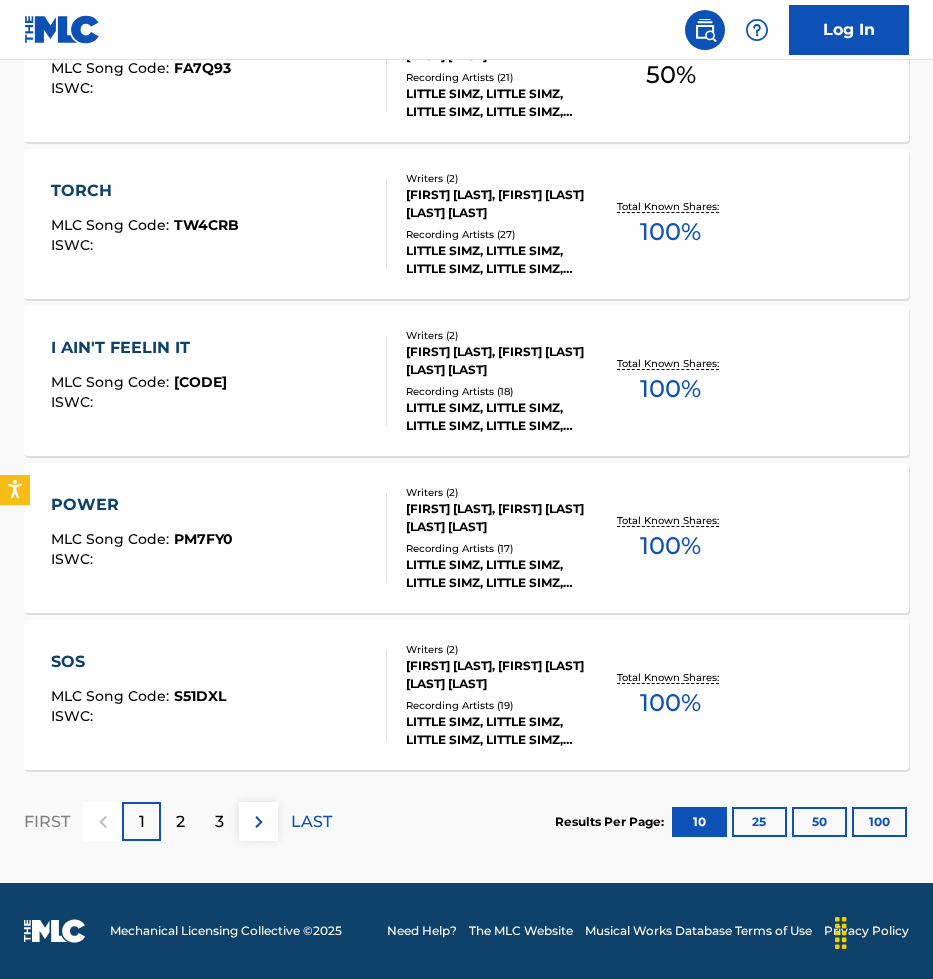 click on "100" at bounding box center (879, 822) 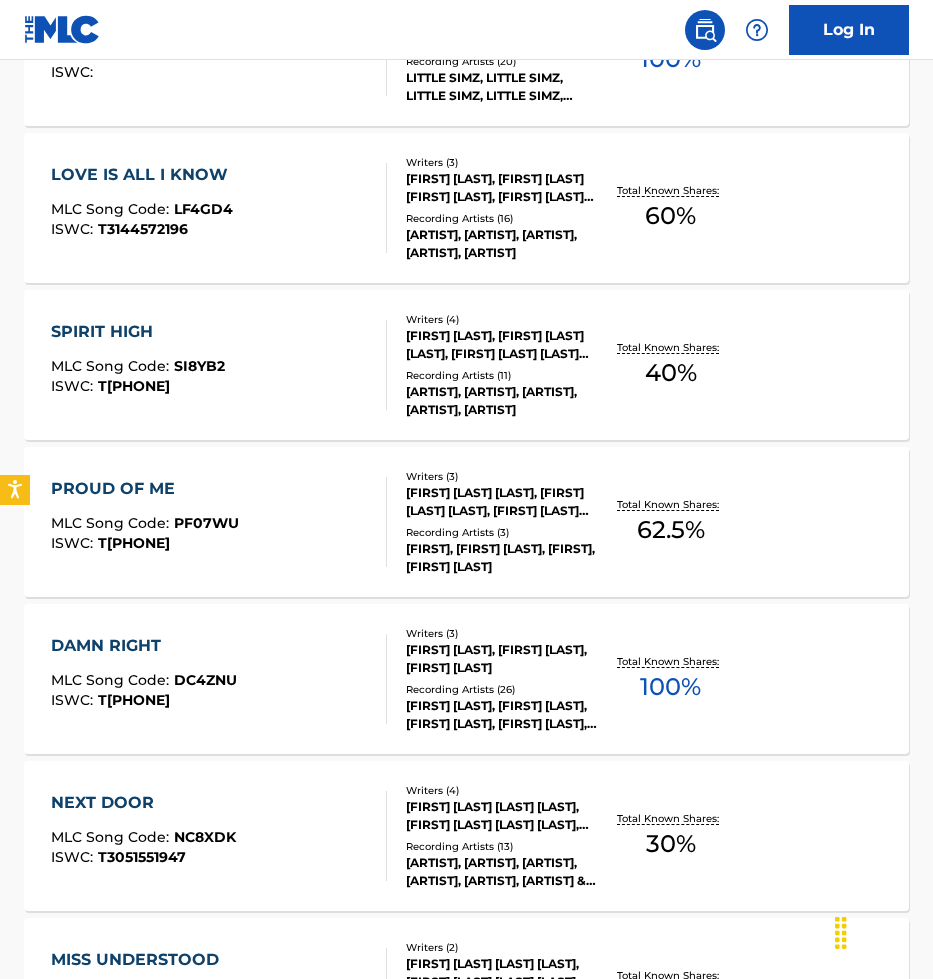 scroll, scrollTop: 2262, scrollLeft: 0, axis: vertical 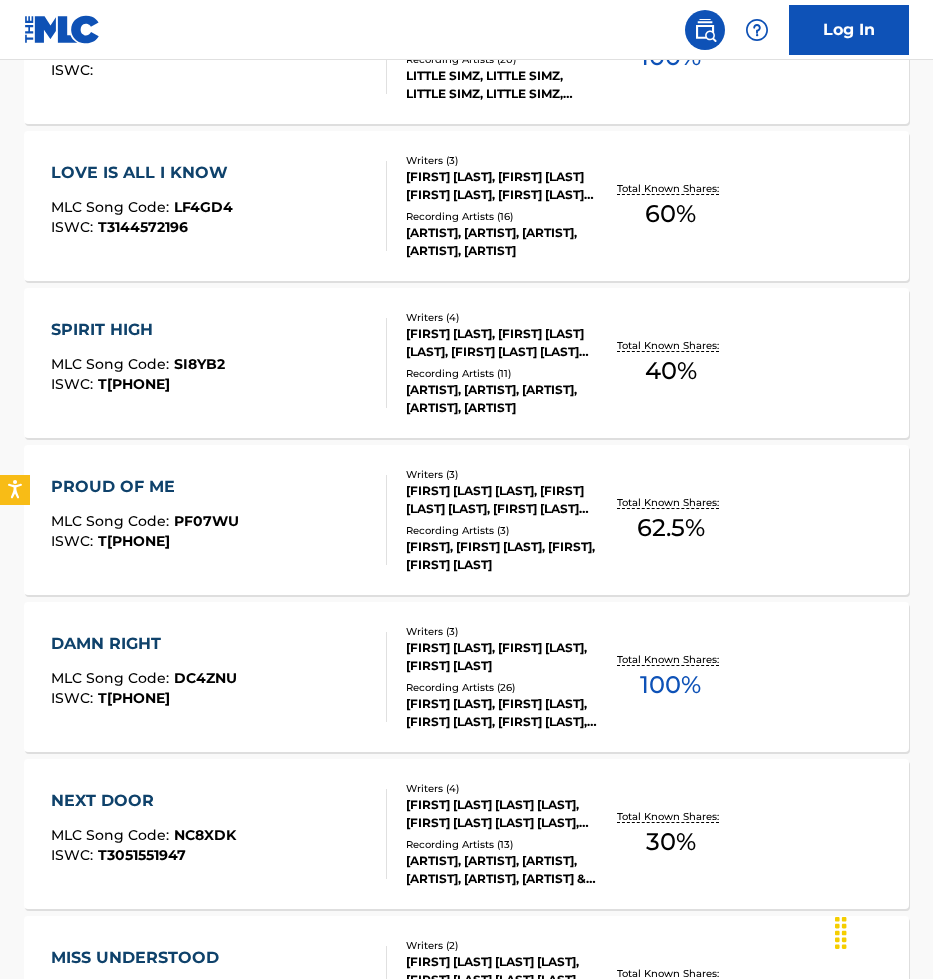 click on "Recording Artists ( 26 )" at bounding box center [501, 687] 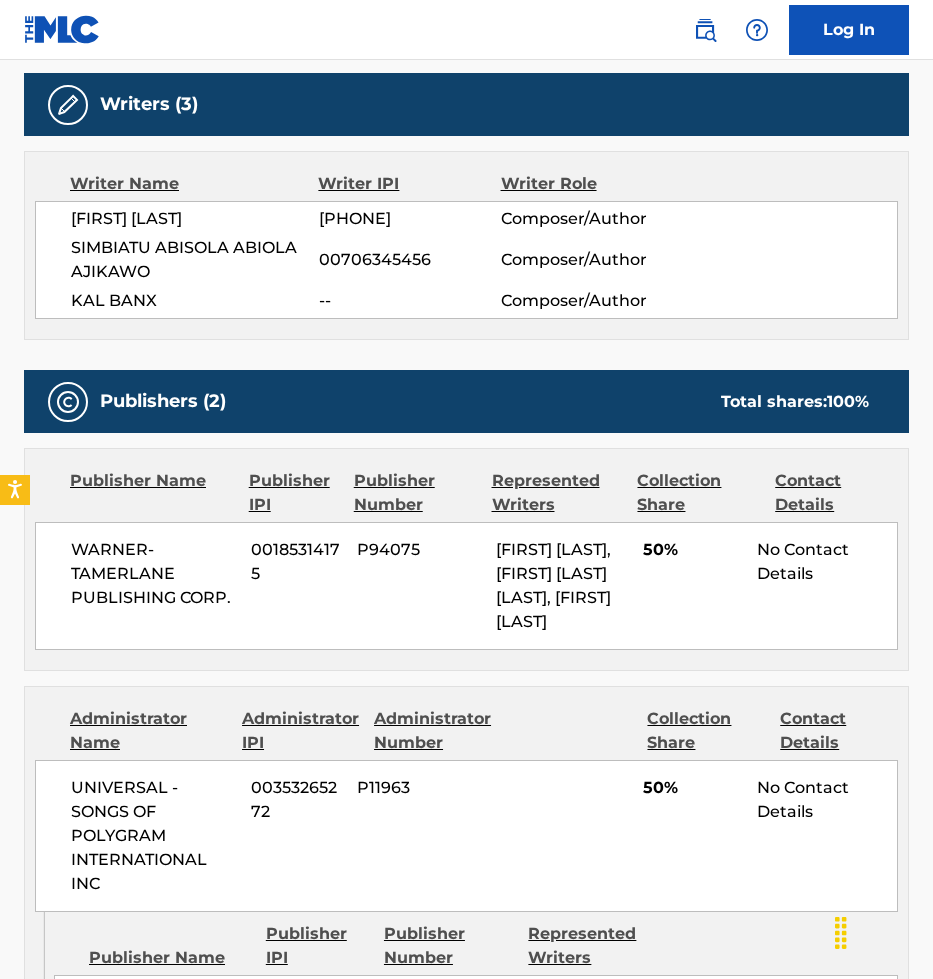 scroll, scrollTop: 678, scrollLeft: 0, axis: vertical 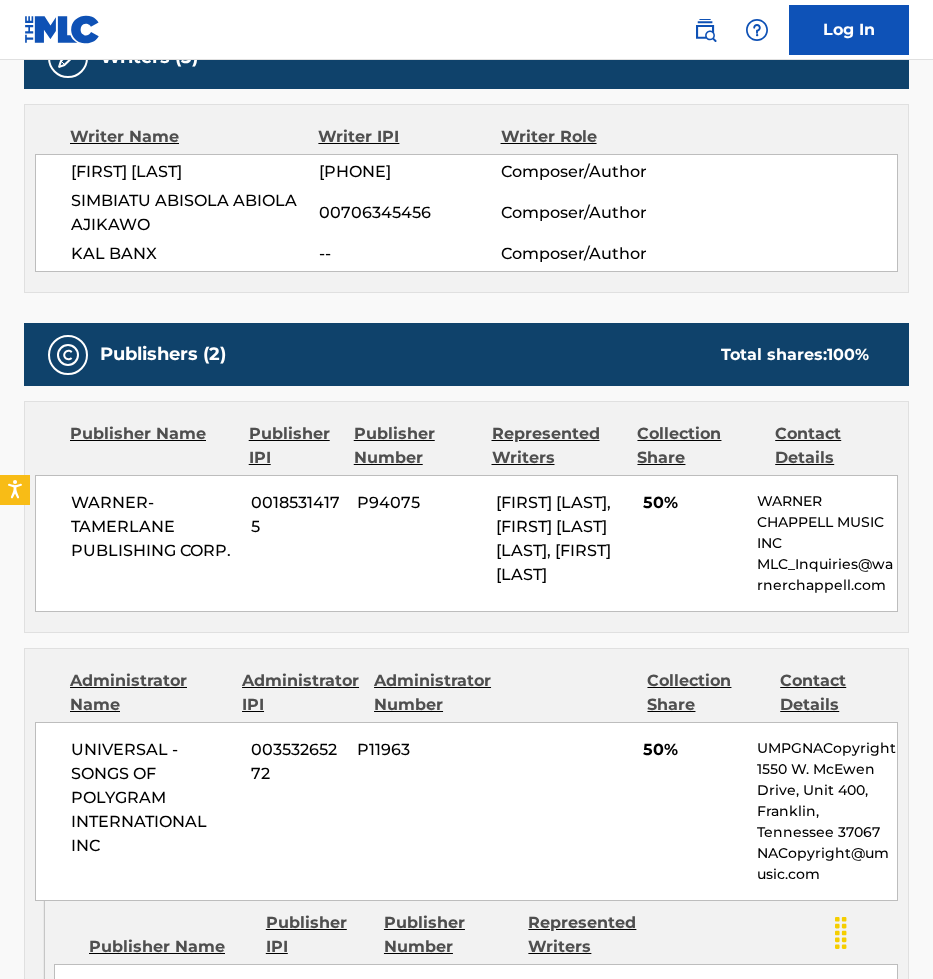 click on "WARNER-TAMERLANE PUBLISHING CORP." at bounding box center (153, 527) 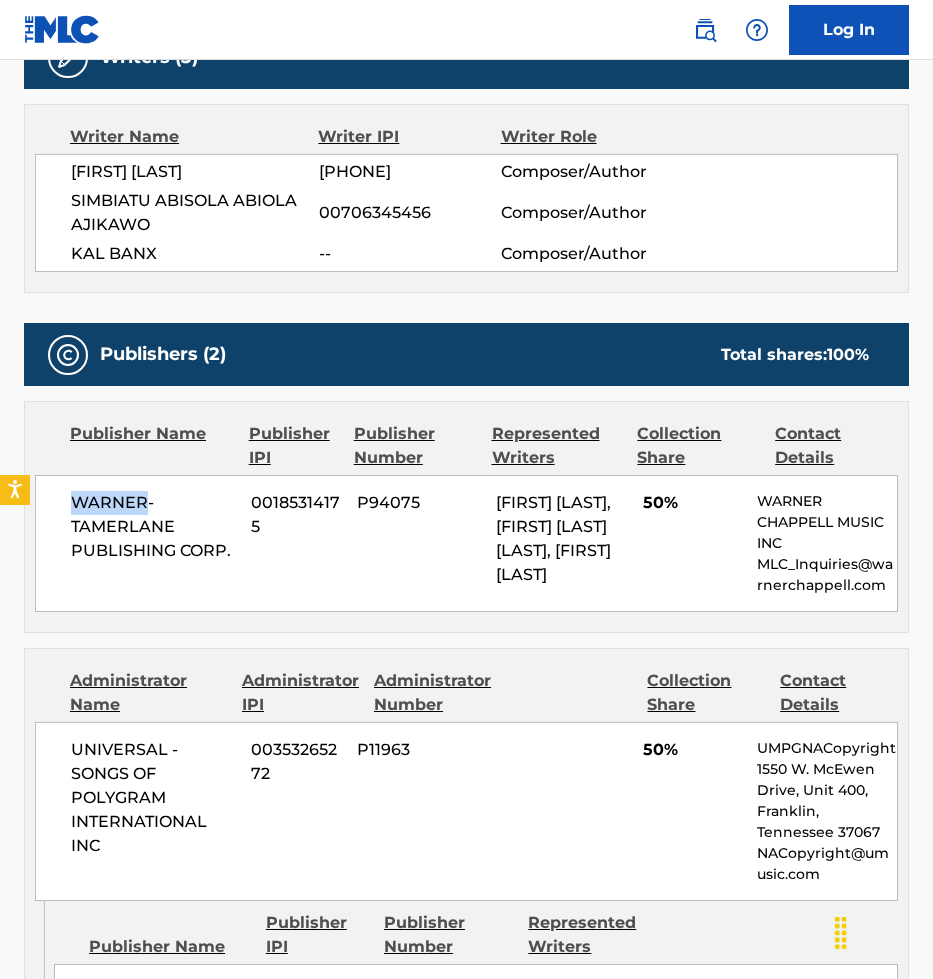 click on "WARNER-TAMERLANE PUBLISHING CORP." at bounding box center (153, 527) 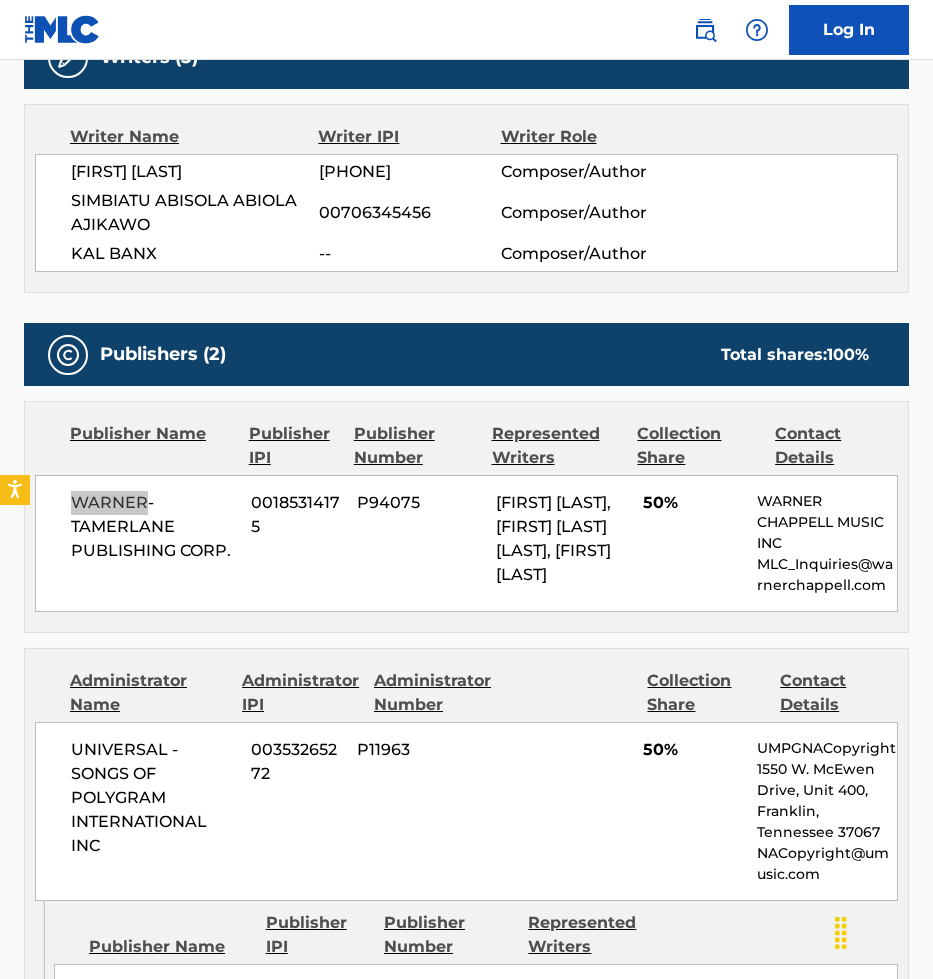 scroll, scrollTop: 0, scrollLeft: 0, axis: both 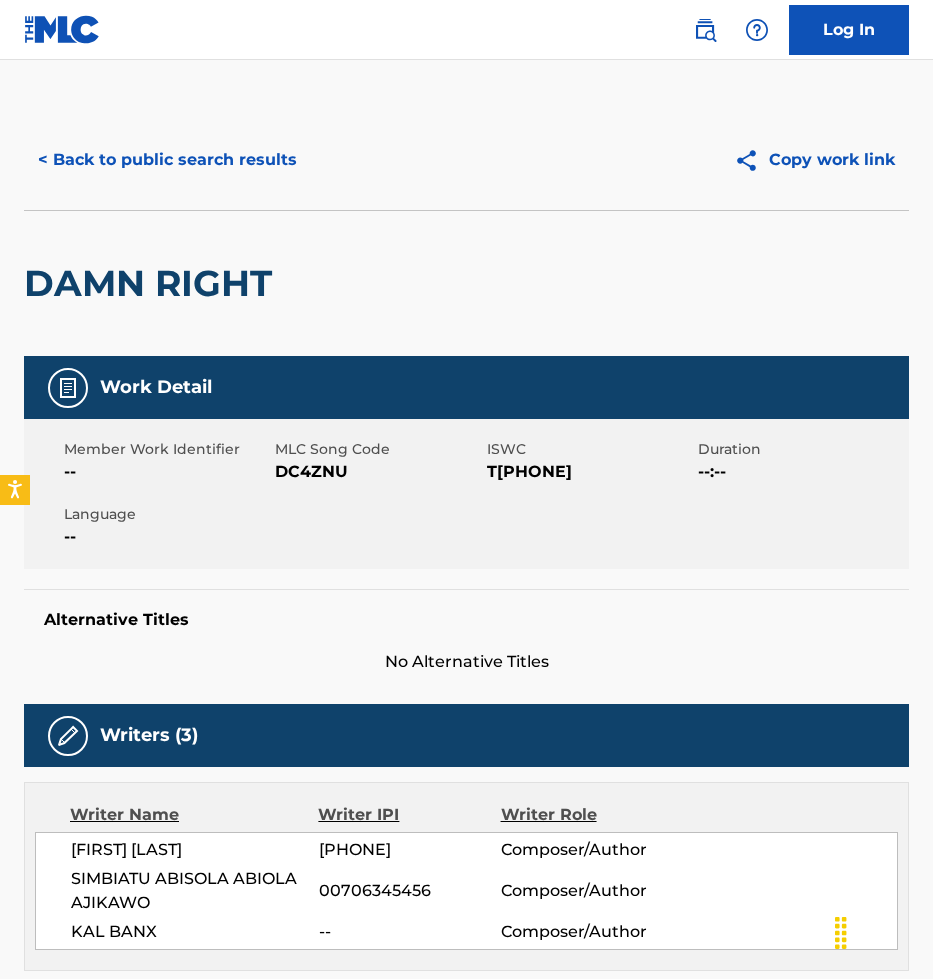 click on "DC4ZNU" at bounding box center (378, 472) 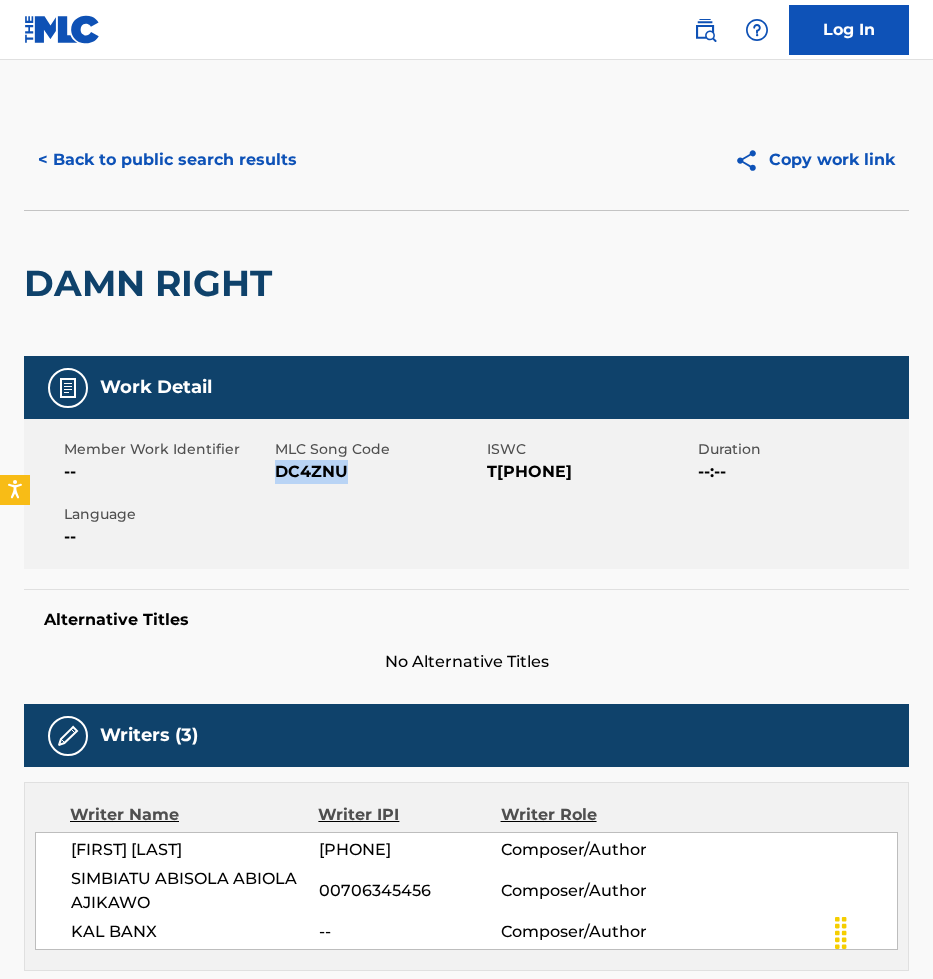 click on "DC4ZNU" at bounding box center [378, 472] 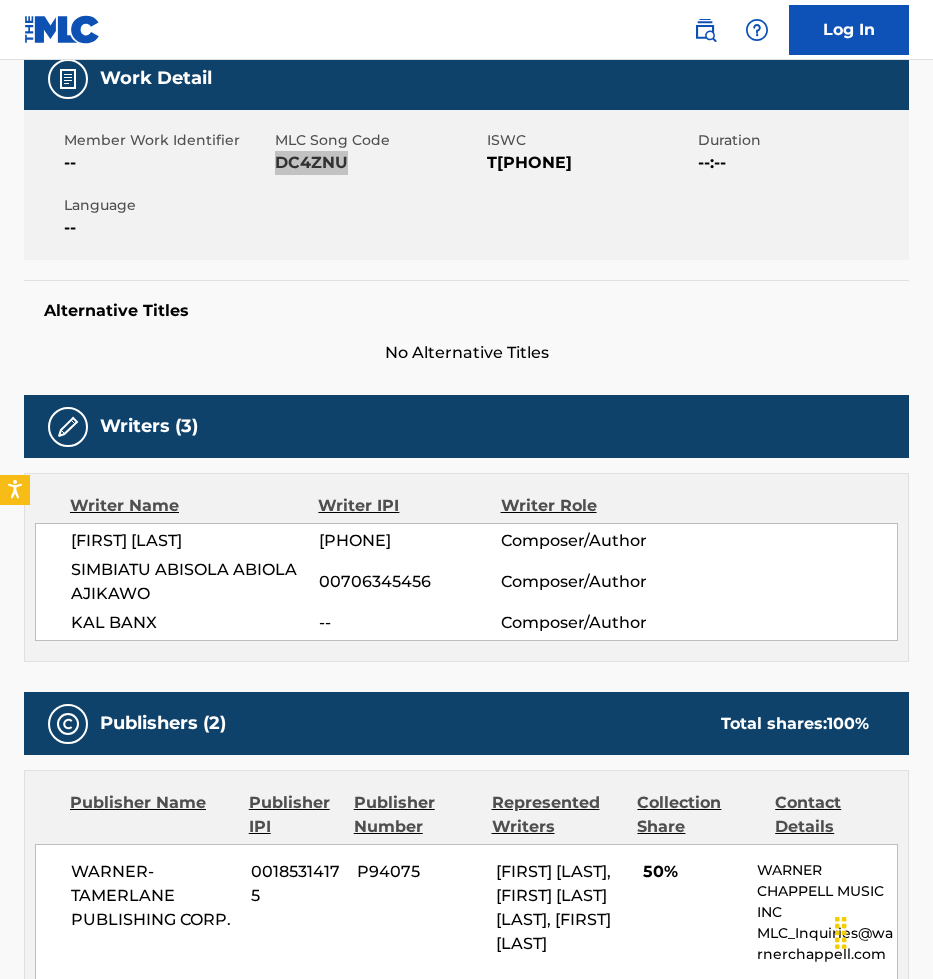 scroll, scrollTop: 364, scrollLeft: 0, axis: vertical 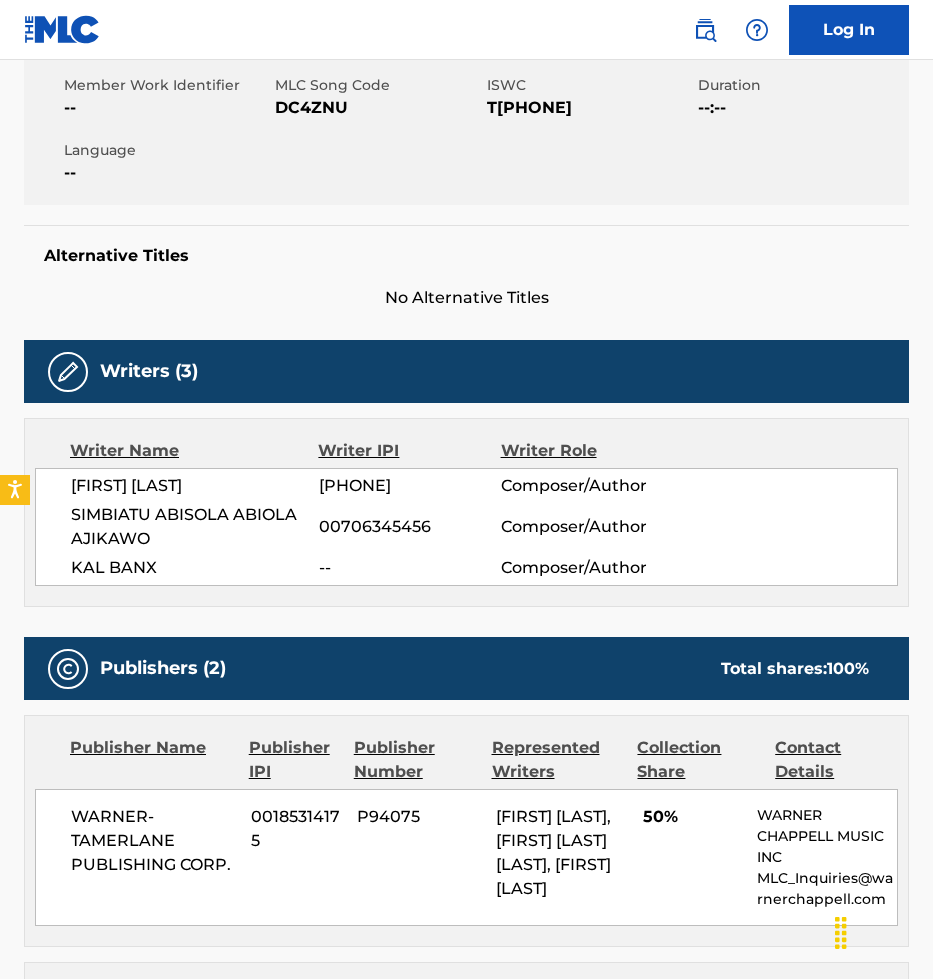 click on "SIMBIATU ABISOLA ABIOLA AJIKAWO 00706345456 Composer/Author" at bounding box center [484, 527] 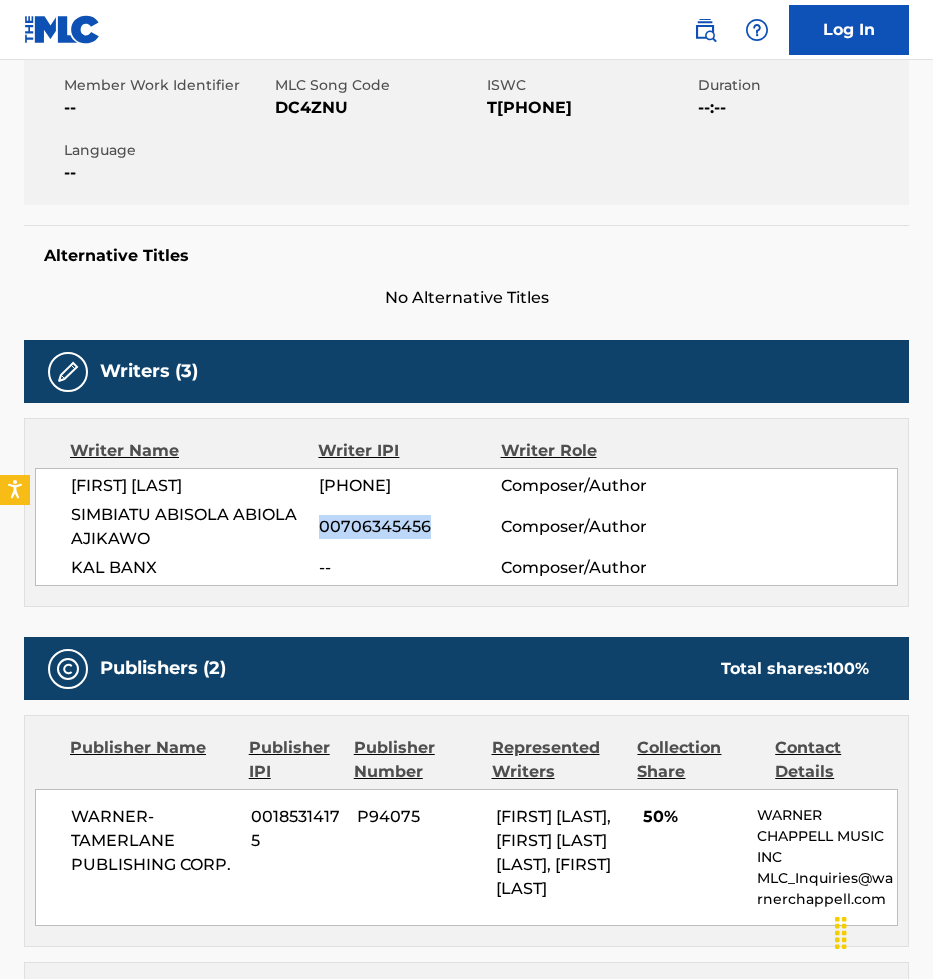 click on "SIMBIATU ABISOLA ABIOLA AJIKAWO 00706345456 Composer/Author" at bounding box center [484, 527] 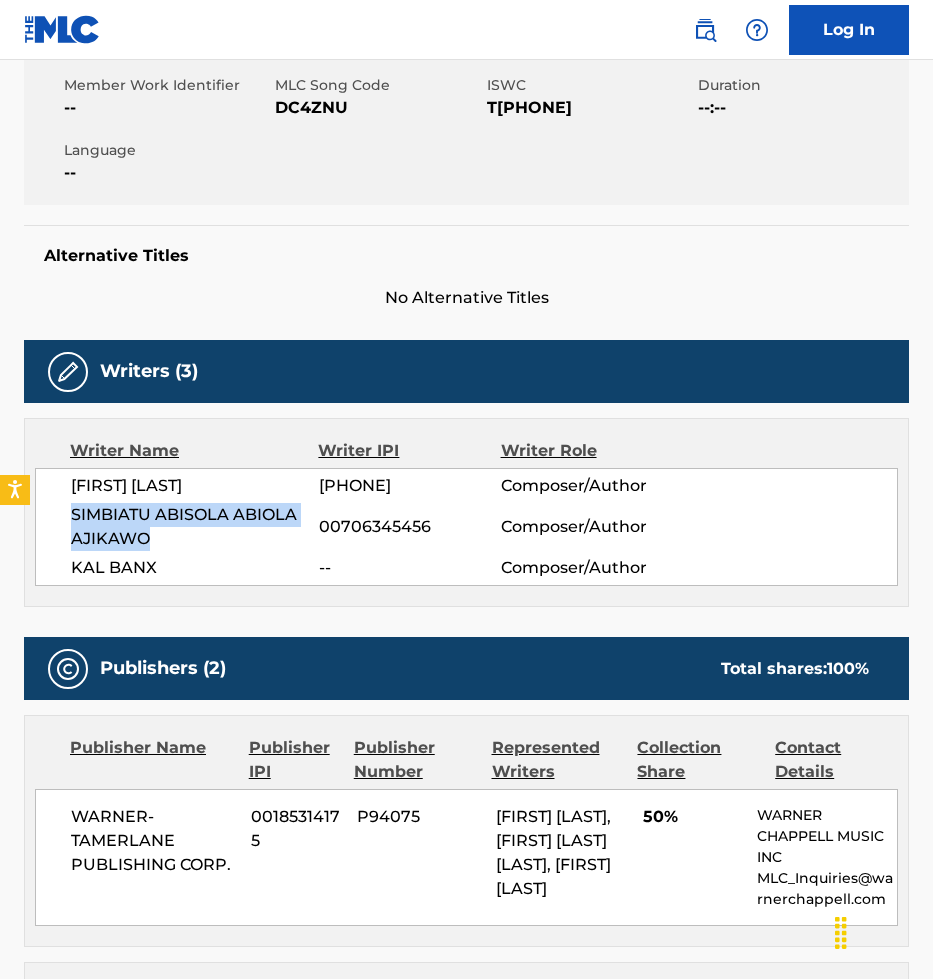 drag, startPoint x: 151, startPoint y: 537, endPoint x: 73, endPoint y: 513, distance: 81.608826 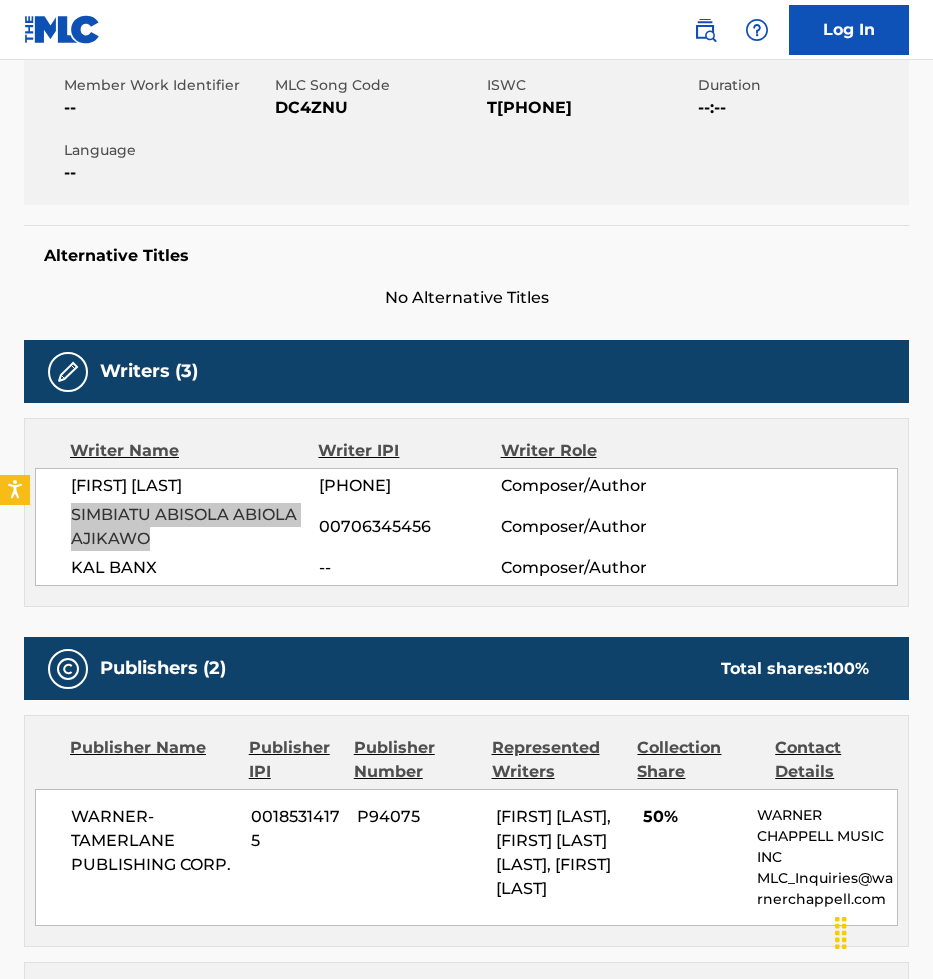 scroll, scrollTop: 0, scrollLeft: 0, axis: both 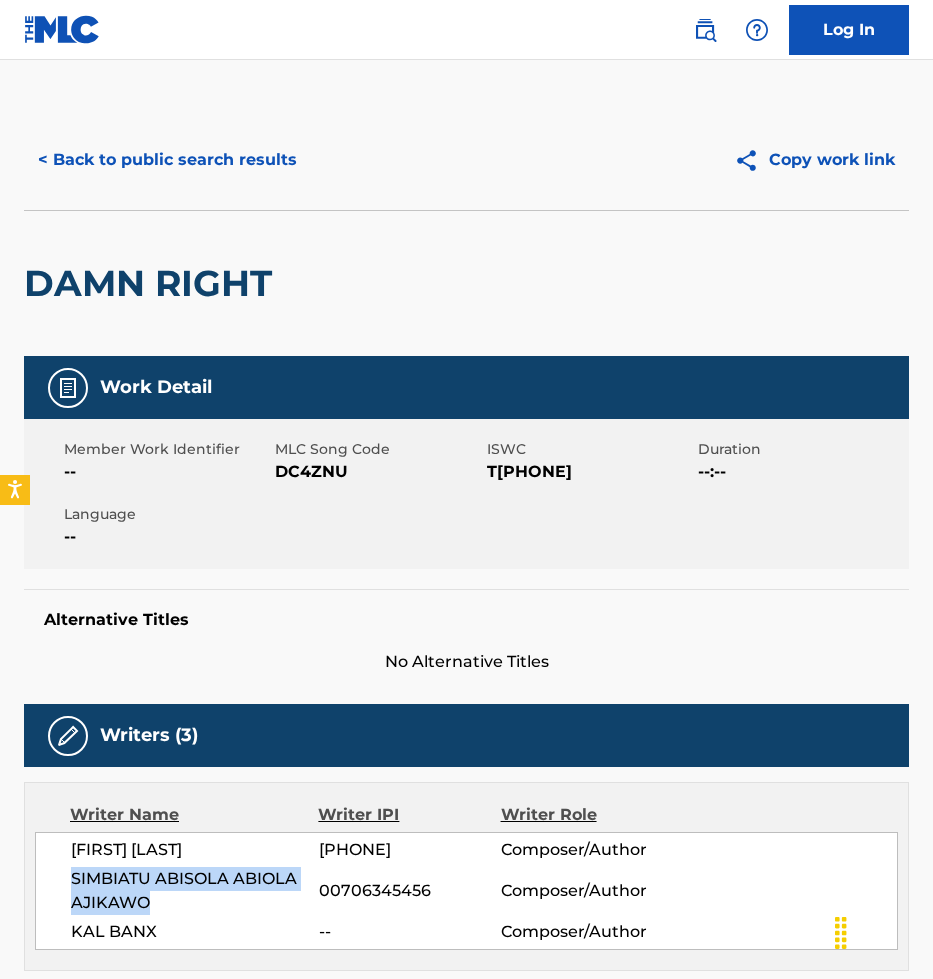 click on "< Back to public search results" at bounding box center [167, 160] 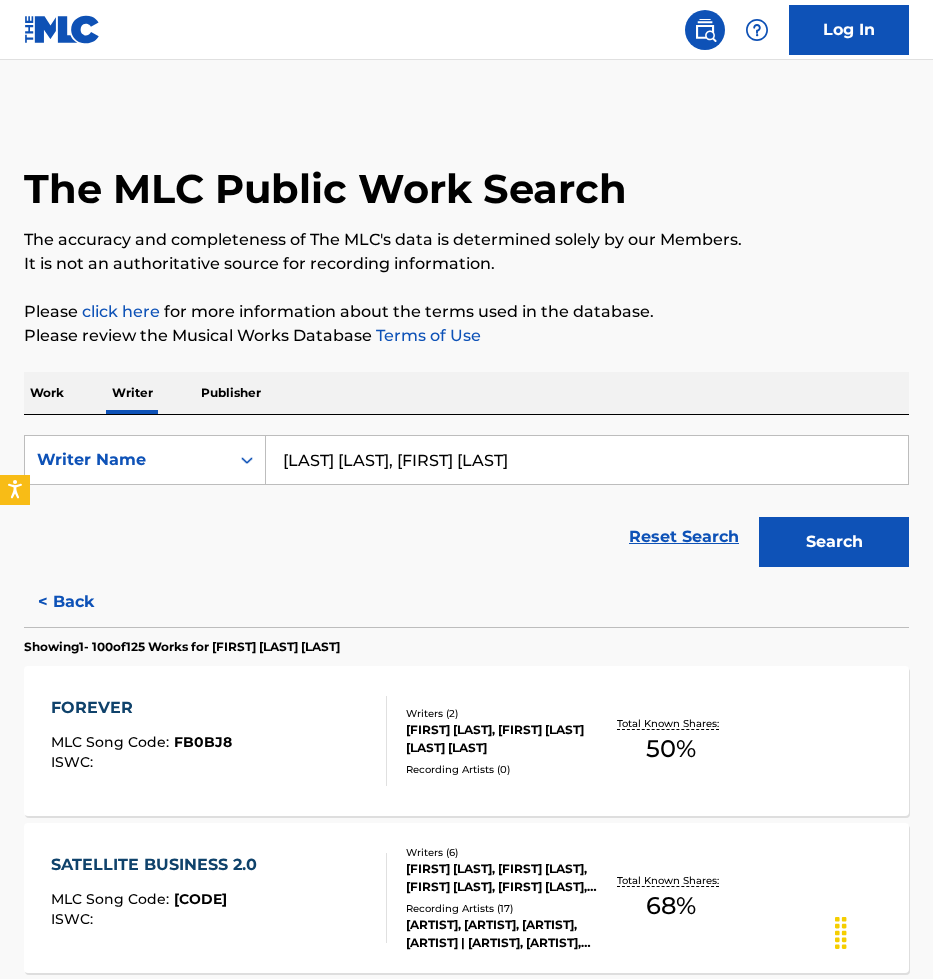 paste on "hreehang Rai, John Chamling Rai, Kapil Sunuwar, Manahang Rai" 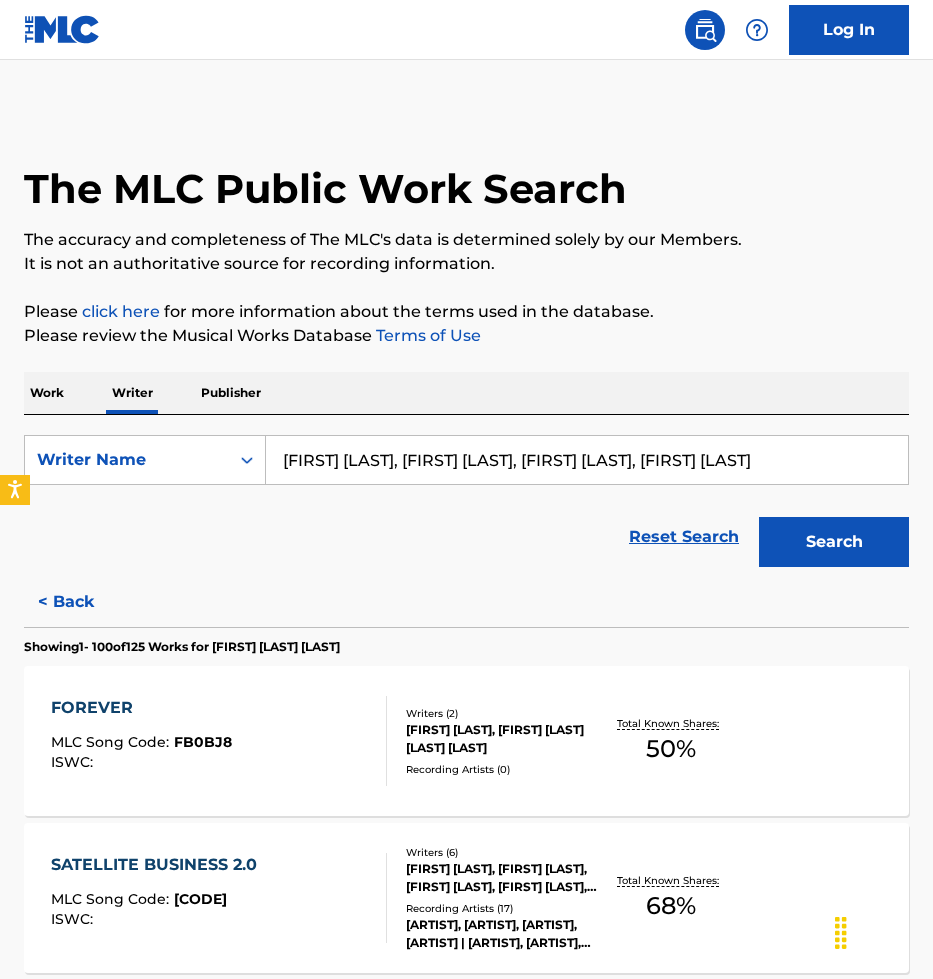 click on "Search" at bounding box center (834, 542) 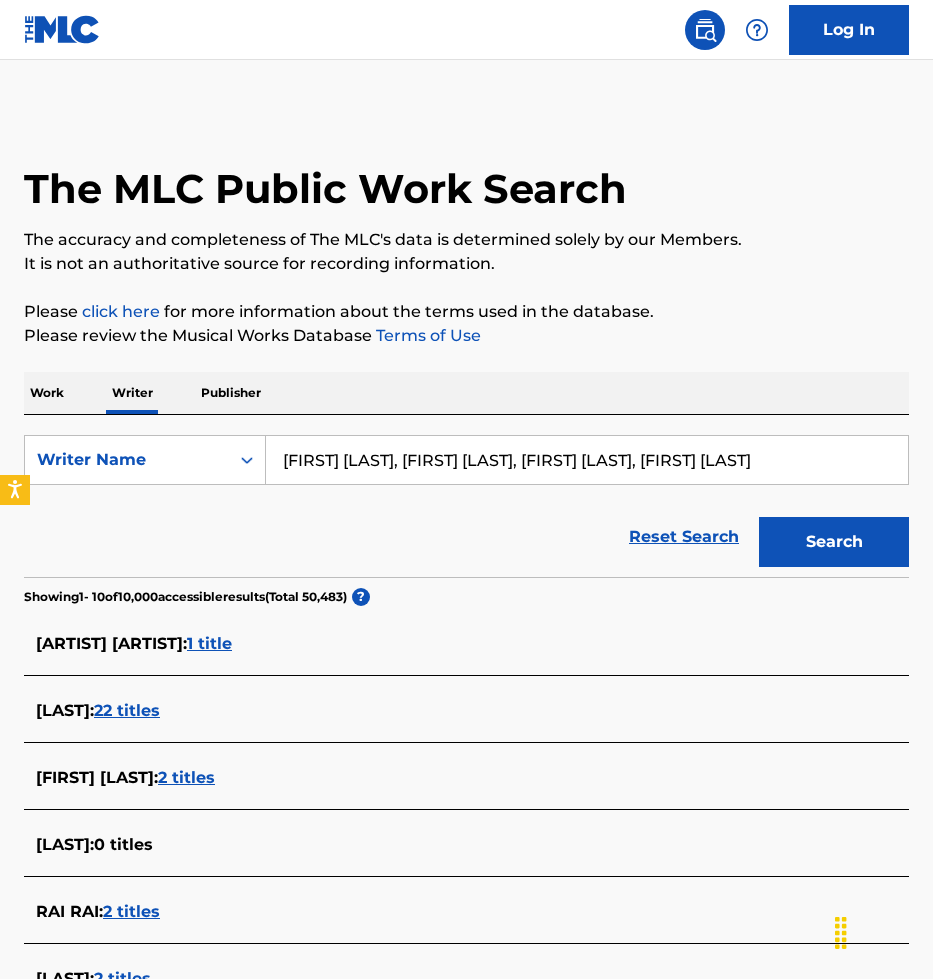 drag, startPoint x: 282, startPoint y: 456, endPoint x: 400, endPoint y: 451, distance: 118.10589 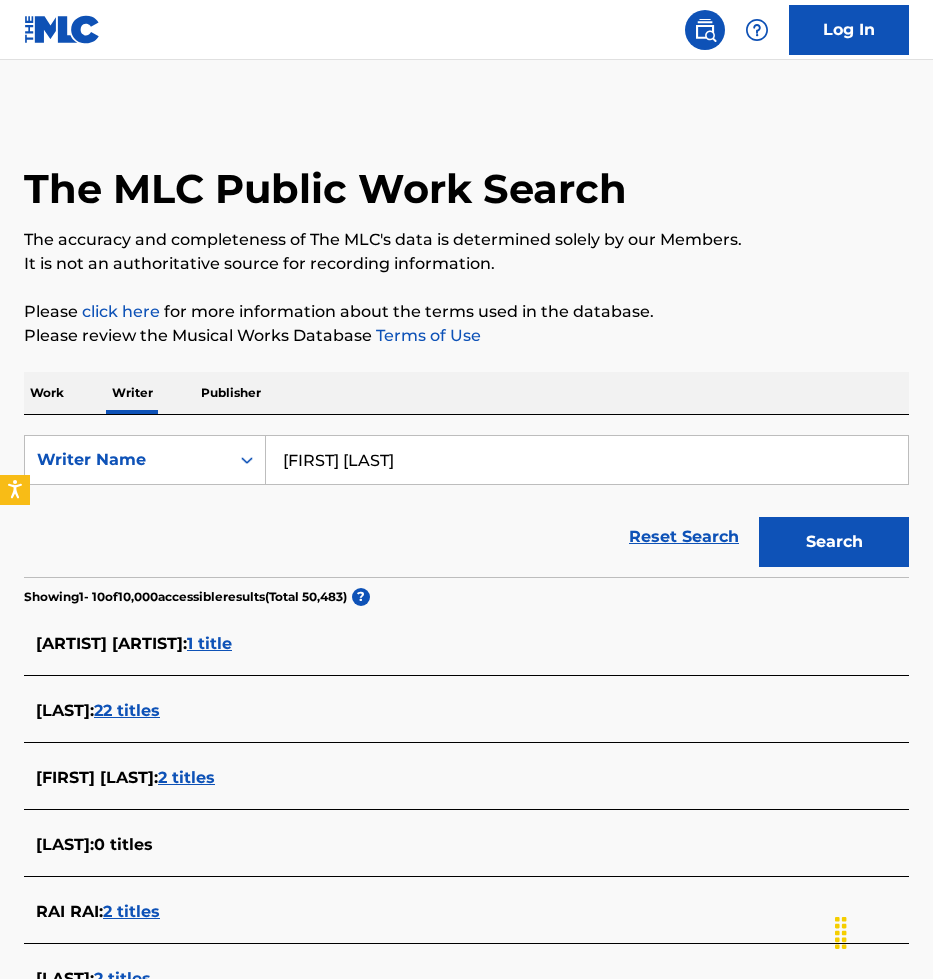 click on "Search" at bounding box center [834, 542] 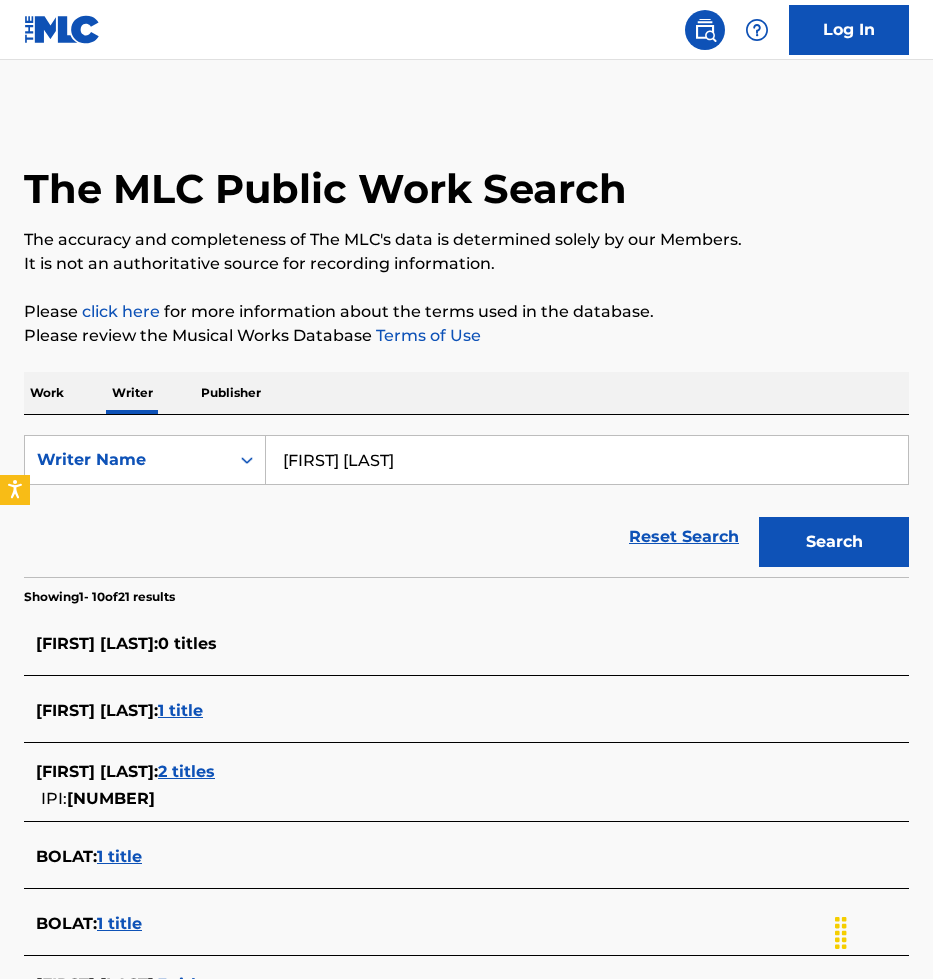 click on "Sadraddin Bolat" at bounding box center [587, 460] 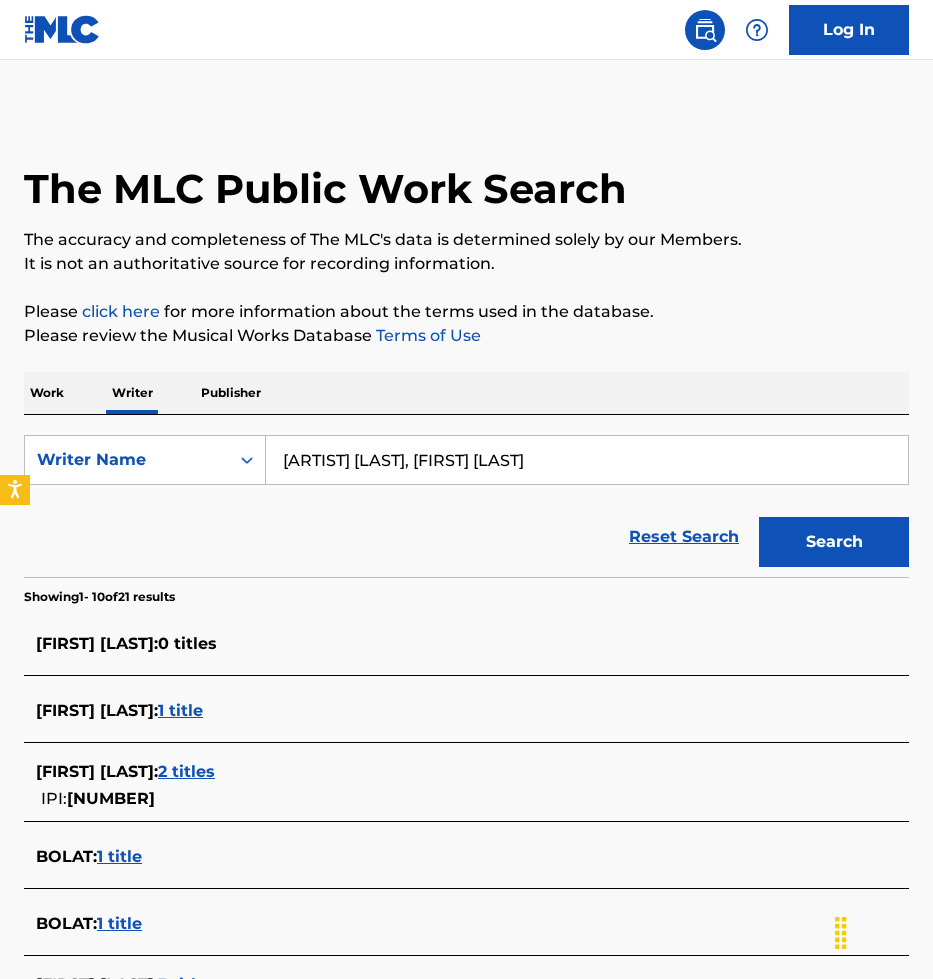 type on "Pamungkas Jr, Assia Keva" 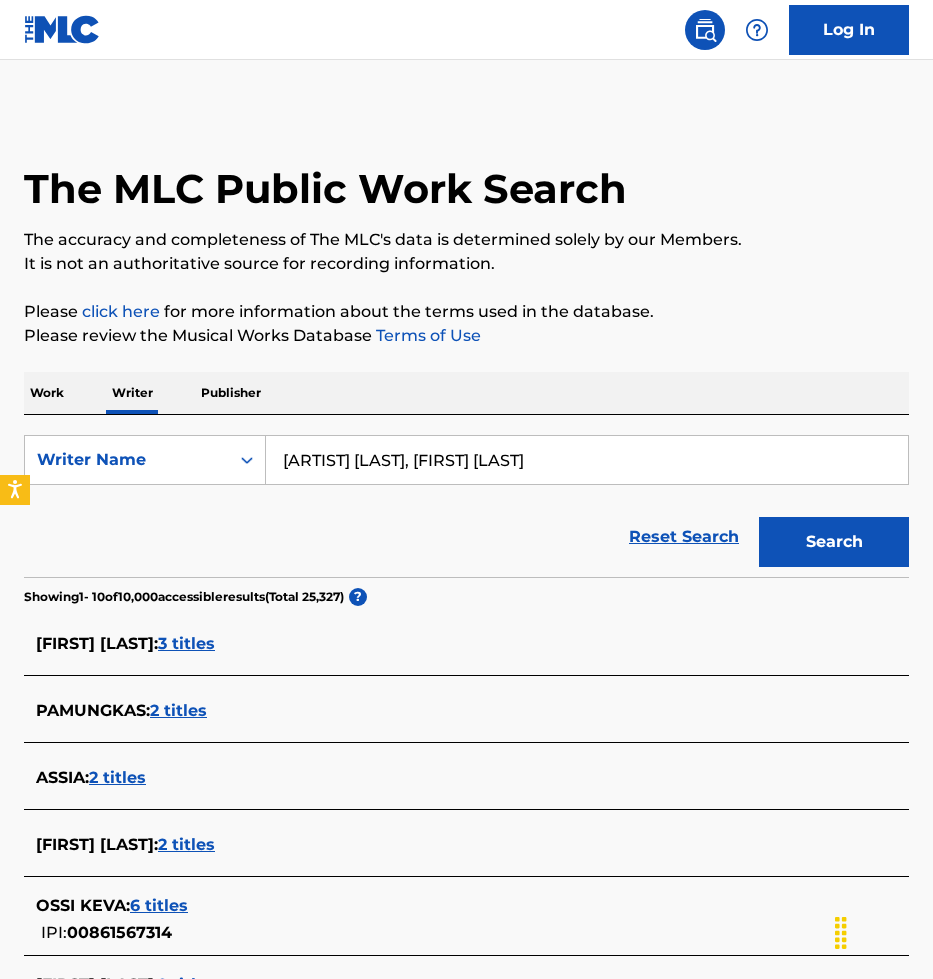 drag, startPoint x: 528, startPoint y: 472, endPoint x: 412, endPoint y: 465, distance: 116.21101 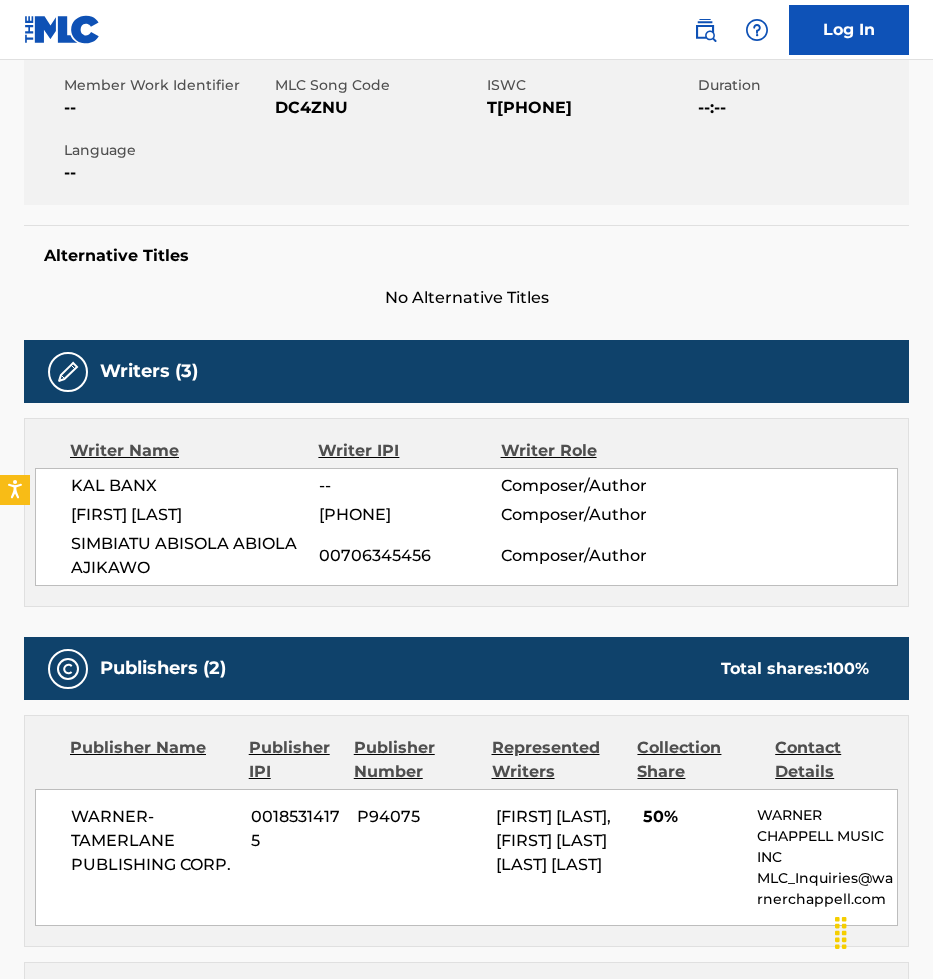 scroll, scrollTop: 366, scrollLeft: 0, axis: vertical 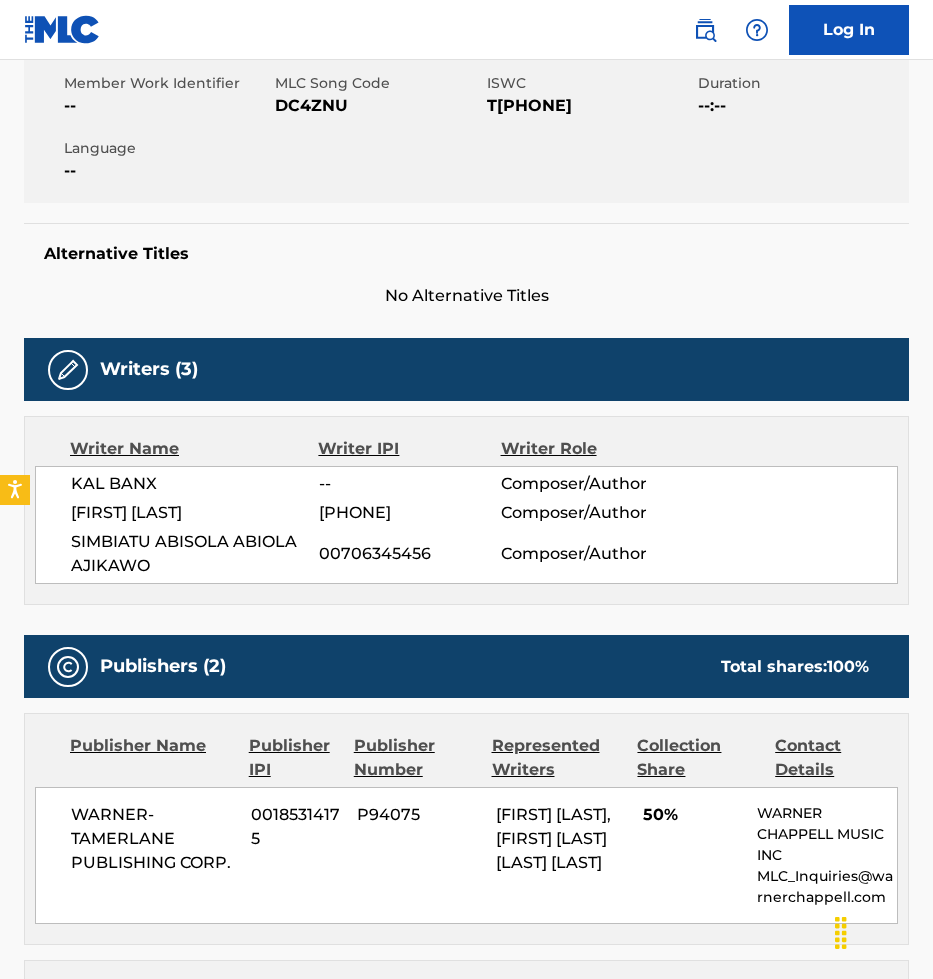 click on "00706345456" at bounding box center (410, 554) 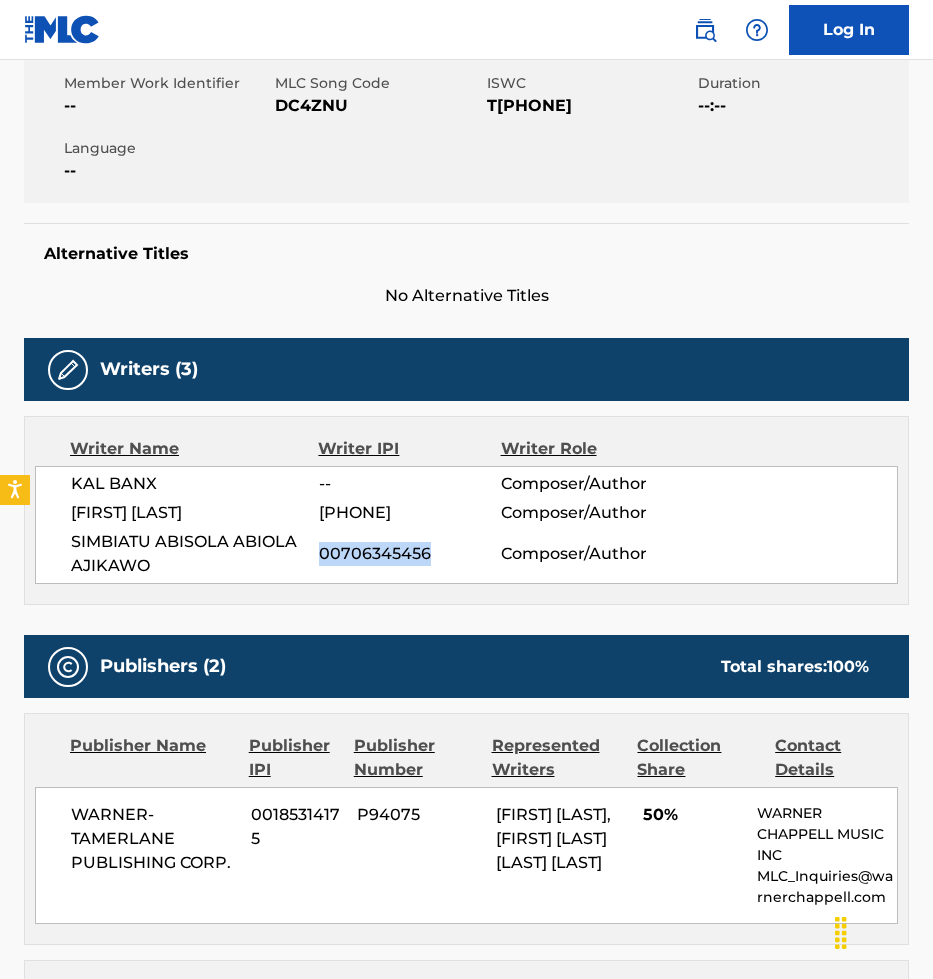 click on "00706345456" at bounding box center (410, 554) 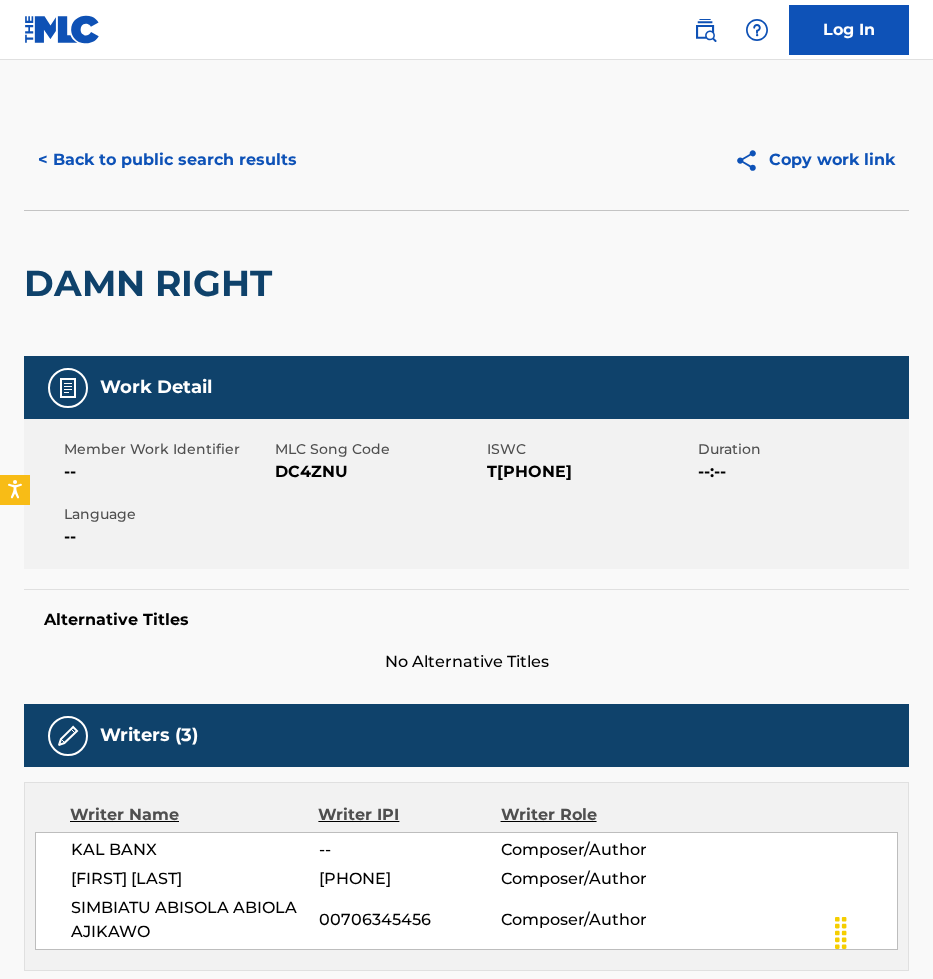 click on "DC4ZNU" at bounding box center [378, 472] 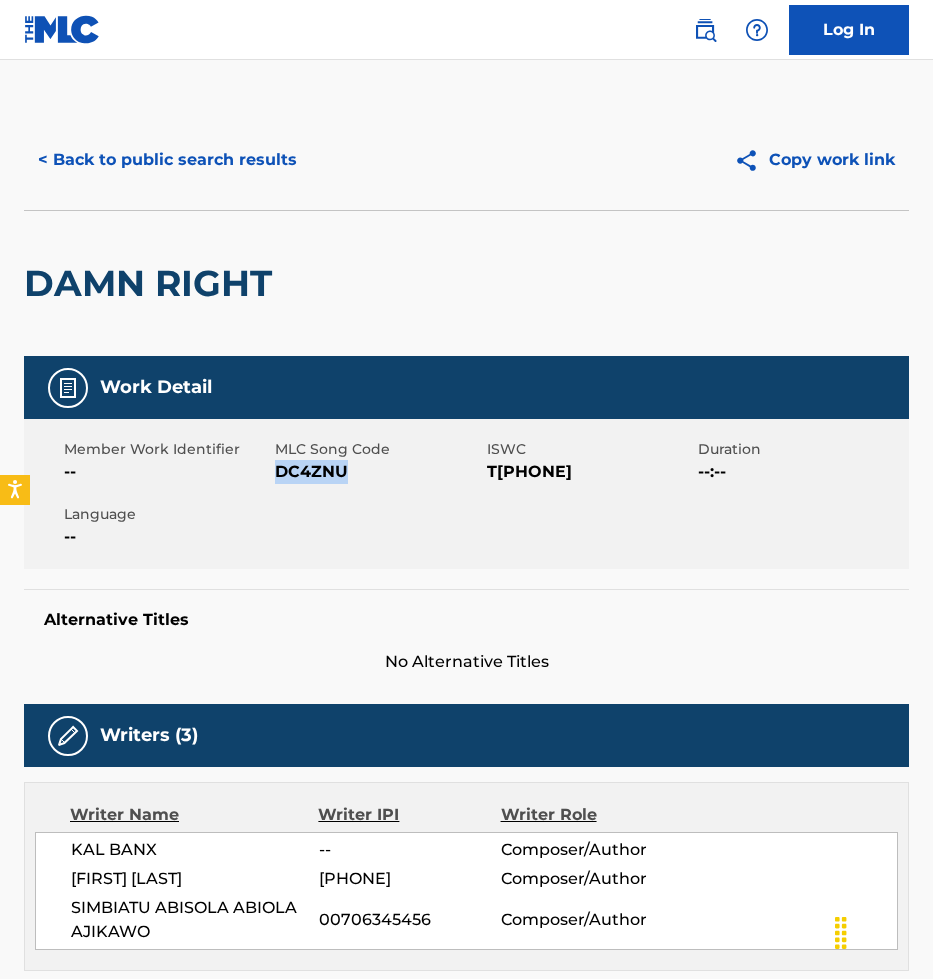 click on "DC4ZNU" at bounding box center [378, 472] 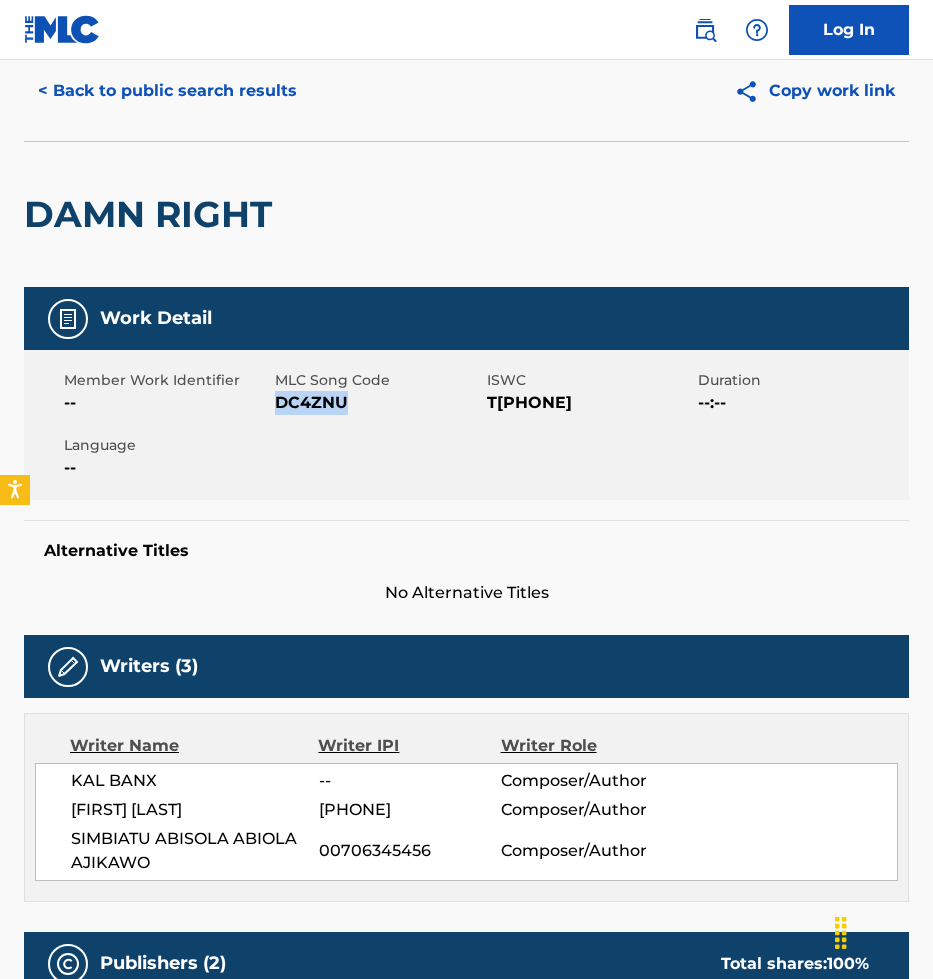 scroll, scrollTop: 0, scrollLeft: 0, axis: both 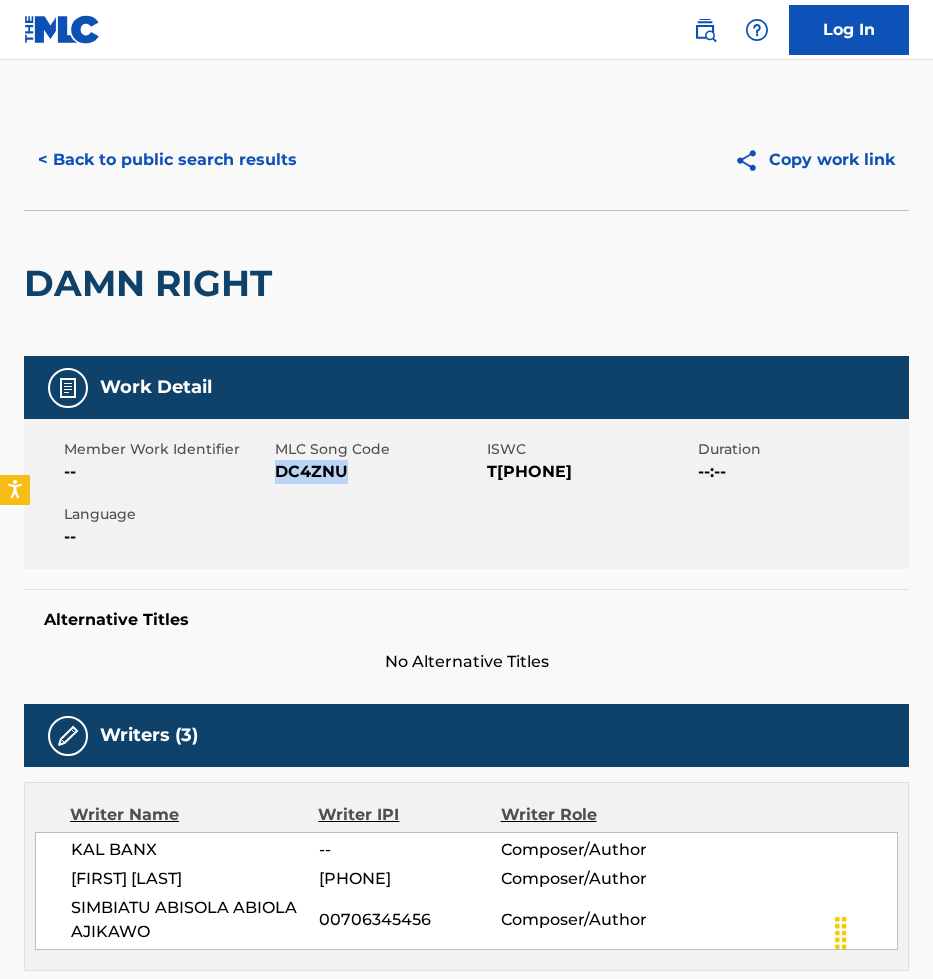 click on "< Back to public search results" at bounding box center [167, 160] 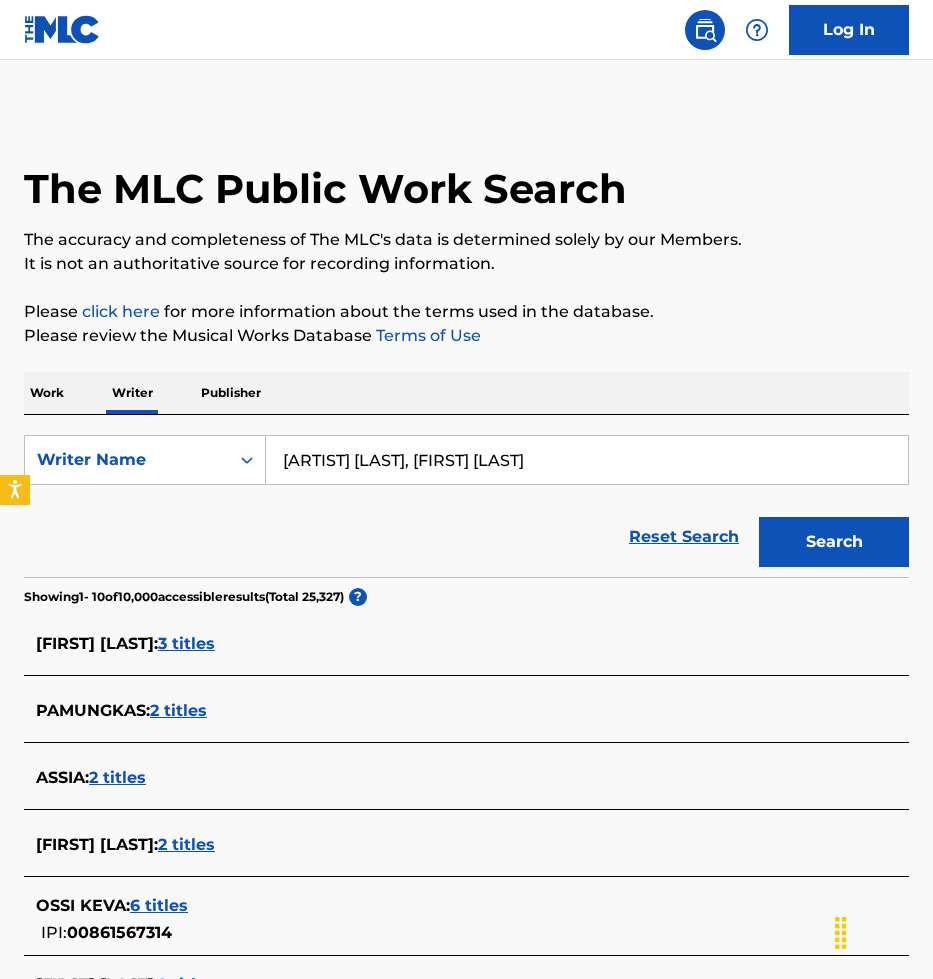 click on "Pamungkas Jr, Assia Keva" at bounding box center (587, 460) 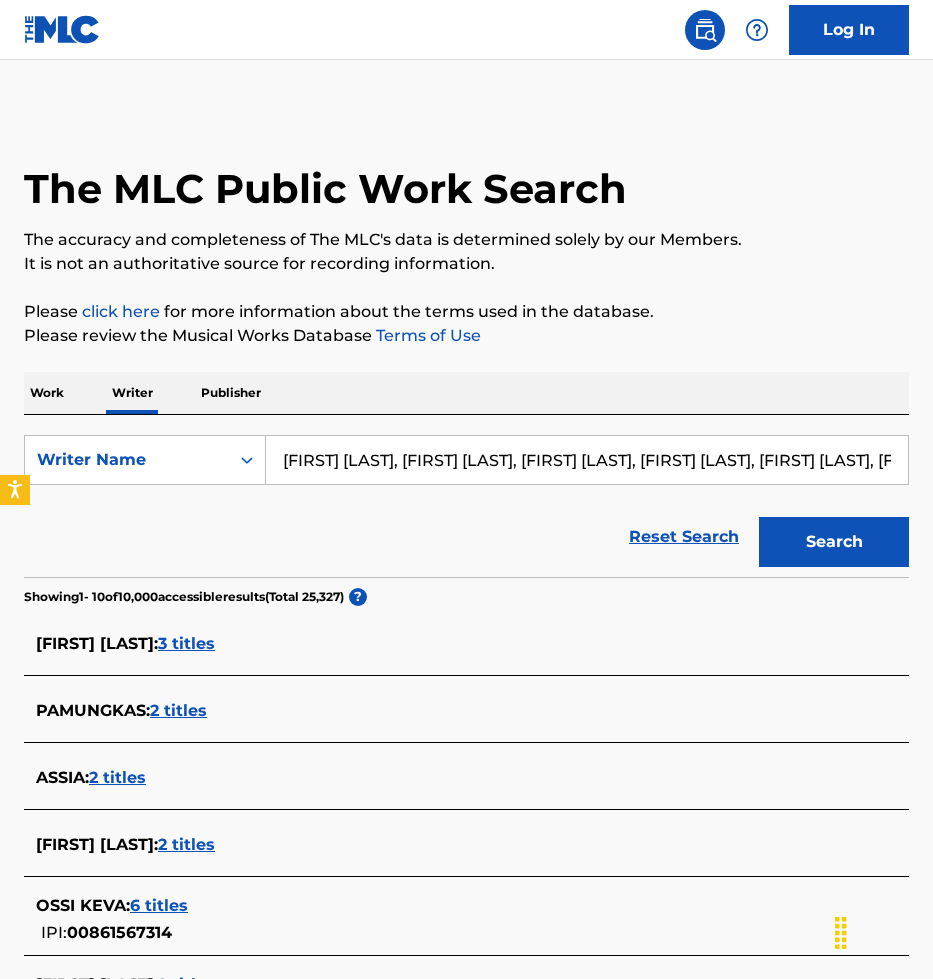 scroll, scrollTop: 0, scrollLeft: 186, axis: horizontal 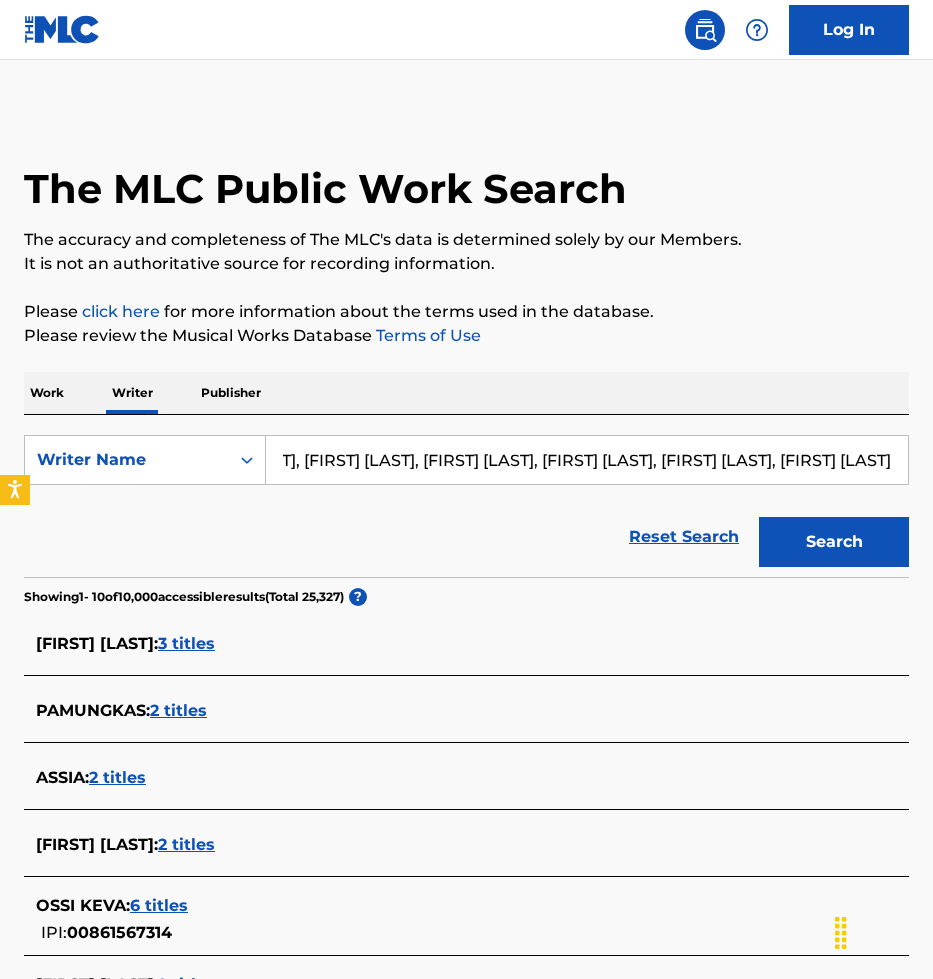type on "Olamide Gbenga Adedeji, Varick Smith, Andre Young, Sodamola Oluseye, Brandon Perry, Tia Myrie" 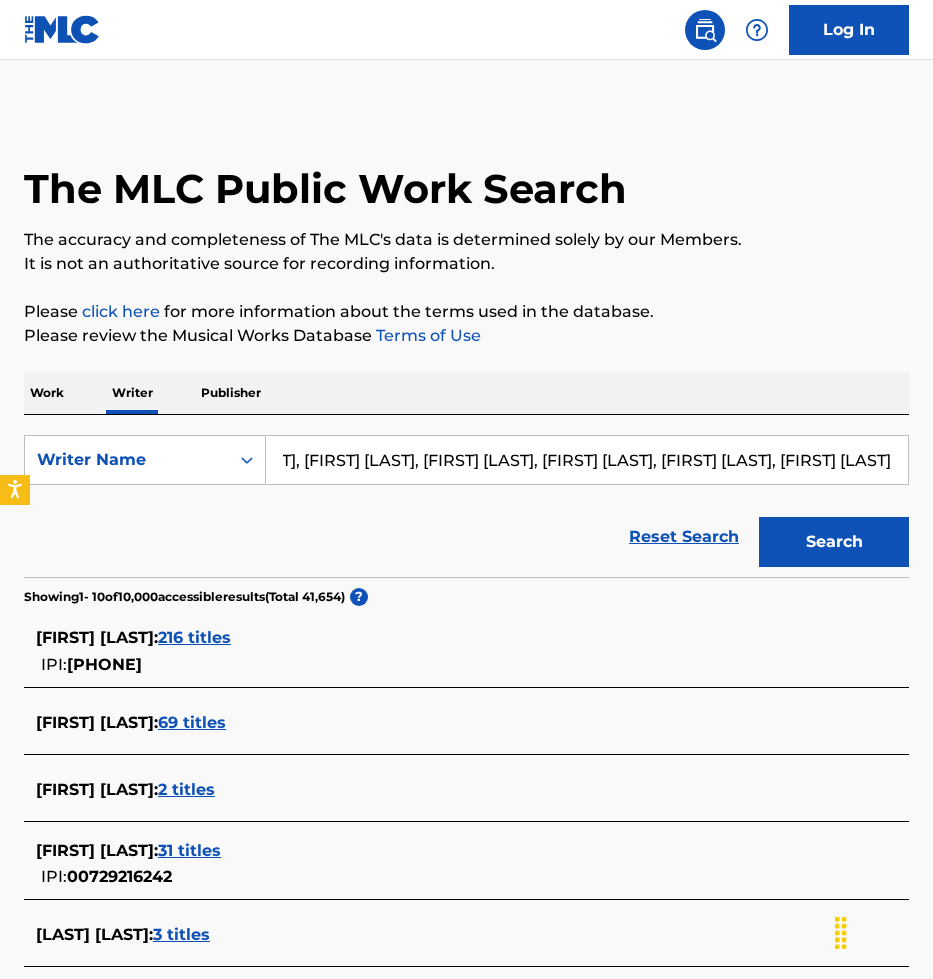 scroll, scrollTop: 0, scrollLeft: 0, axis: both 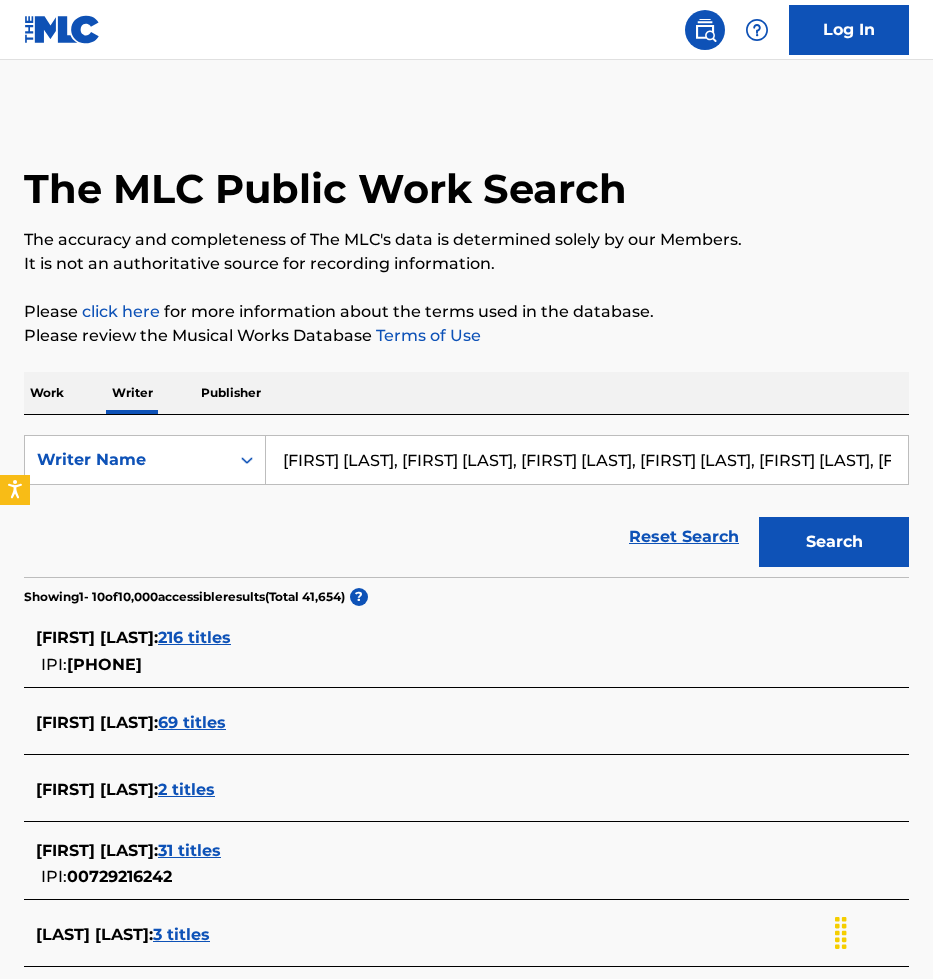 click on "216 titles" at bounding box center [194, 637] 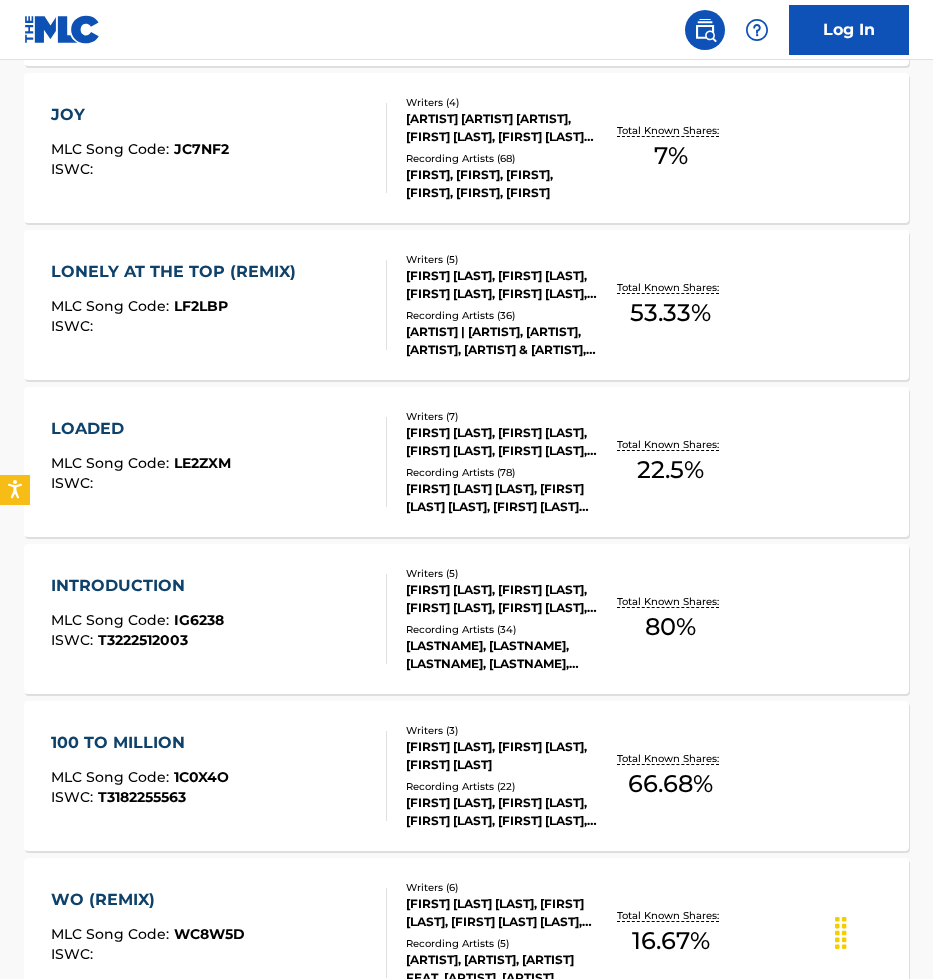 scroll, scrollTop: 1459, scrollLeft: 0, axis: vertical 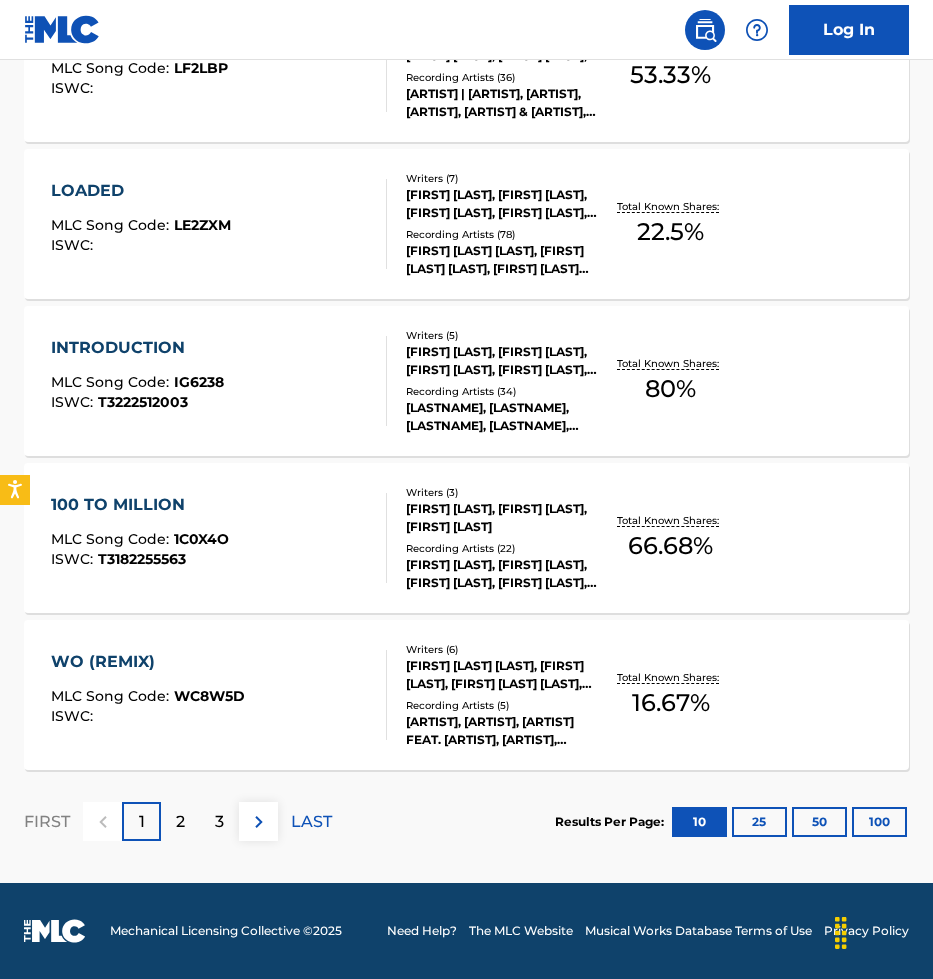 click on "100" at bounding box center [879, 822] 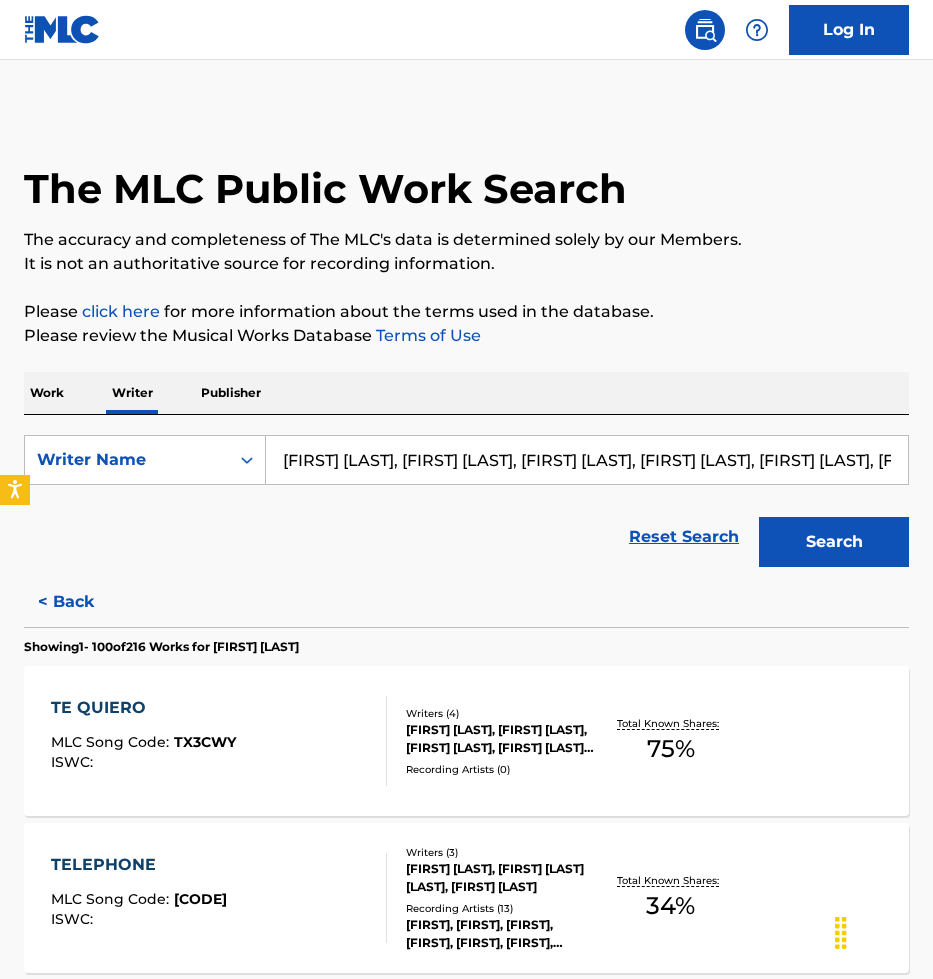 click on "Olamide Gbenga Adedeji, Varick Smith, Andre Young, Sodamola Oluseye, Brandon Perry, Tia Myrie" at bounding box center (587, 460) 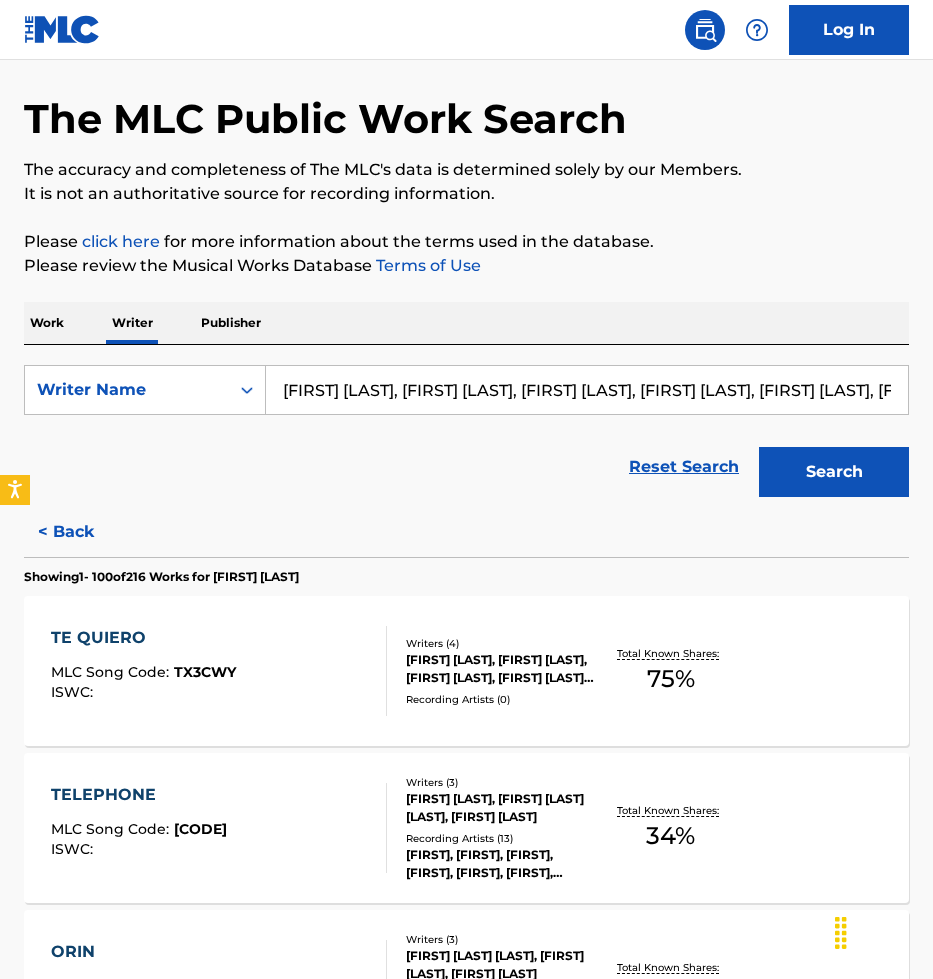 click on "Olamide Gbenga Adedeji, Varick Smith, Andre Young, Sodamola Oluseye, Brandon Perry, Tia Myrie" at bounding box center [587, 390] 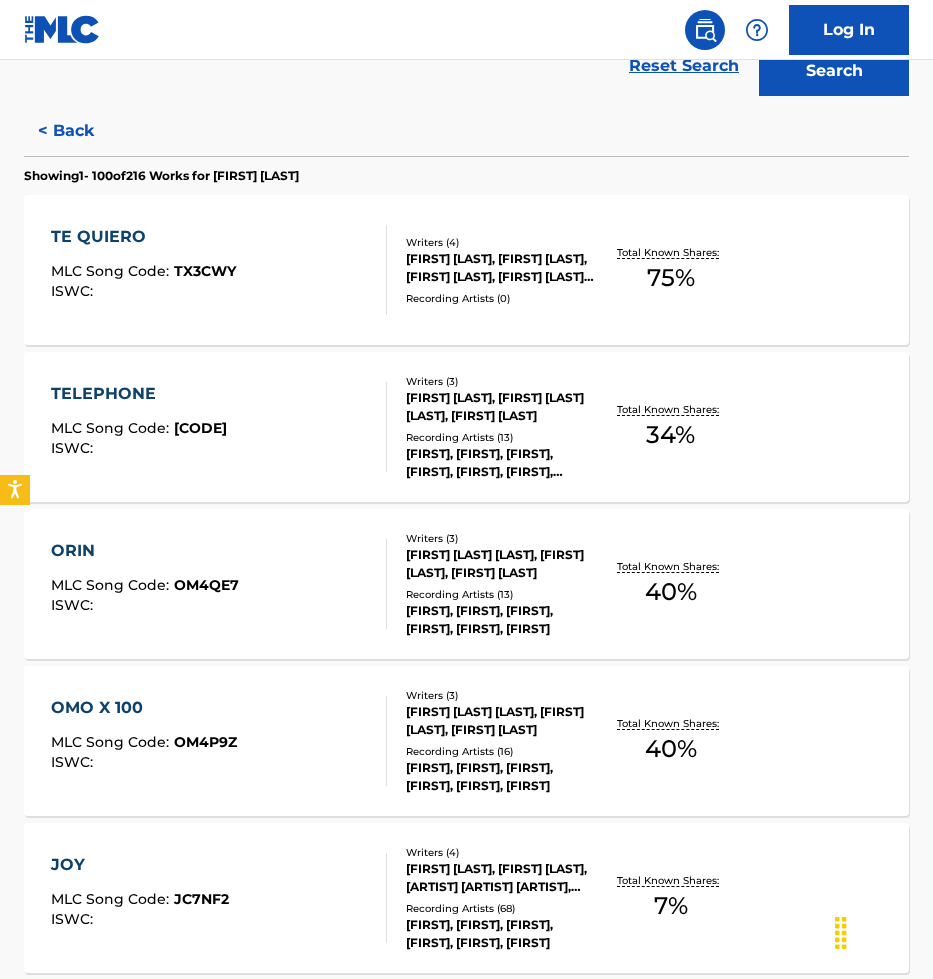 scroll, scrollTop: 474, scrollLeft: 0, axis: vertical 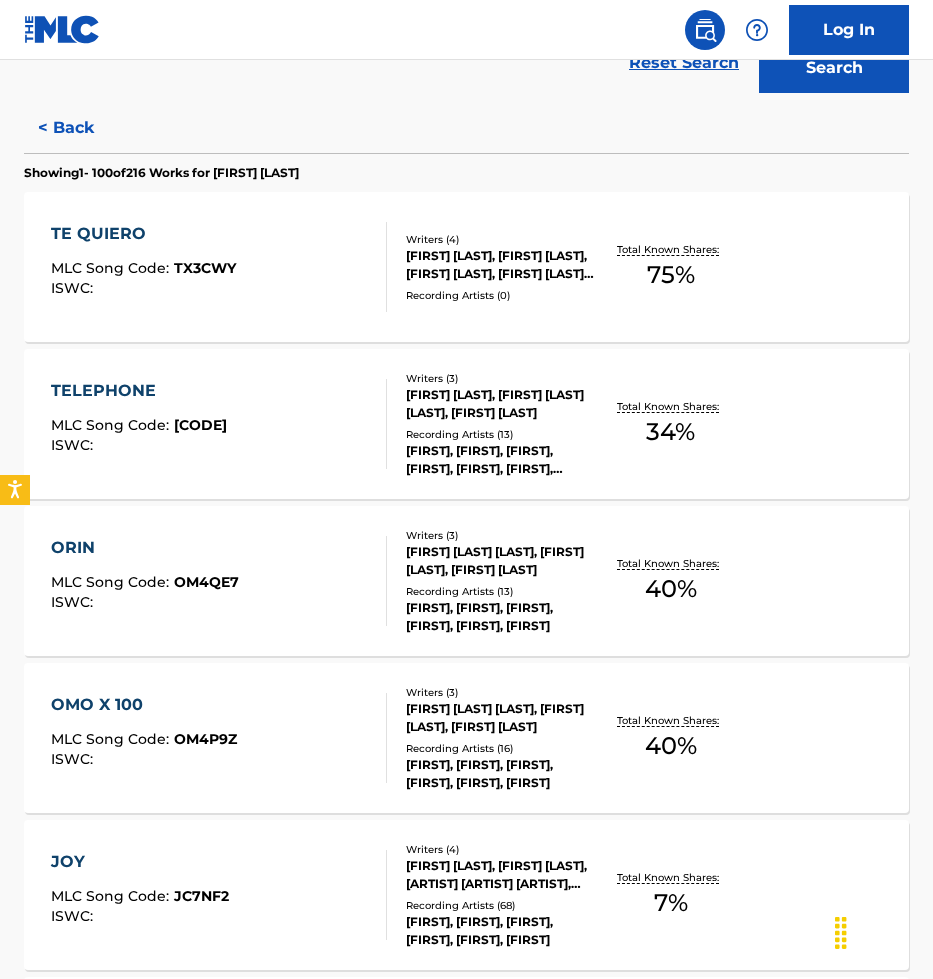click on "Recording Artists ( 13 )" at bounding box center [501, 434] 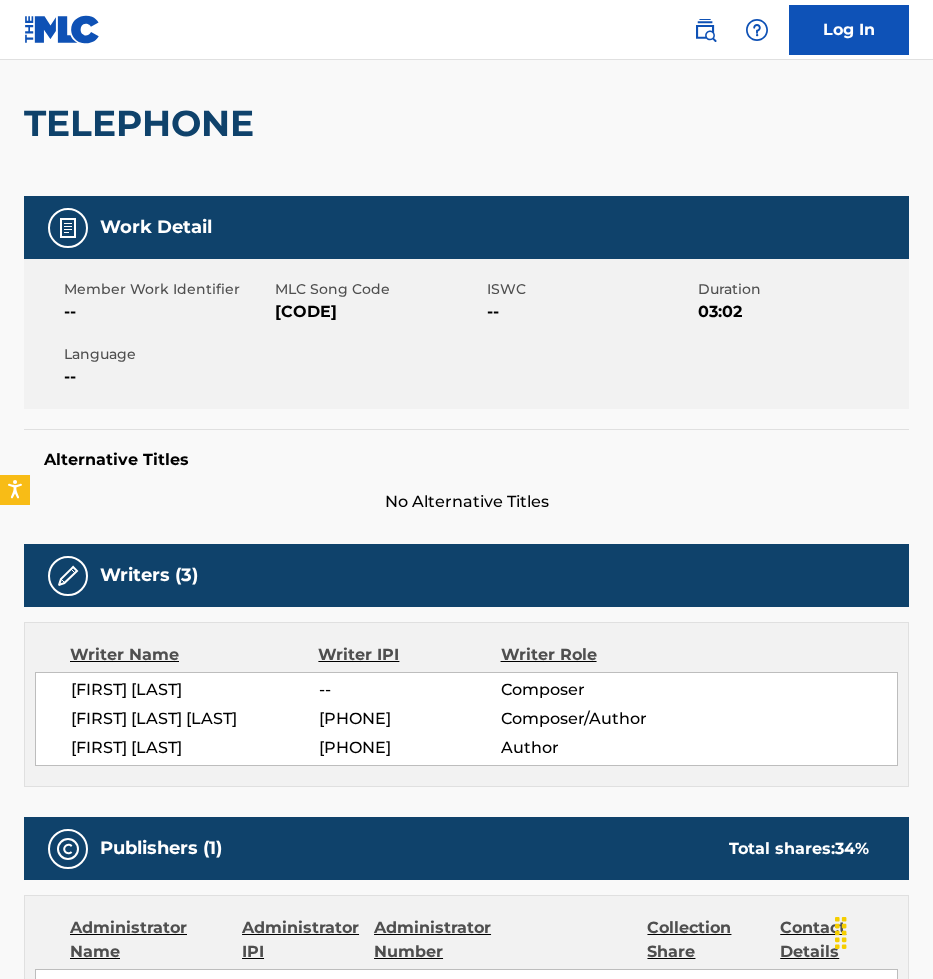 scroll, scrollTop: 0, scrollLeft: 0, axis: both 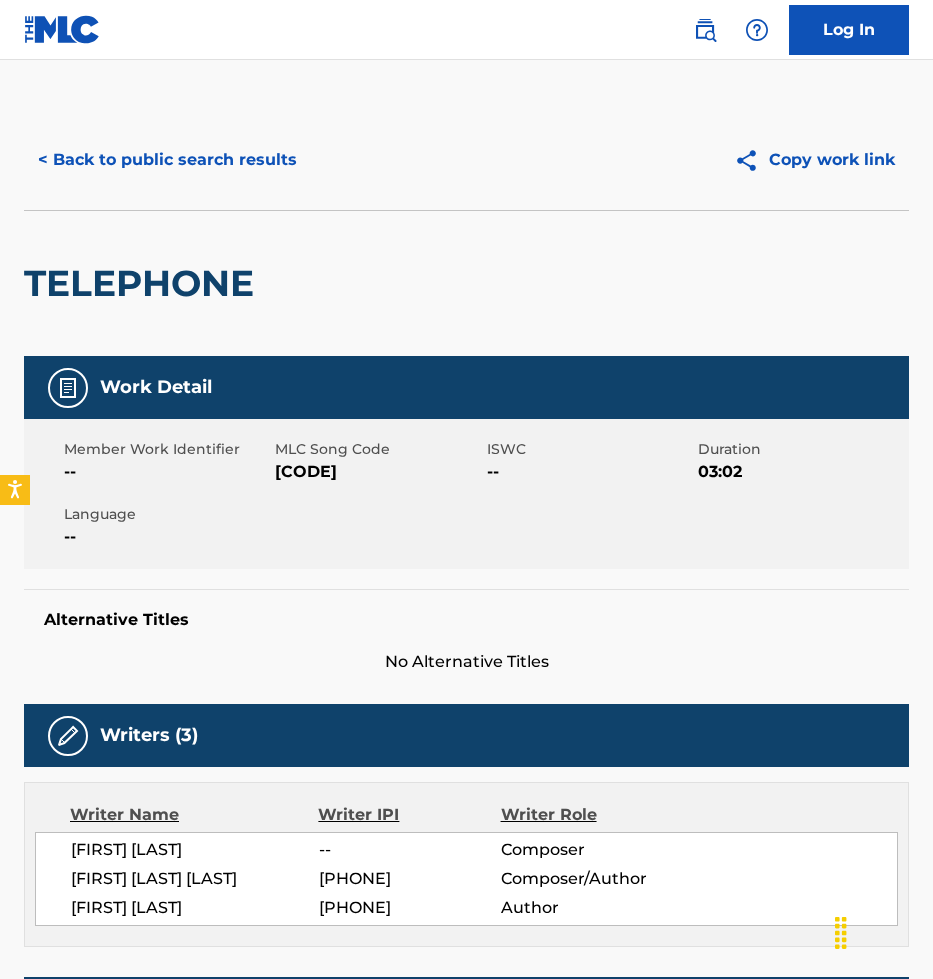 click on "< Back to public search results" at bounding box center (167, 160) 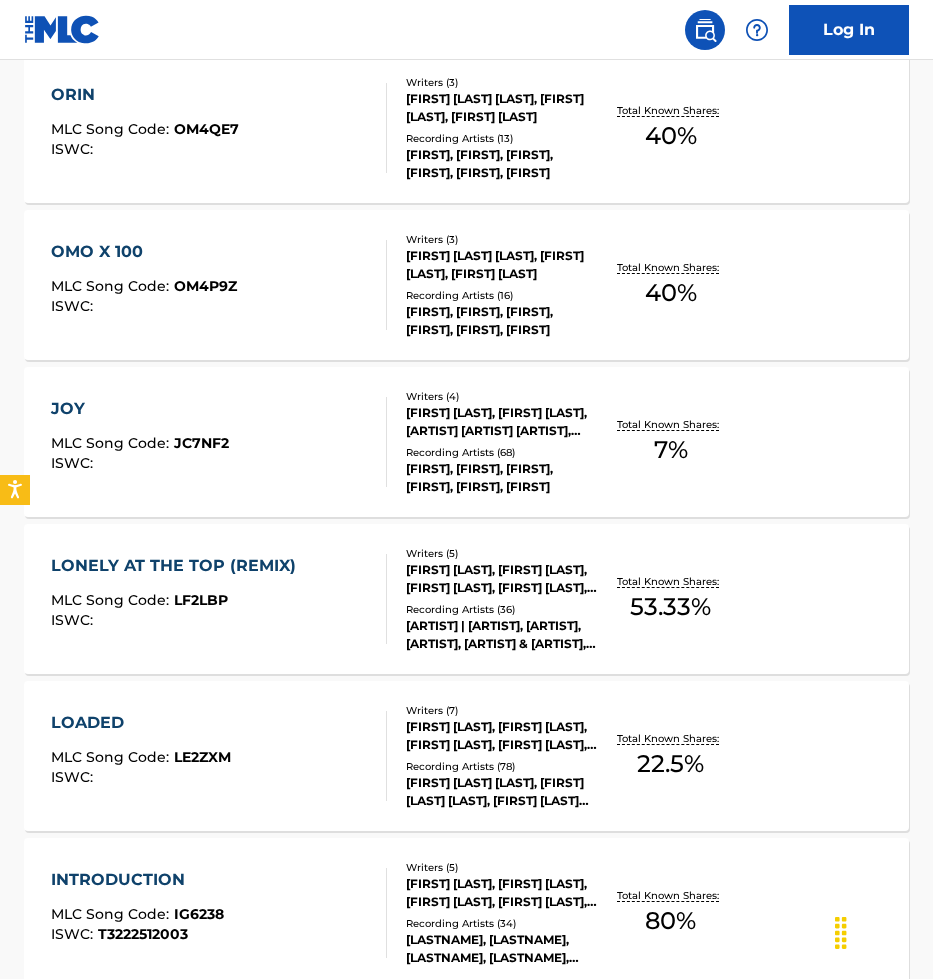scroll, scrollTop: 928, scrollLeft: 0, axis: vertical 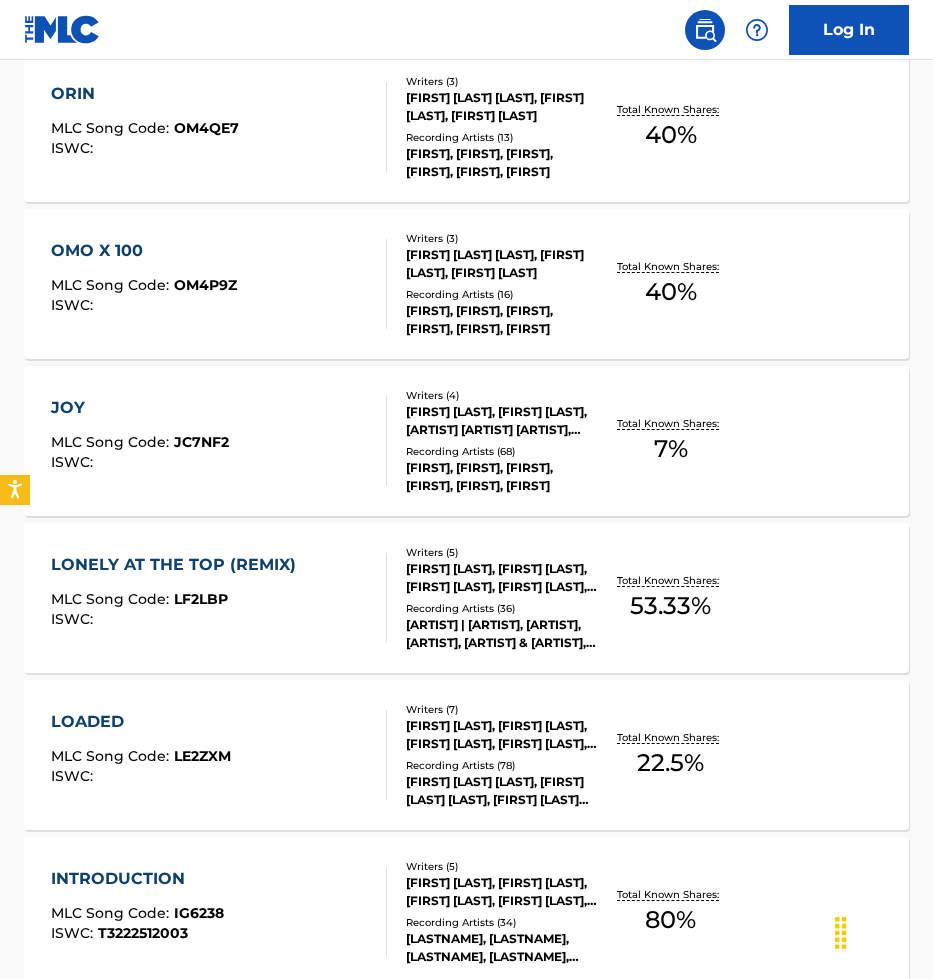 click on "GABRIELLA WILSON, JOSIAH BASSEY, OLAMIDE ADEDEJI, MARCEL AKUNWATA, OLOLADE AHMED" at bounding box center [501, 578] 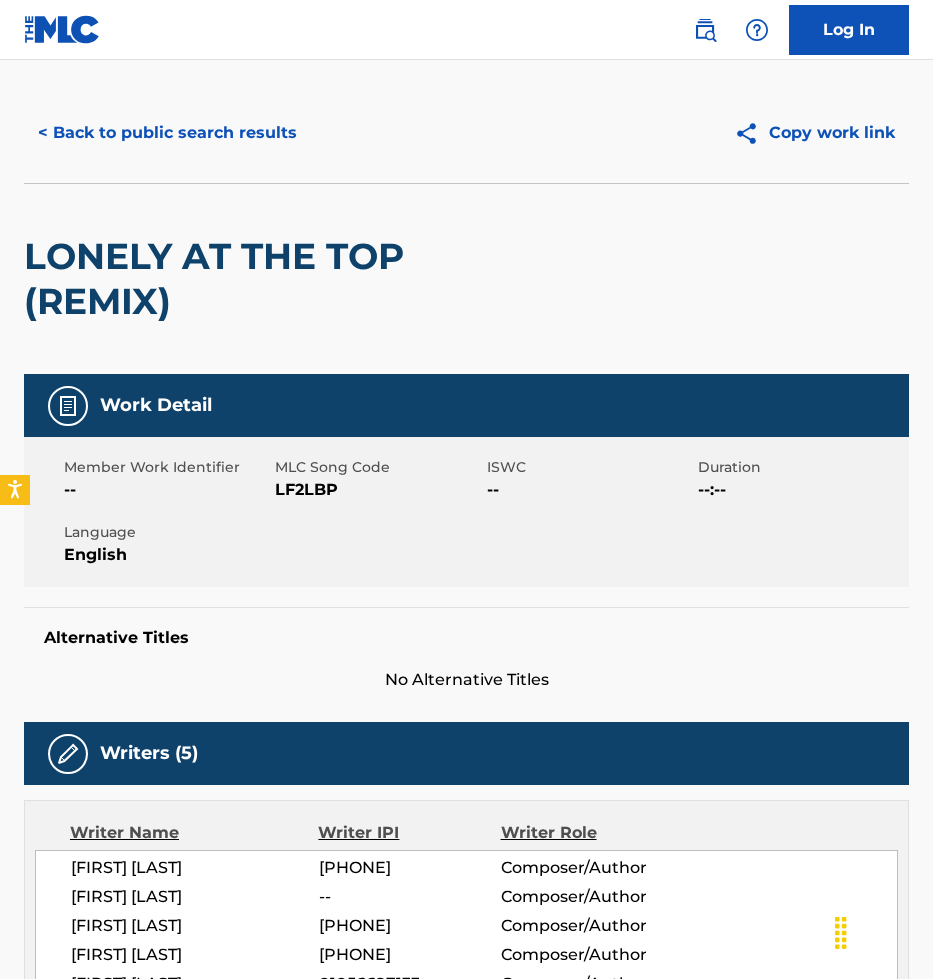 scroll, scrollTop: 0, scrollLeft: 0, axis: both 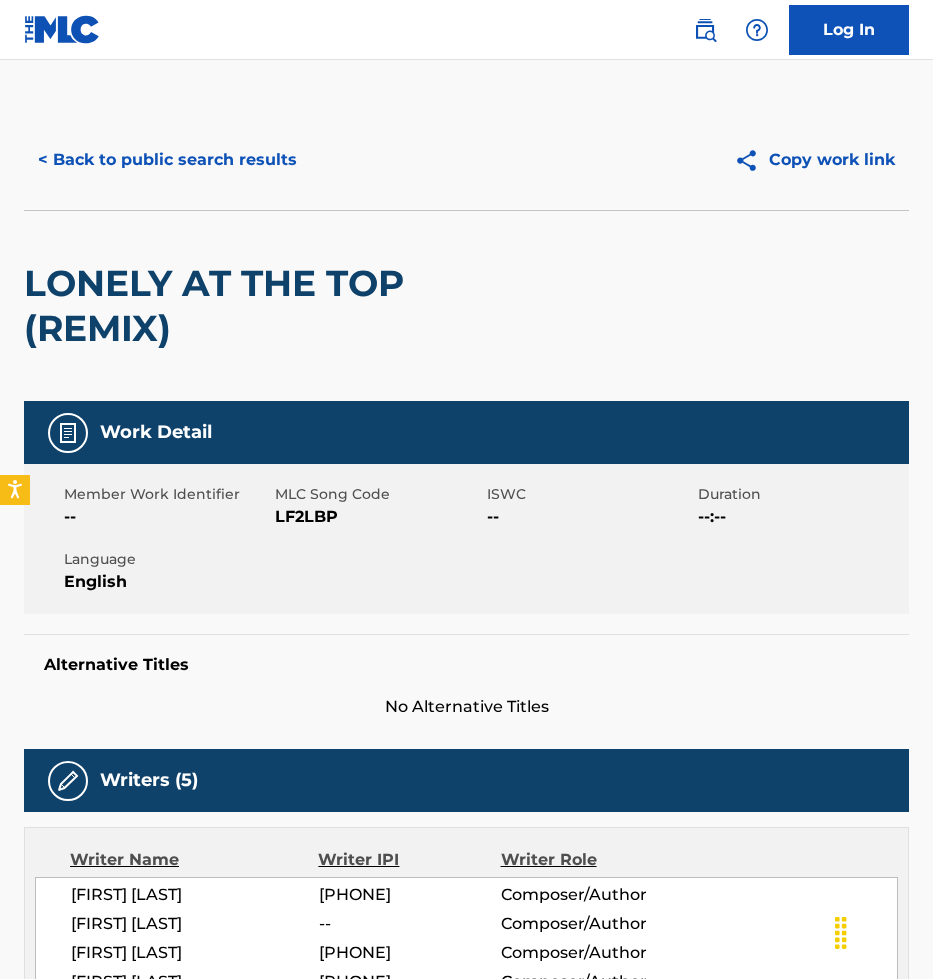click on "< Back to public search results" at bounding box center [167, 160] 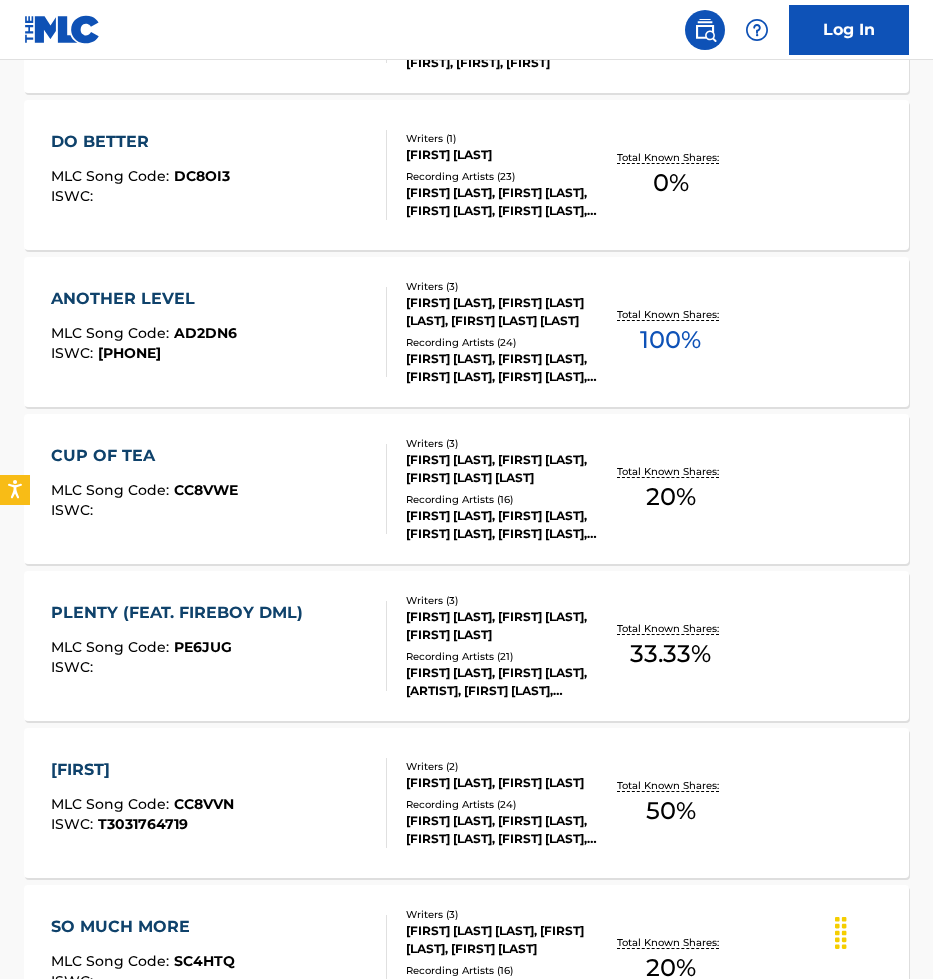 scroll, scrollTop: 4492, scrollLeft: 0, axis: vertical 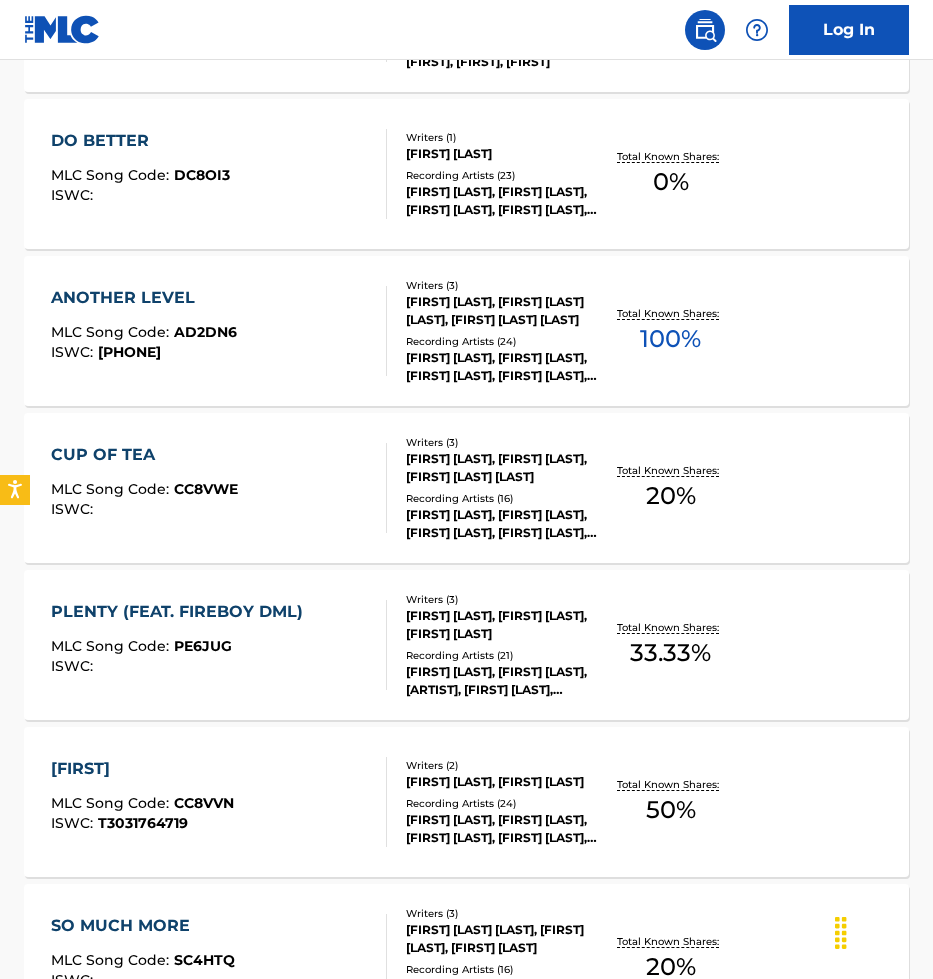 click on "OLAMIDE ADEDEJI, PEACE EMMANUEL OREDOPE, OLAMIDE GBENGA ADEDEJI" at bounding box center [501, 311] 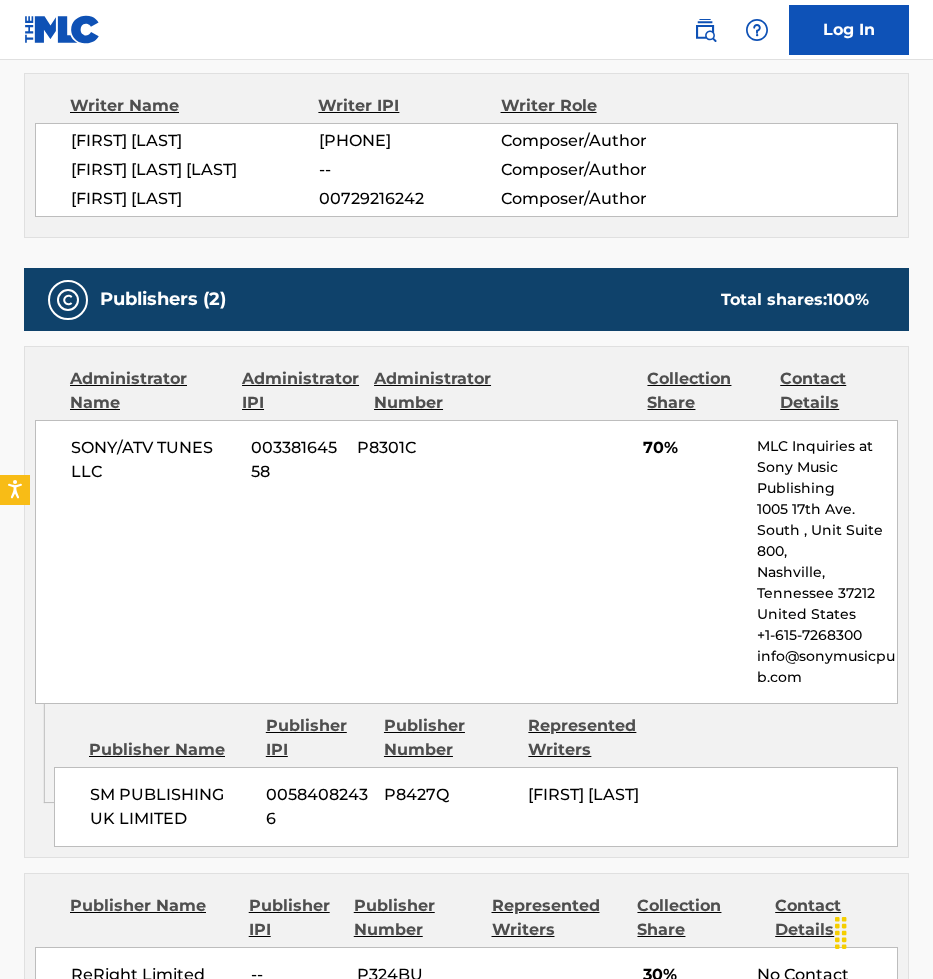 scroll, scrollTop: 708, scrollLeft: 0, axis: vertical 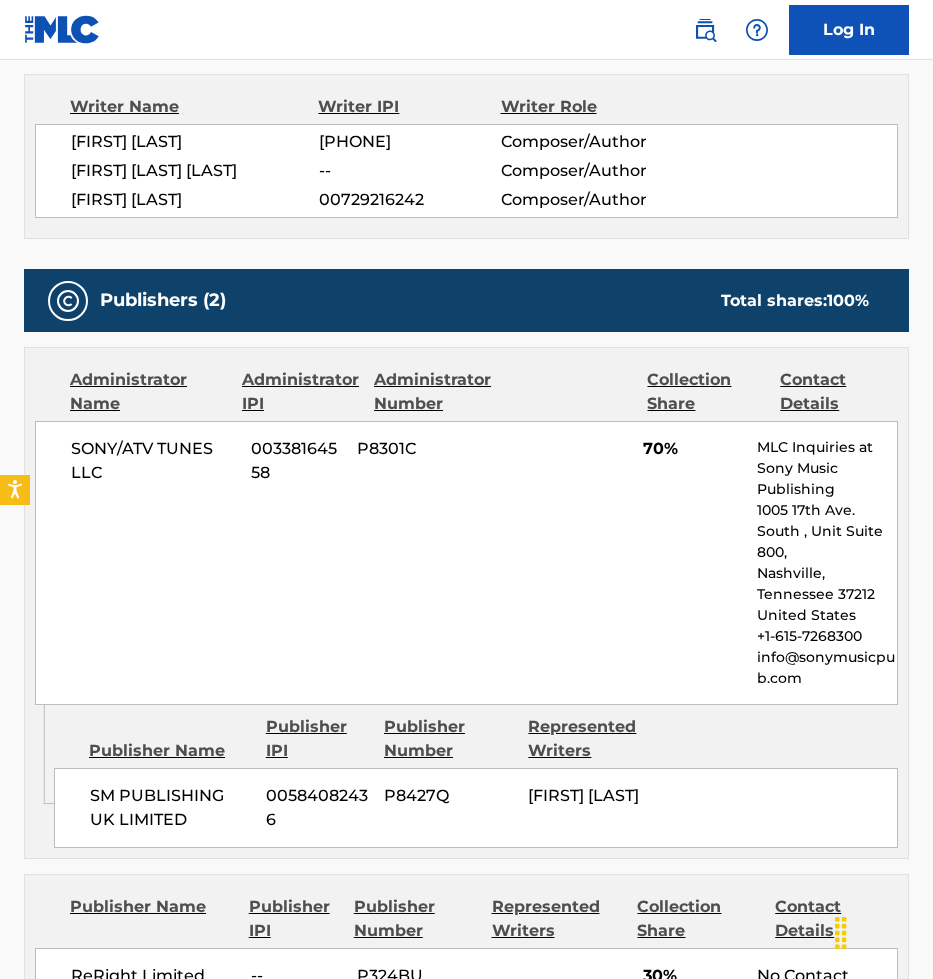 click on "SONY/ATV TUNES LLC" at bounding box center (153, 461) 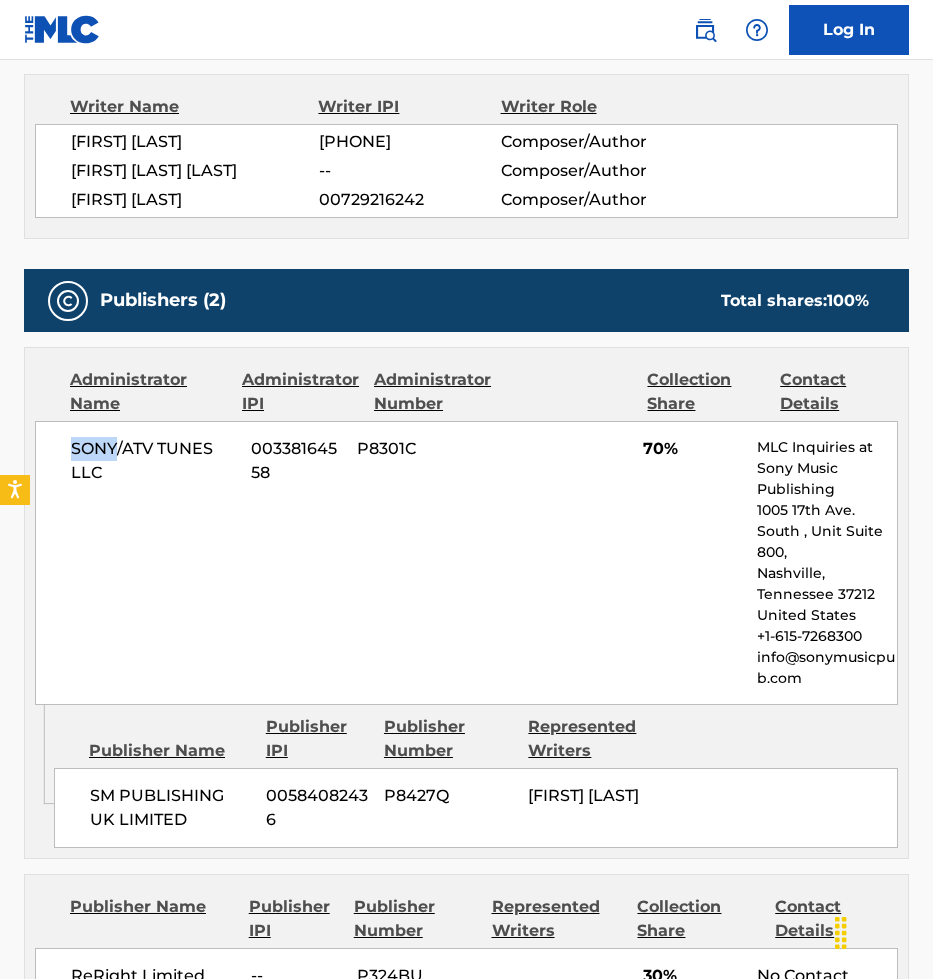 click on "SONY/ATV TUNES LLC" at bounding box center (153, 461) 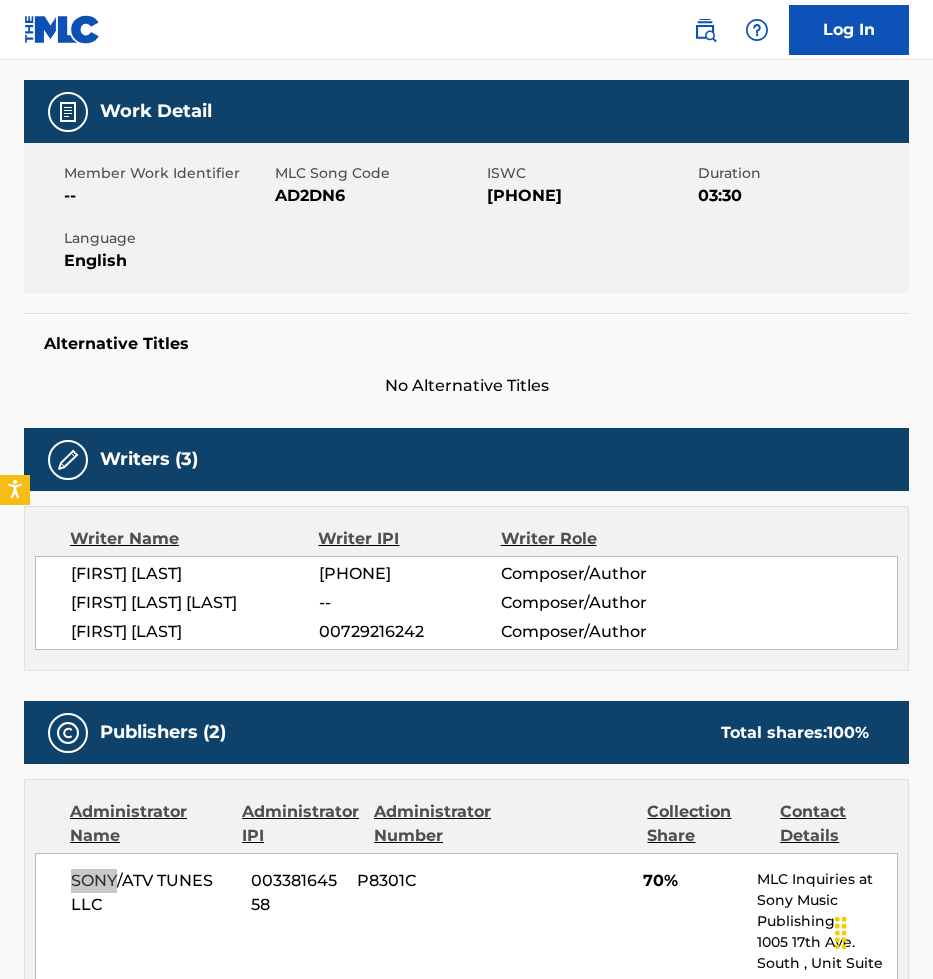scroll, scrollTop: 0, scrollLeft: 0, axis: both 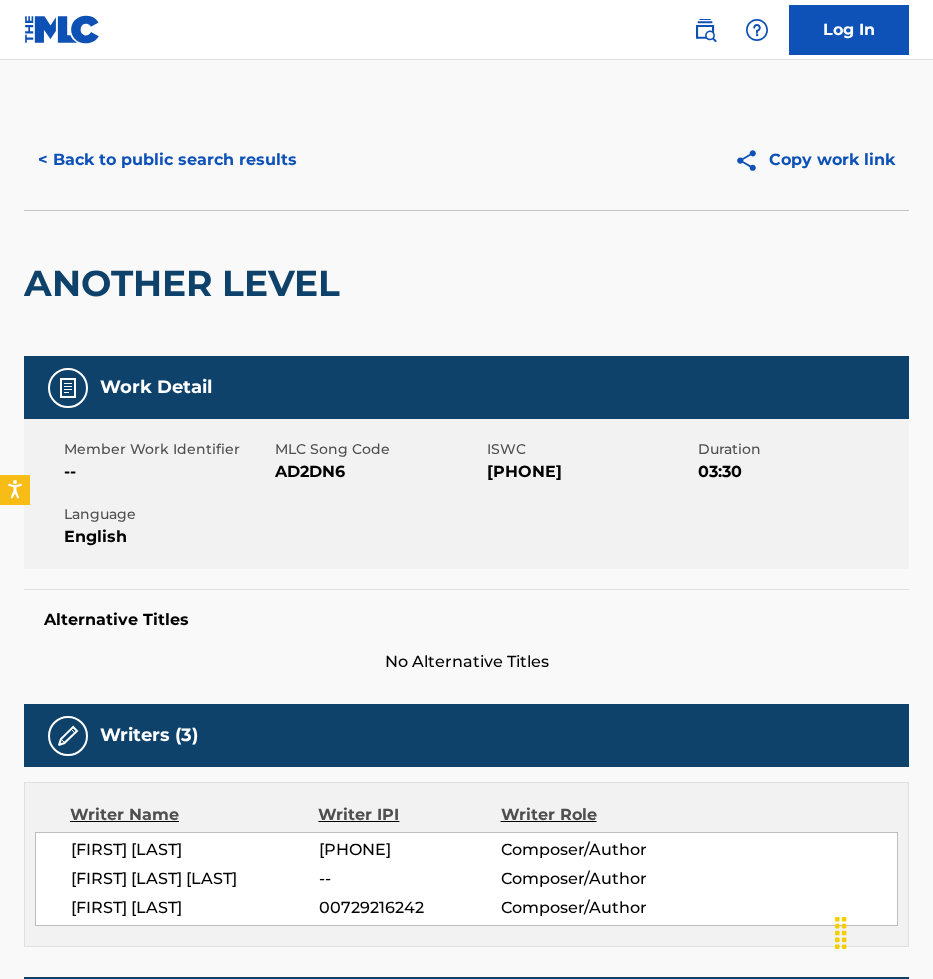 click on "AD2DN6" at bounding box center [378, 472] 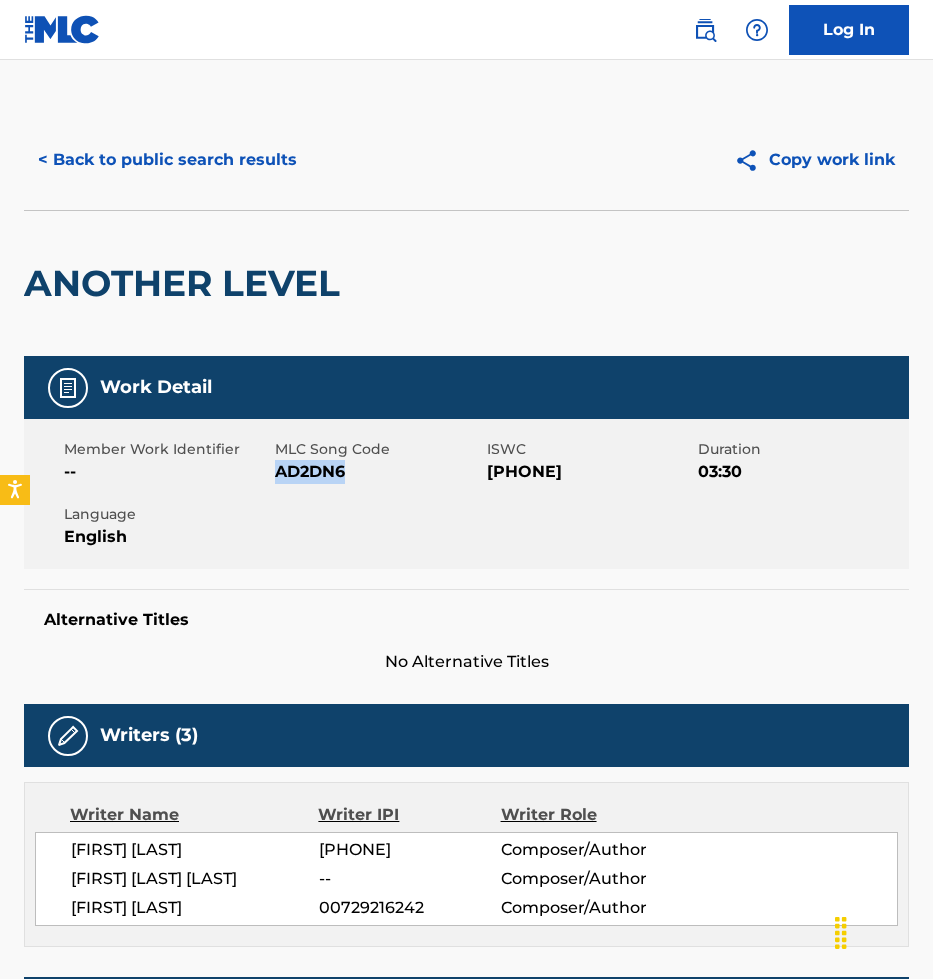 click on "AD2DN6" at bounding box center [378, 472] 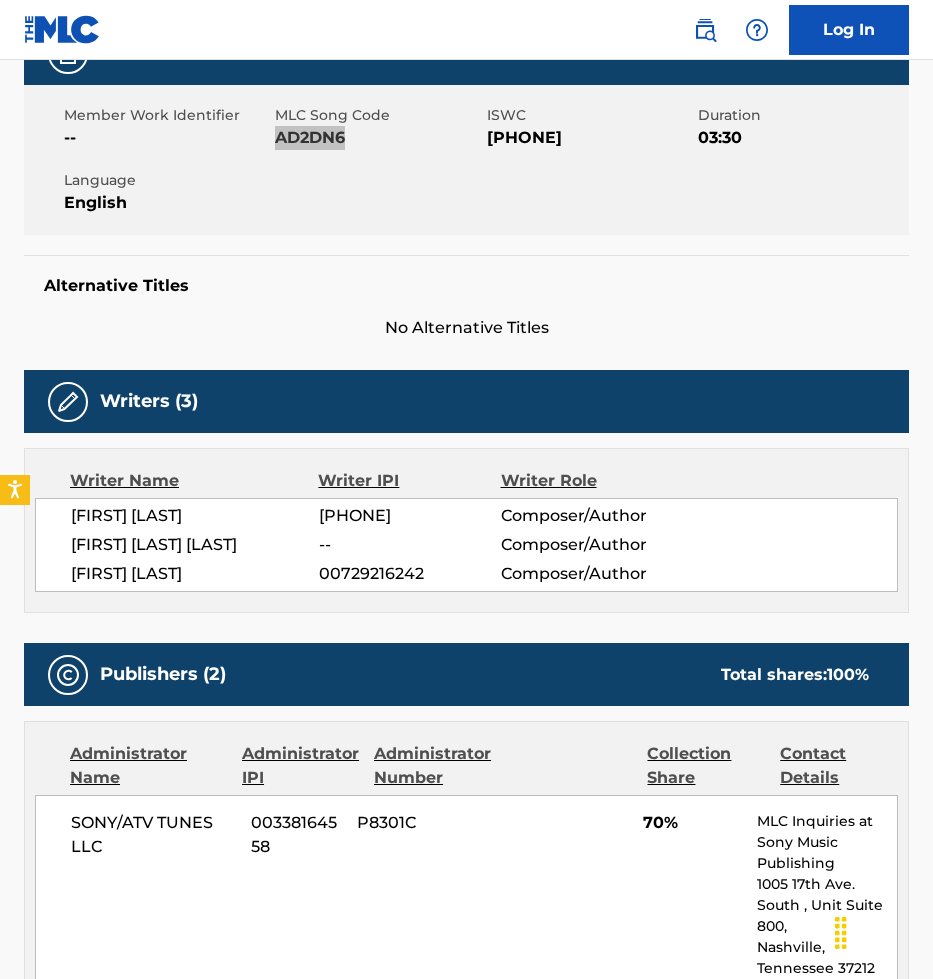 scroll, scrollTop: 358, scrollLeft: 0, axis: vertical 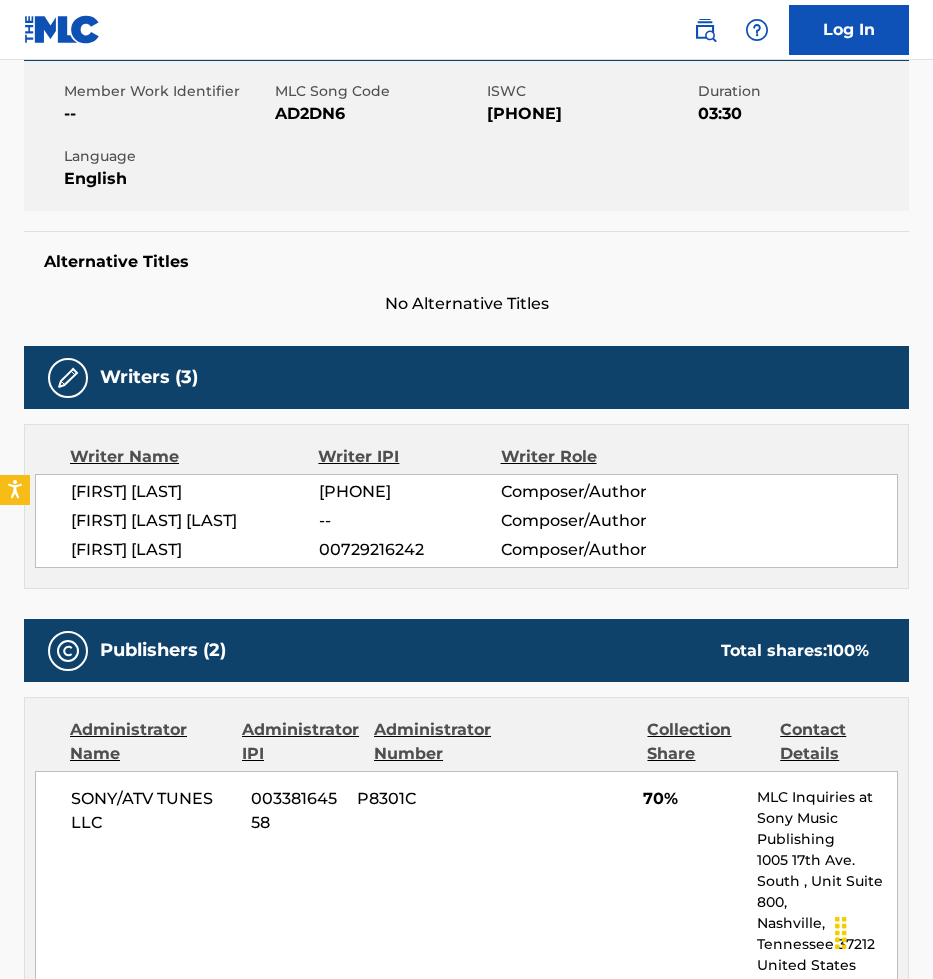 click on "00729216242" at bounding box center [410, 550] 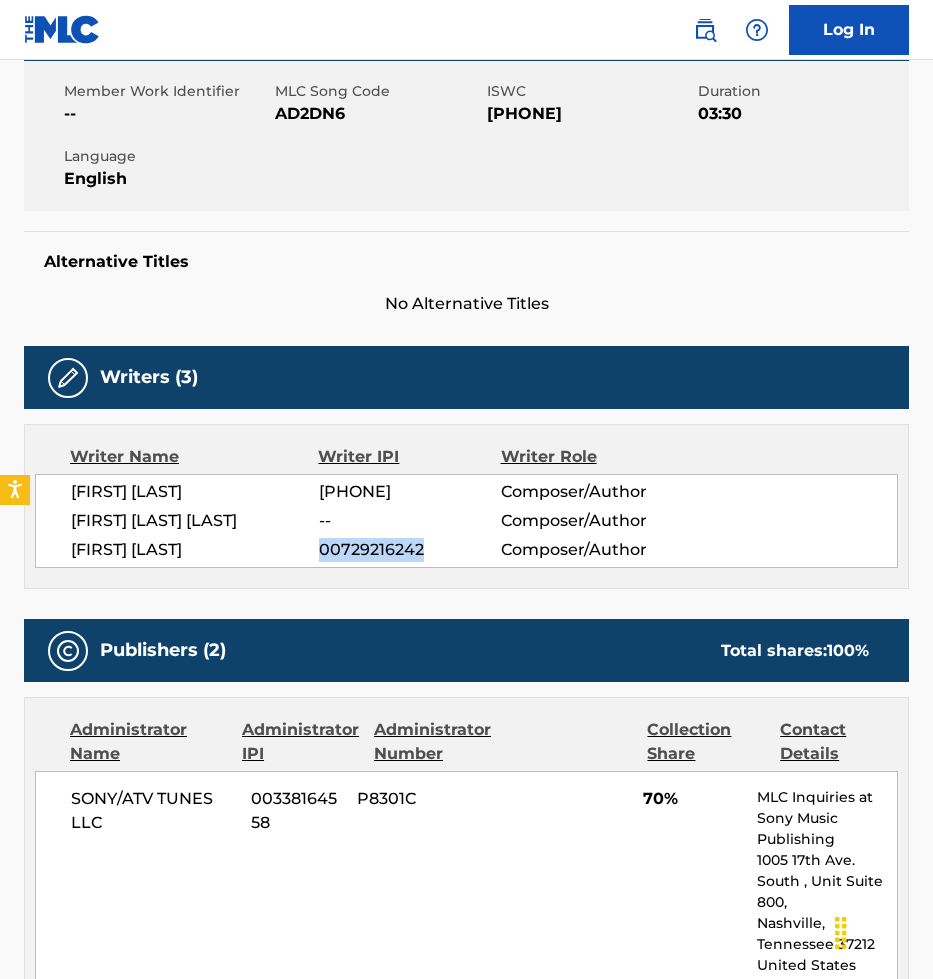 click on "00729216242" at bounding box center (410, 550) 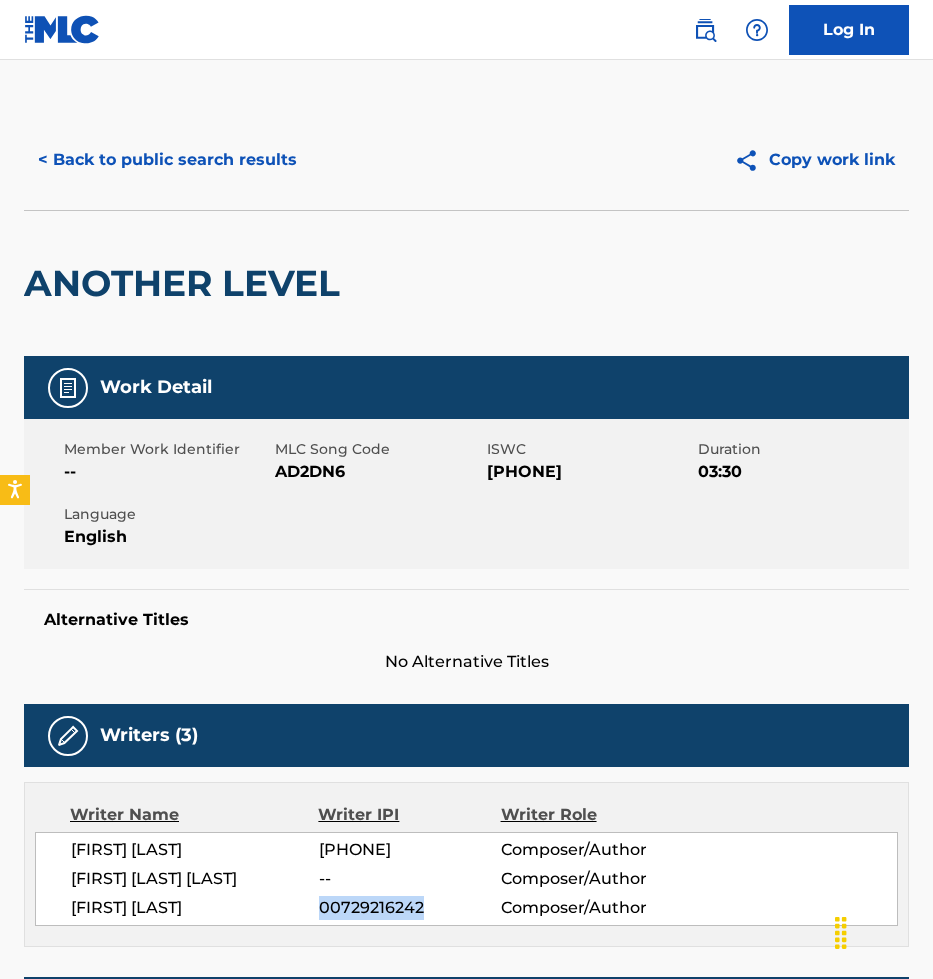 click on "< Back to public search results" at bounding box center (167, 160) 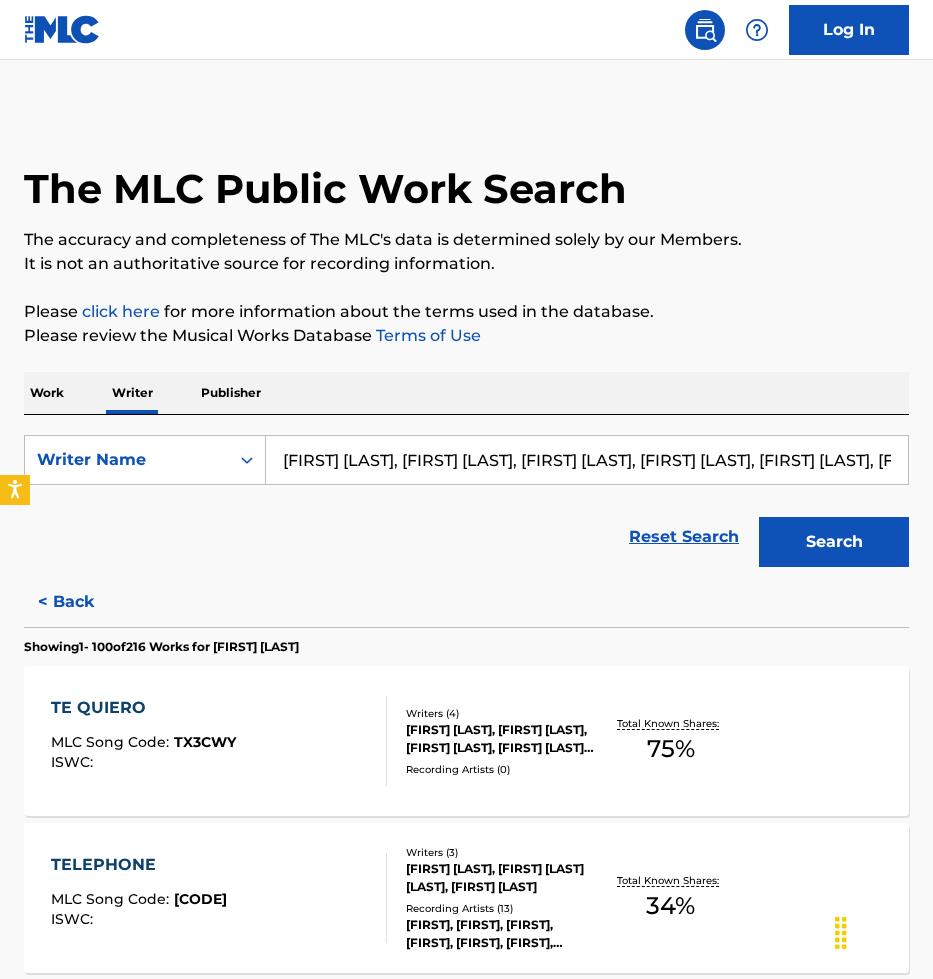 click on "Olamide Gbenga Adedeji, Varick Smith, Andre Young, Sodamola Oluseye, Brandon Perry, Tia Myrie" at bounding box center [587, 460] 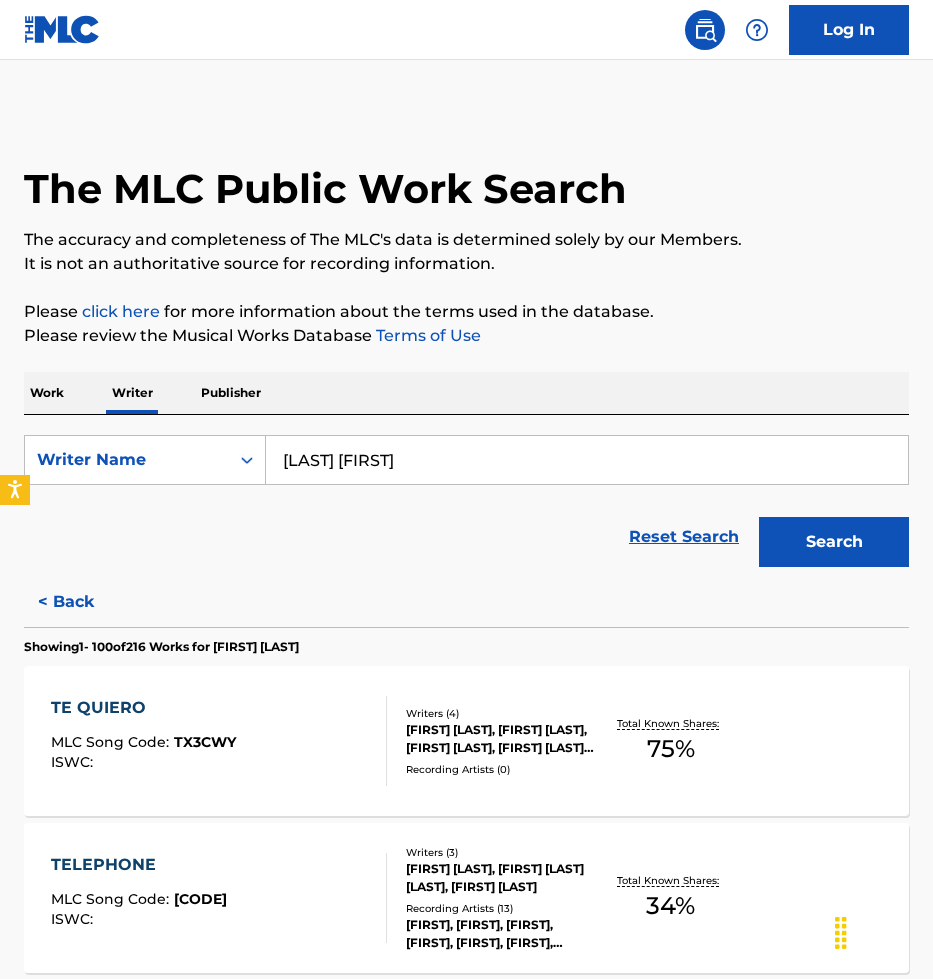 type on "Sodamola Oluseye" 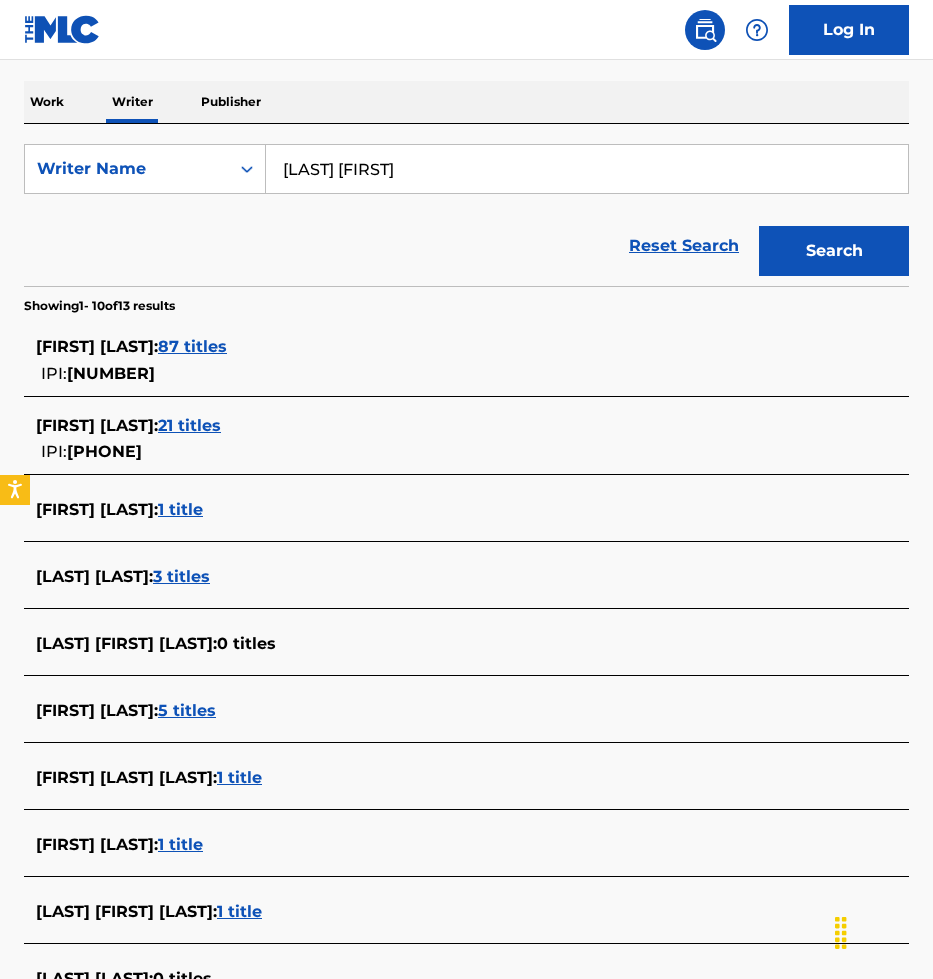 scroll, scrollTop: 289, scrollLeft: 0, axis: vertical 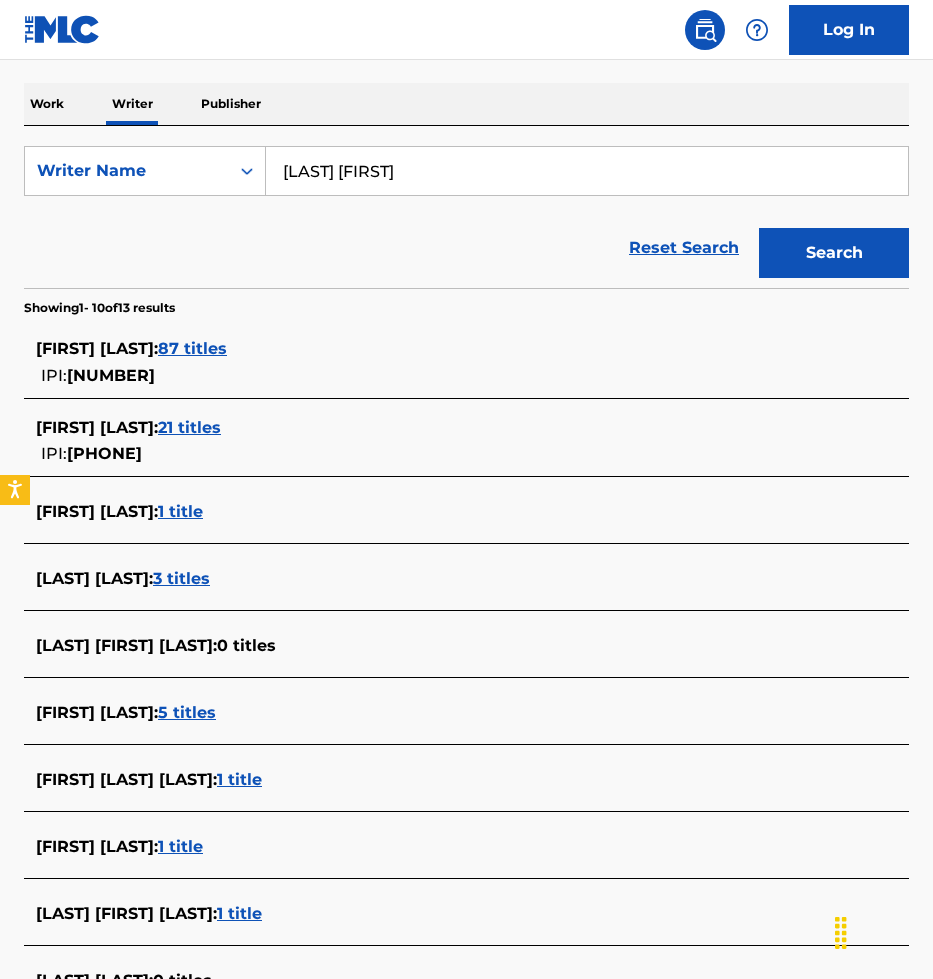click on "87 titles" at bounding box center [192, 348] 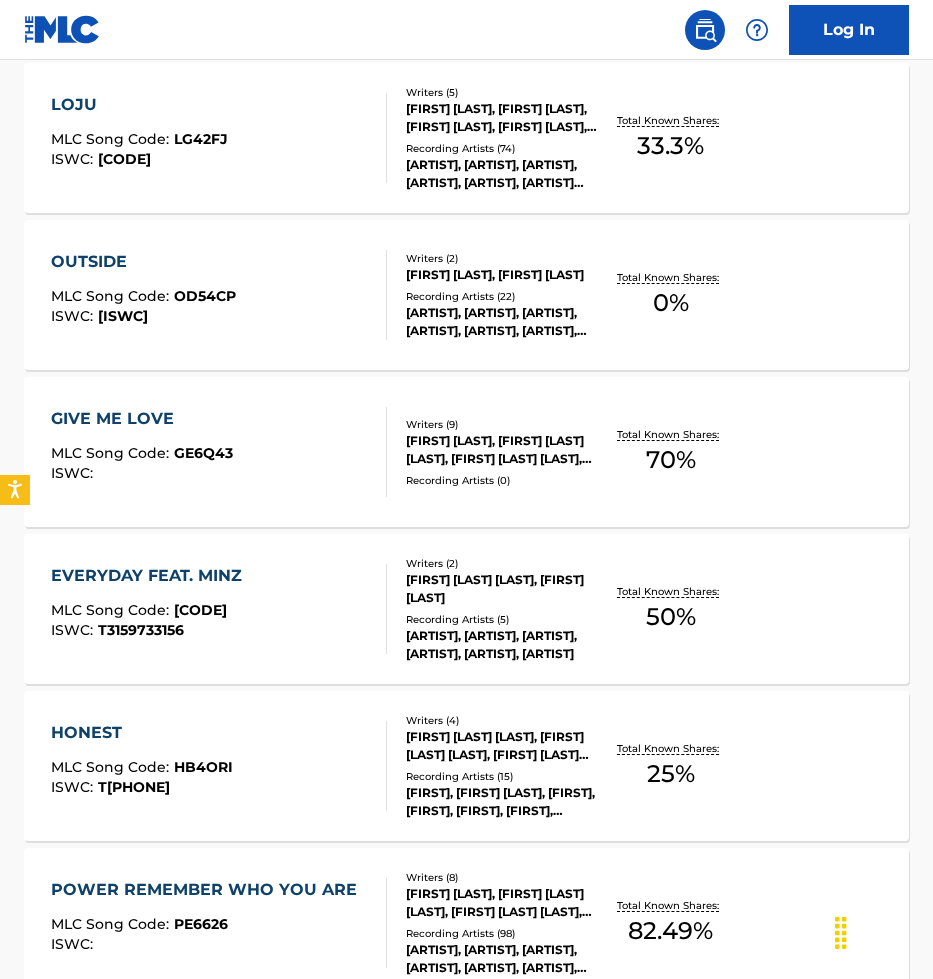 scroll, scrollTop: 1459, scrollLeft: 0, axis: vertical 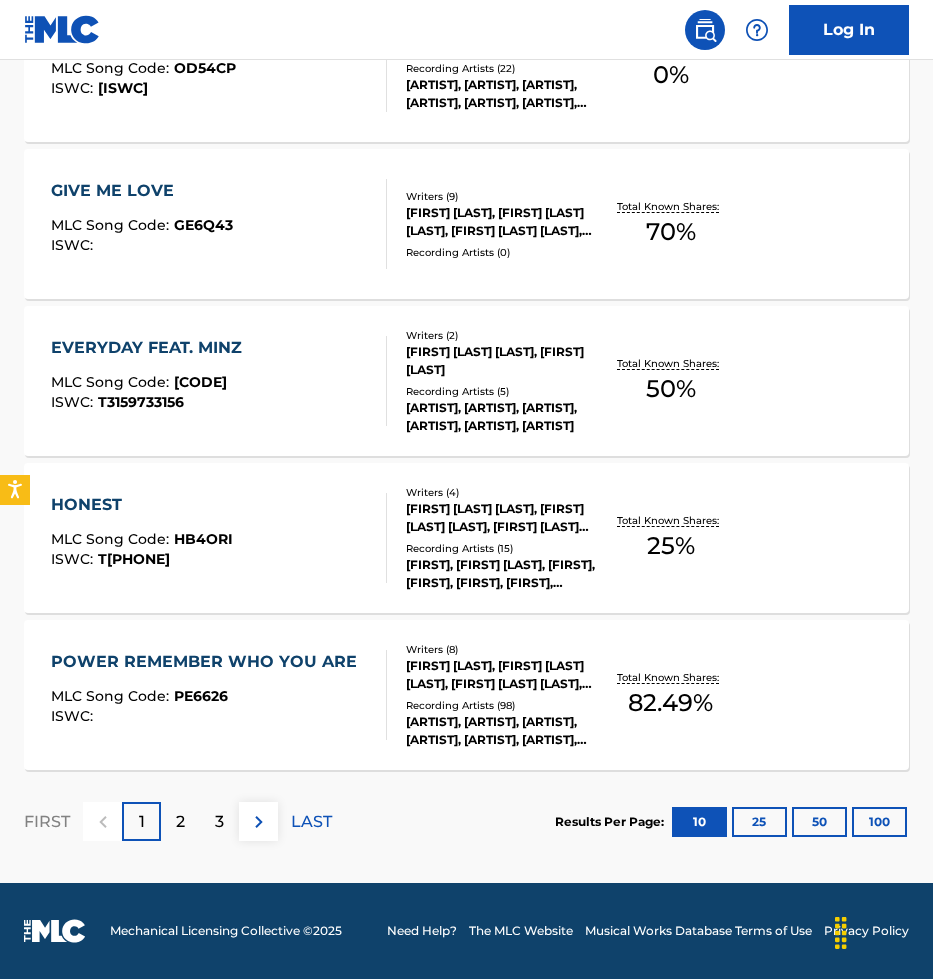 click on "Writers ( 8 ) CHIRSTIE AYANNA, LEWIS BERESFORD HUGHES, OLUSEYE IDRIS DESMOND SODAMOLA, NINA SIMONE, SUMMER MARJANI WALKER, ANDREW MACDONALD, NICHOLAS VALENTINO AUDINO, WILLIAM SAMI ETIENNE GRIGAHCINE Recording Artists ( 98 ) DJ SNAKE, SPINALL, ÄYANNA, SPINALL,ÄYANNA,DJ SNAKE,SUMMER WALKER, DJ SNAKE|SPINALL|ÄYANNA, SPINALL & ÄYANNA & DJ SNAKE & SUMMER WALKER, SPINALL,ÄYANNA,DJ SNAKE,SUMMER WALKER" at bounding box center [492, 695] 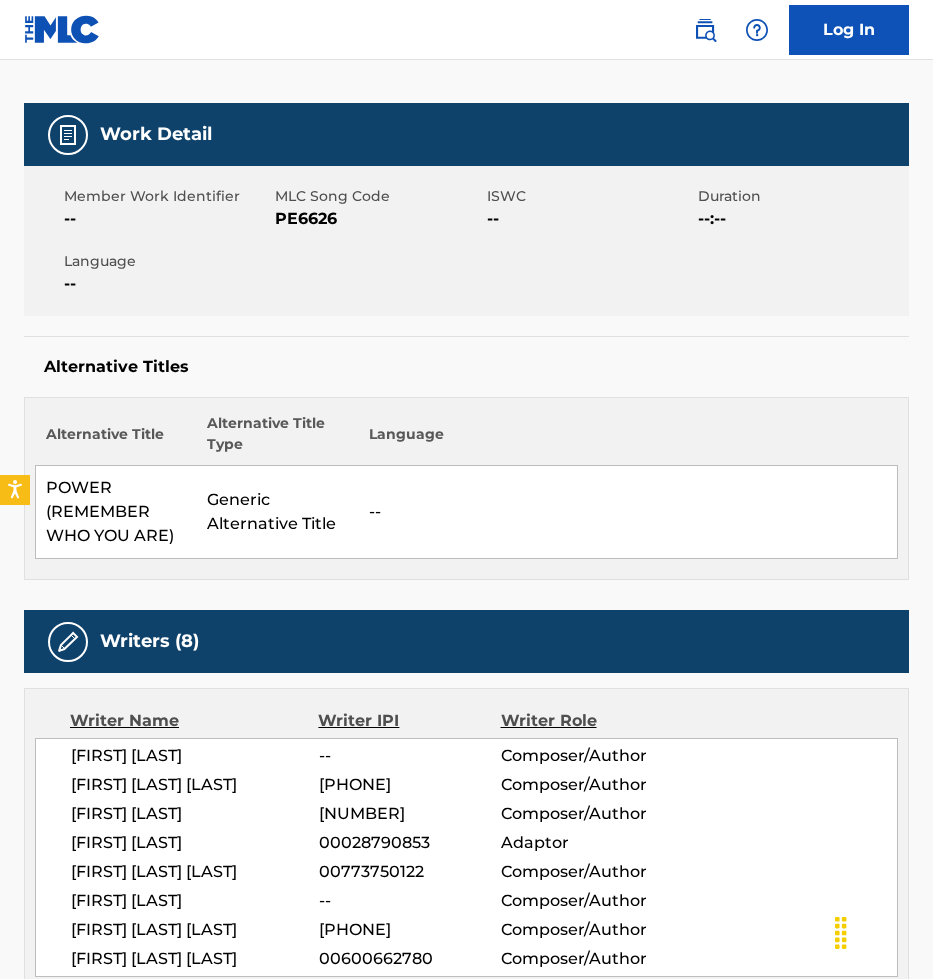 scroll, scrollTop: 0, scrollLeft: 0, axis: both 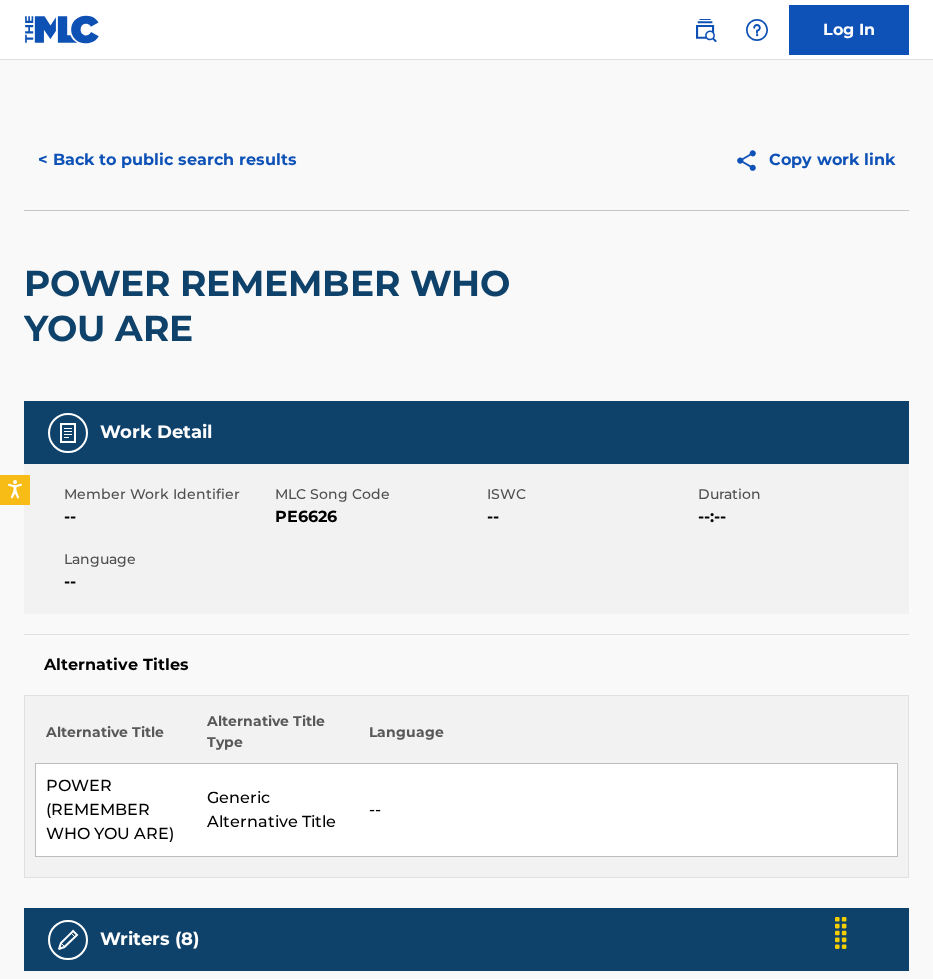 click on "< Back to public search results" at bounding box center [167, 160] 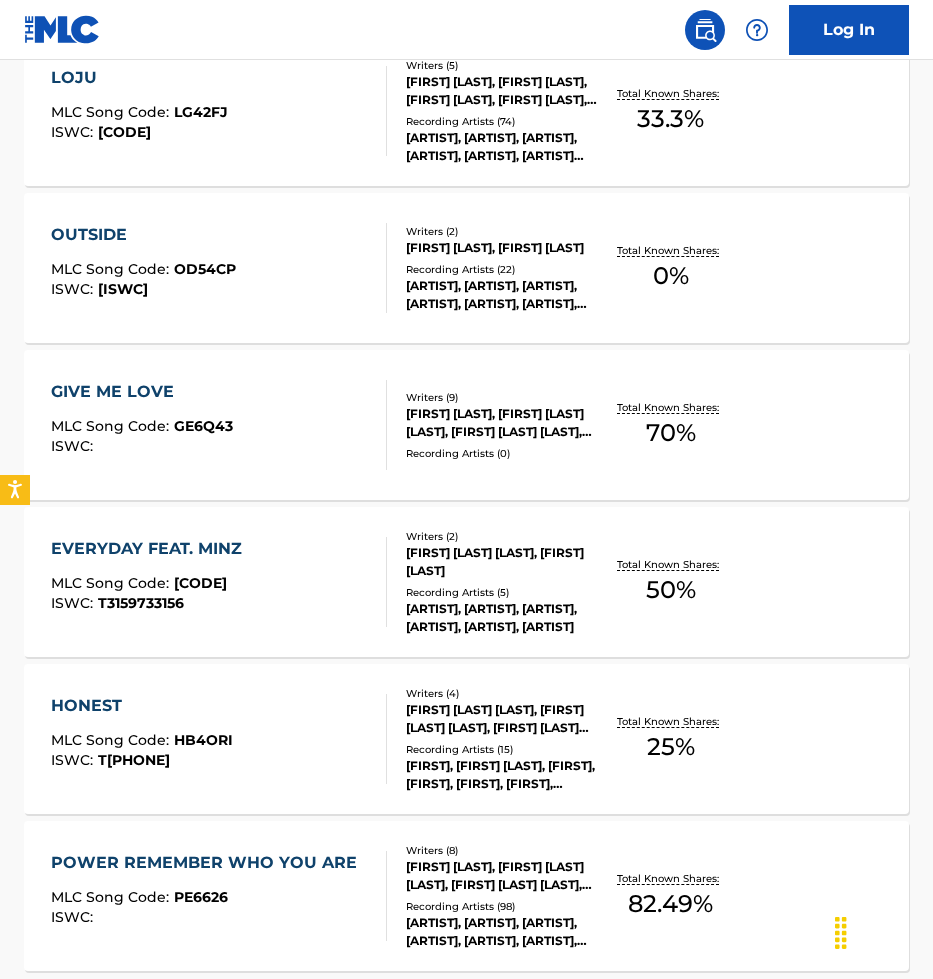 scroll, scrollTop: 1459, scrollLeft: 0, axis: vertical 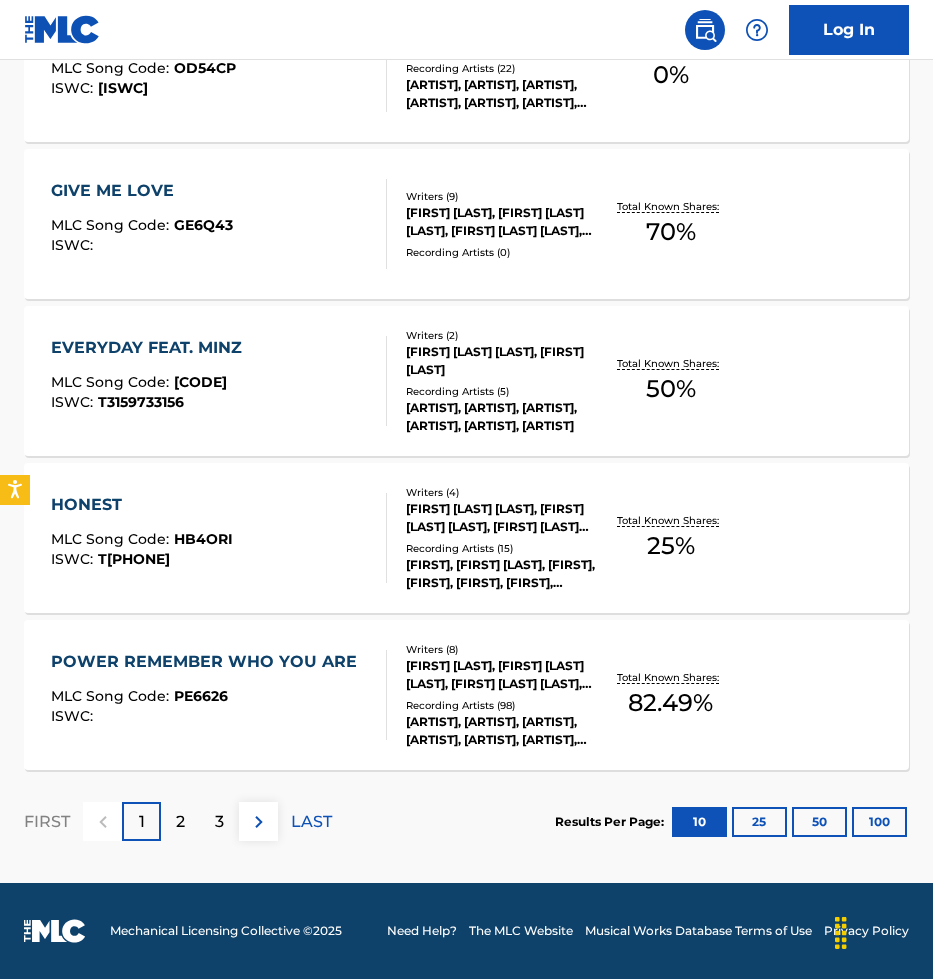 click on "Recording Artists ( 15 )" at bounding box center [501, 548] 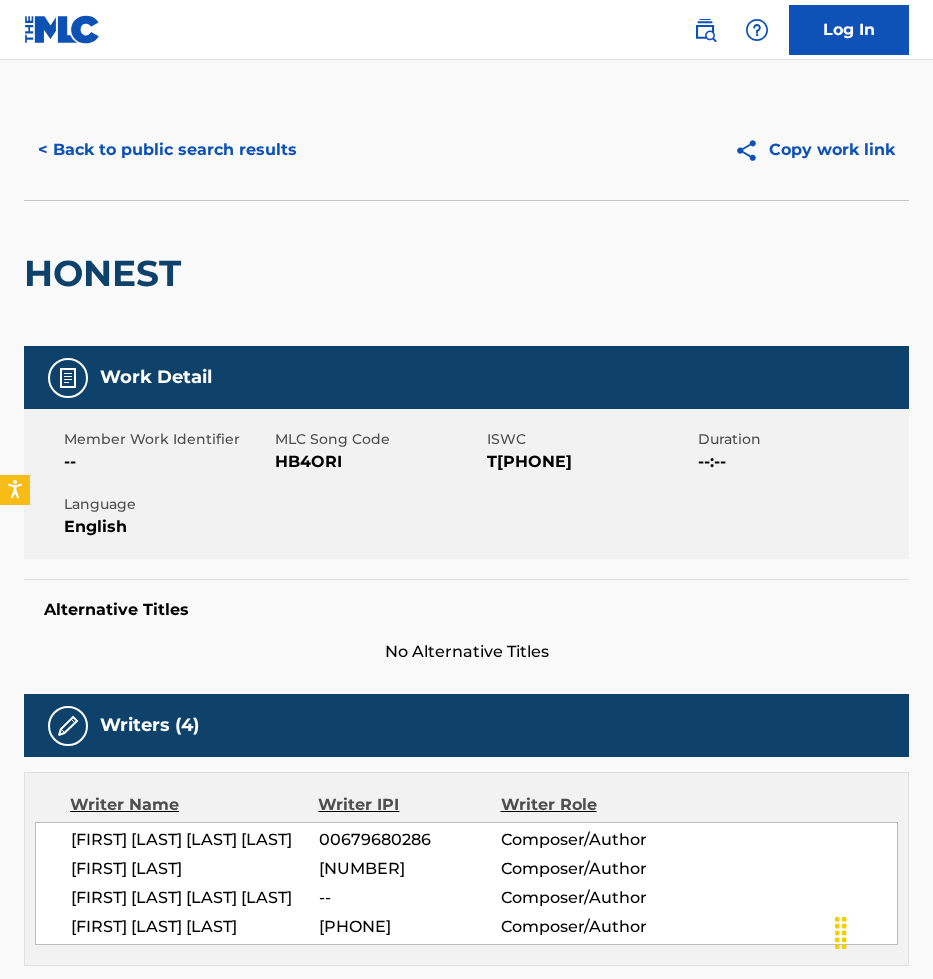 scroll, scrollTop: 0, scrollLeft: 0, axis: both 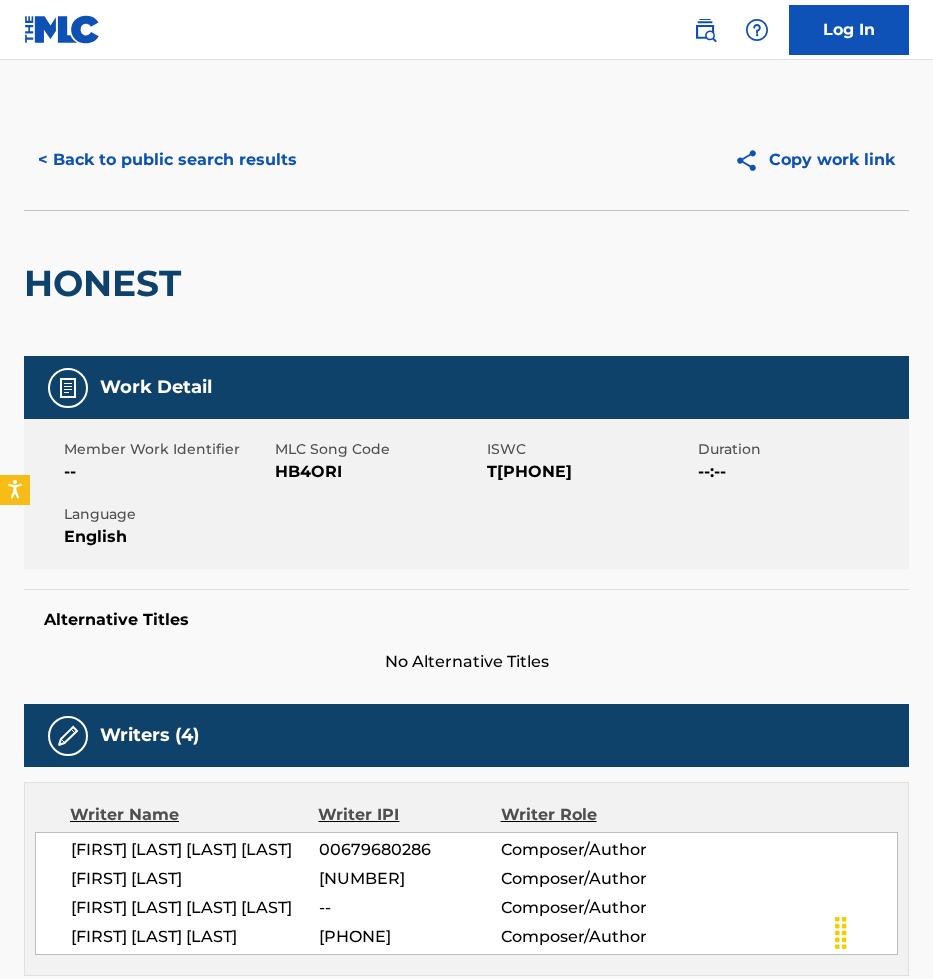 click on "< Back to public search results" at bounding box center [167, 160] 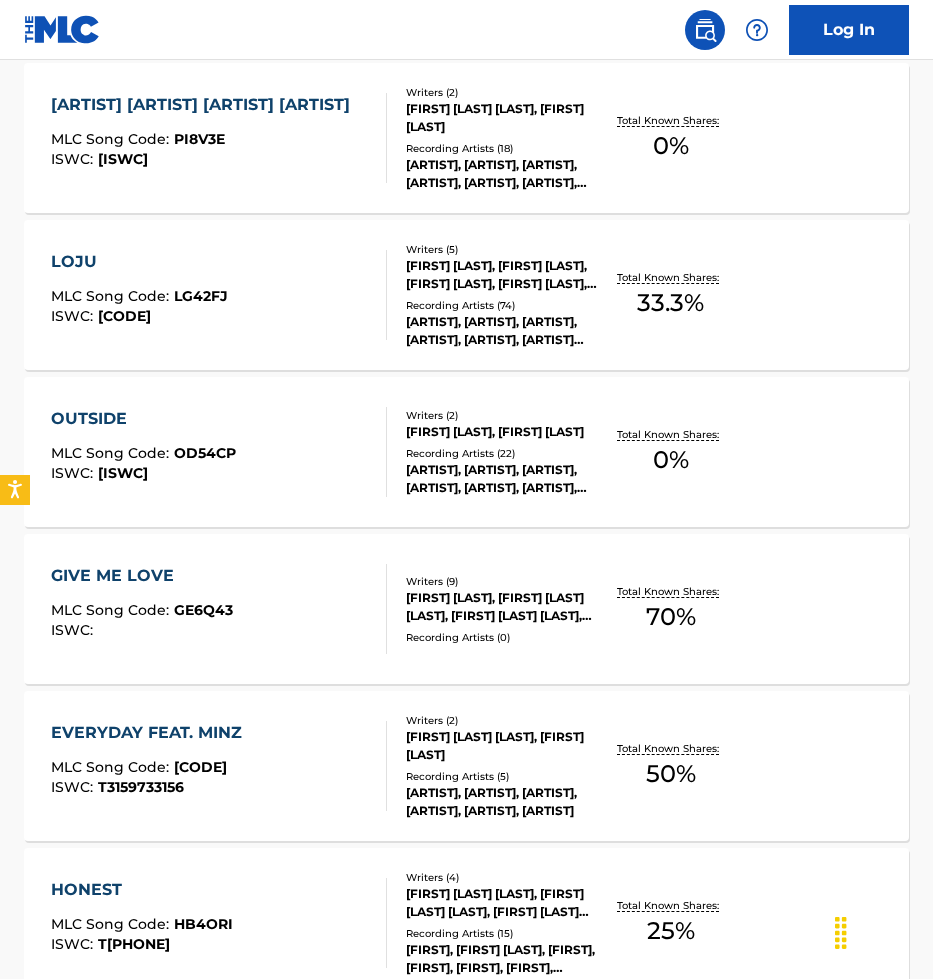 scroll, scrollTop: 1080, scrollLeft: 0, axis: vertical 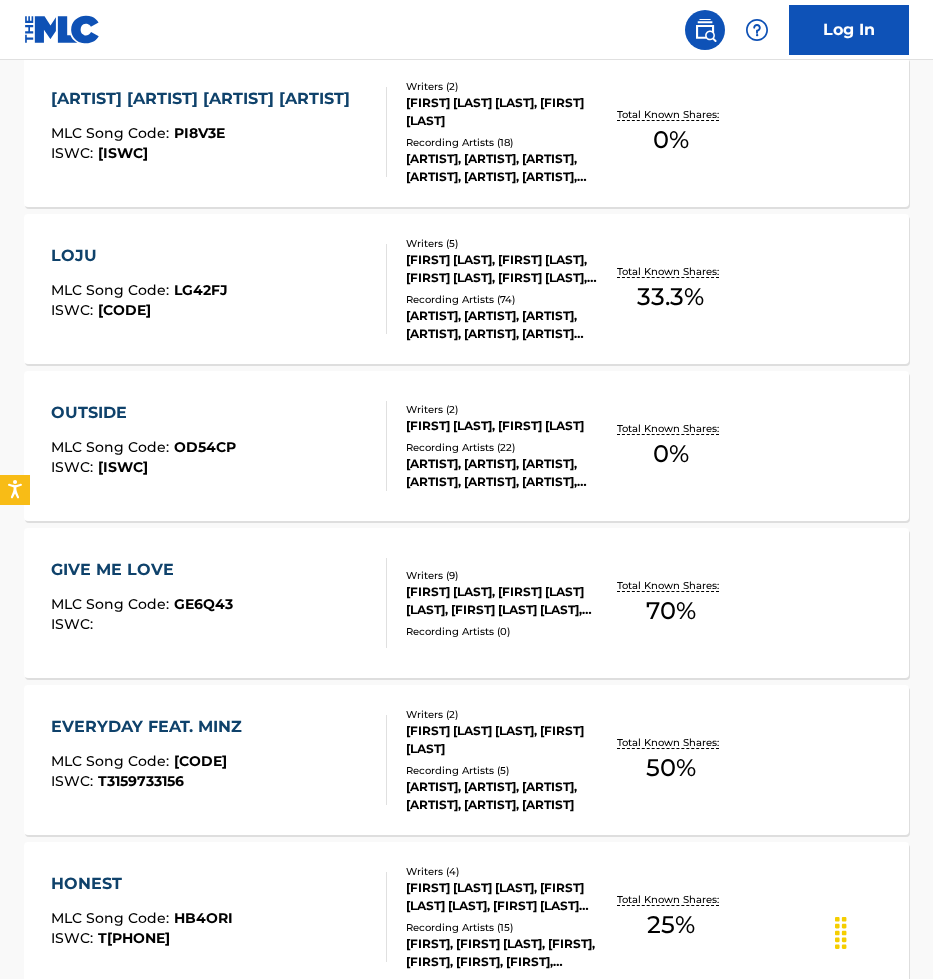 click on "Recording Artists ( 0 )" at bounding box center [501, 631] 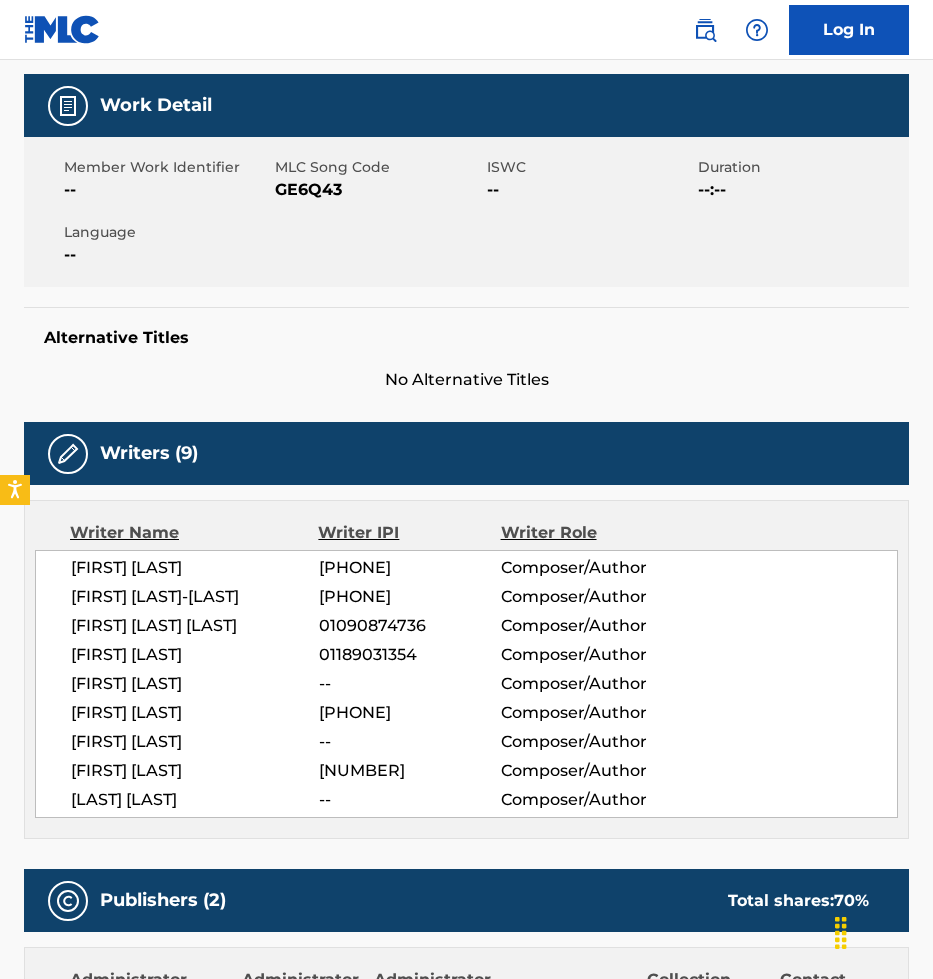 scroll, scrollTop: 0, scrollLeft: 0, axis: both 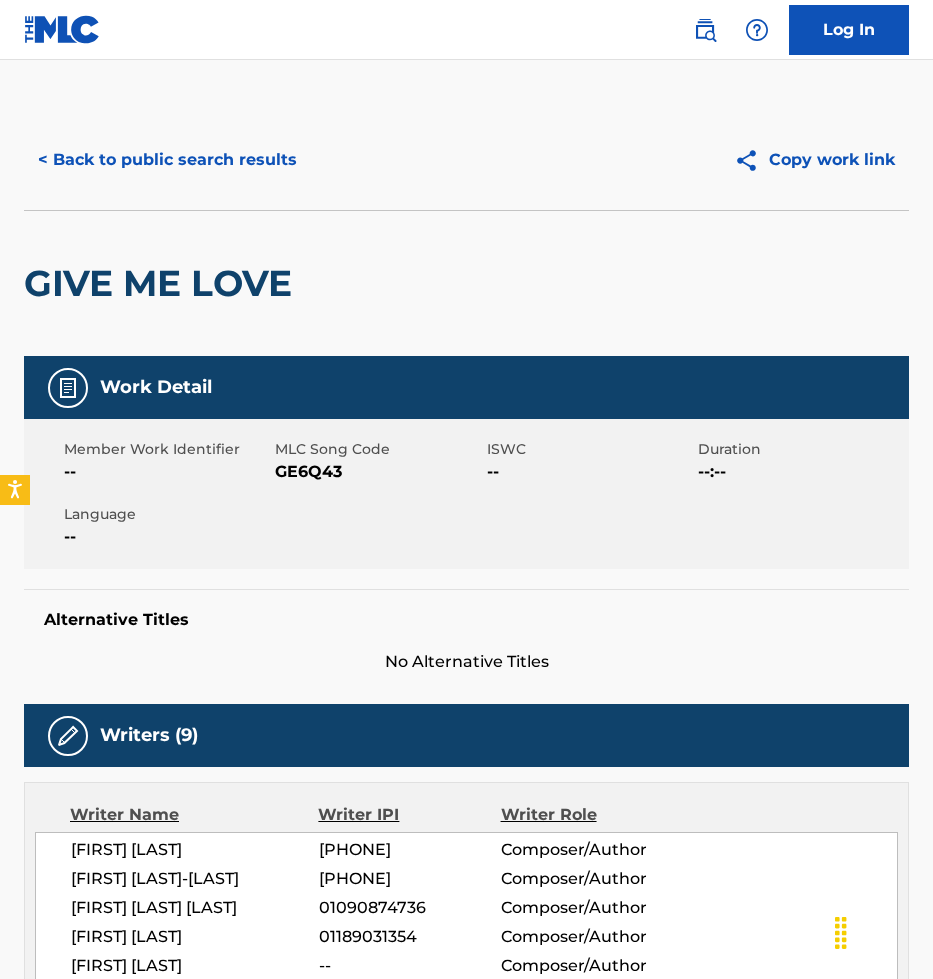 click on "< Back to public search results" at bounding box center (167, 160) 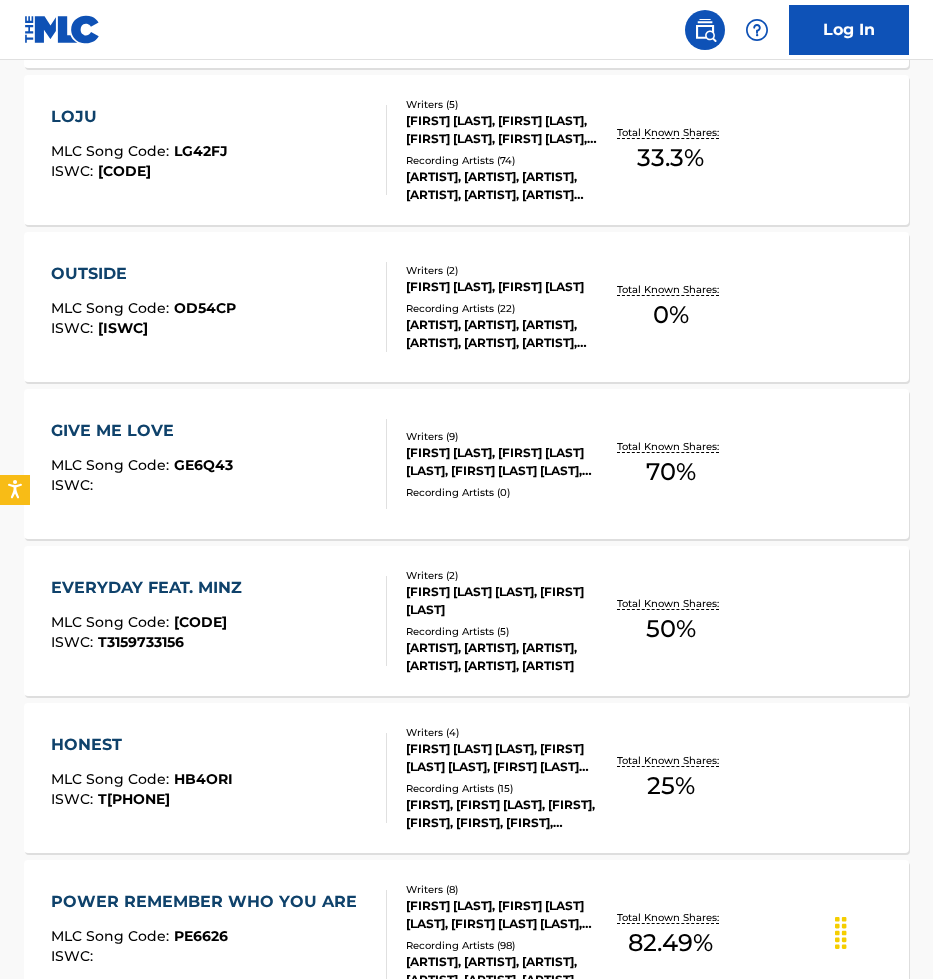 scroll, scrollTop: 1221, scrollLeft: 0, axis: vertical 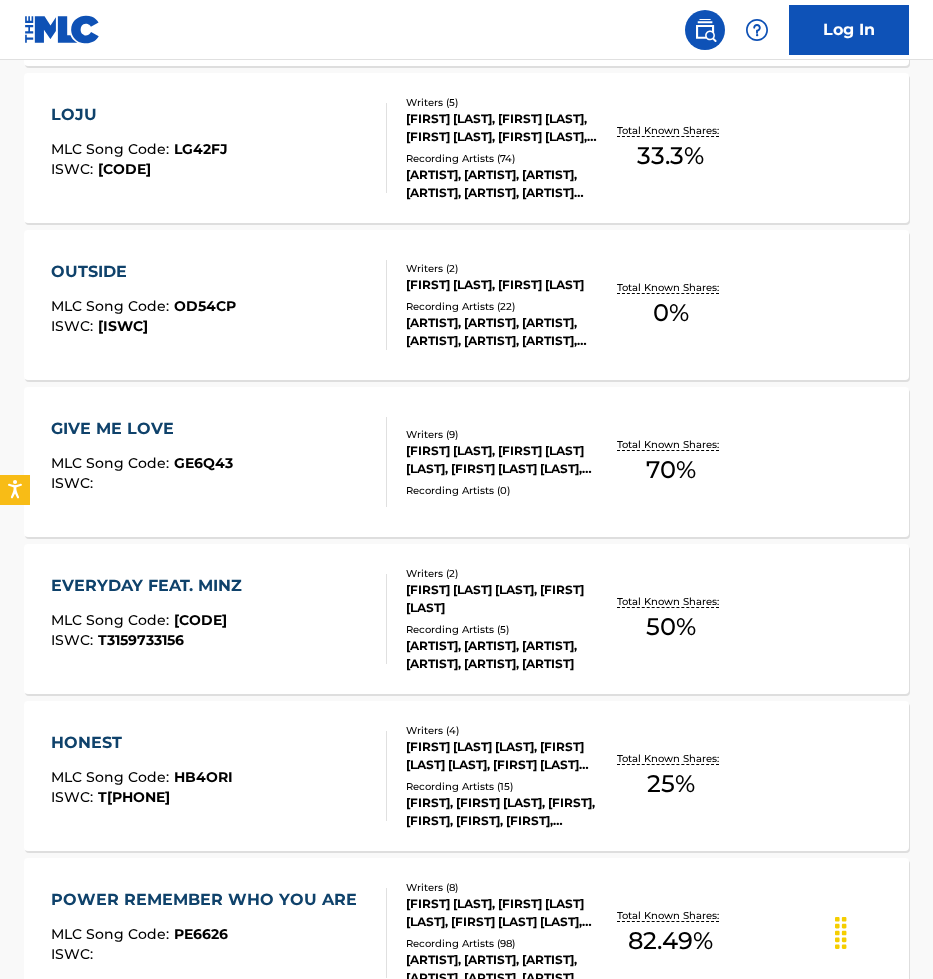 click on "SPINALL,MINZ, SPINALL, SPINALL, SPINALL, SPINALL" at bounding box center [501, 655] 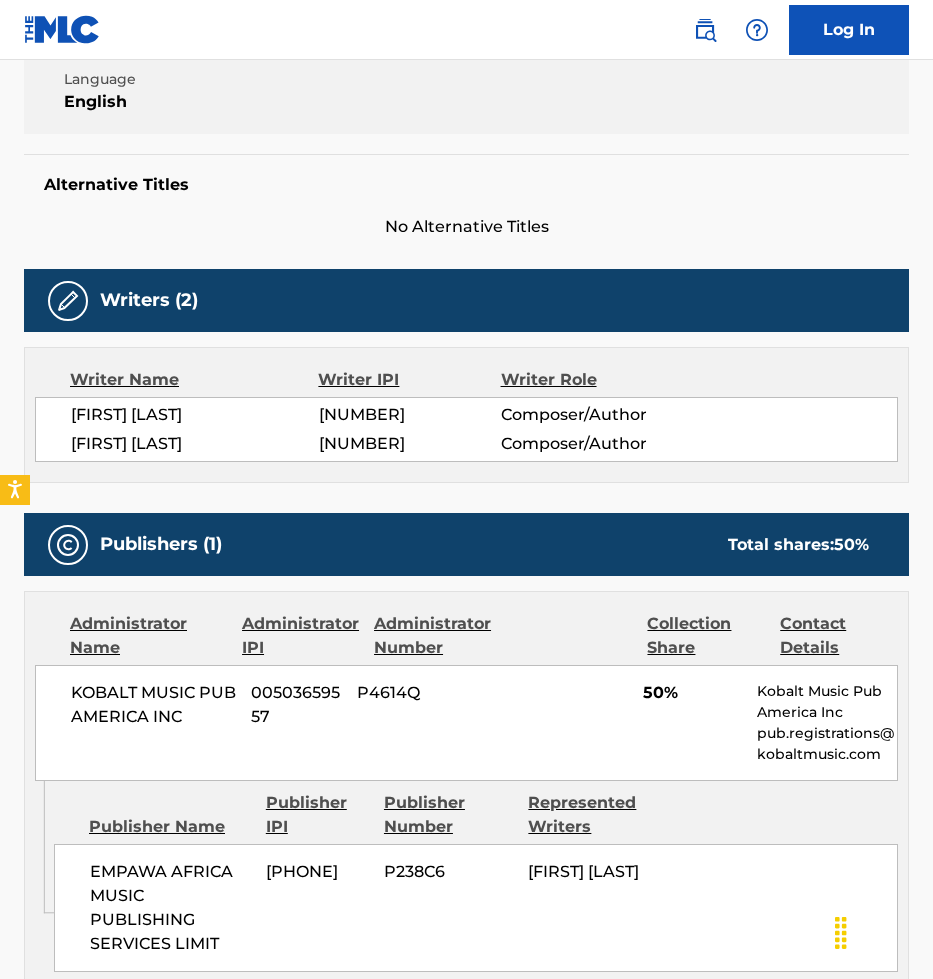 scroll, scrollTop: 0, scrollLeft: 0, axis: both 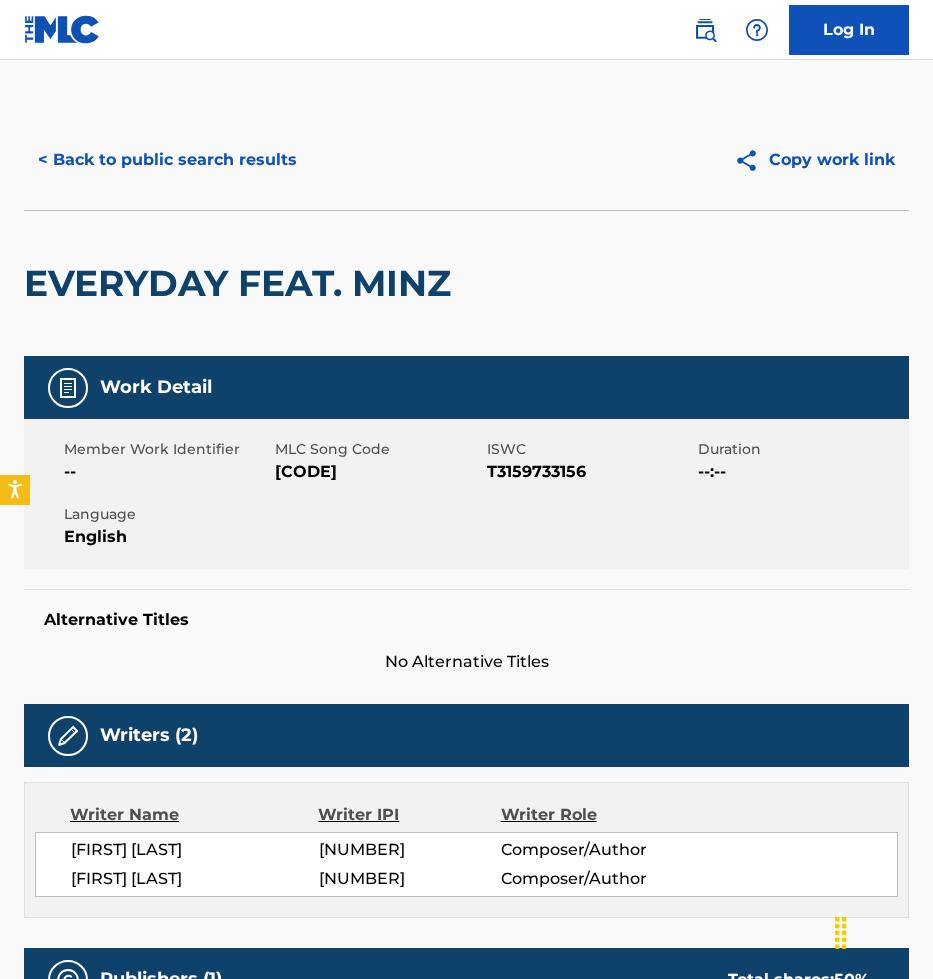 click on "< Back to public search results Copy work link" at bounding box center [466, 160] 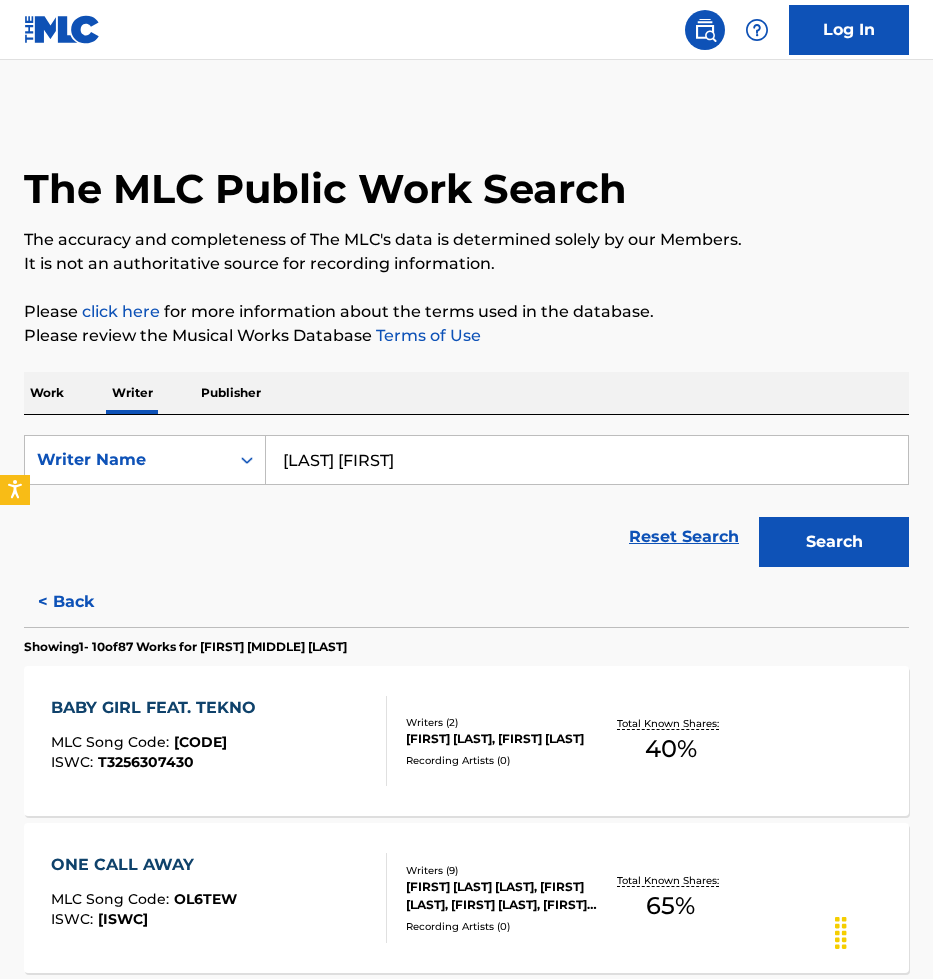 click on "Search" at bounding box center (834, 542) 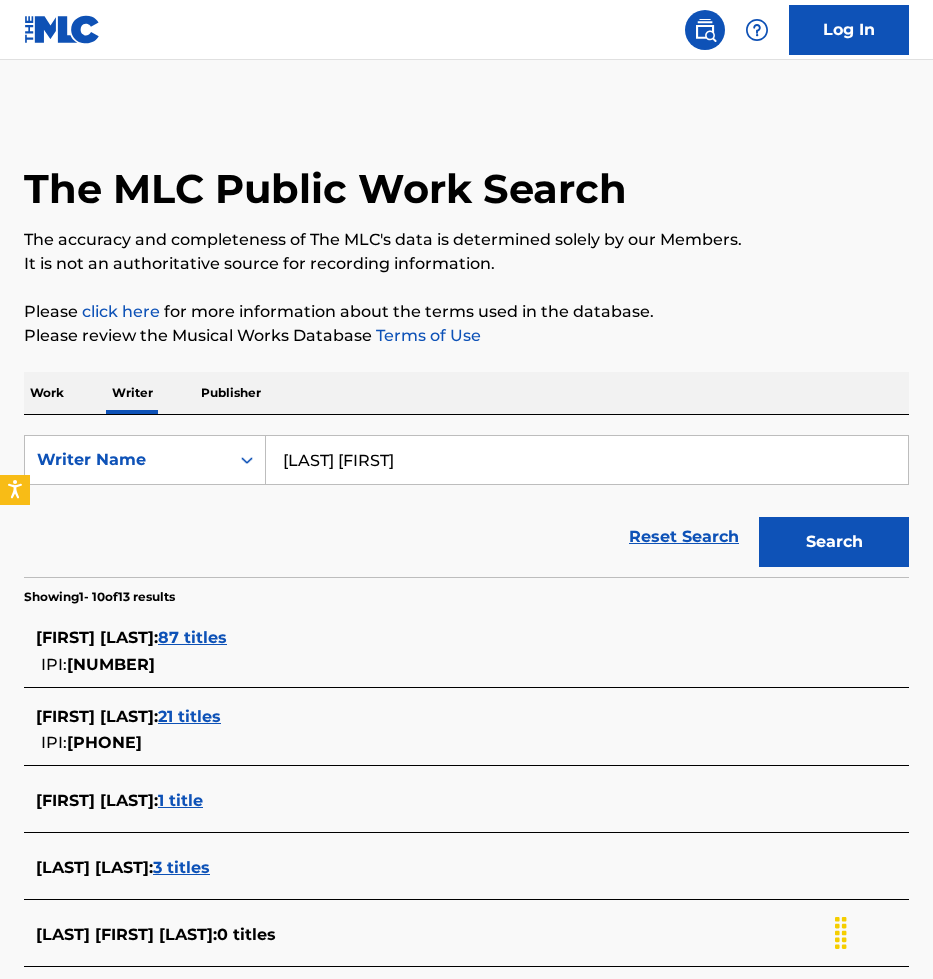 click on "OLUSEYE IDRIS DESMOND SODAMOLA :  87 titles" at bounding box center (440, 638) 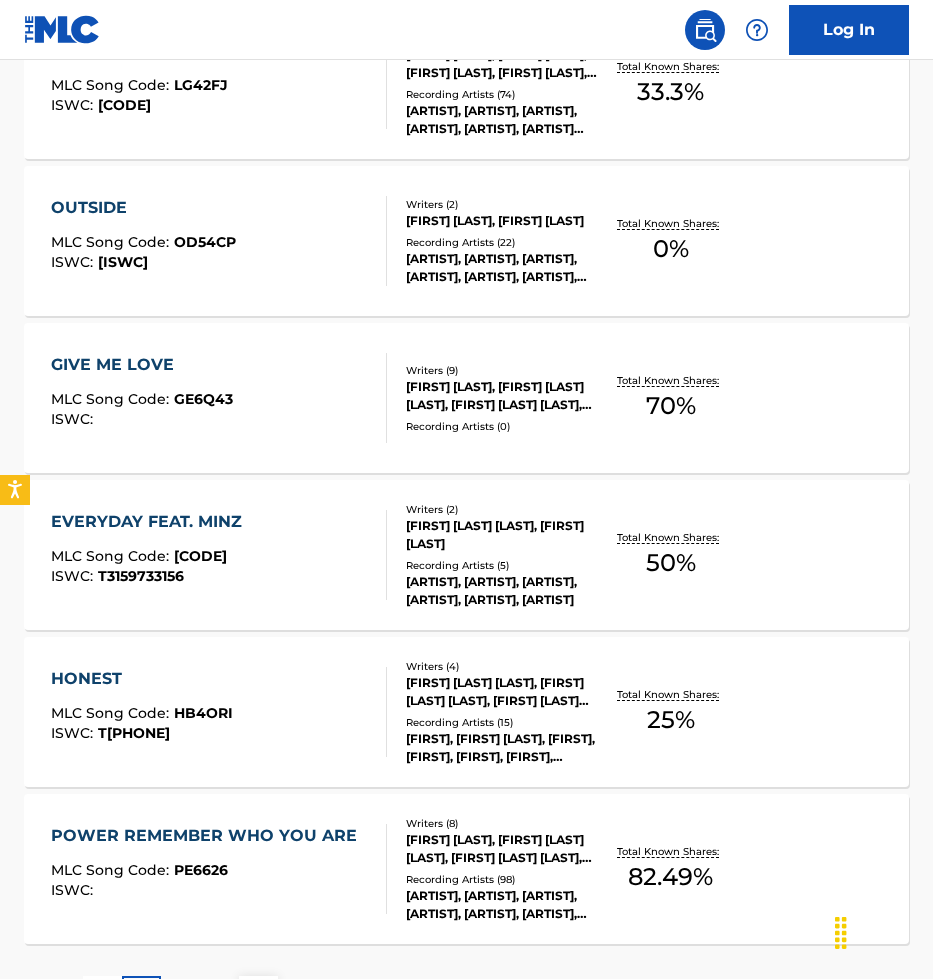 scroll, scrollTop: 1459, scrollLeft: 0, axis: vertical 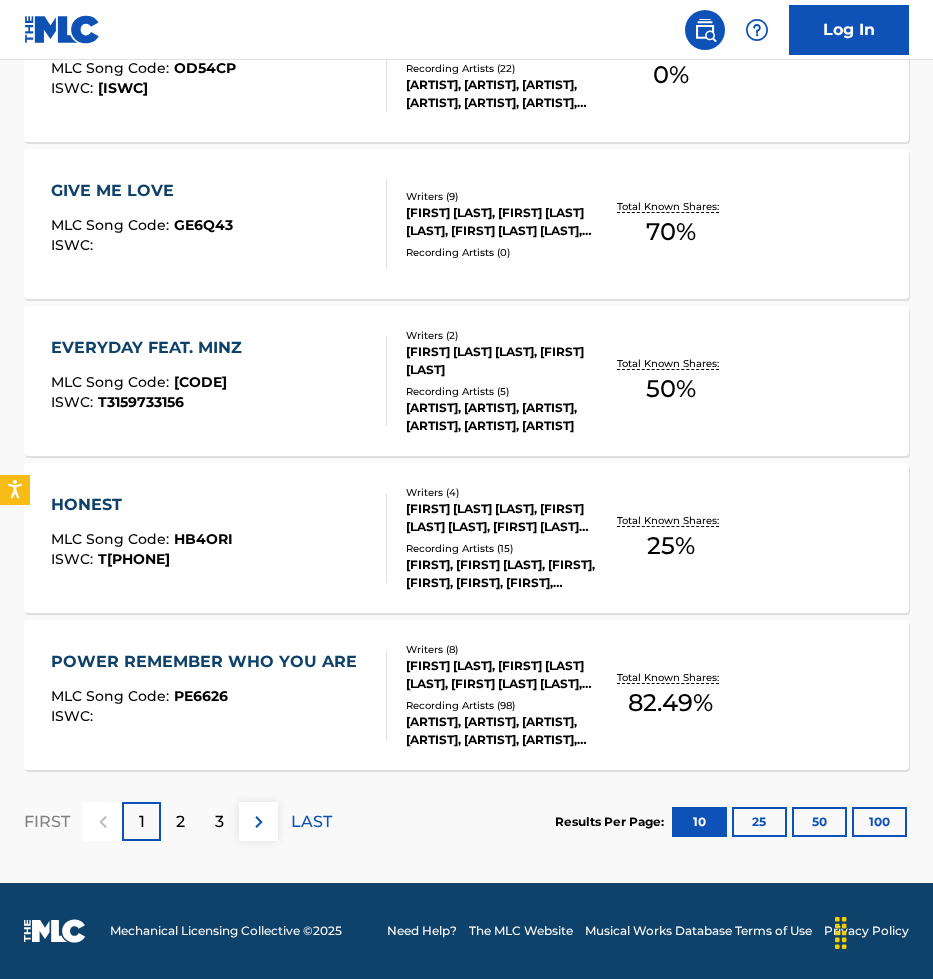 click on "Recording Artists ( 98 )" at bounding box center (501, 705) 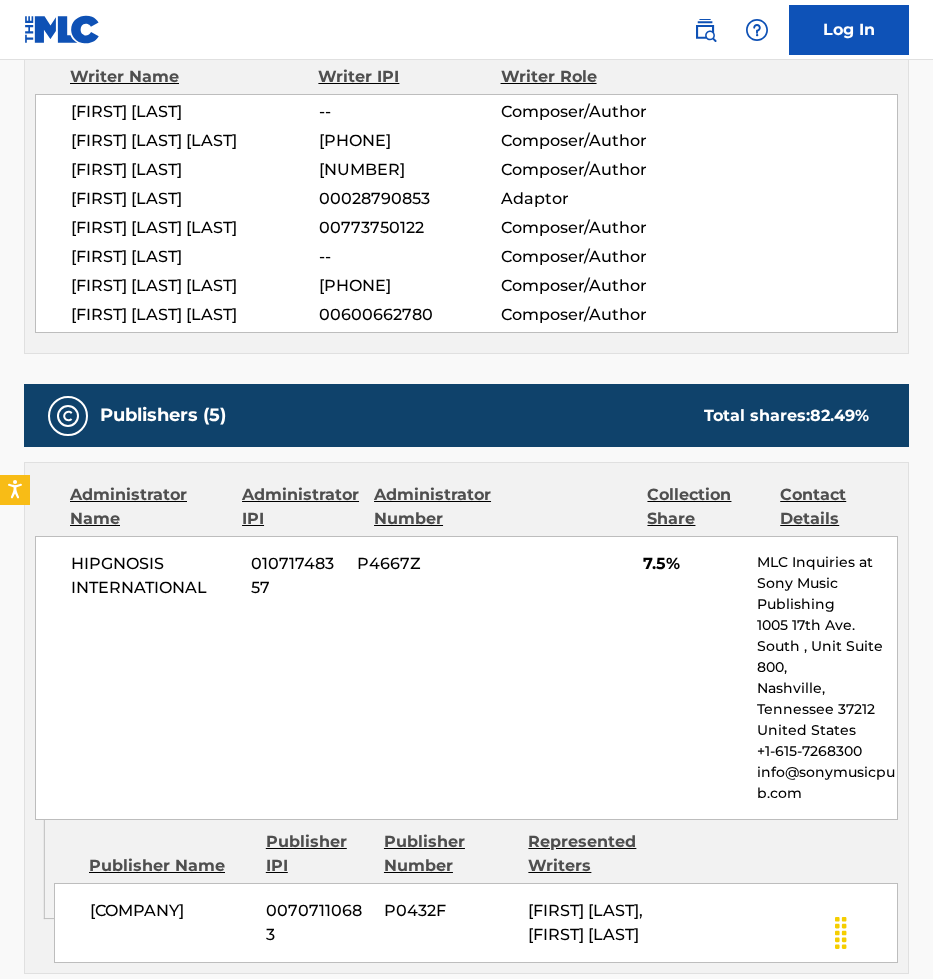 scroll, scrollTop: 805, scrollLeft: 0, axis: vertical 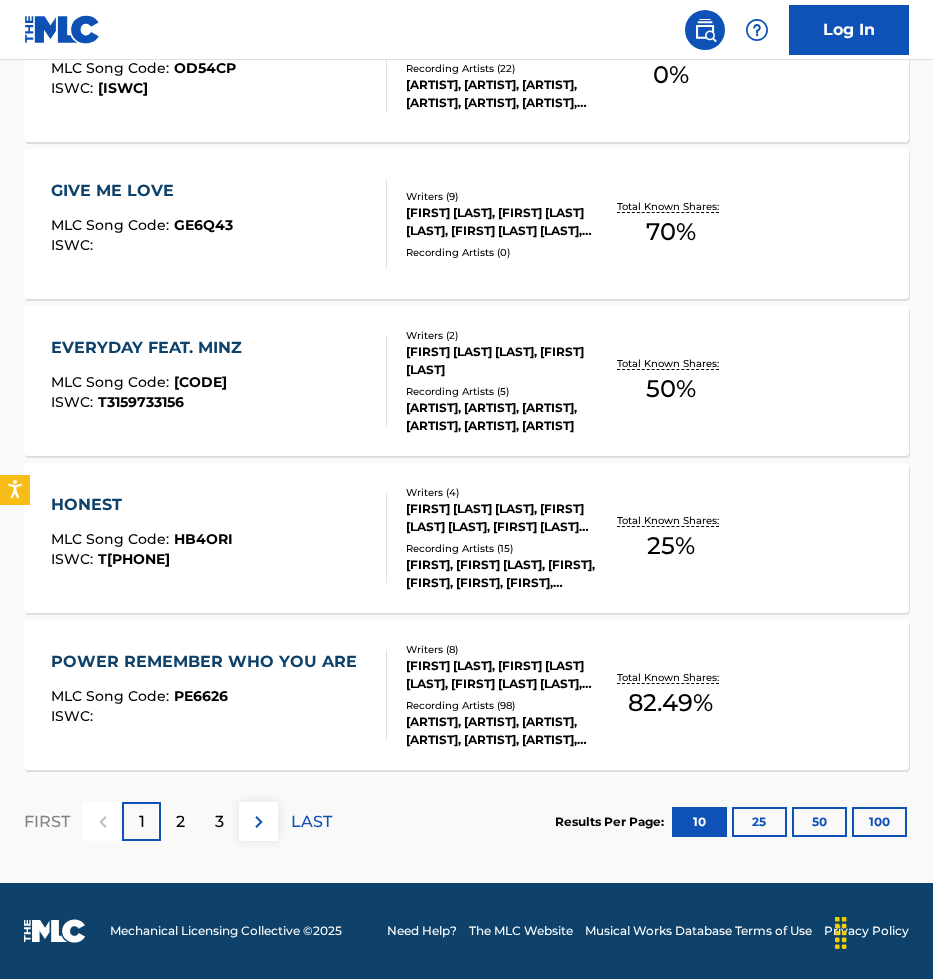click on "100" at bounding box center (879, 822) 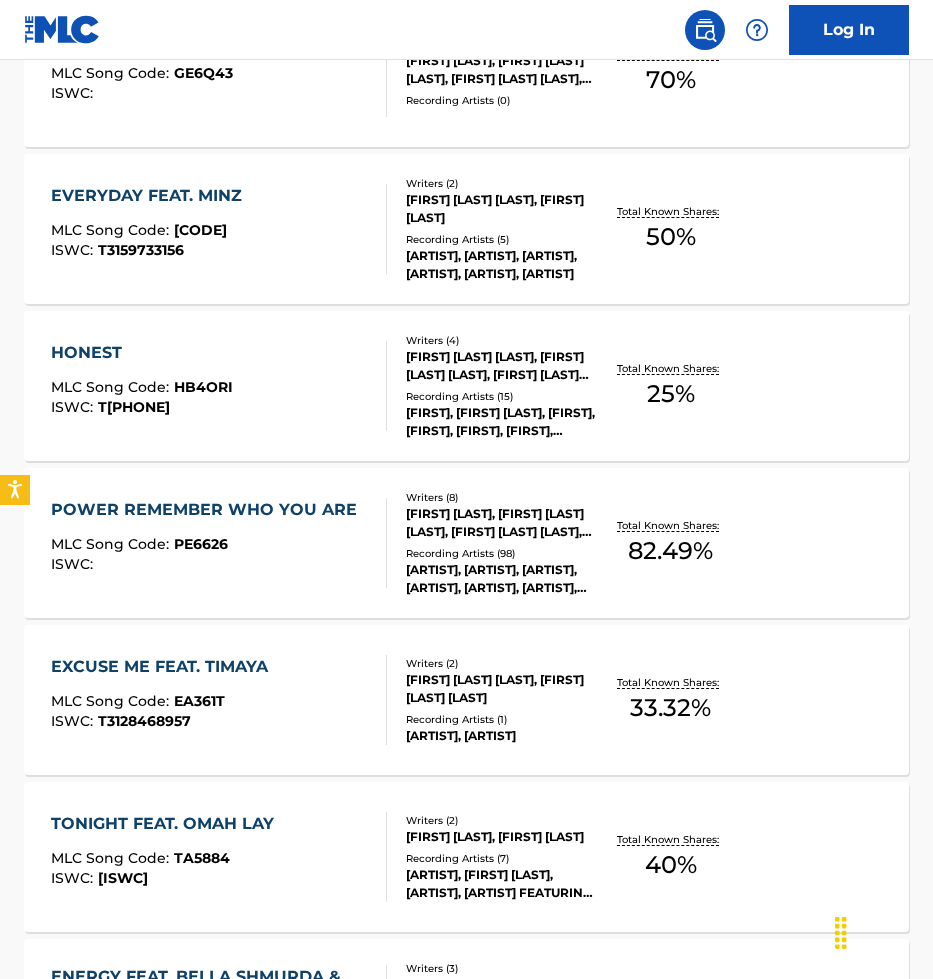 scroll, scrollTop: 1675, scrollLeft: 0, axis: vertical 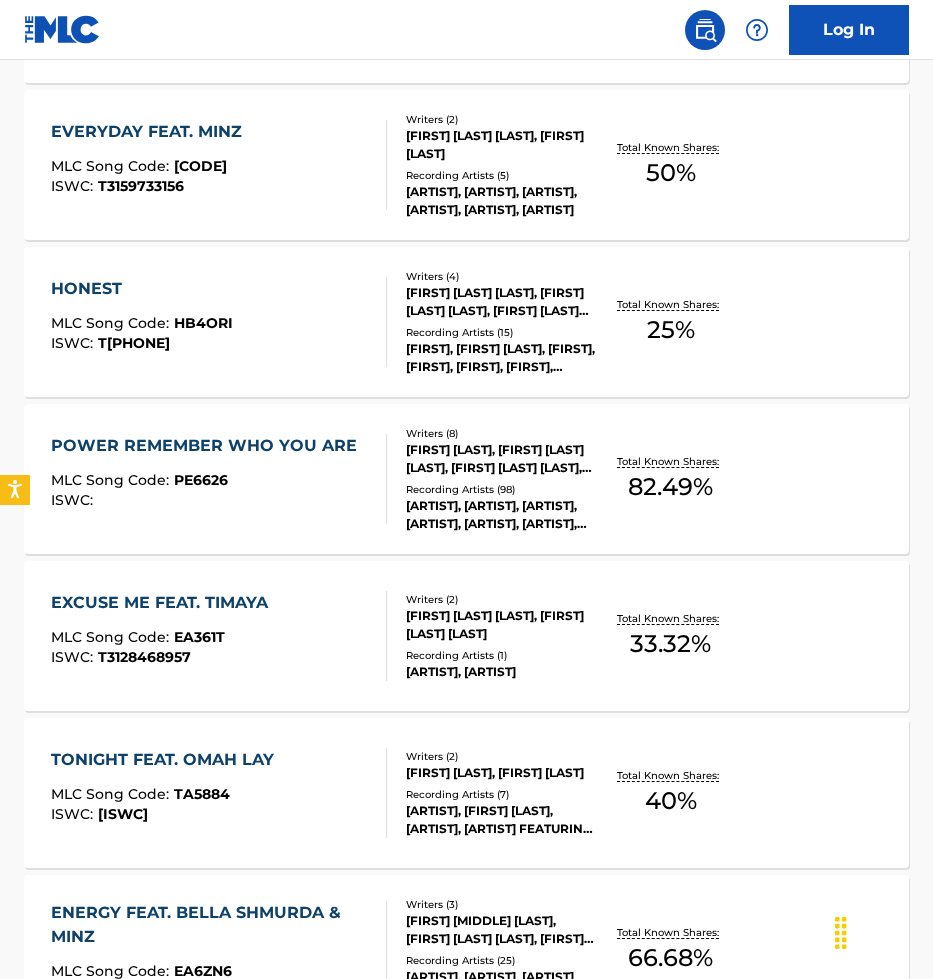 click on "CHIRSTIE AYANNA, LEWIS BERESFORD HUGHES, OLUSEYE IDRIS DESMOND SODAMOLA, NINA SIMONE, SUMMER MARJANI WALKER, ANDREW MACDONALD, NICHOLAS VALENTINO AUDINO, WILLIAM SAMI ETIENNE GRIGAHCINE" at bounding box center [501, 459] 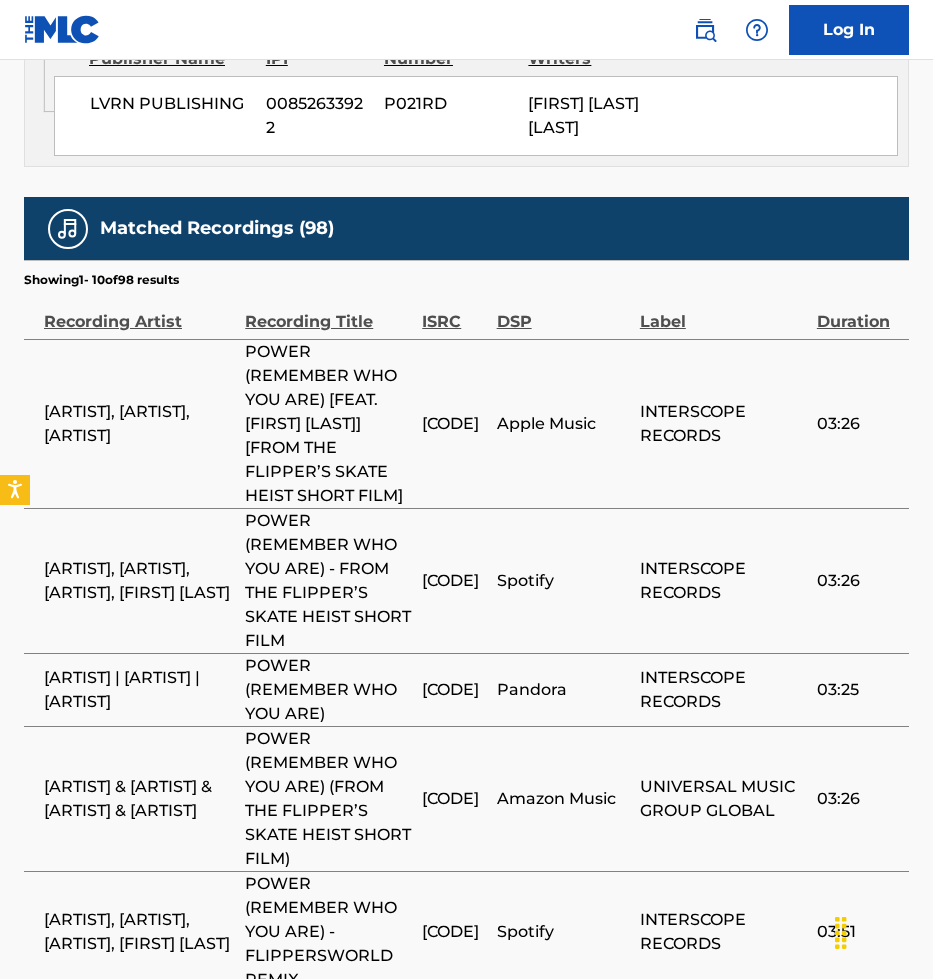 scroll, scrollTop: 3267, scrollLeft: 0, axis: vertical 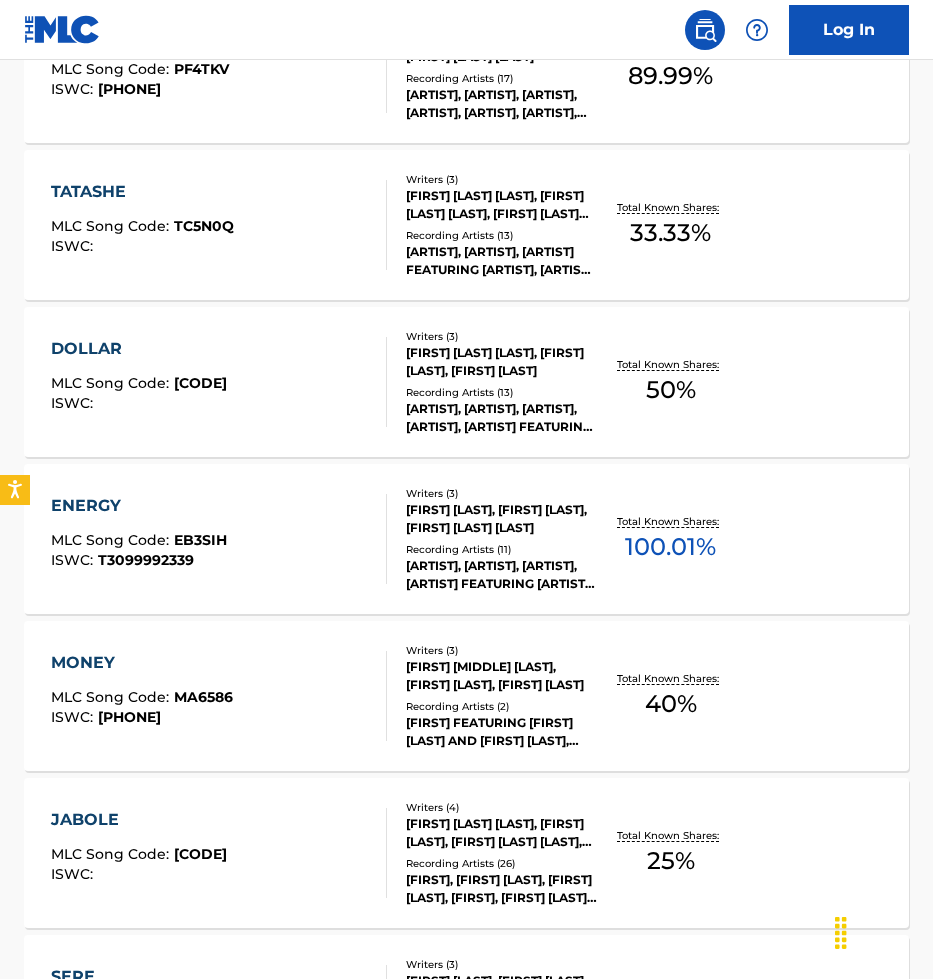 click on "SPINALL, DJ SPINALL,BELLA SHMURDA,MINZ, SPINALL FEATURING BELLA SHMURDA AND MINZ, DJ SPINALL, SPINALL" at bounding box center (501, 575) 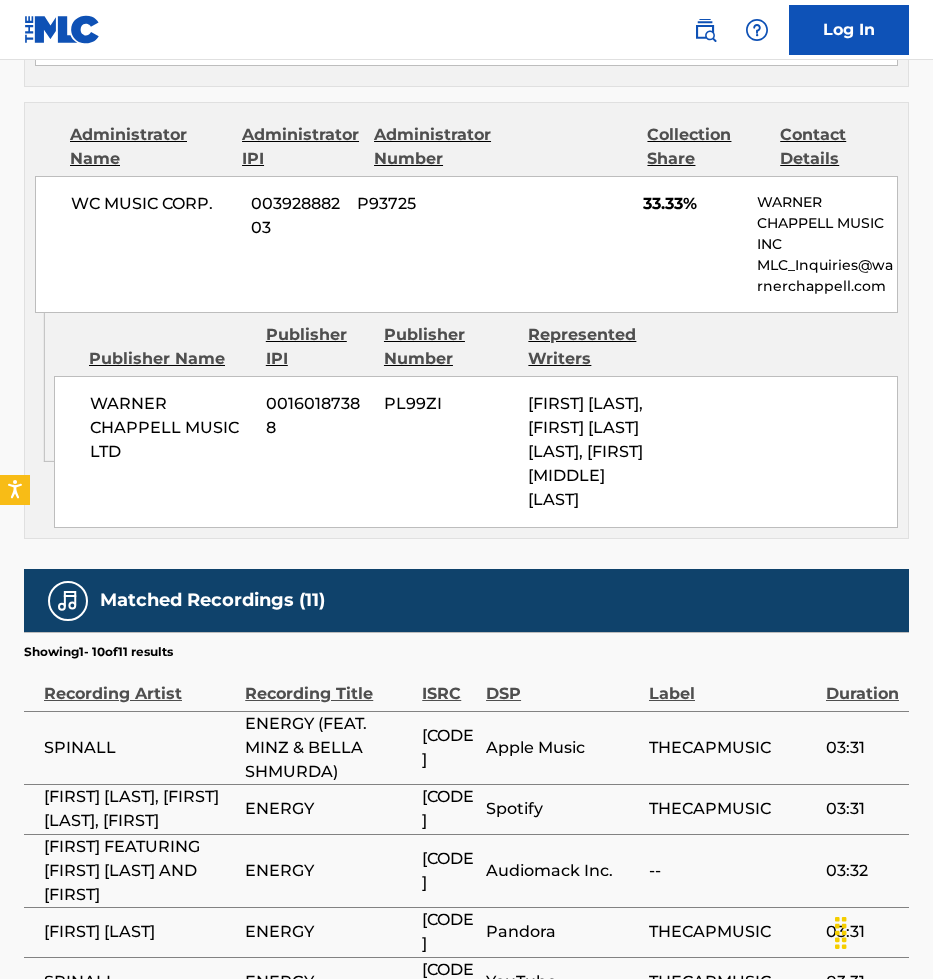 scroll, scrollTop: 1617, scrollLeft: 0, axis: vertical 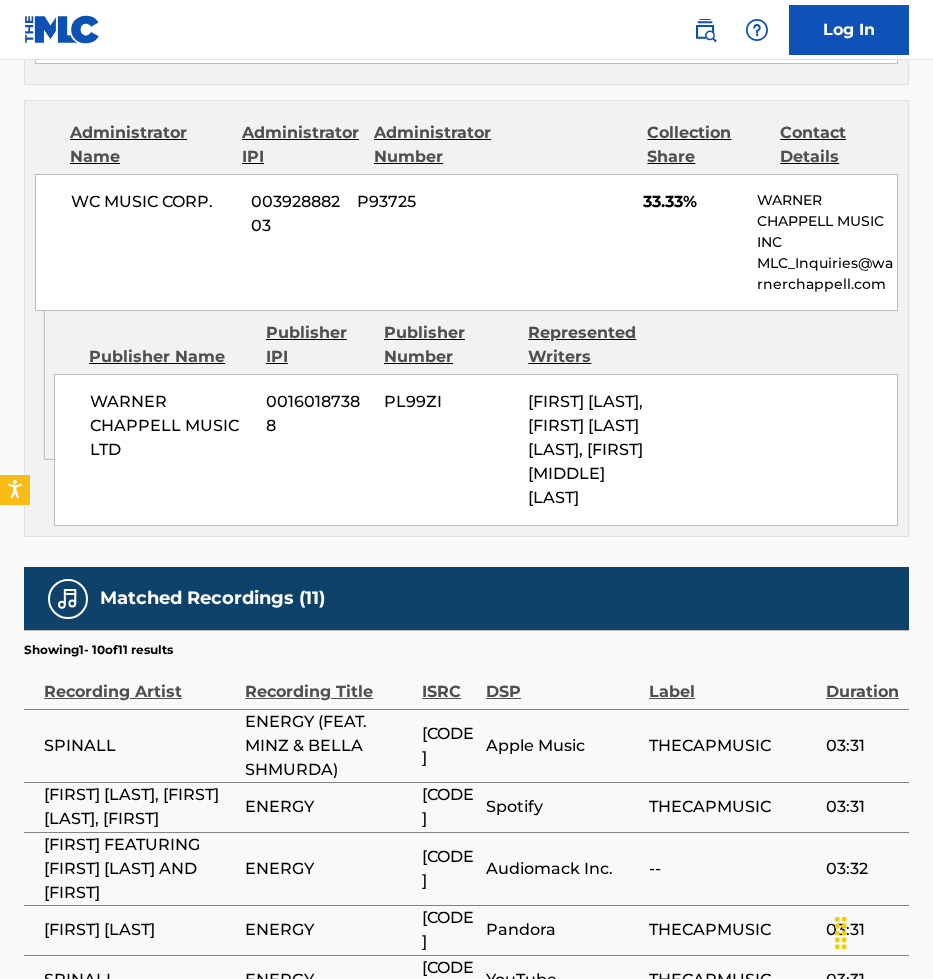click on "WC MUSIC CORP." at bounding box center (153, 202) 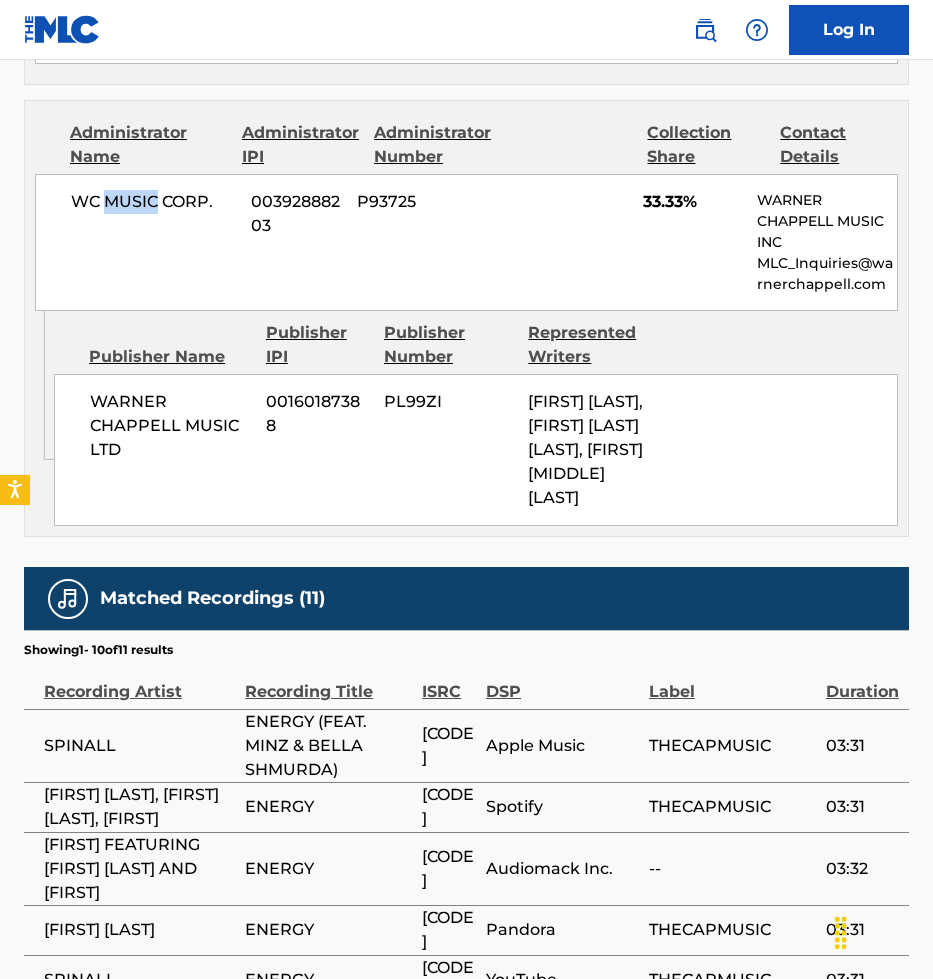click on "WC MUSIC CORP." at bounding box center [153, 202] 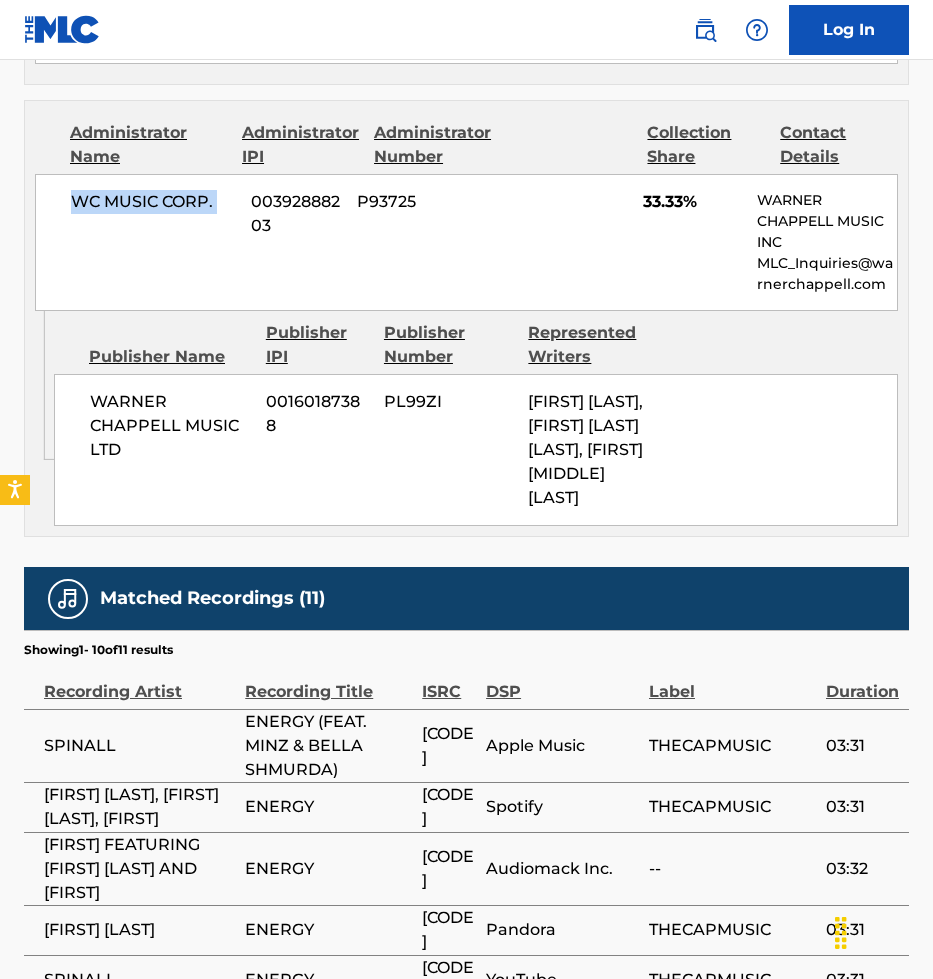 click on "WC MUSIC CORP." at bounding box center (153, 202) 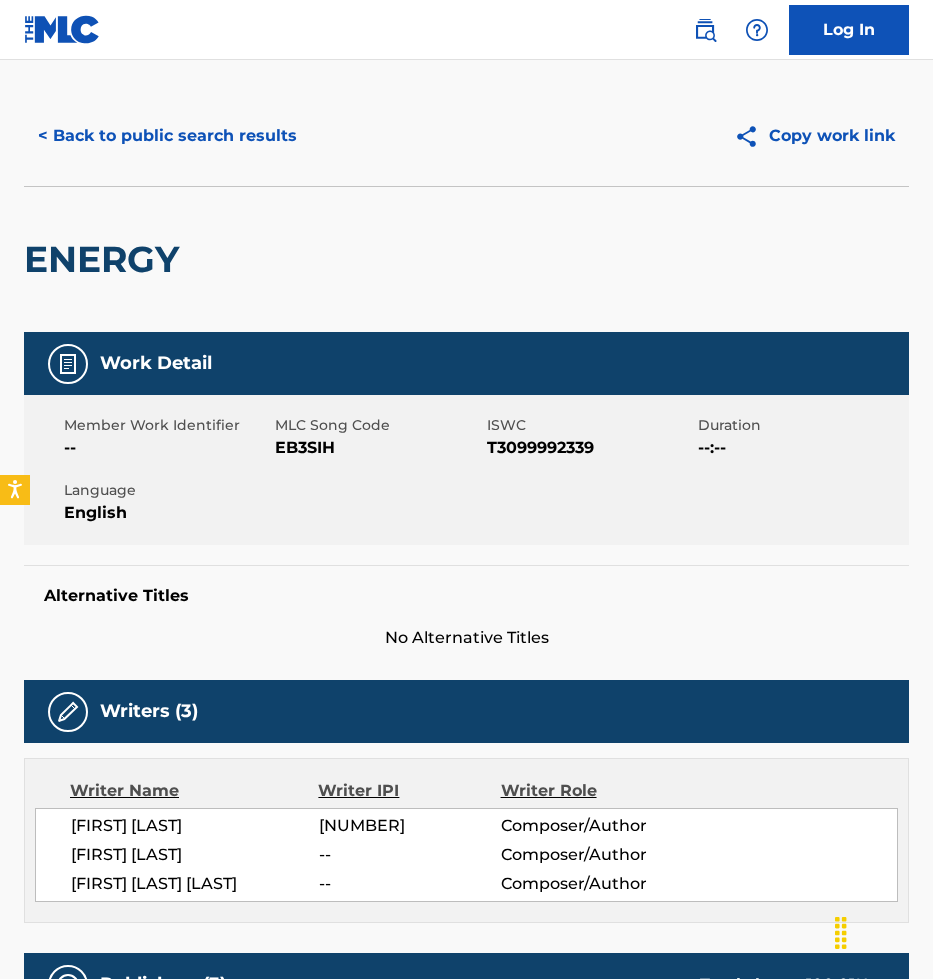 scroll, scrollTop: 0, scrollLeft: 0, axis: both 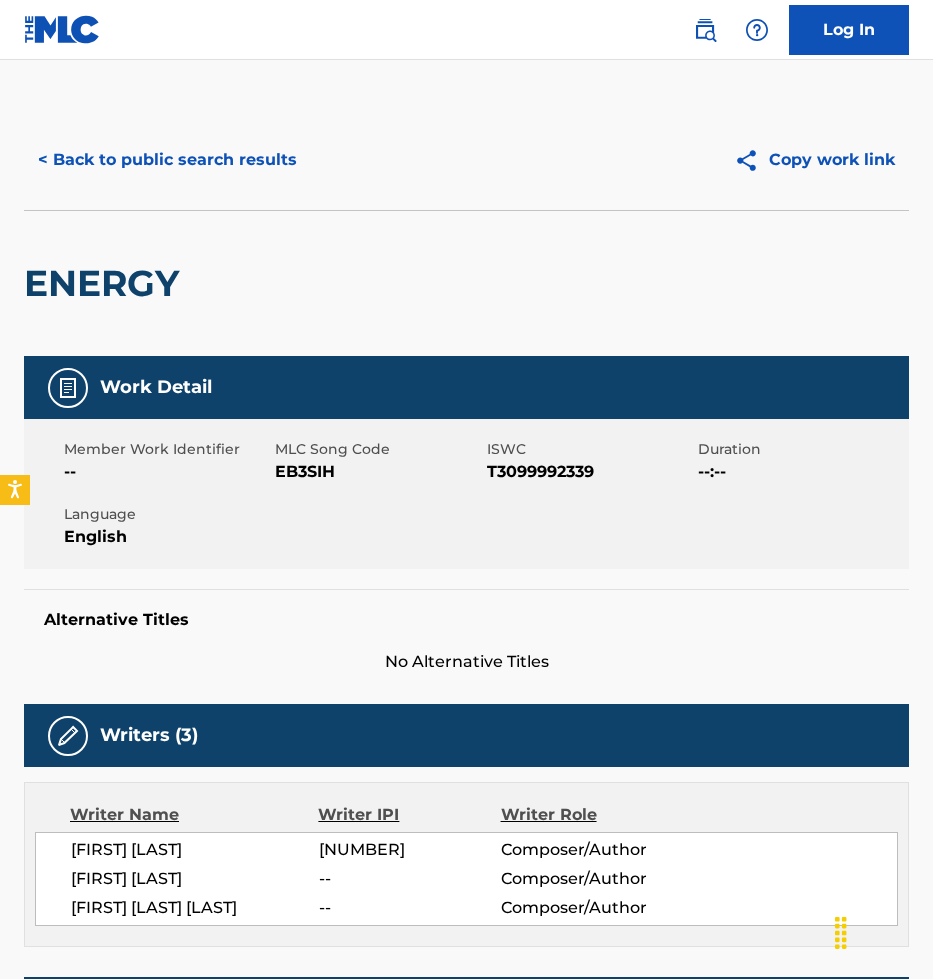 click on "EB3SIH" at bounding box center (378, 472) 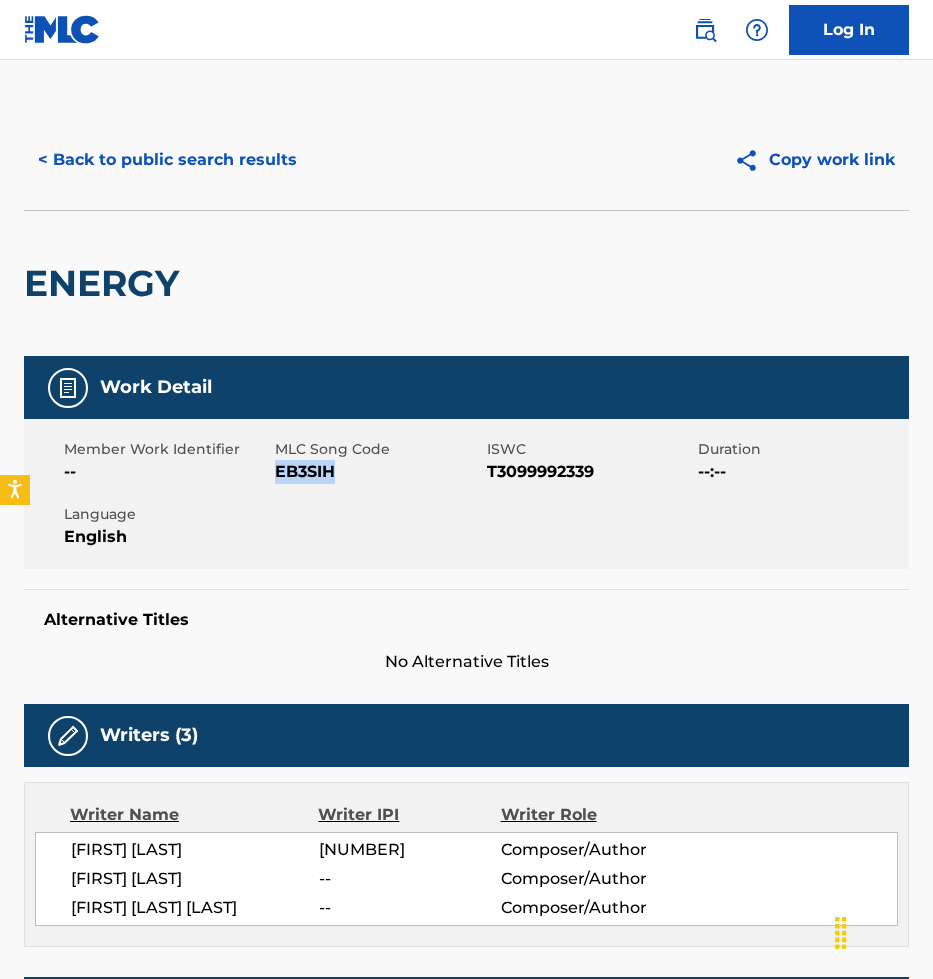 click on "EB3SIH" at bounding box center [378, 472] 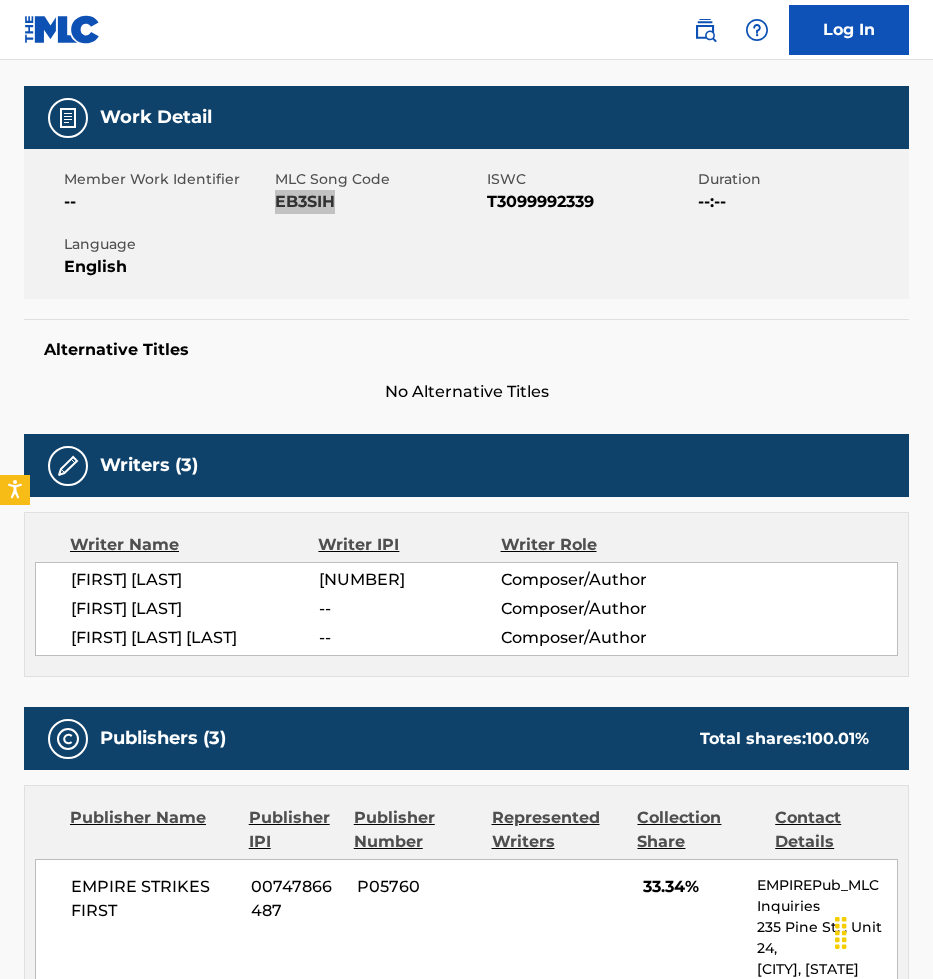 scroll, scrollTop: 271, scrollLeft: 0, axis: vertical 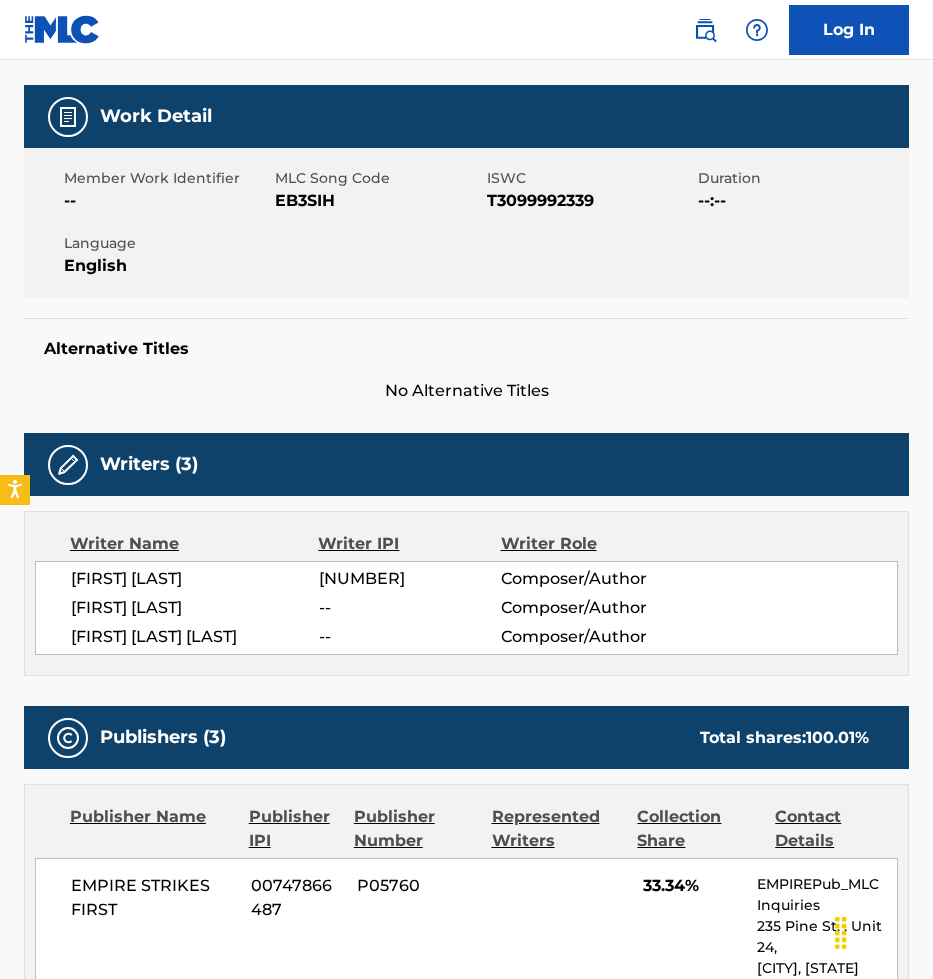 click on "00829023151" at bounding box center [410, 579] 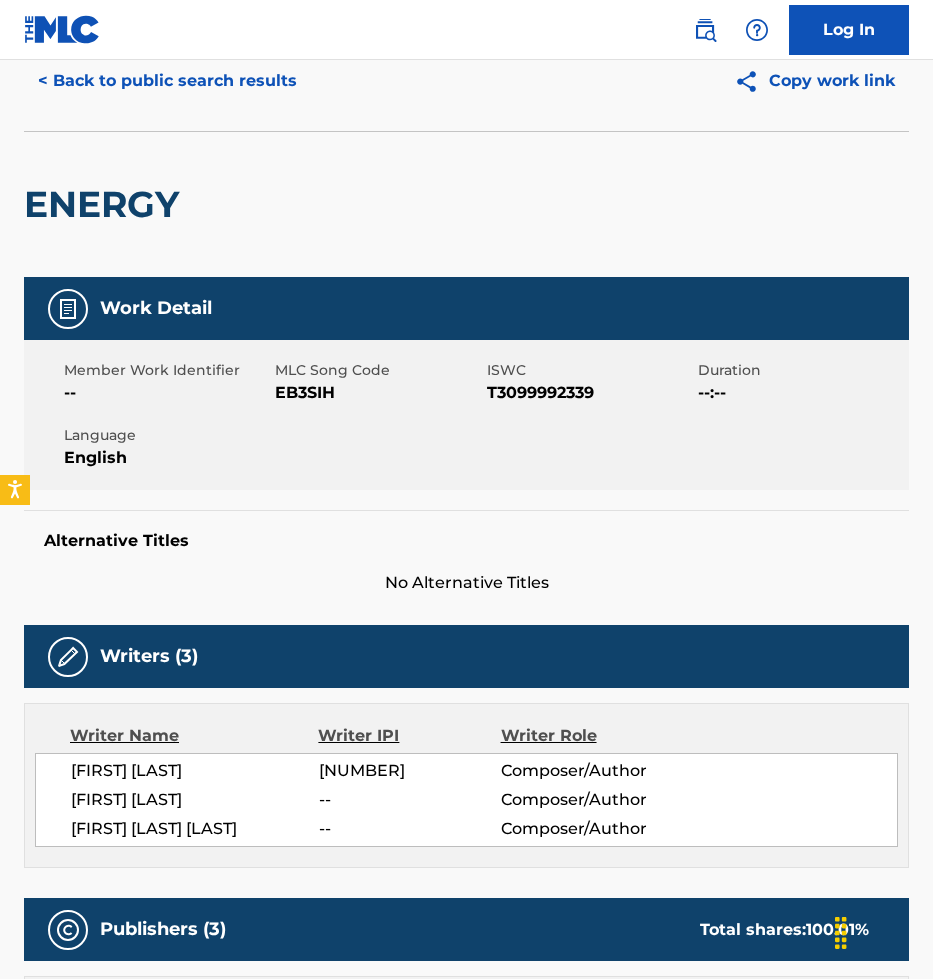 scroll, scrollTop: 93, scrollLeft: 0, axis: vertical 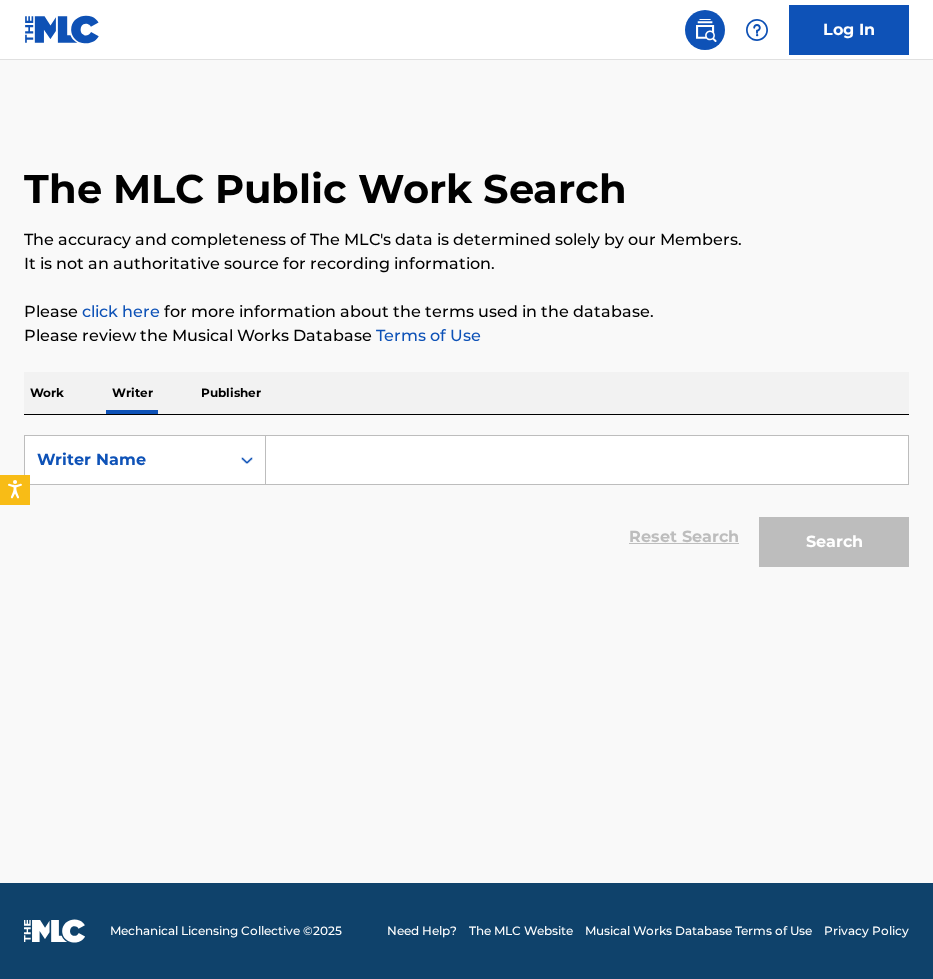 click at bounding box center (587, 460) 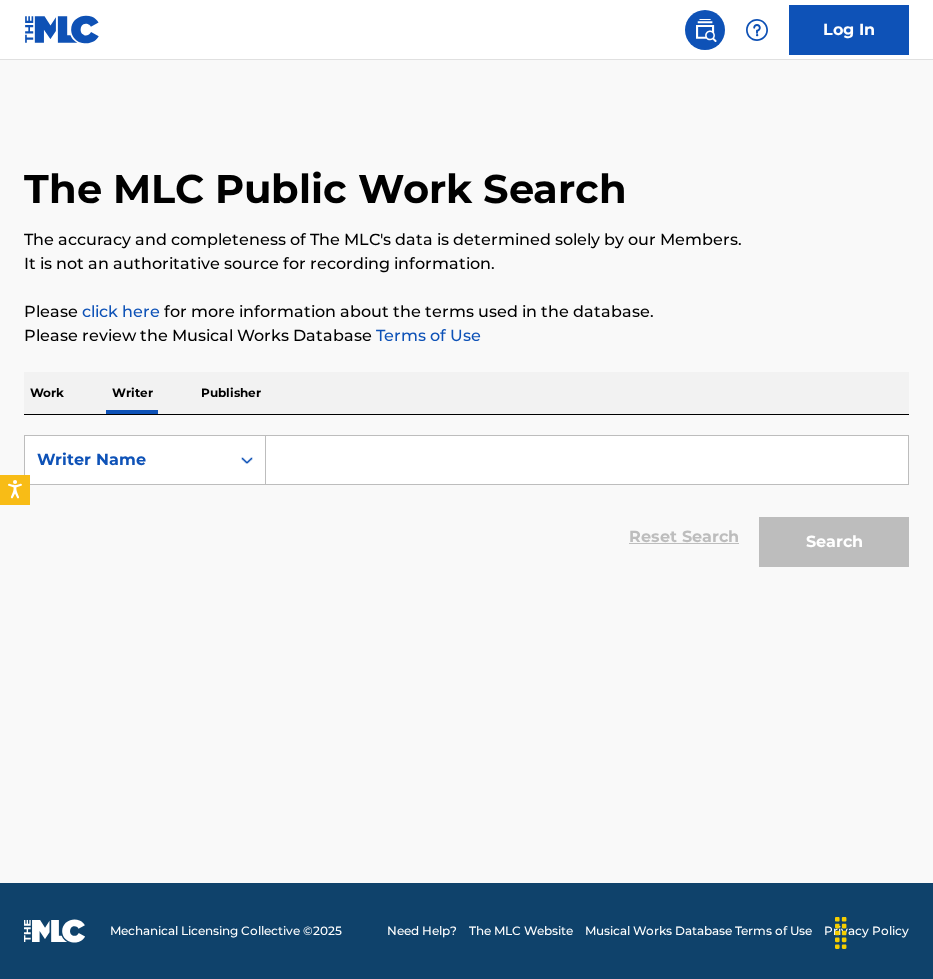 paste on "[FIRST] [MIDDLE] [LAST]" 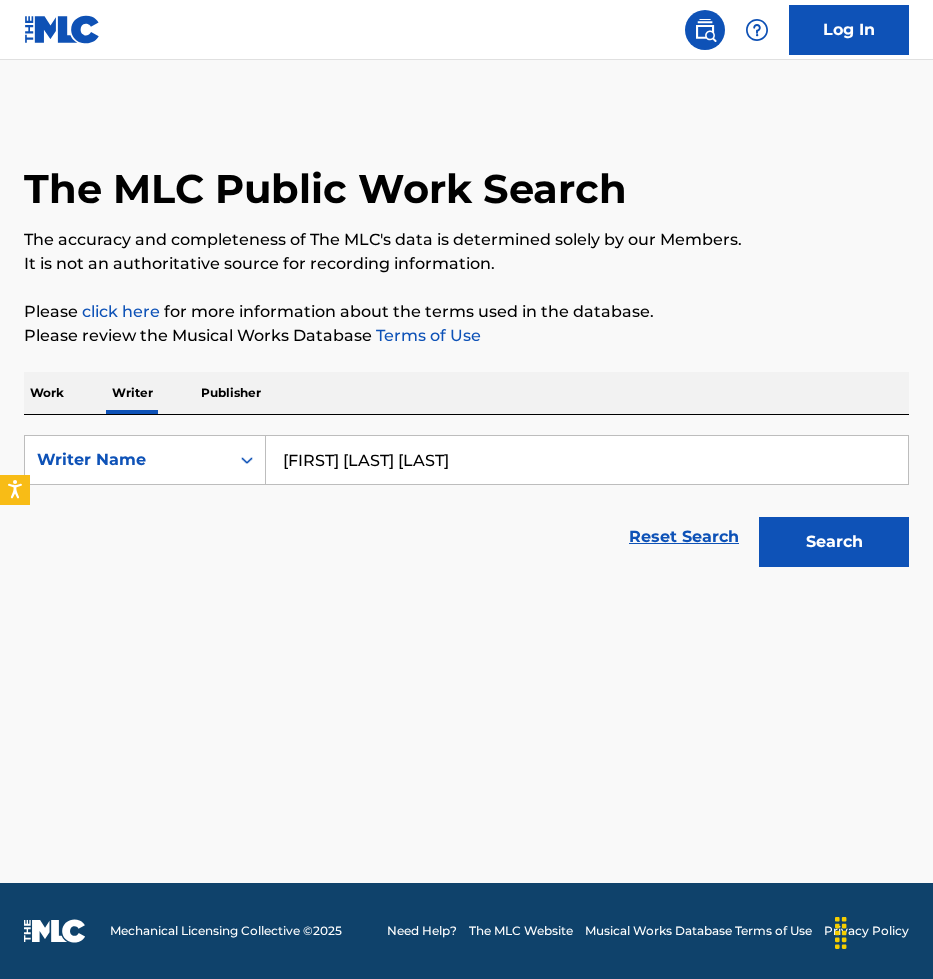 type on "[FIRST] [MIDDLE] [LAST]" 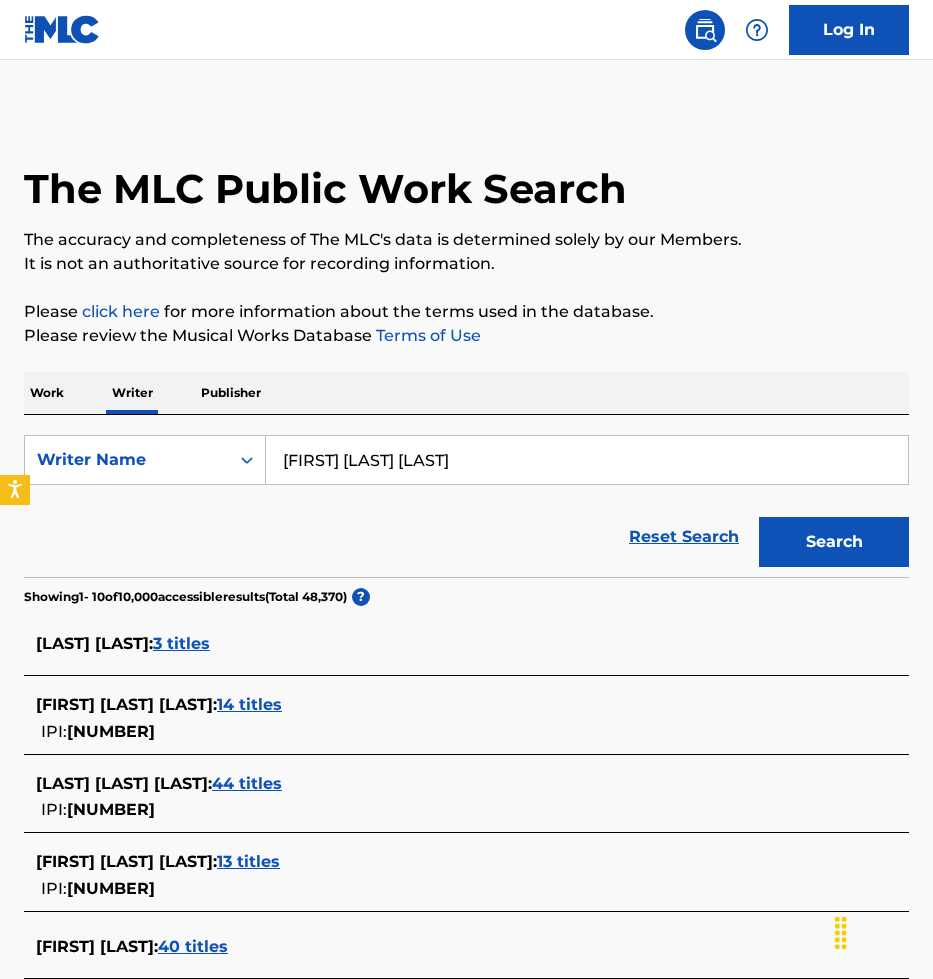 click on "Reset Search Search" at bounding box center (466, 537) 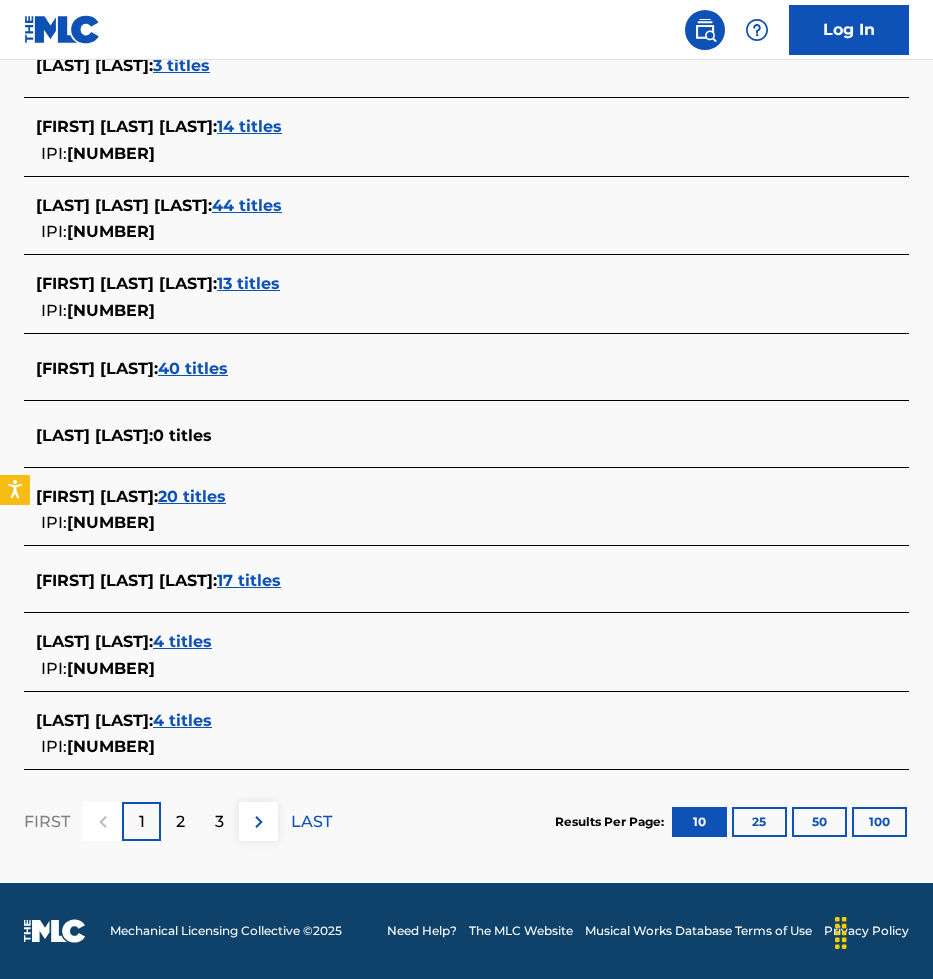 click on "17 titles" at bounding box center (249, 580) 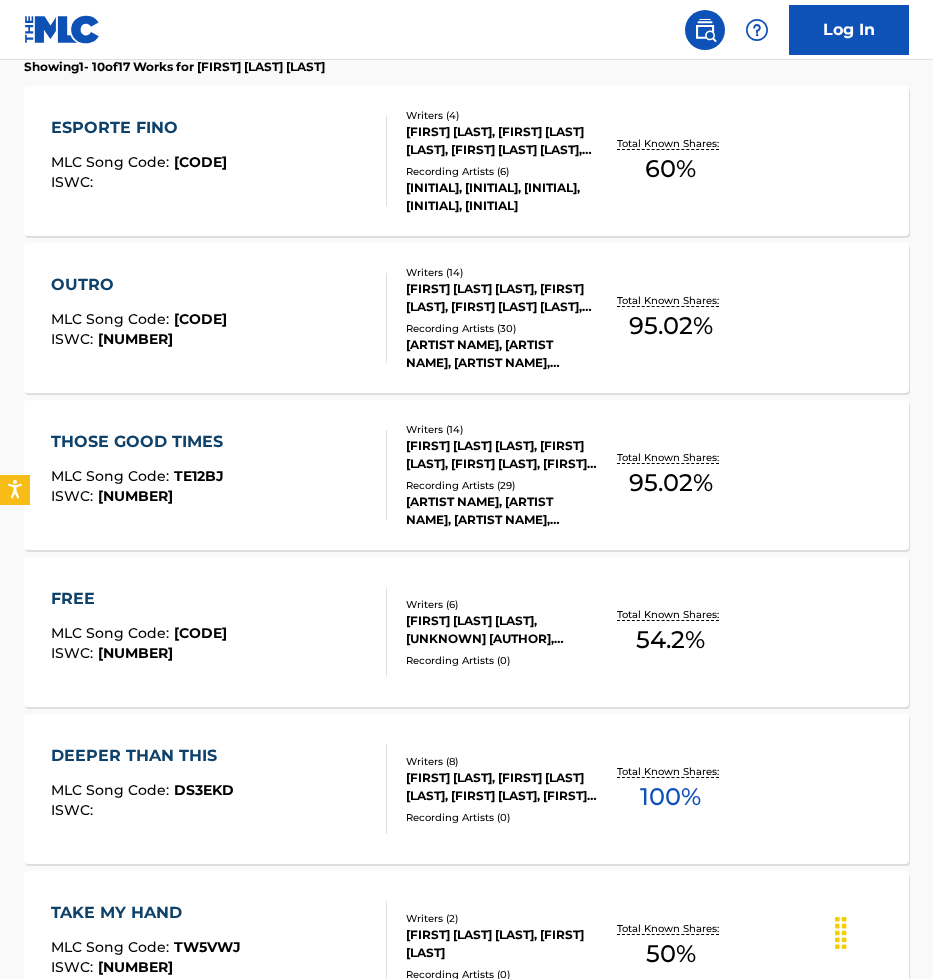 click on "DEEPER THAN THIS MLC Song Code : DS3EKD ISWC : Writers ( 8 ) KADIJATU KAMARA, GULZAR SINGH LALLY, KARIS TAYLOR, ICHIRO CY TOKI, NATHAN AYODEJI ALLEN, WINSTON BLISSETT, BEN JACKSON, MILES CLINTON JAMES Recording Artists ( 0 ) Total Known Shares: 100 %" at bounding box center [466, 789] 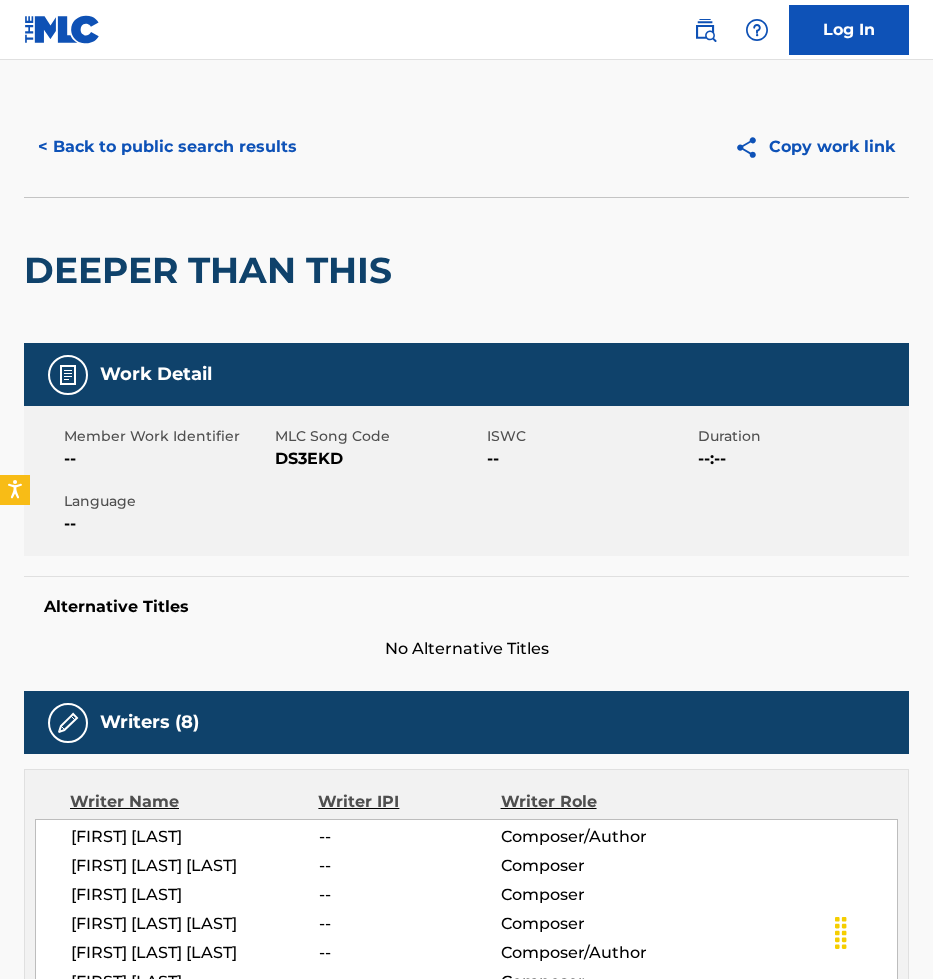 scroll, scrollTop: 0, scrollLeft: 0, axis: both 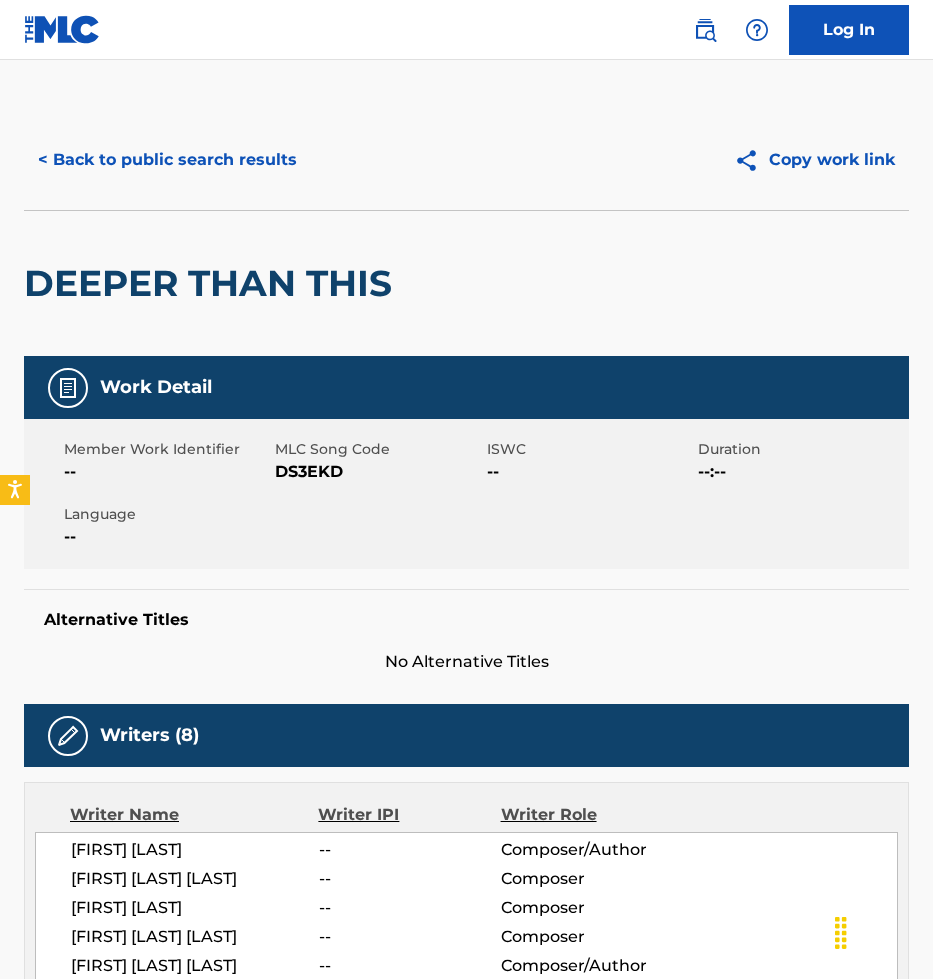 click on "< Back to public search results" at bounding box center [167, 160] 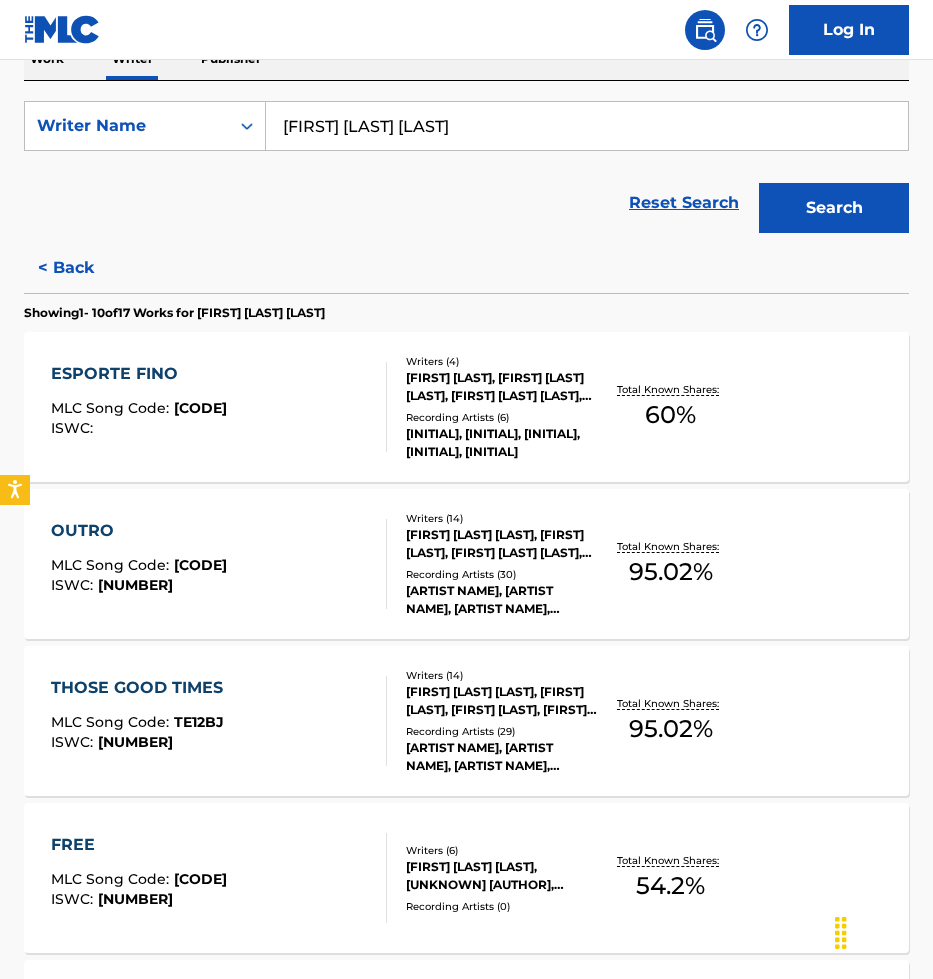 scroll, scrollTop: 345, scrollLeft: 0, axis: vertical 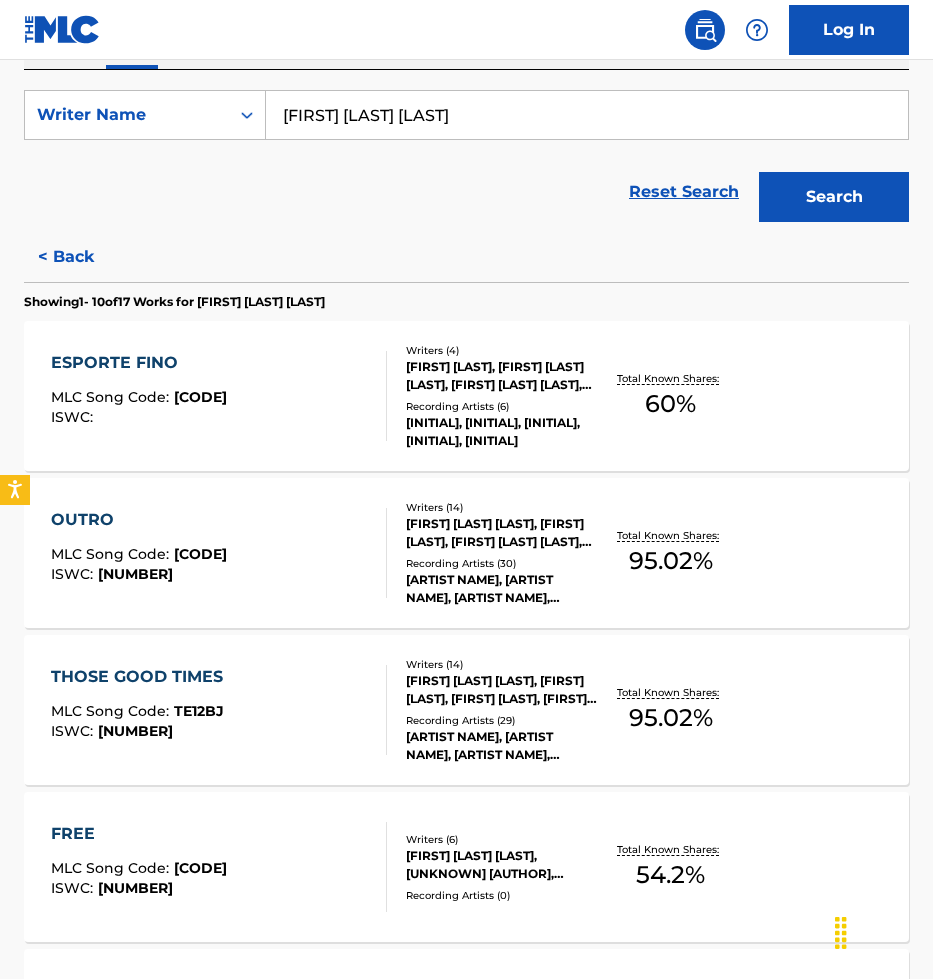 click on "[FIRST] [LAST], [FIRST] [LAST], [FIRST] [LAST], [FIRST] [LAST], [FIRST] [LAST], [FIRST] [LAST], [FIRST] [LAST], [FIRST] [LAST], [FIRST] [LAST], [FIRST] [LAST], [FIRST] [LAST], [FIRST] [LAST], [FIRST] [LAST], [FIRST] [LAST], [FIRST] [LAST]" at bounding box center [501, 533] 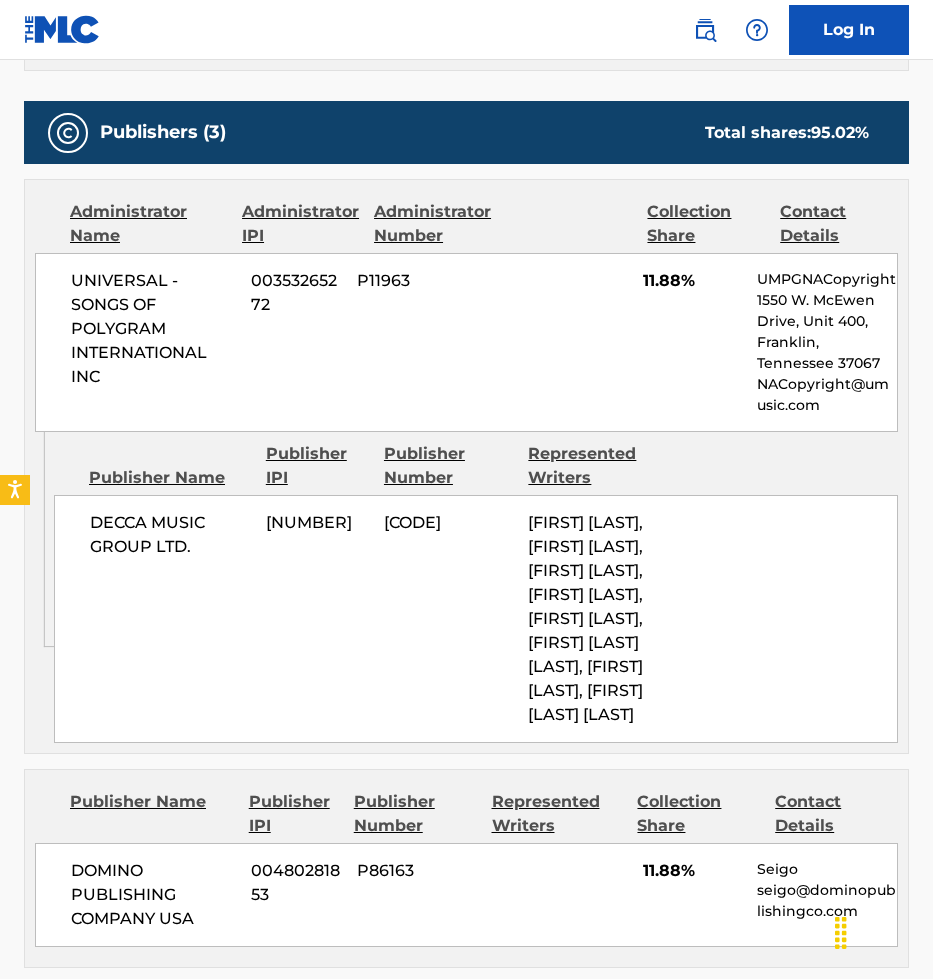 scroll, scrollTop: 1192, scrollLeft: 0, axis: vertical 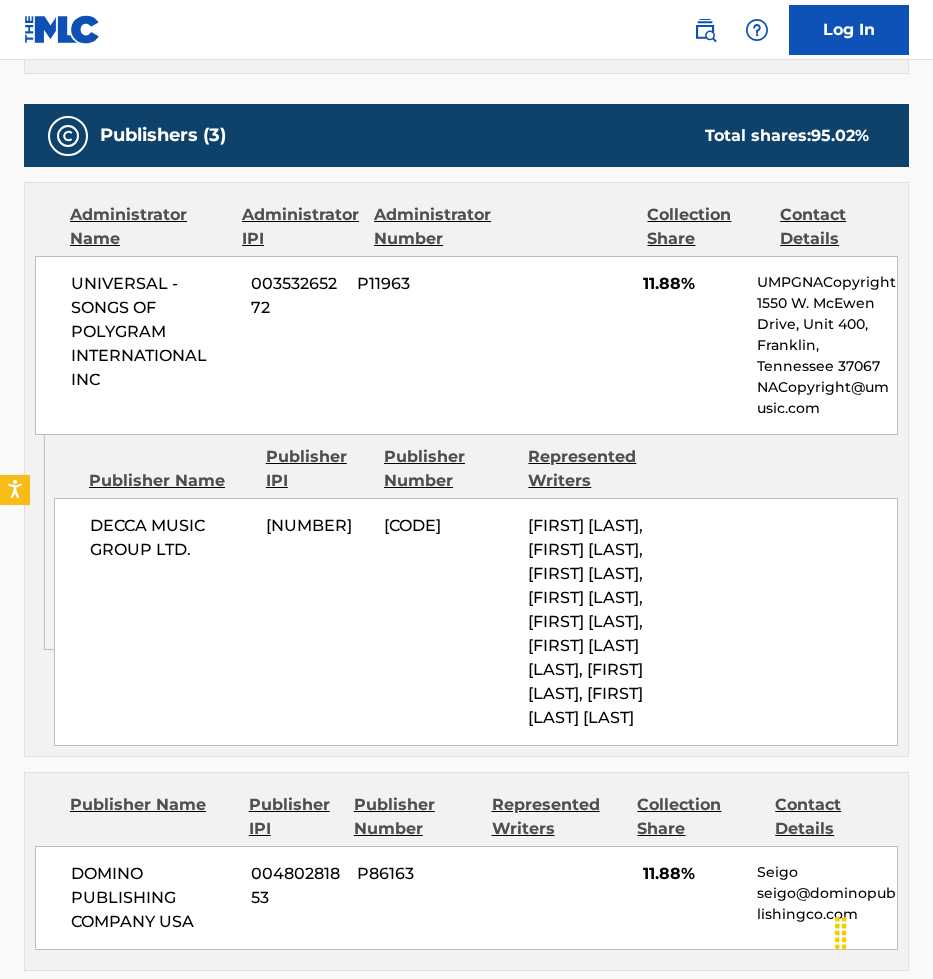 click on "UNIVERSAL - SONGS OF POLYGRAM INTERNATIONAL INC" at bounding box center [153, 332] 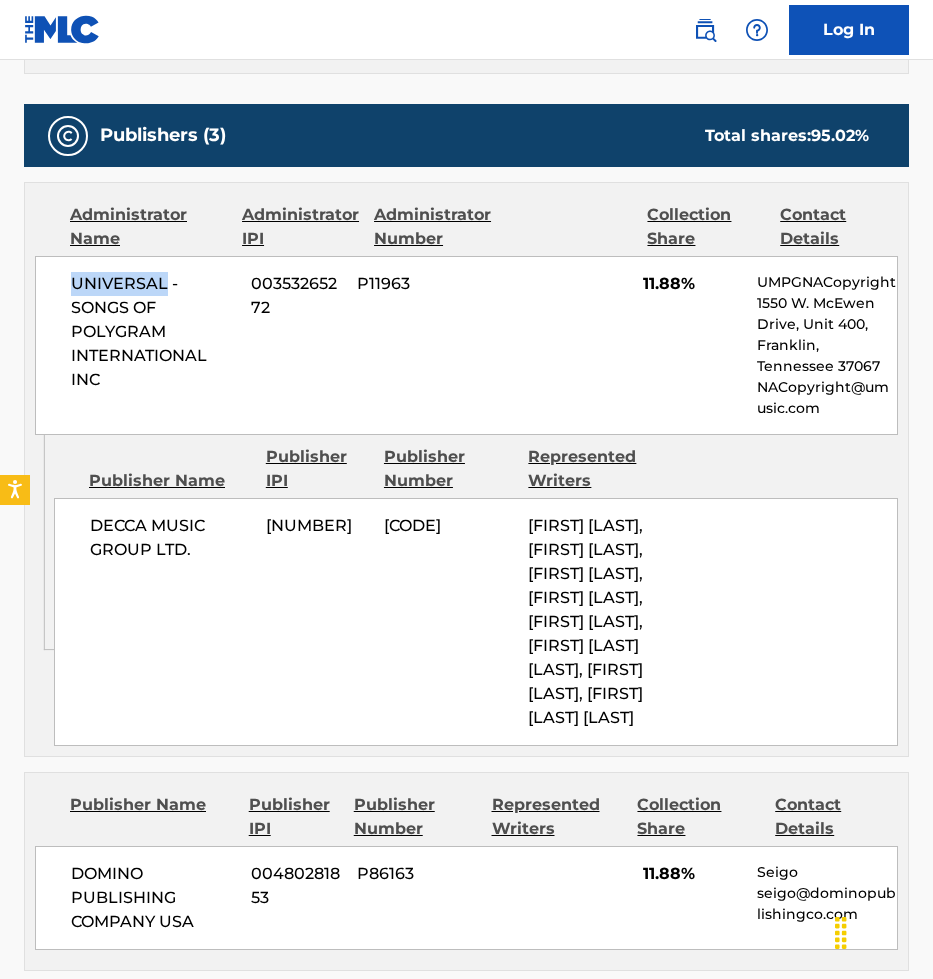 click on "UNIVERSAL - SONGS OF POLYGRAM INTERNATIONAL INC" at bounding box center (153, 332) 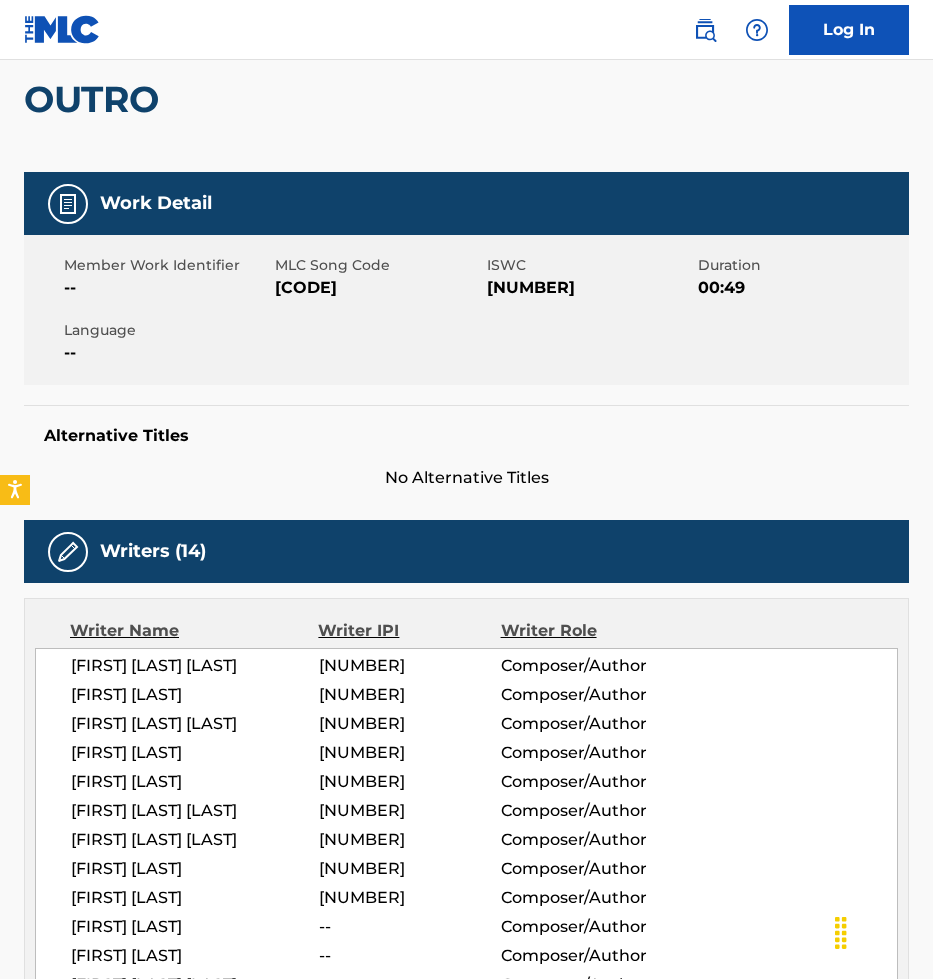 scroll, scrollTop: 180, scrollLeft: 0, axis: vertical 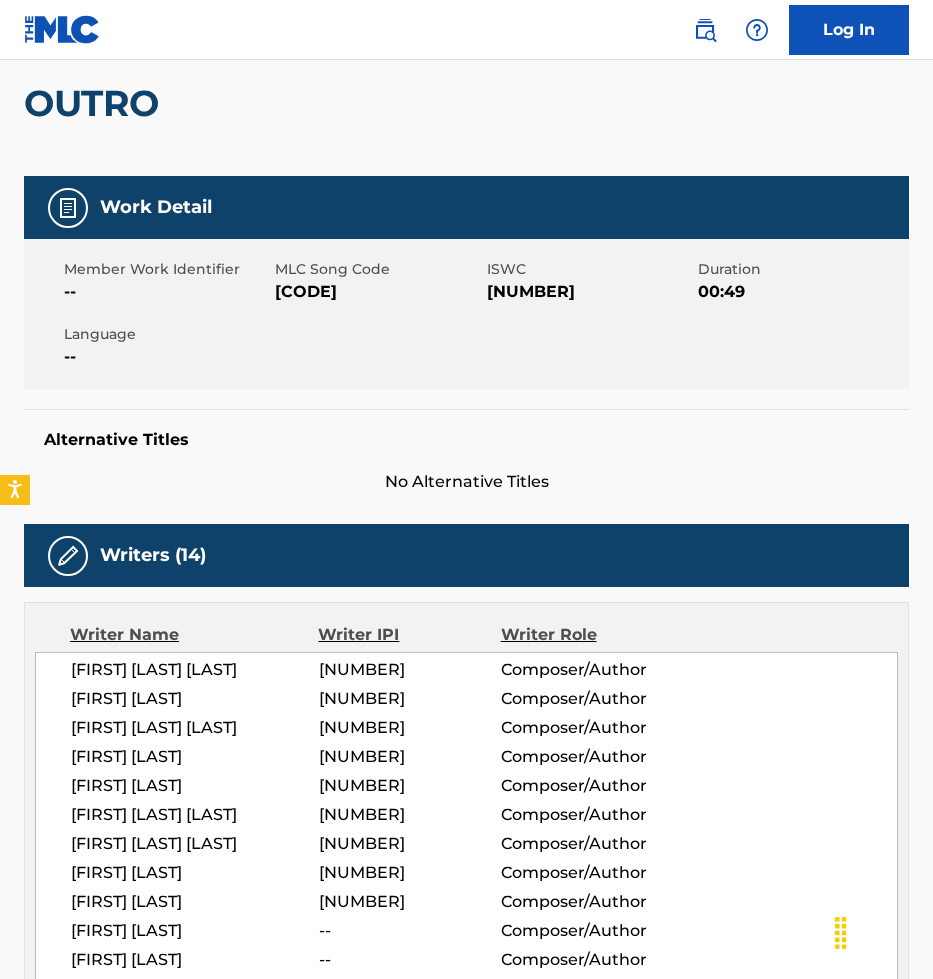 click on "OD0R9W" at bounding box center [378, 292] 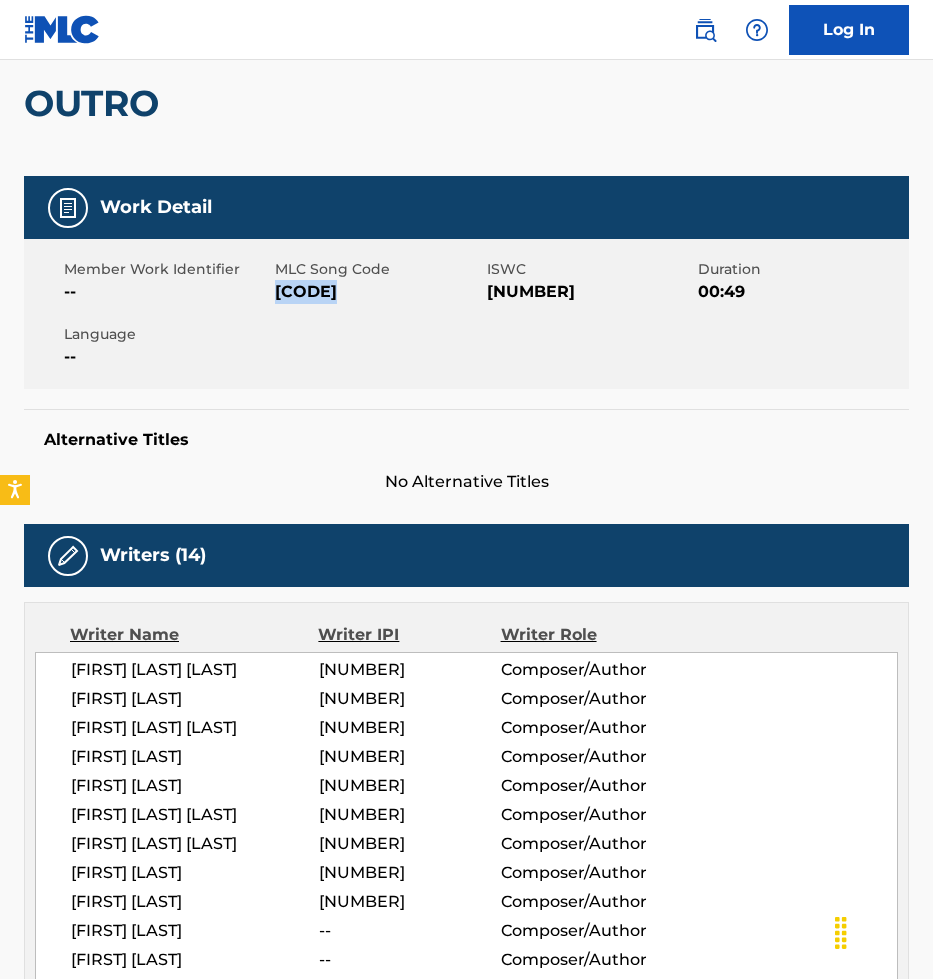 click on "OD0R9W" at bounding box center (378, 292) 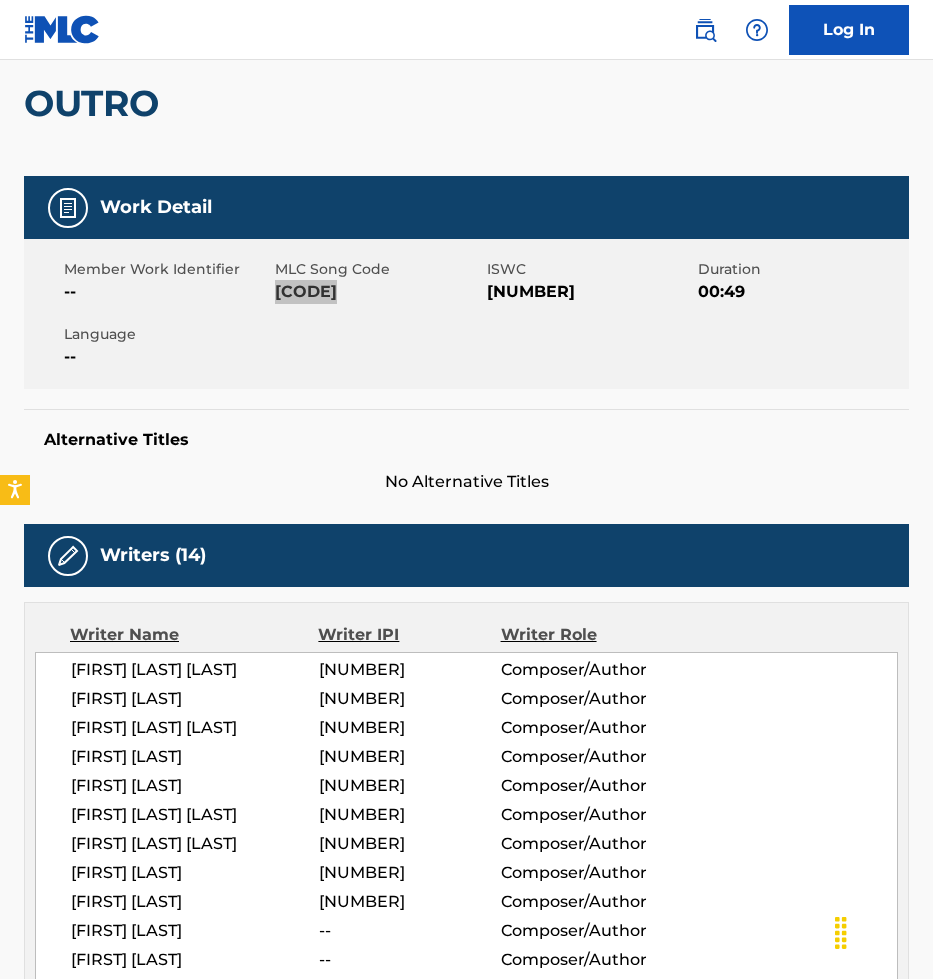 scroll, scrollTop: 0, scrollLeft: 0, axis: both 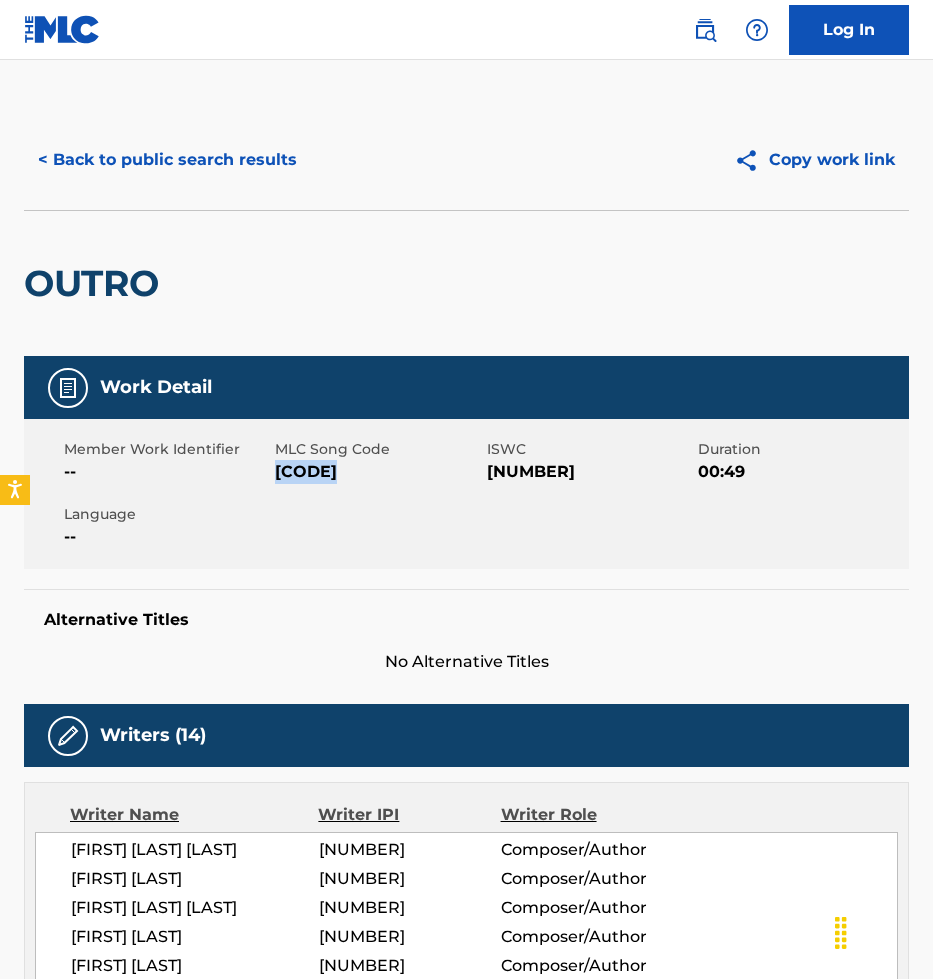 click on "< Back to public search results" at bounding box center (167, 160) 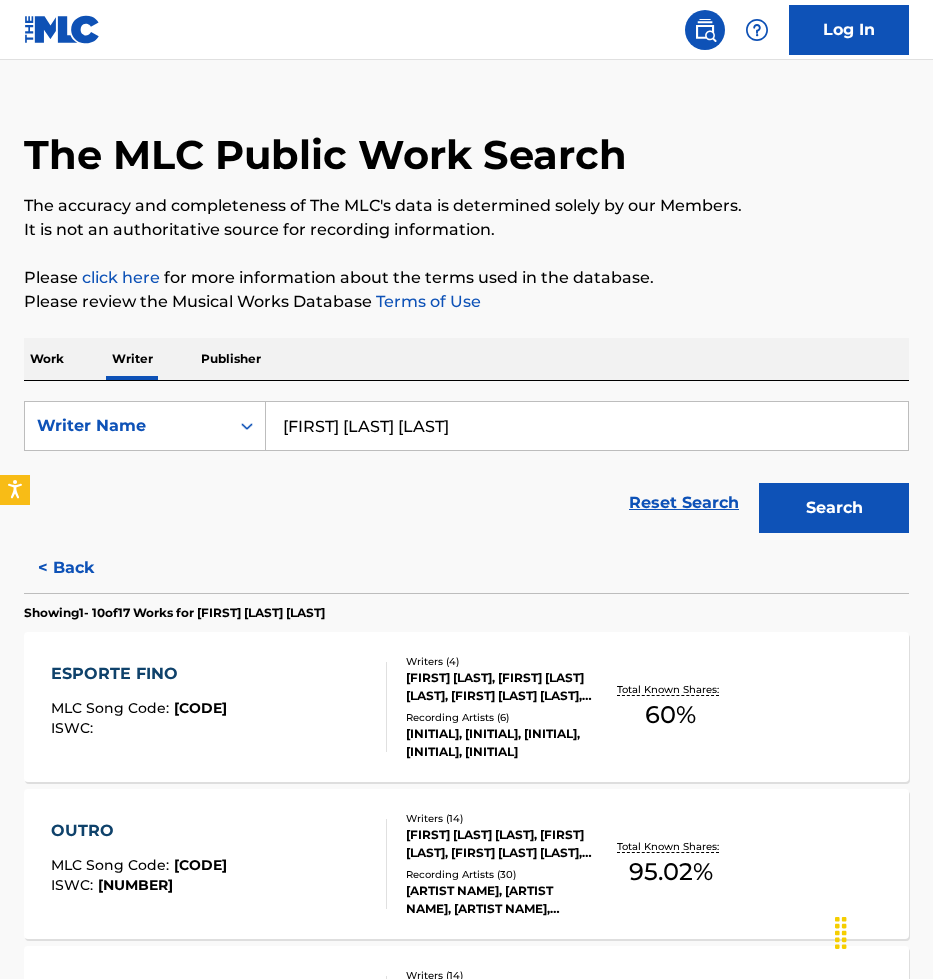 scroll, scrollTop: 0, scrollLeft: 0, axis: both 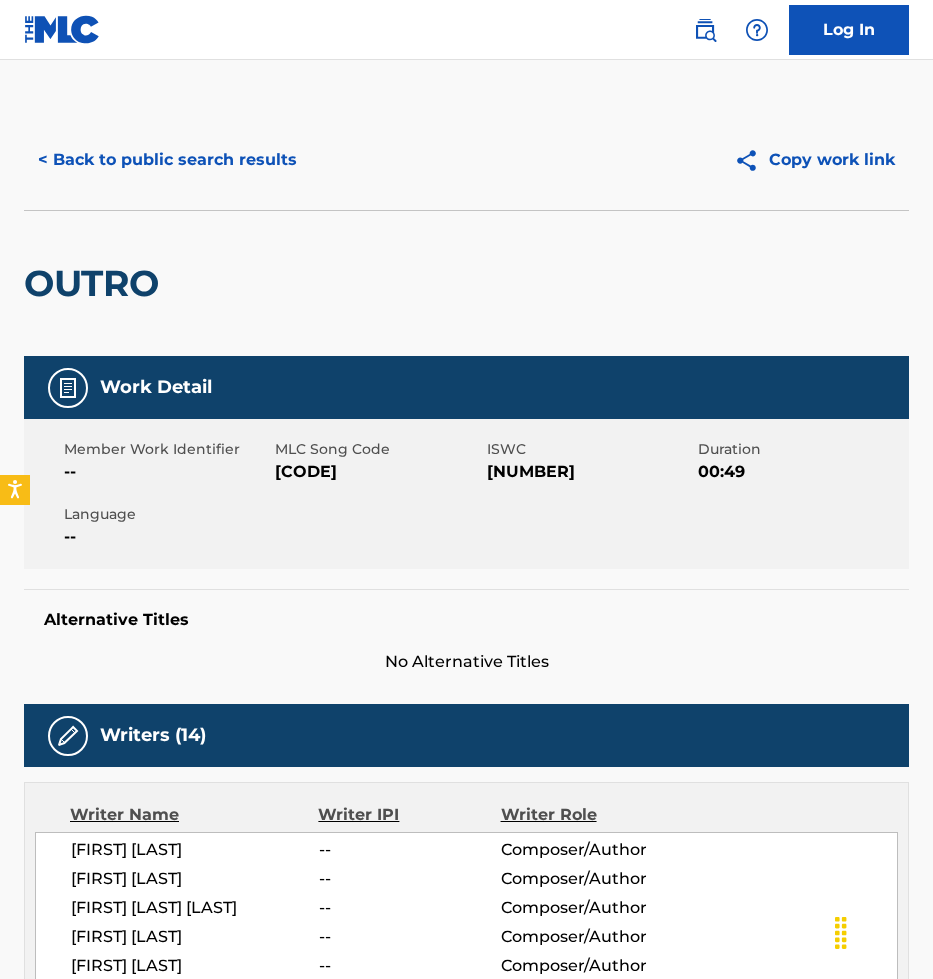 click on "T3099633128" at bounding box center [590, 472] 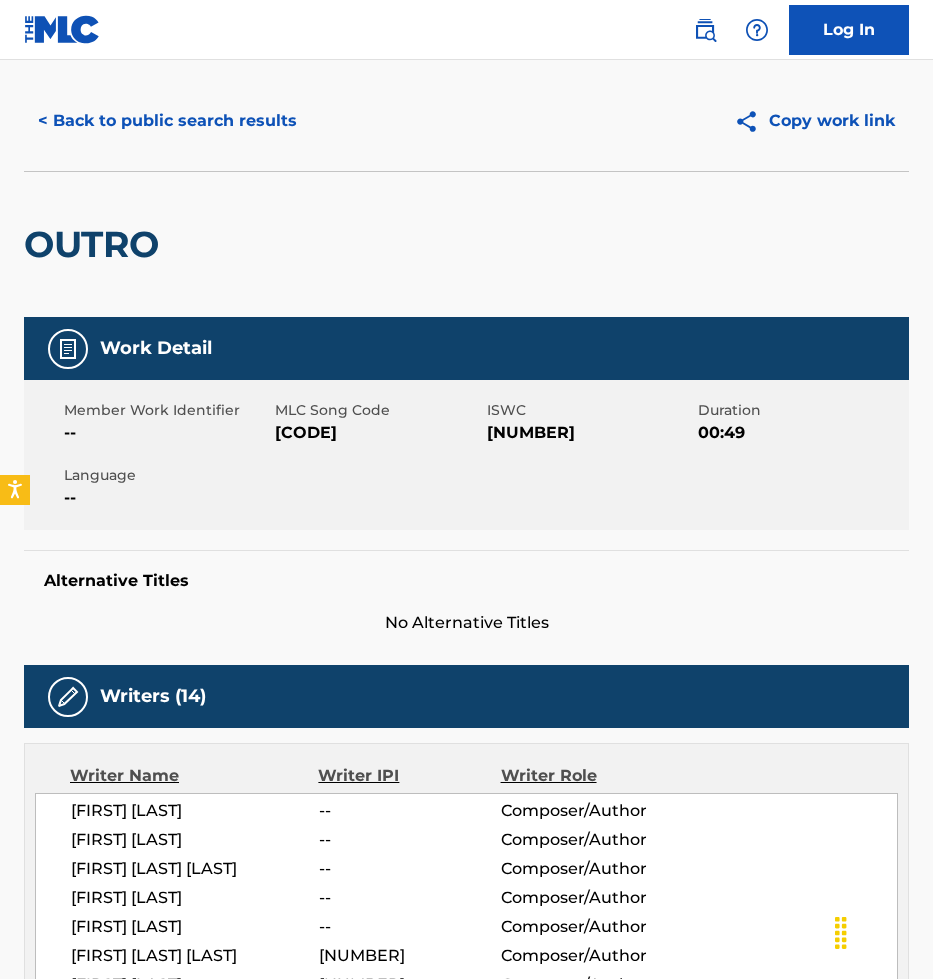 scroll, scrollTop: 0, scrollLeft: 0, axis: both 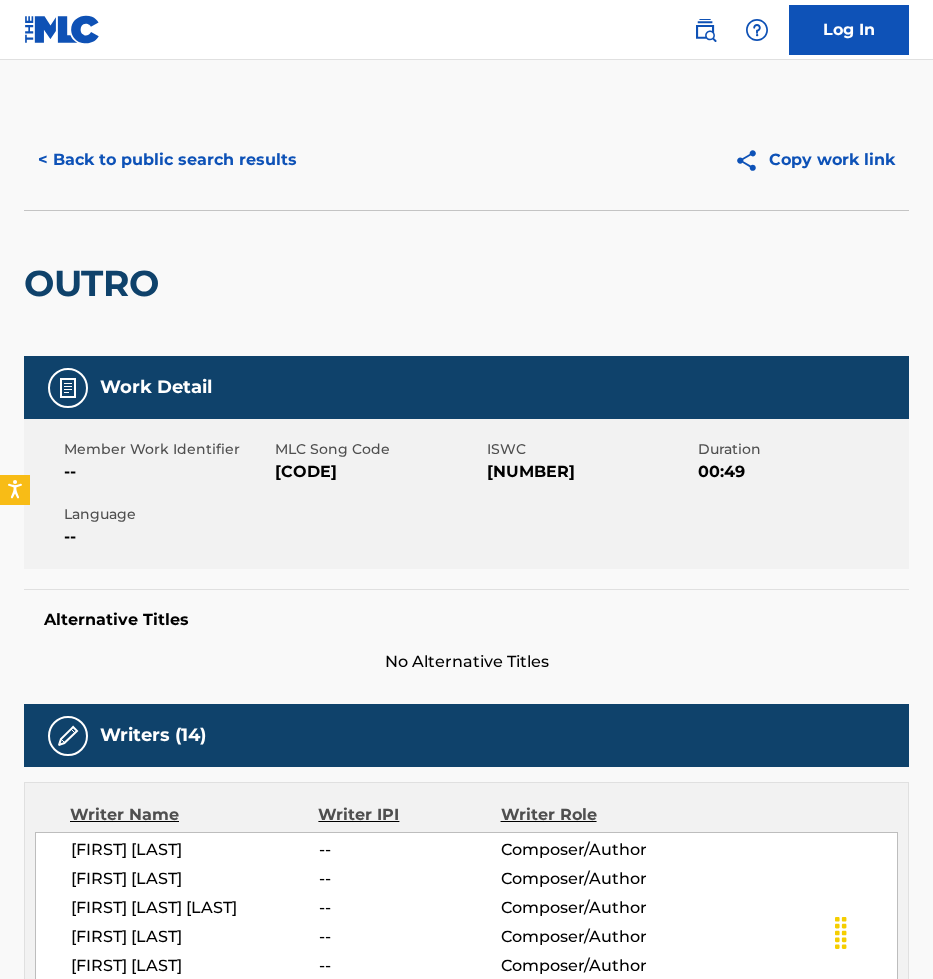 click on "< Back to public search results Copy work link" at bounding box center [466, 160] 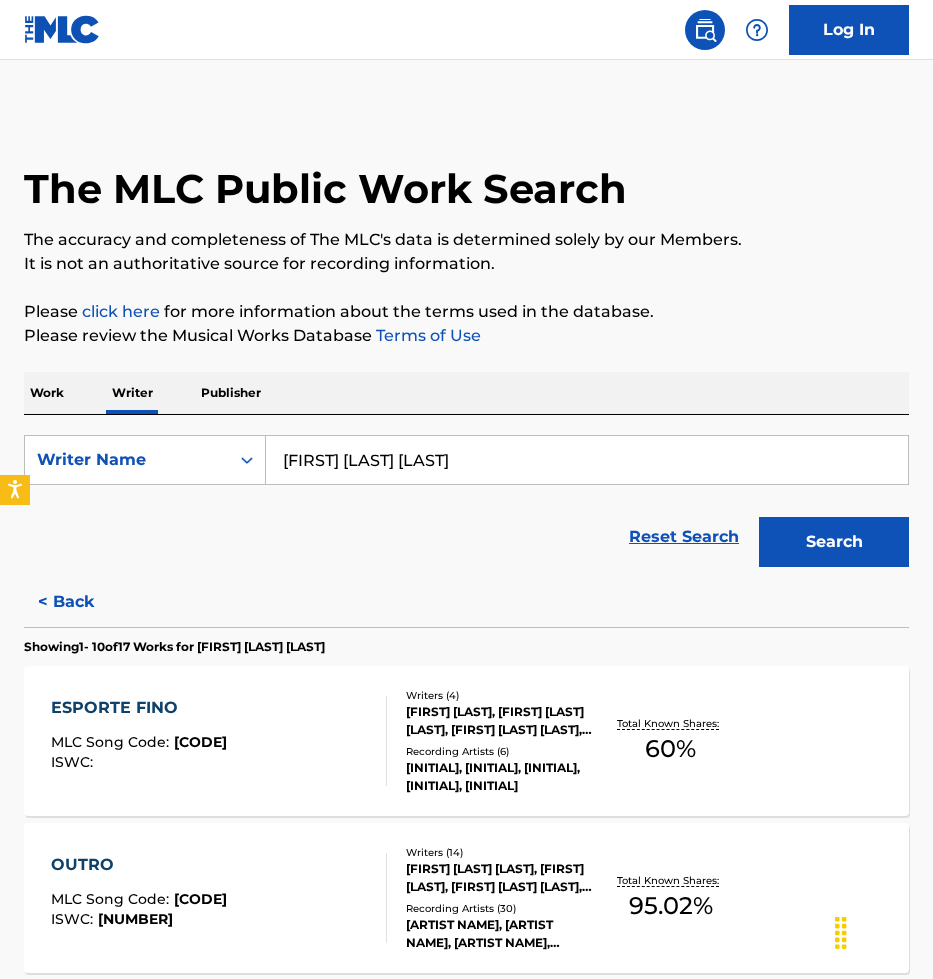 click on "[FIRST] [MIDDLE] [LAST]" at bounding box center (587, 460) 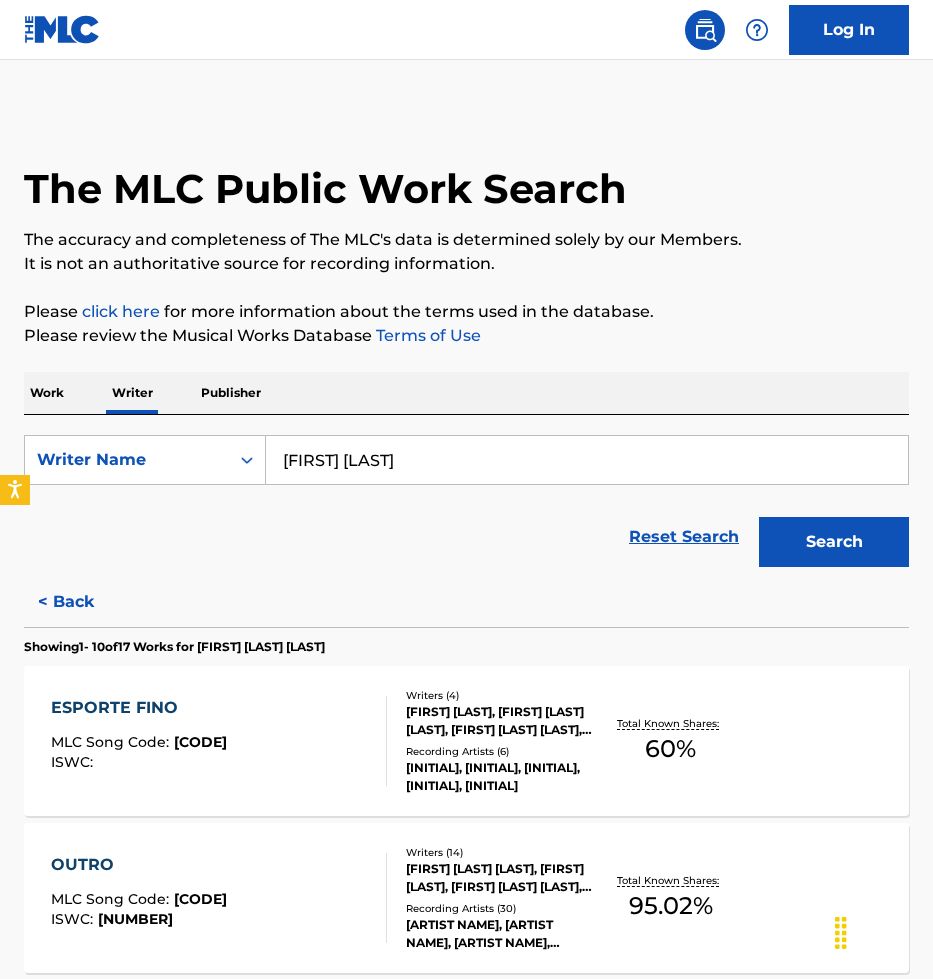 type on "Alexander Bonfanti" 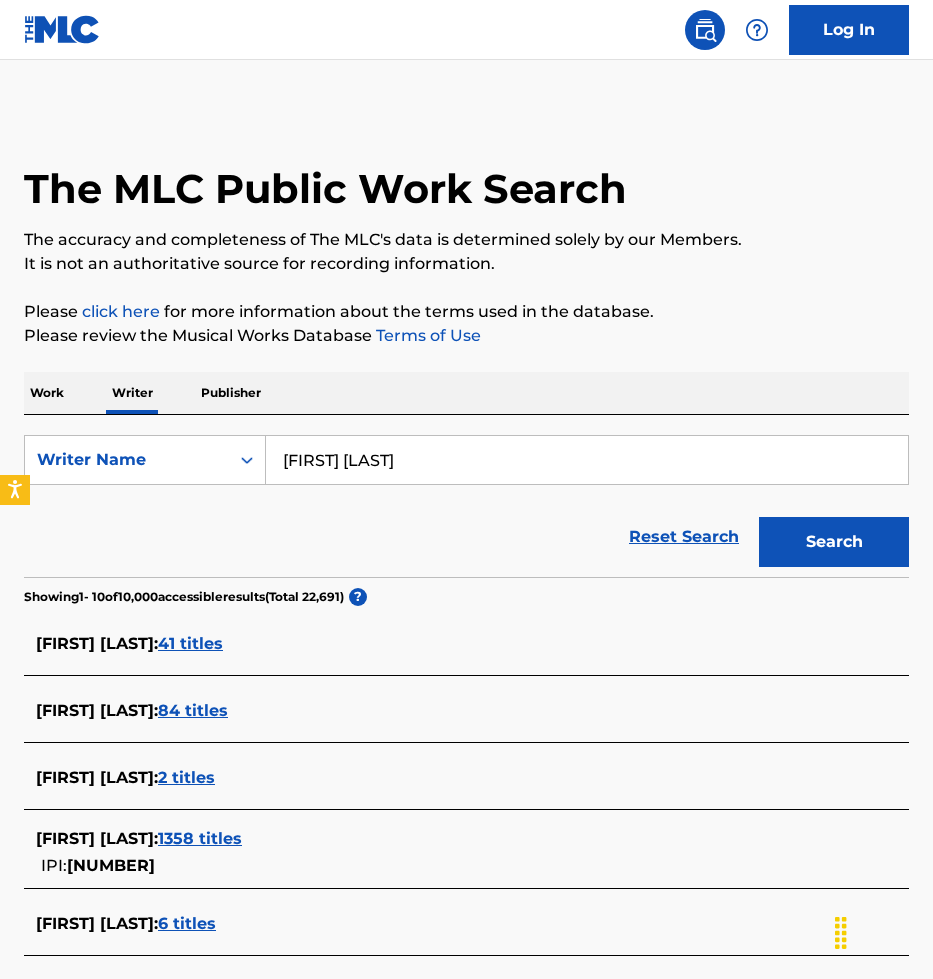 scroll, scrollTop: 556, scrollLeft: 0, axis: vertical 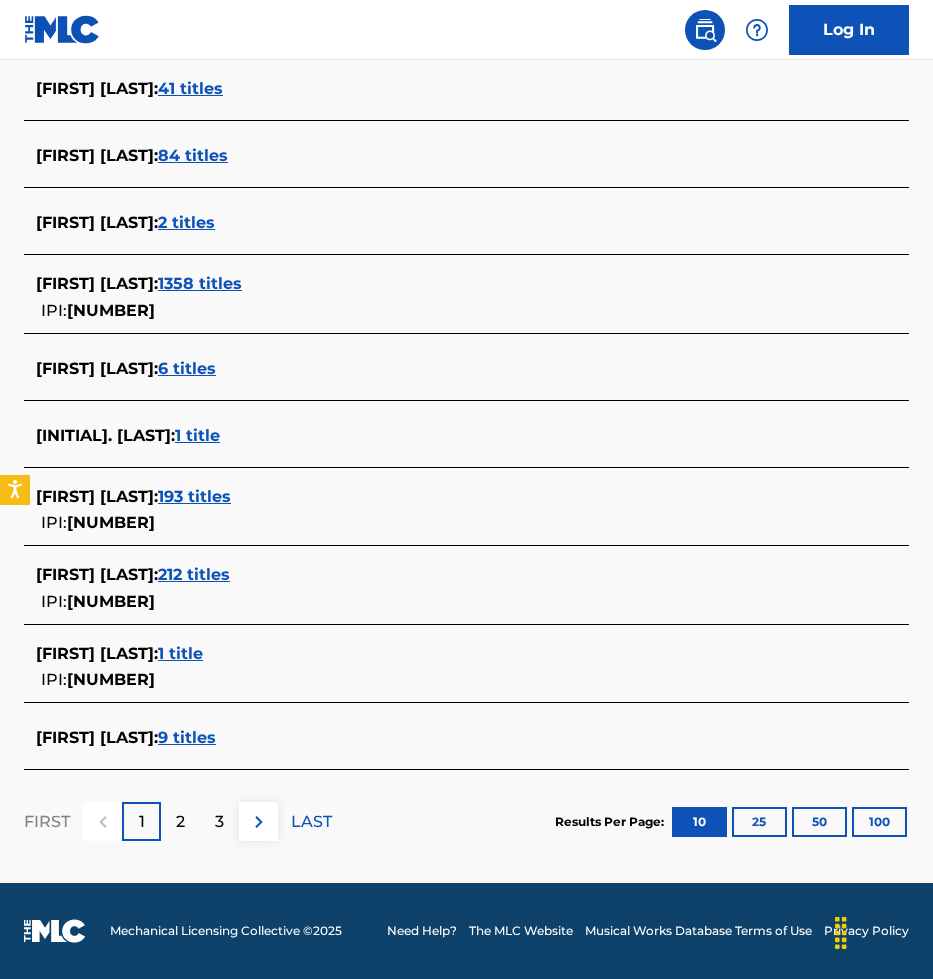 click on "ALEXANDER BONFANTI :  1 title" at bounding box center [440, 654] 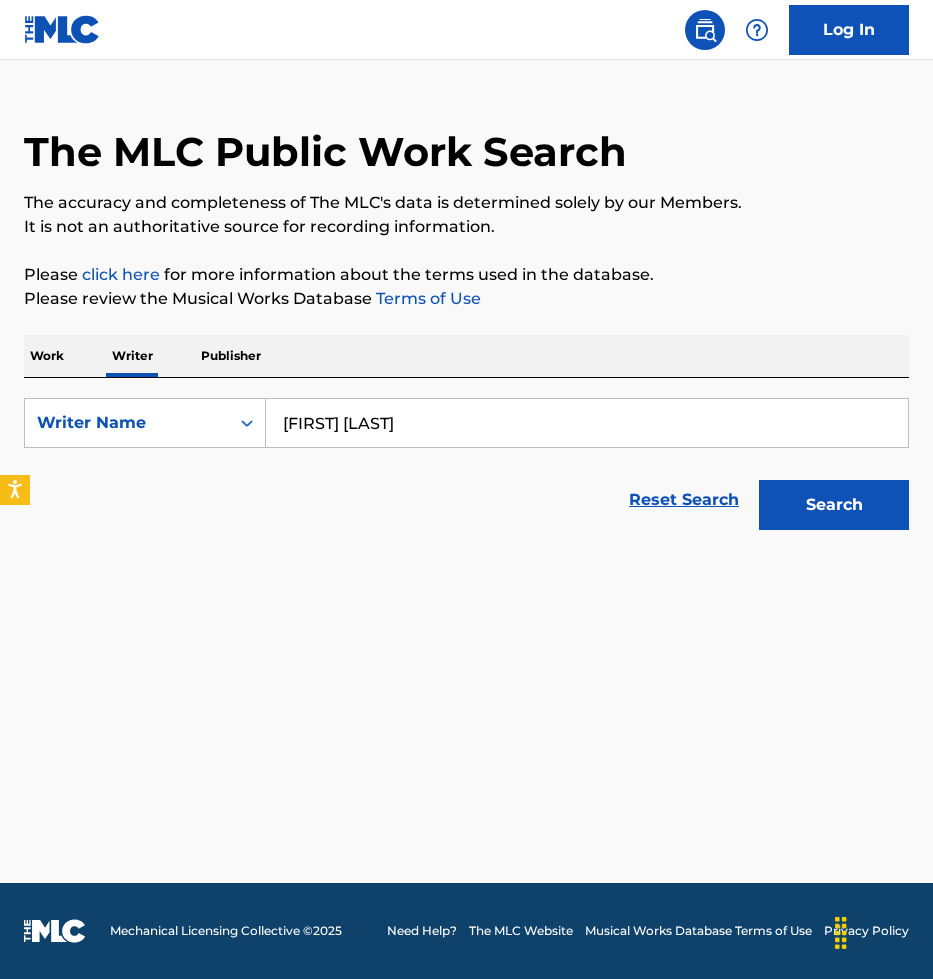 scroll, scrollTop: 37, scrollLeft: 0, axis: vertical 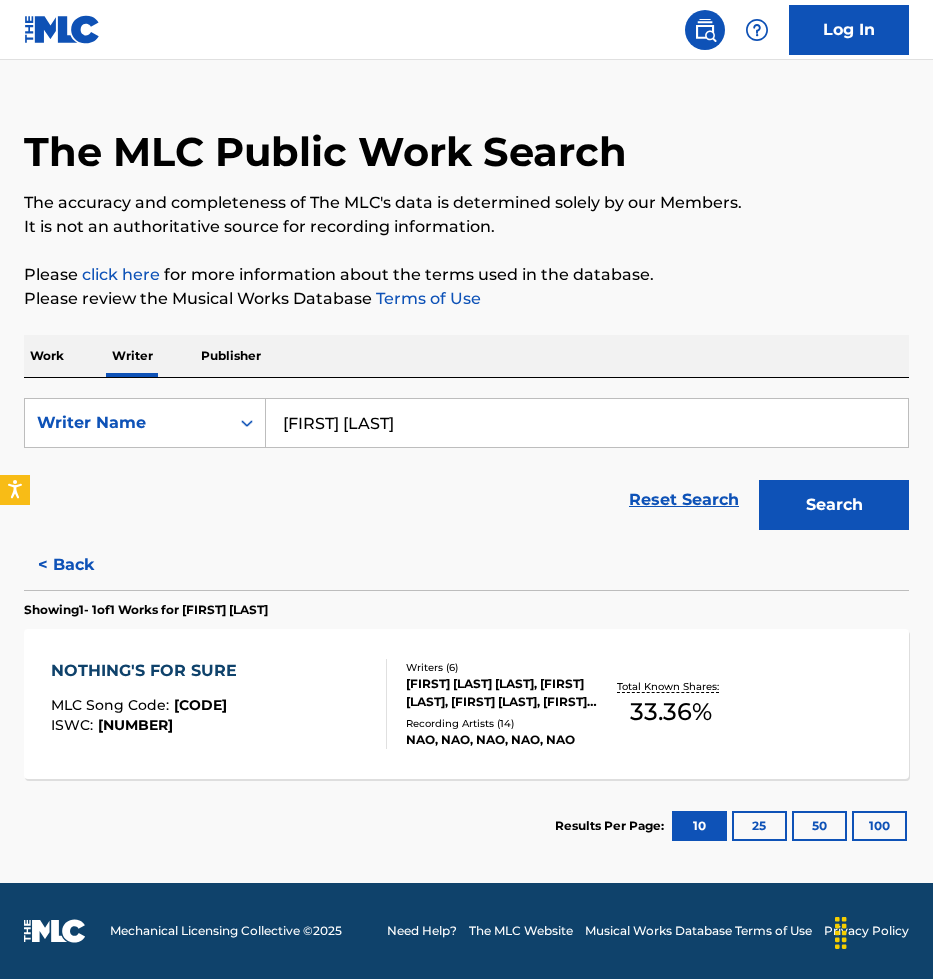 click on "NEO JESSICA JOSHUA, ALEXANDER BONFANTI, GRAHAM GODFREY, MILES JAMES, NICOLA SIPPRELL, DANIEL JAMES TRAYNOR" at bounding box center [501, 693] 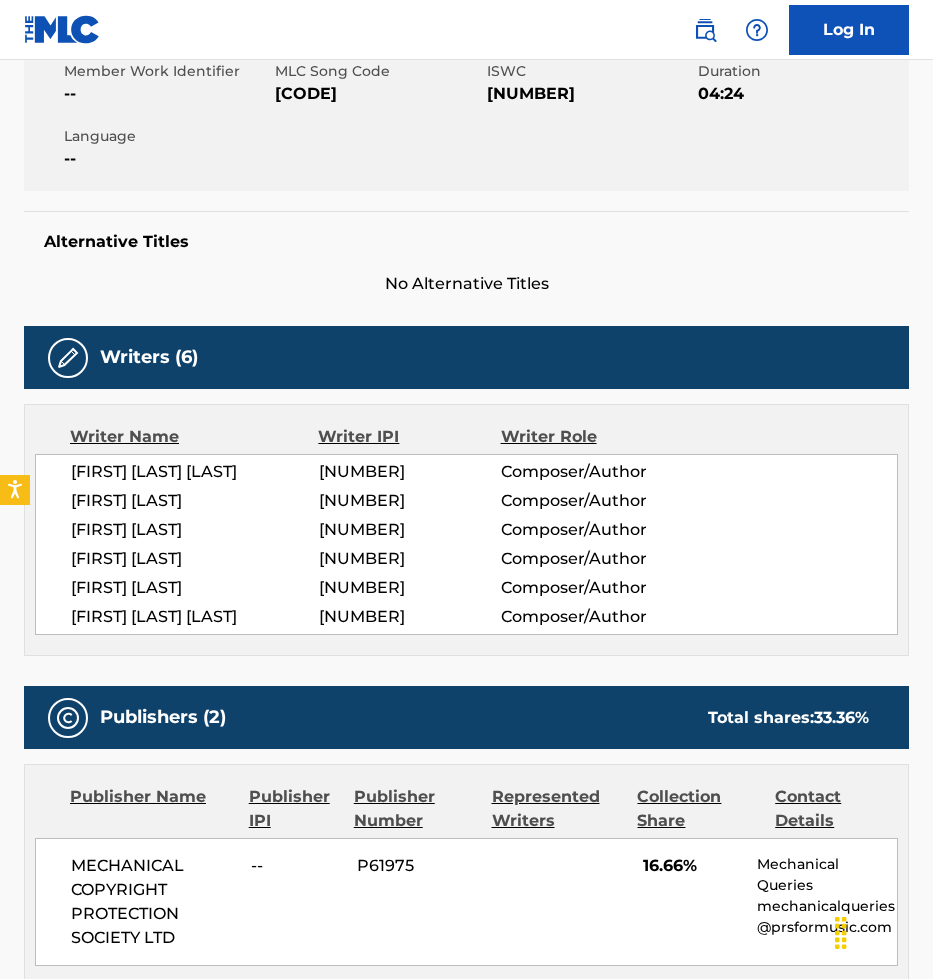 scroll, scrollTop: 0, scrollLeft: 0, axis: both 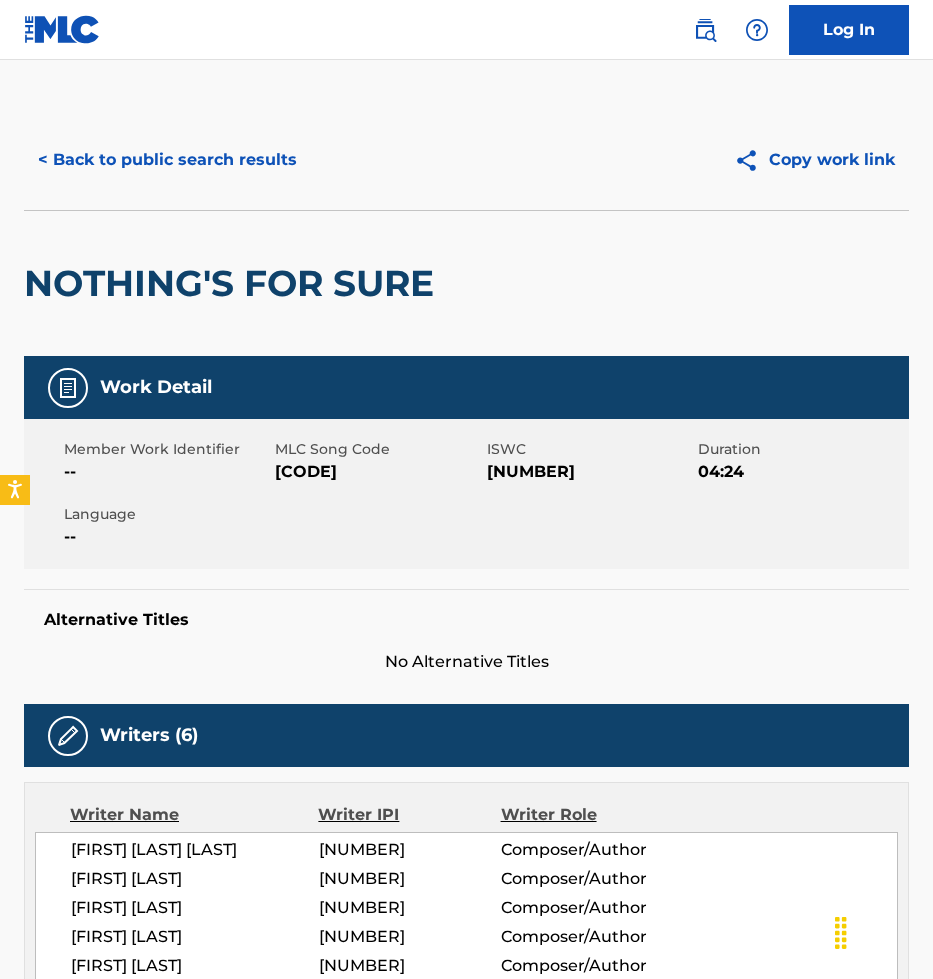 click on "< Back to public search results" at bounding box center [167, 160] 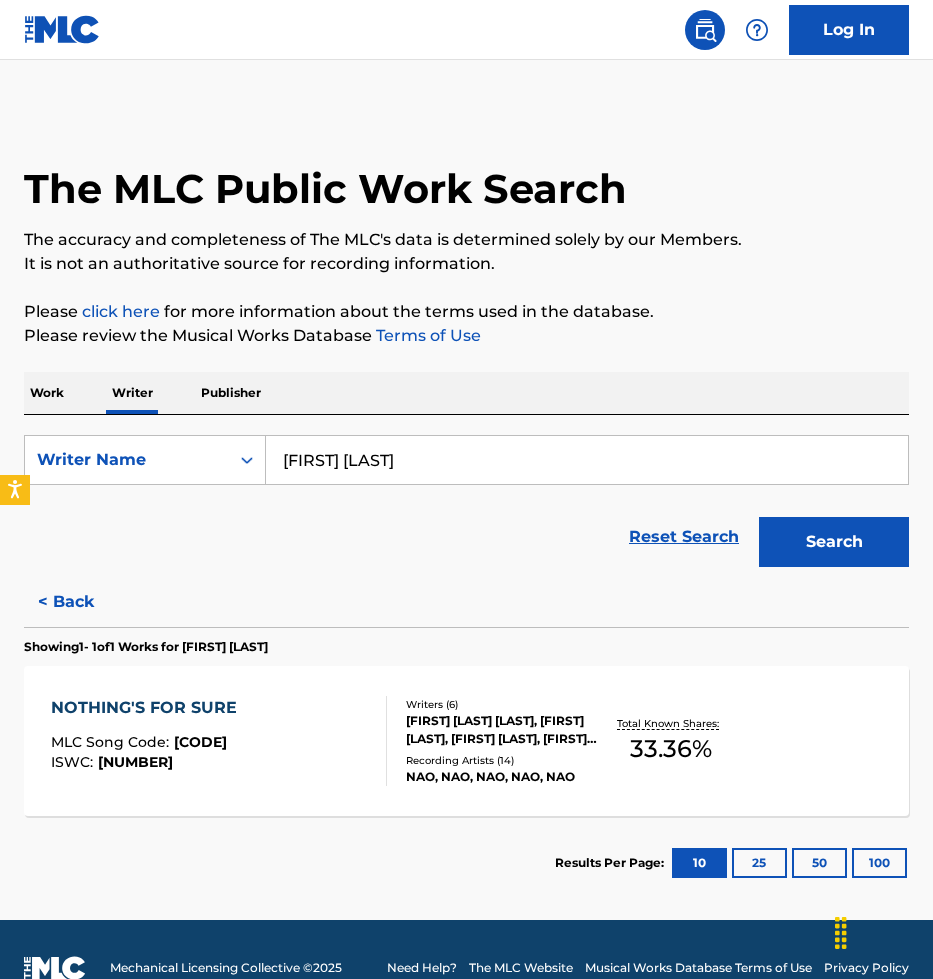 scroll, scrollTop: 37, scrollLeft: 0, axis: vertical 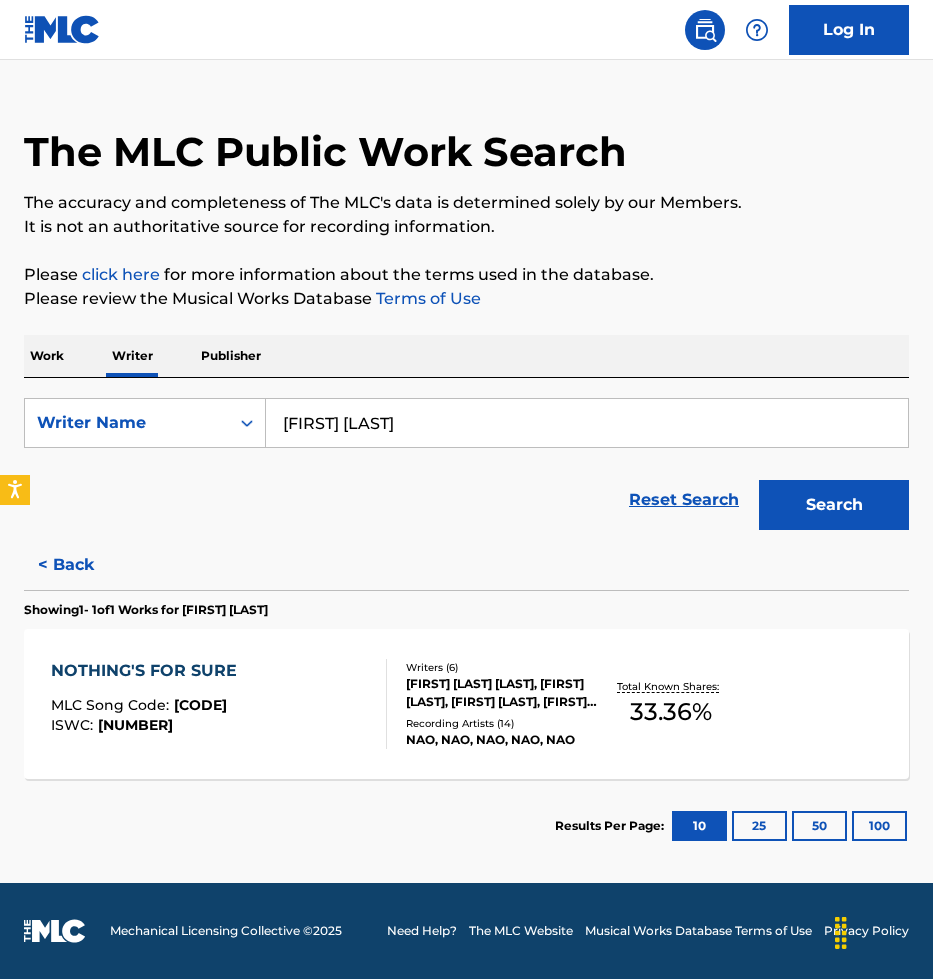 click on "< Back" at bounding box center [84, 565] 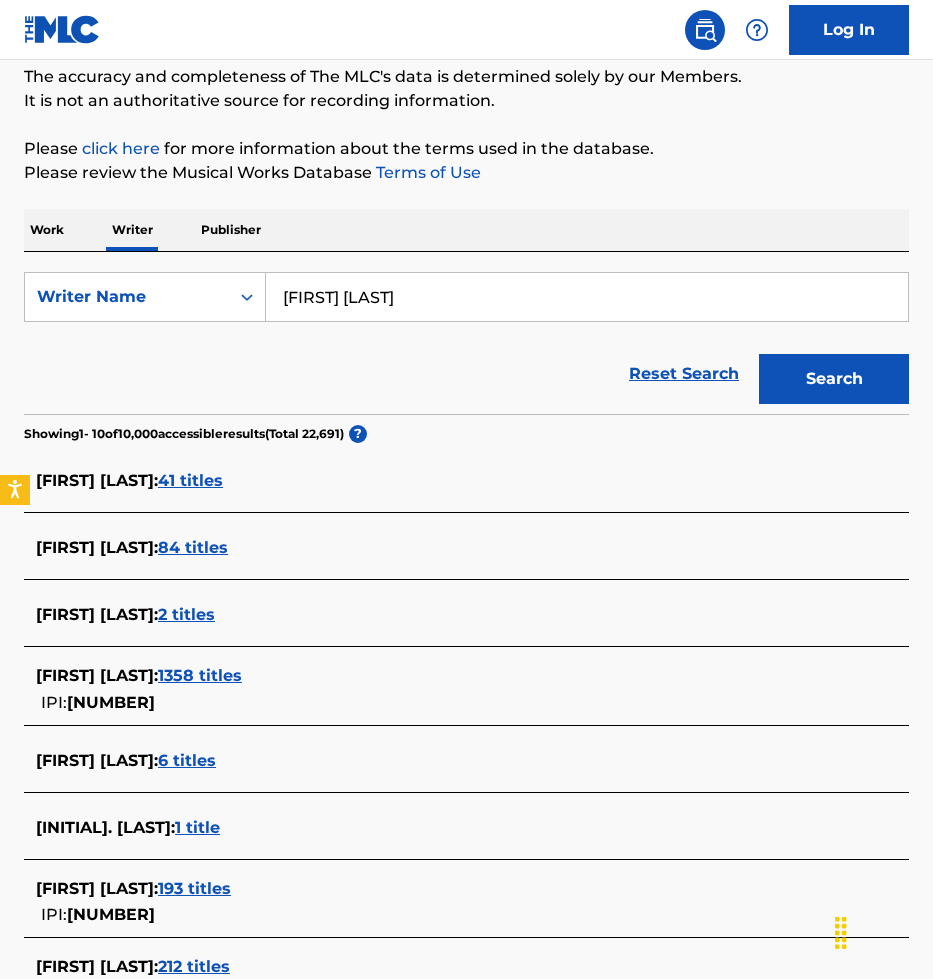 scroll, scrollTop: 556, scrollLeft: 0, axis: vertical 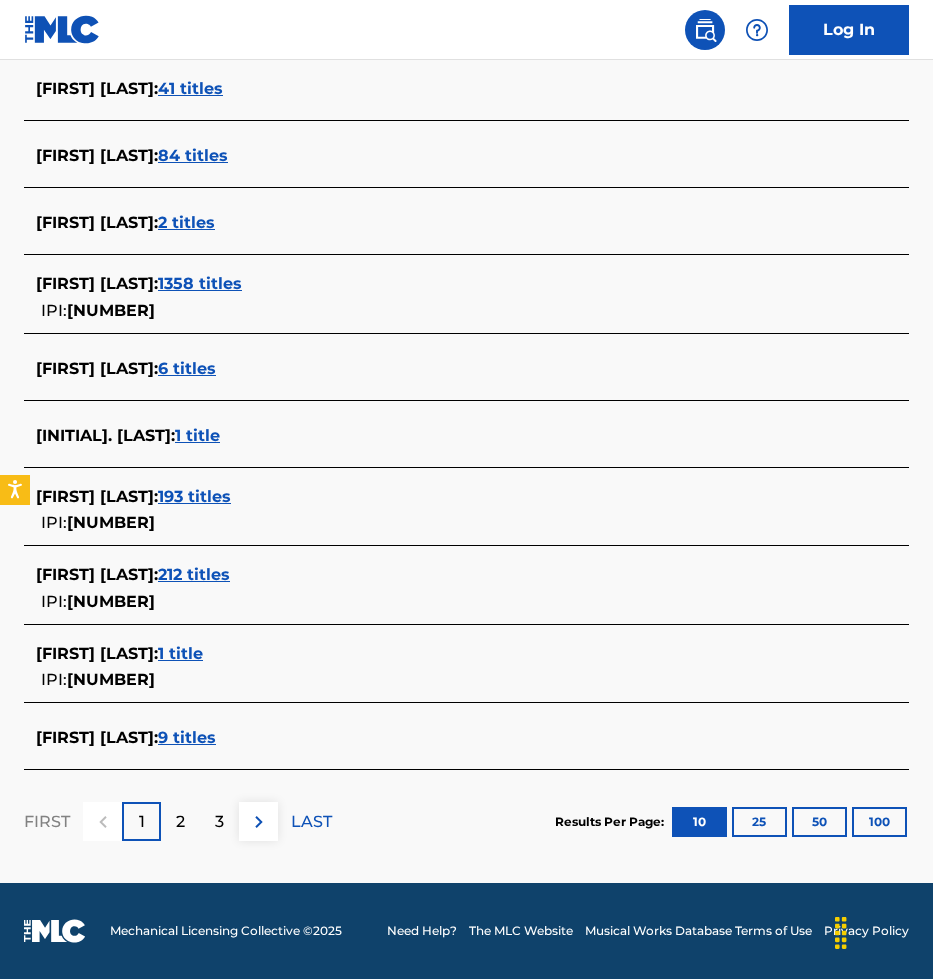 click on "9 titles" at bounding box center (187, 737) 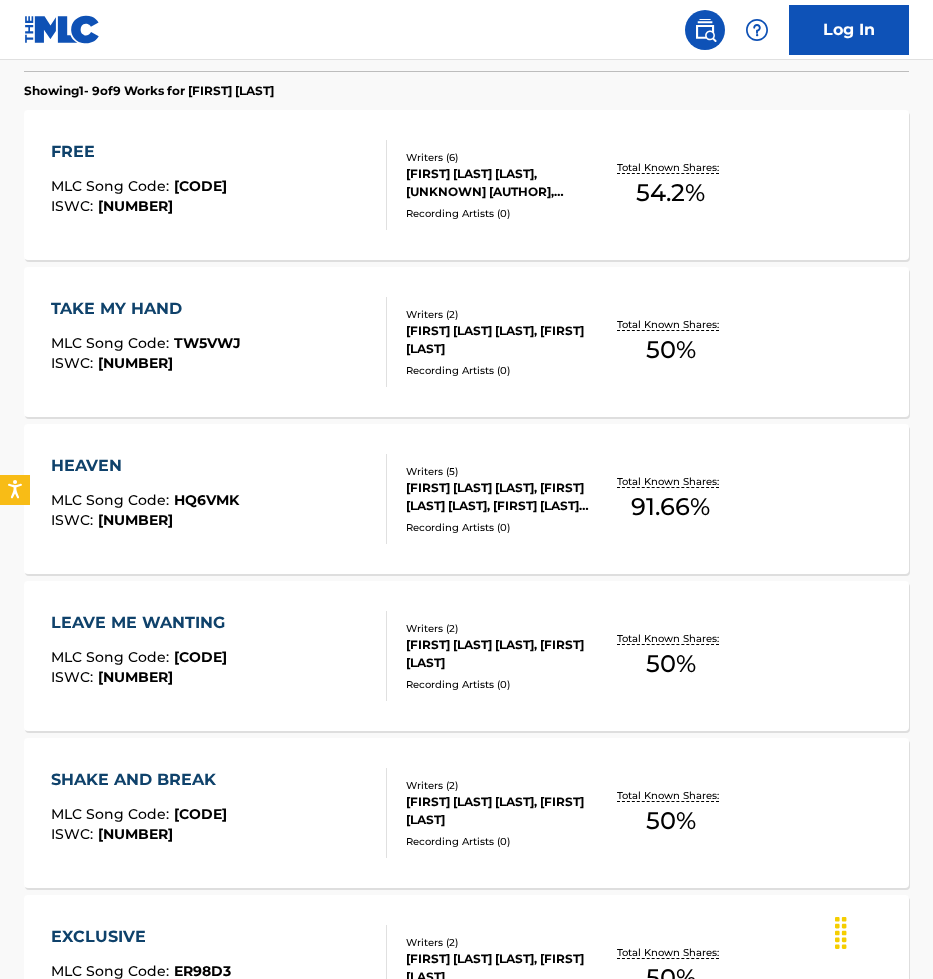 click on "[FIRST] [LAST] [LAST], [FIRST] [LAST]" at bounding box center (501, 340) 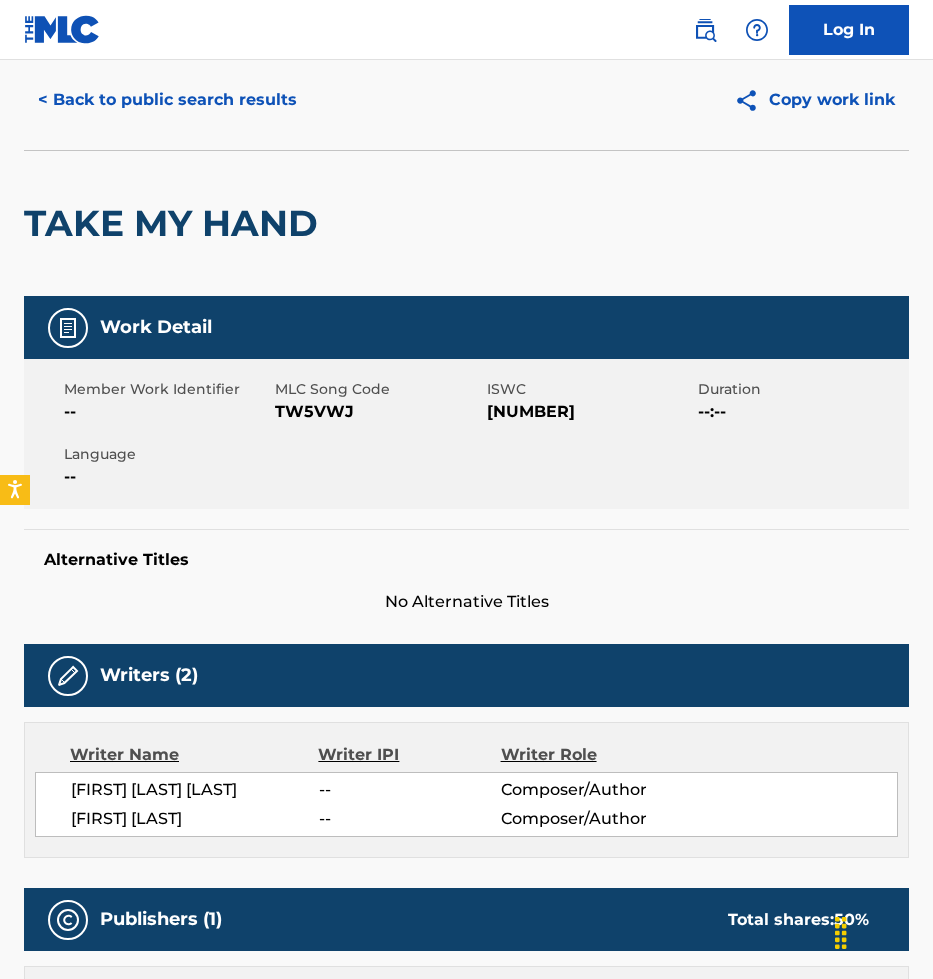scroll, scrollTop: 49, scrollLeft: 0, axis: vertical 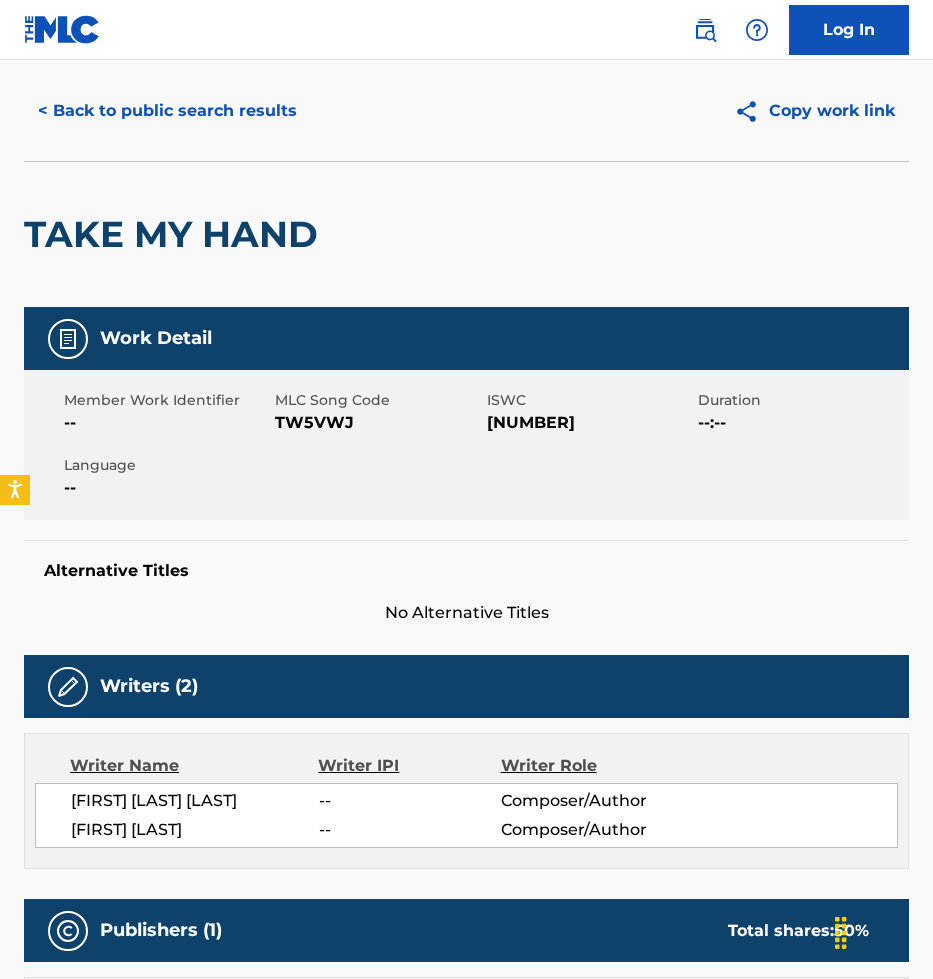 click on "< Back to public search results" at bounding box center [167, 111] 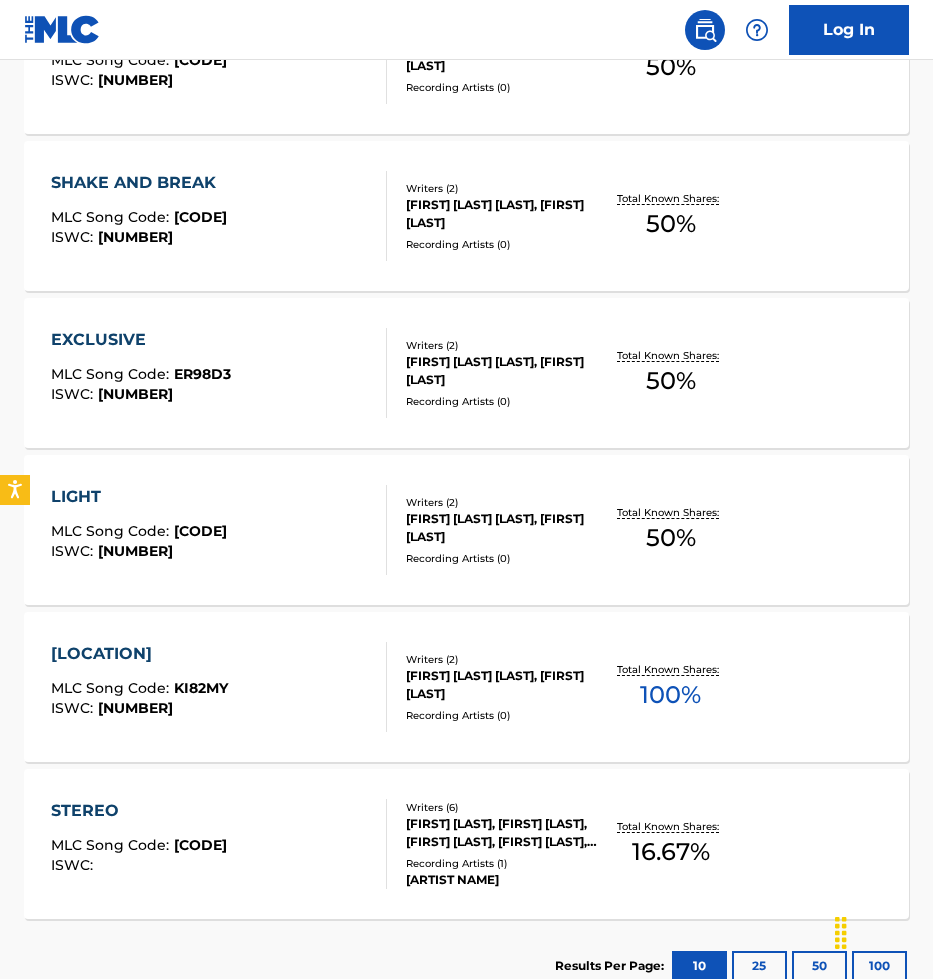 scroll, scrollTop: 1156, scrollLeft: 0, axis: vertical 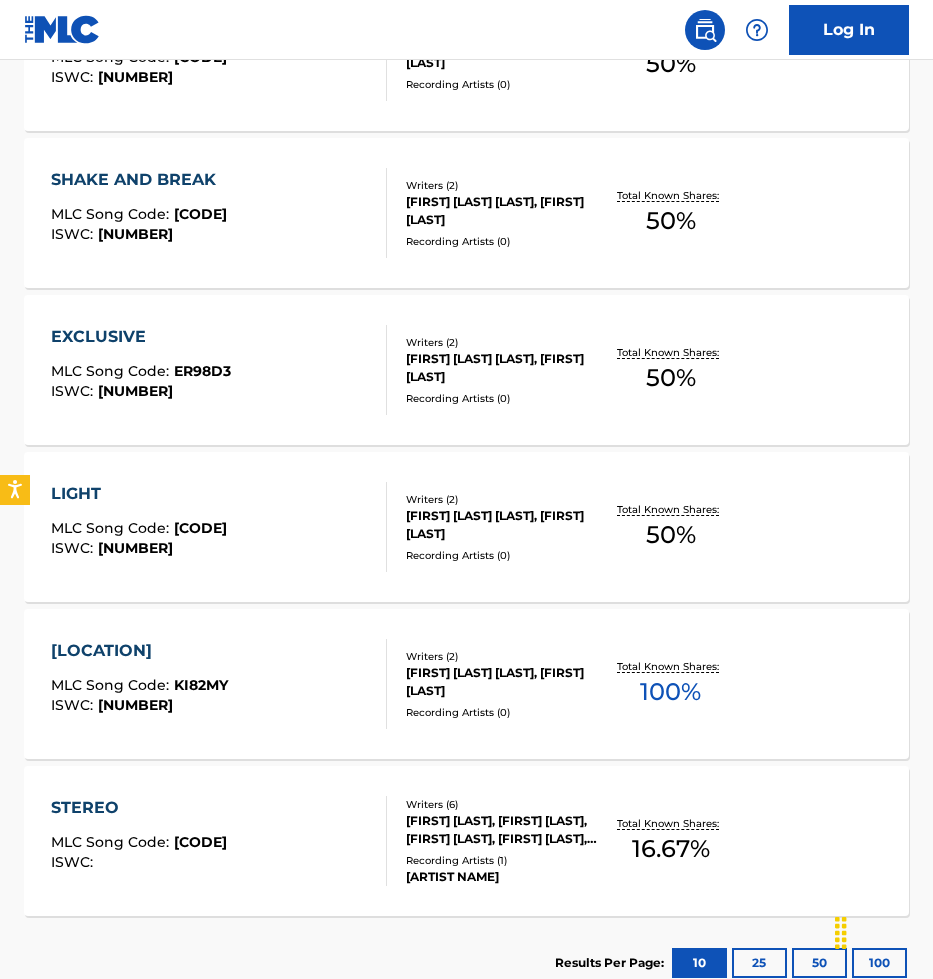 click on "Writers ( 2 )" at bounding box center (501, 656) 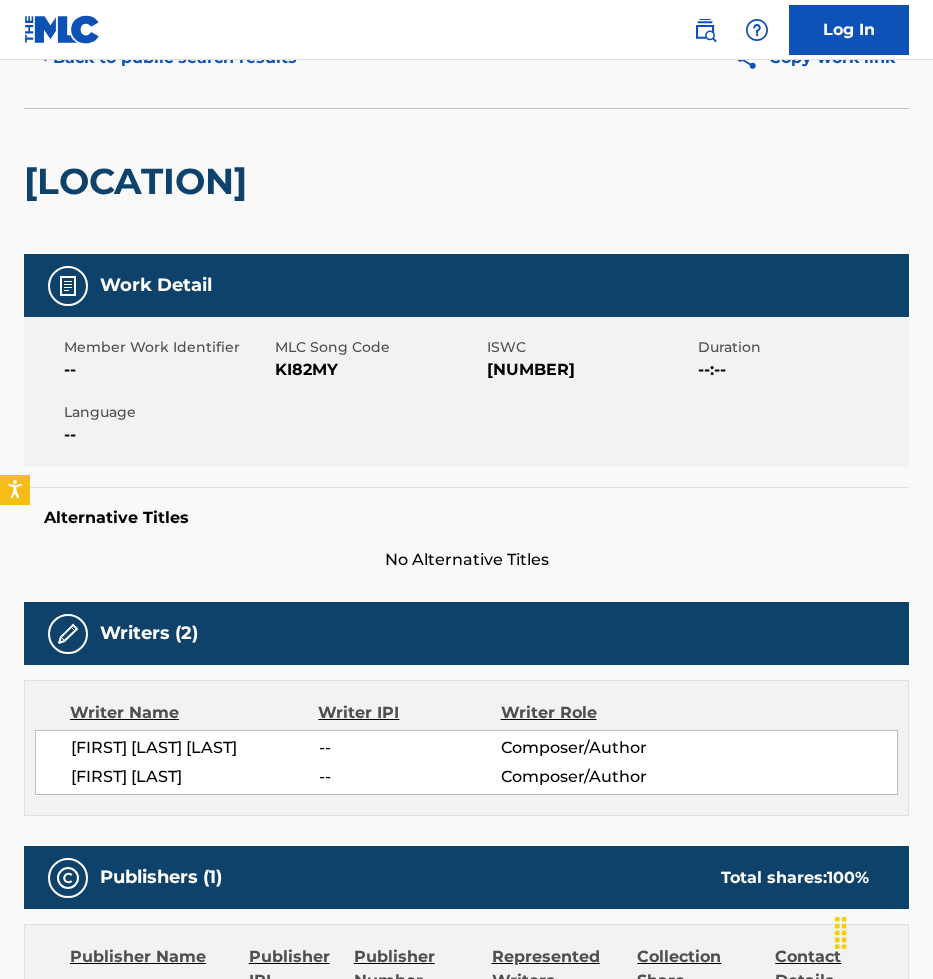 scroll, scrollTop: 0, scrollLeft: 0, axis: both 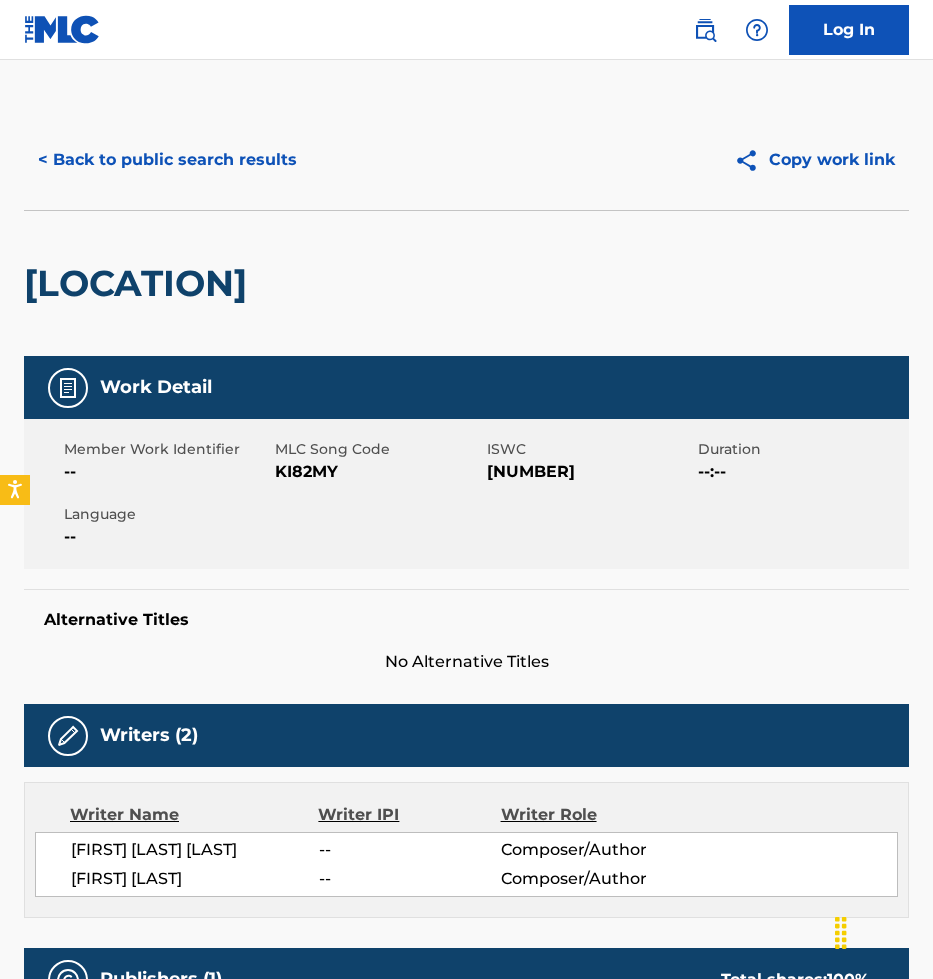 click on "< Back to public search results" at bounding box center [167, 160] 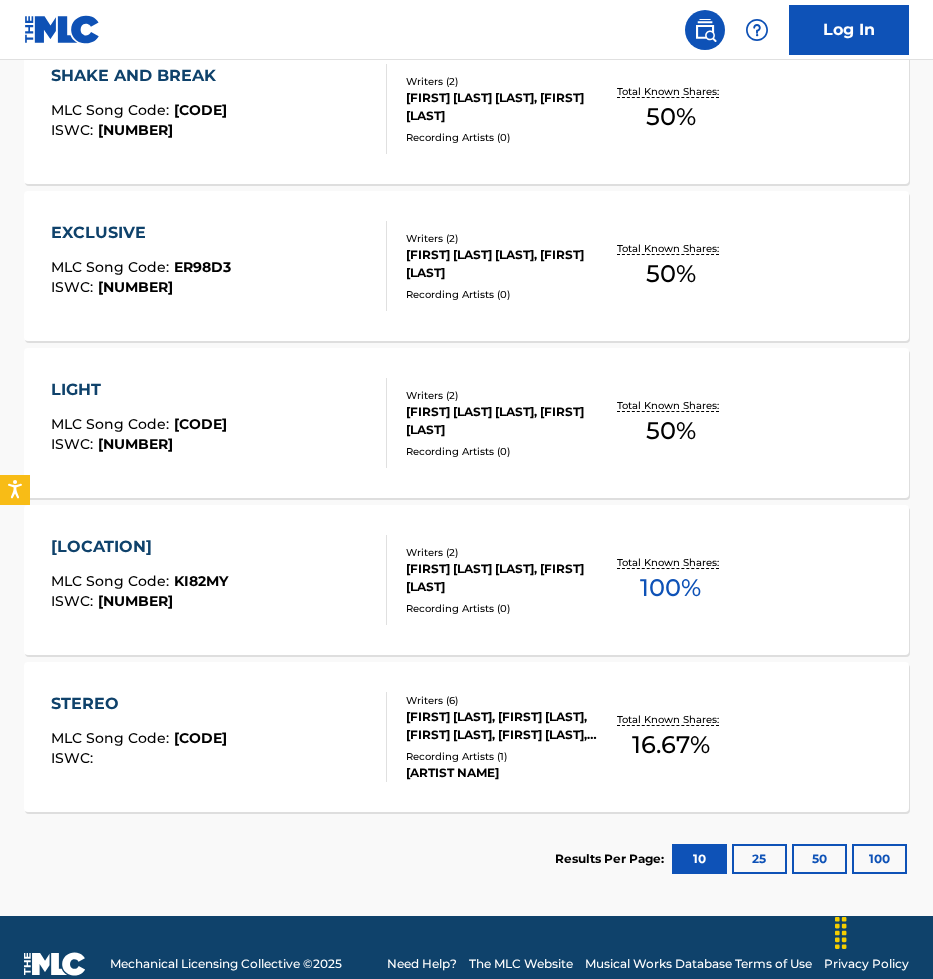 scroll, scrollTop: 1293, scrollLeft: 0, axis: vertical 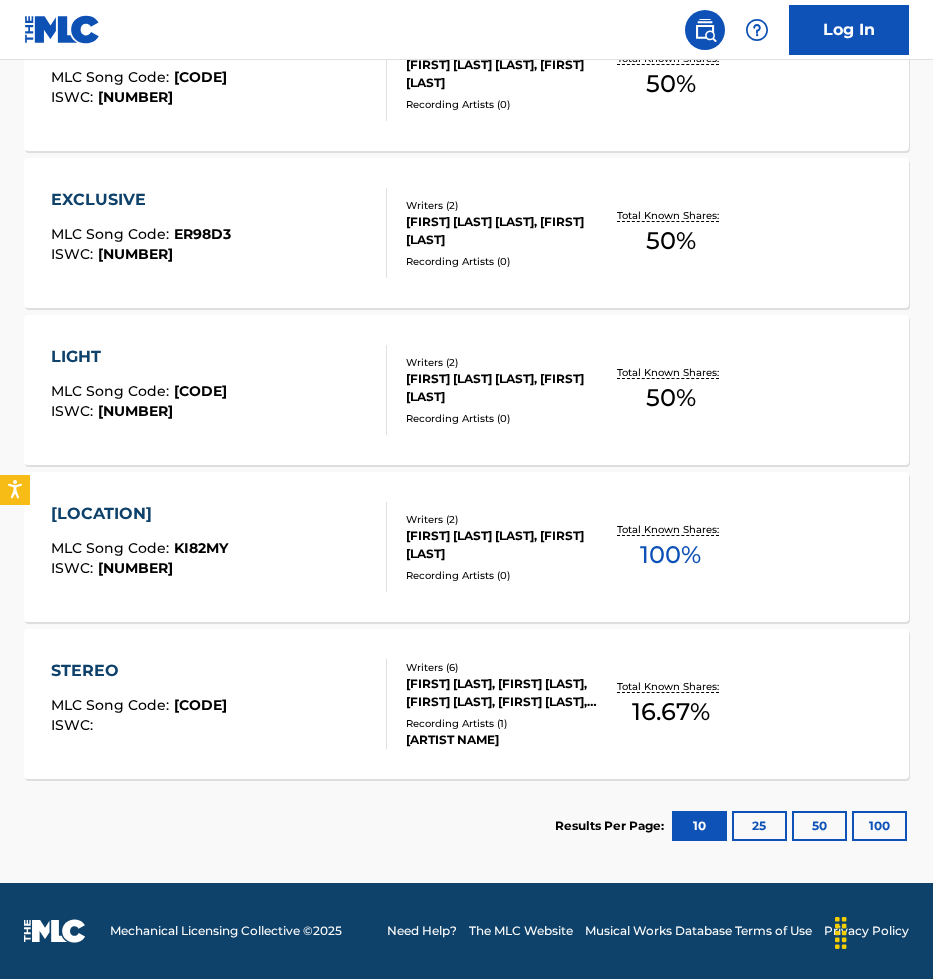 click on "MARCO CIGARINI, FRANCO NANNI, ALEXANDER BONFANTI, TIZIANO POPOLI, EMILIA ESTALL, PAOLO GRANDI" at bounding box center [501, 693] 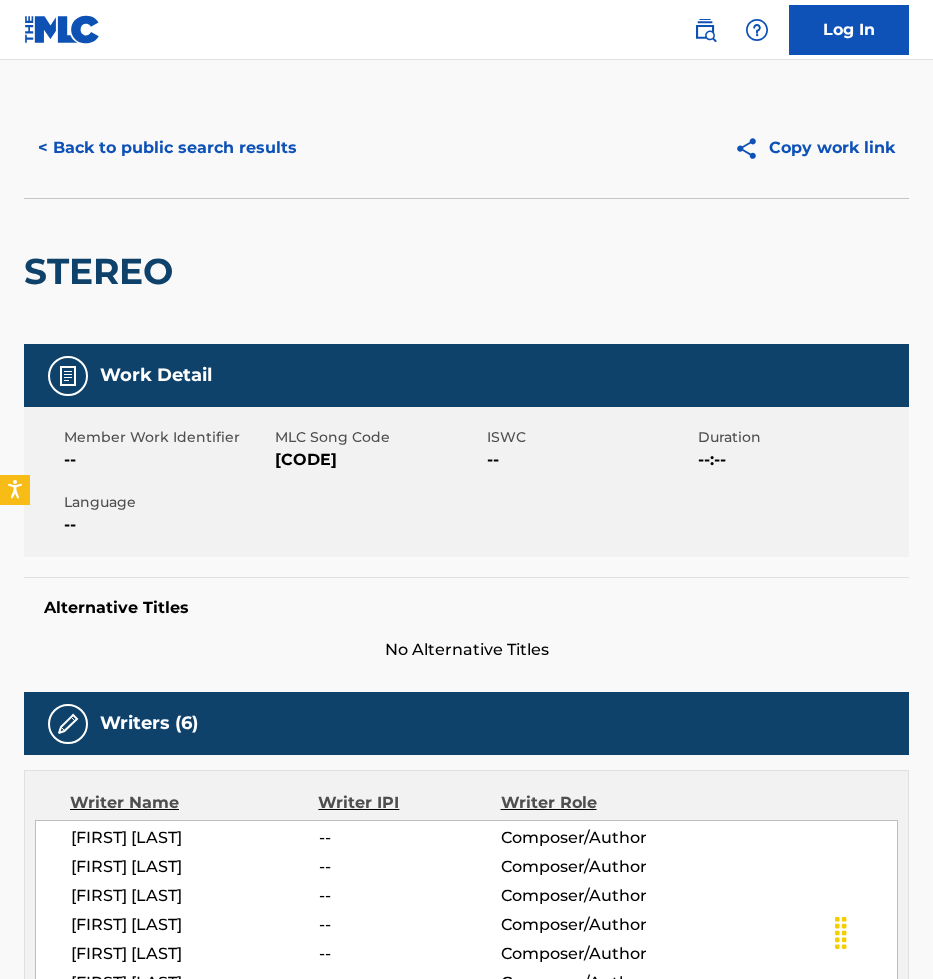 scroll, scrollTop: 0, scrollLeft: 0, axis: both 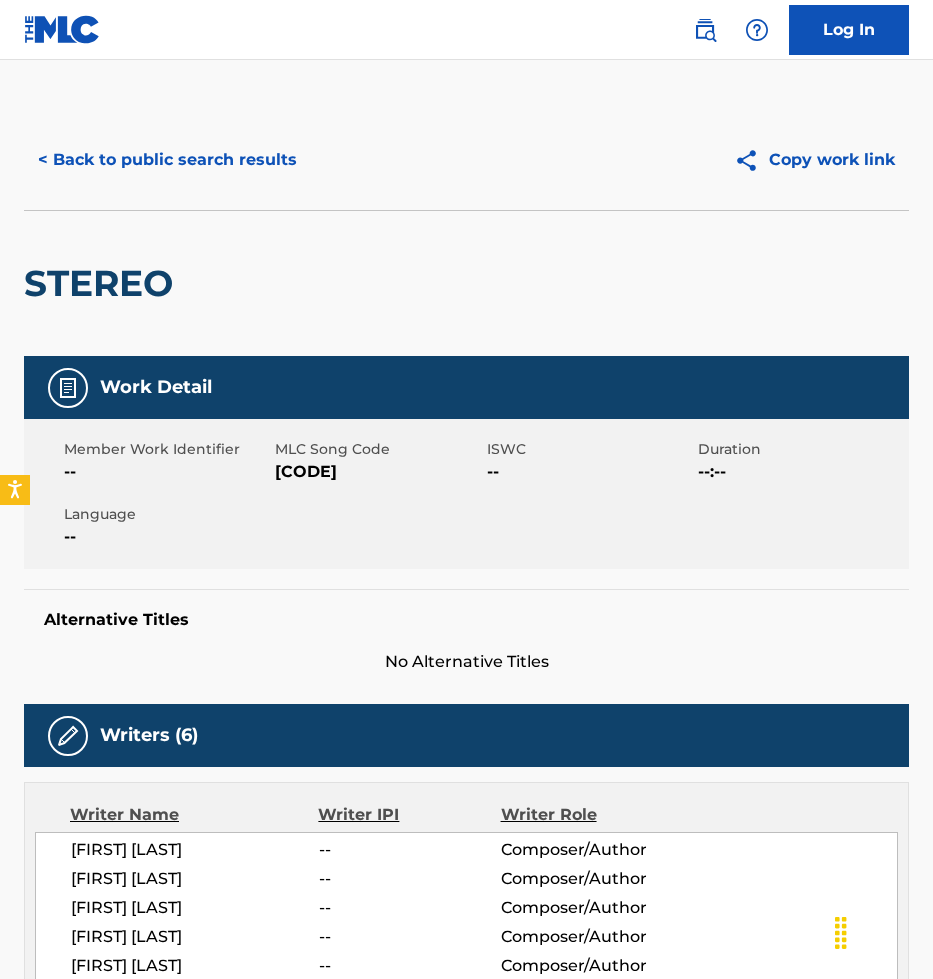 click on "< Back to public search results" at bounding box center [167, 160] 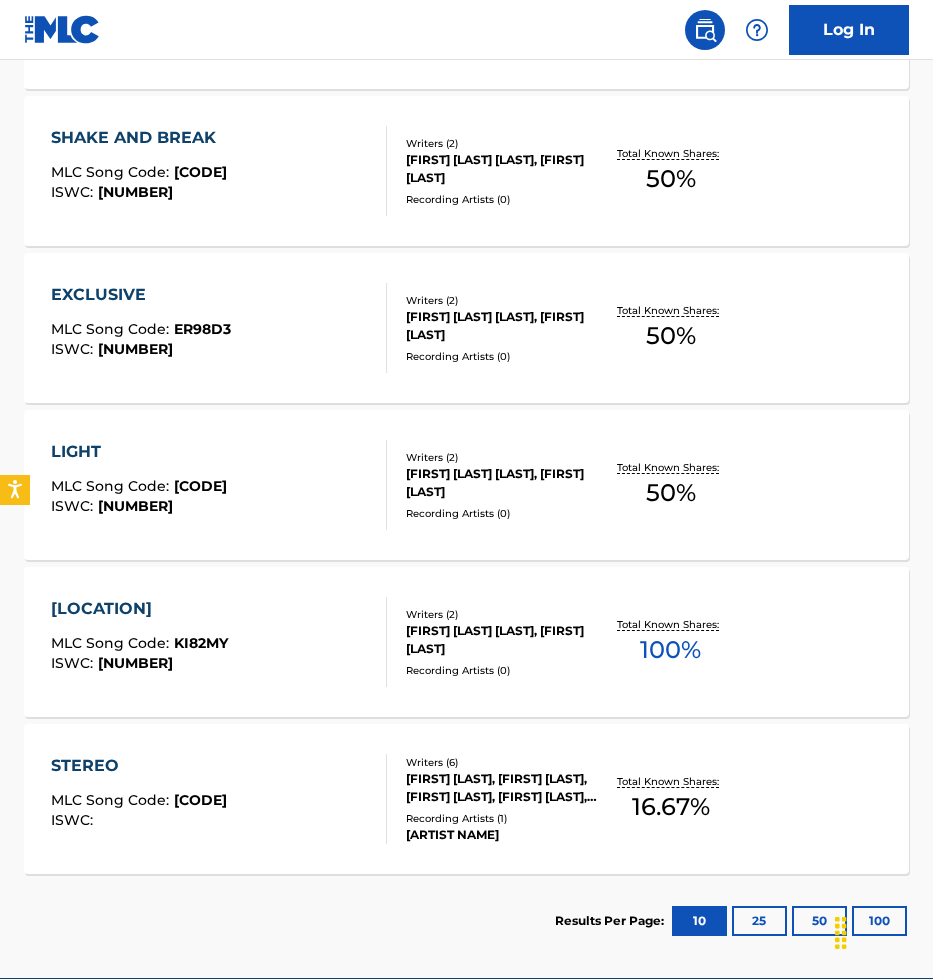 scroll, scrollTop: 1293, scrollLeft: 0, axis: vertical 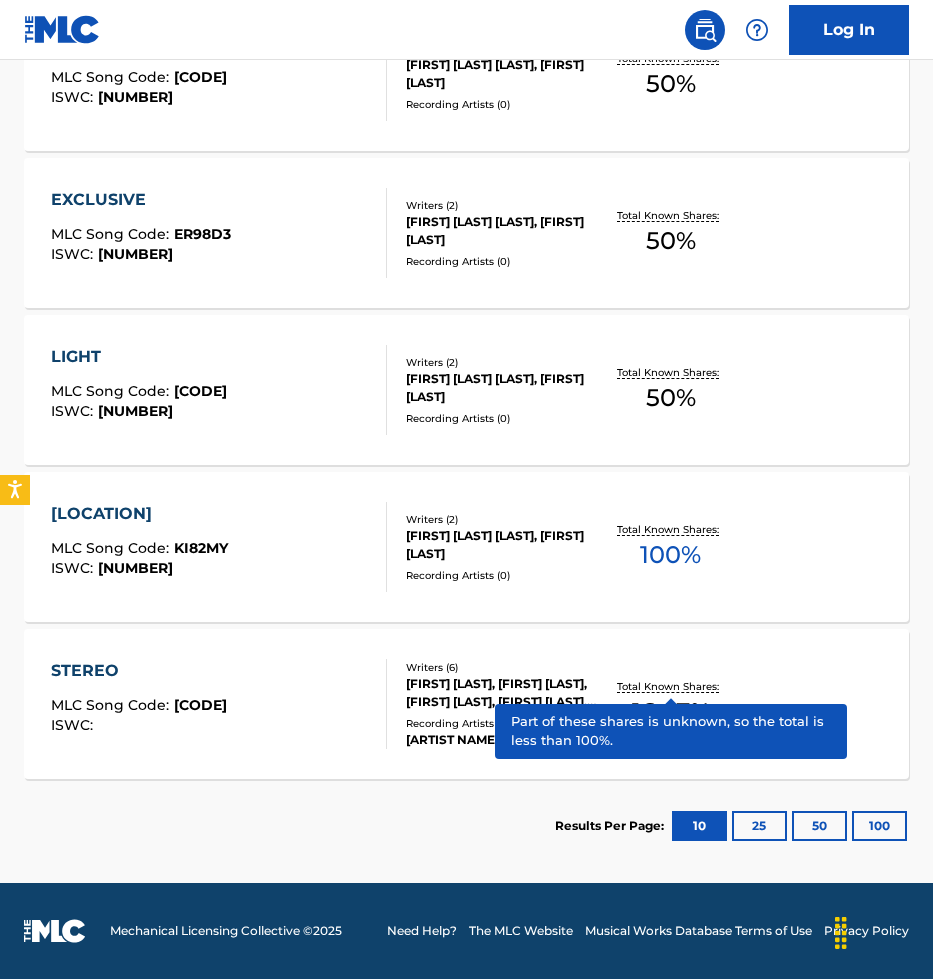 click on "100" at bounding box center [879, 826] 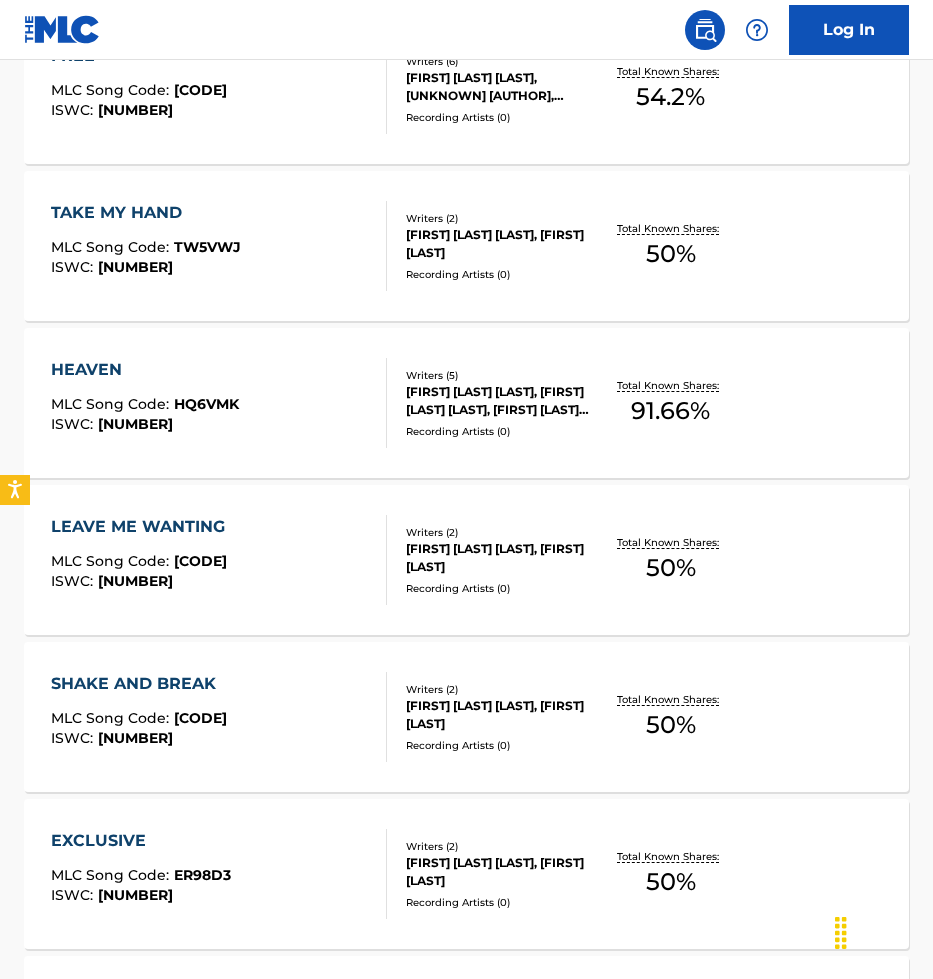 scroll, scrollTop: 651, scrollLeft: 0, axis: vertical 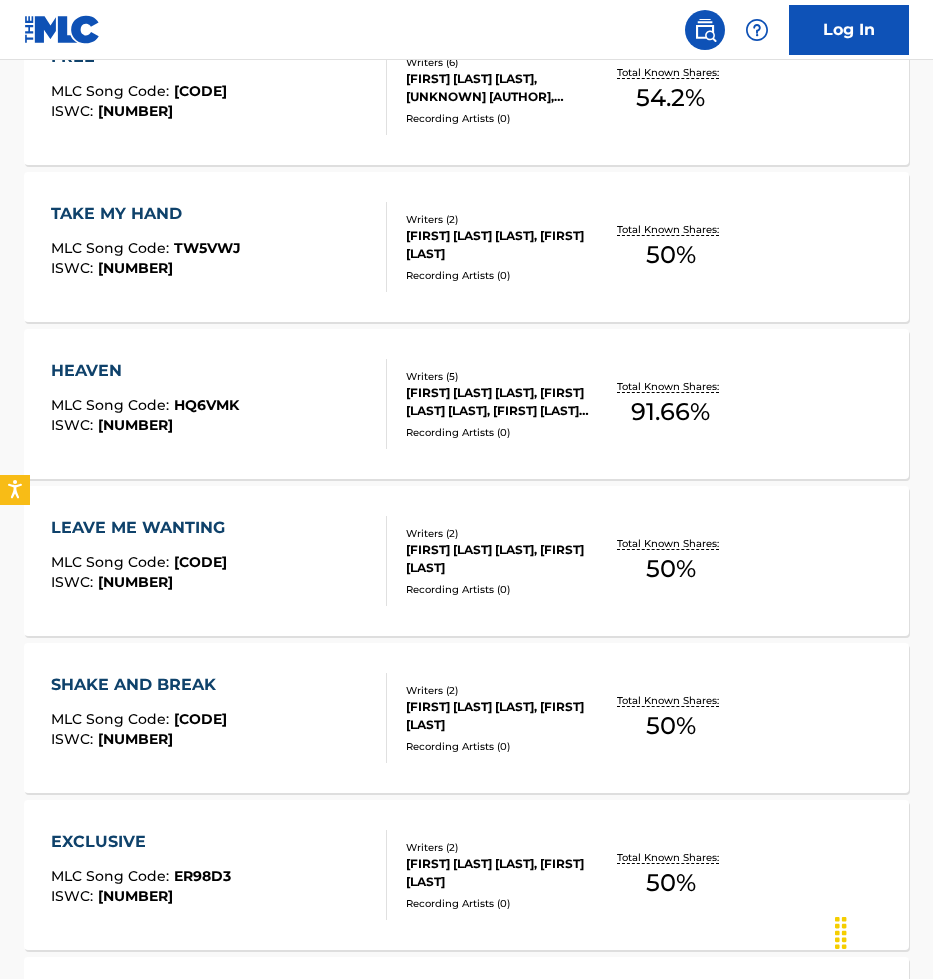 click on "DEAN WYNTON COVER, CLEOPATRA ZVEZDANA NIKOLIC, KADEEM CHARLES CLARKE-SAMUEL, MICHAEL JABLONKA, ALEXANDER BONFANTI" at bounding box center [501, 402] 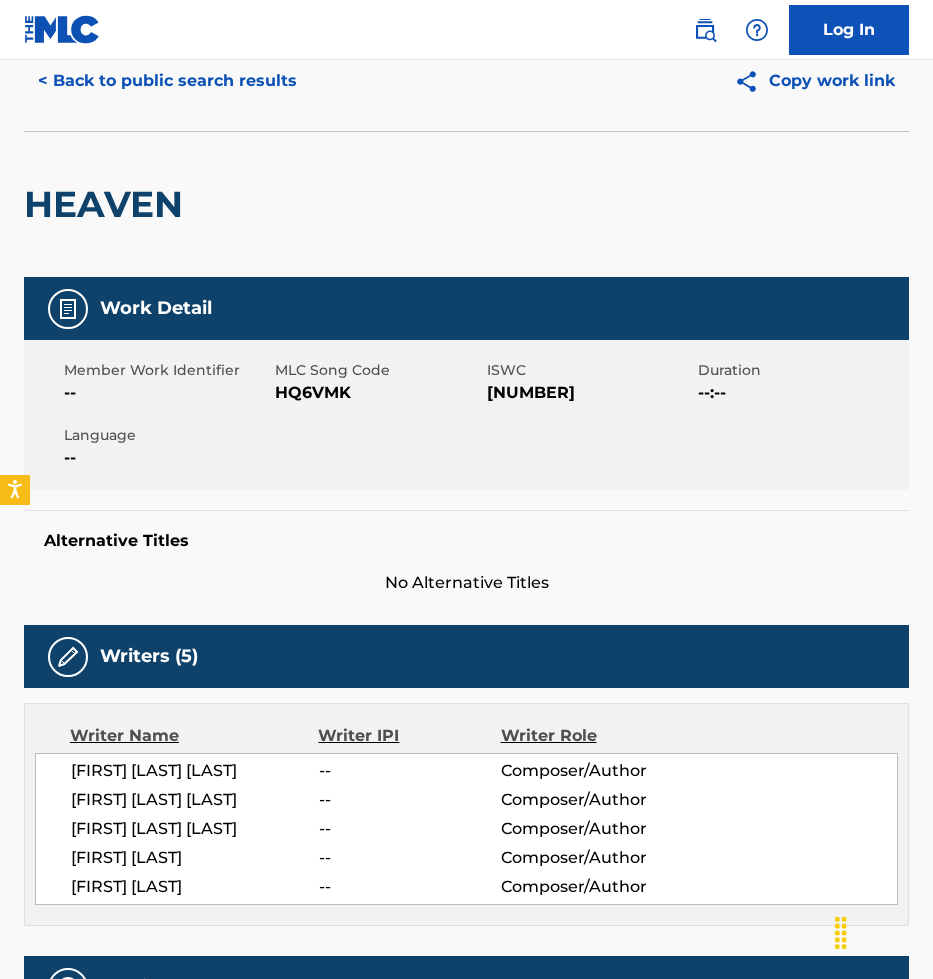 scroll, scrollTop: 0, scrollLeft: 0, axis: both 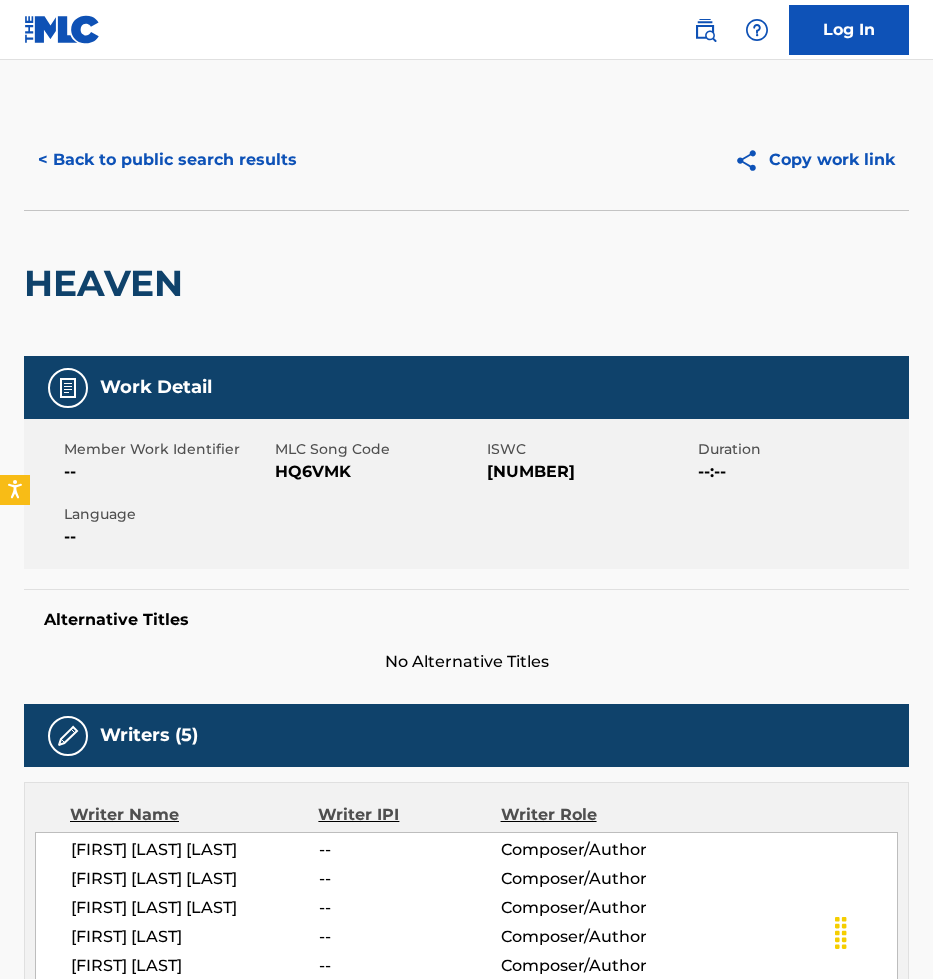 click on "< Back to public search results" at bounding box center (167, 160) 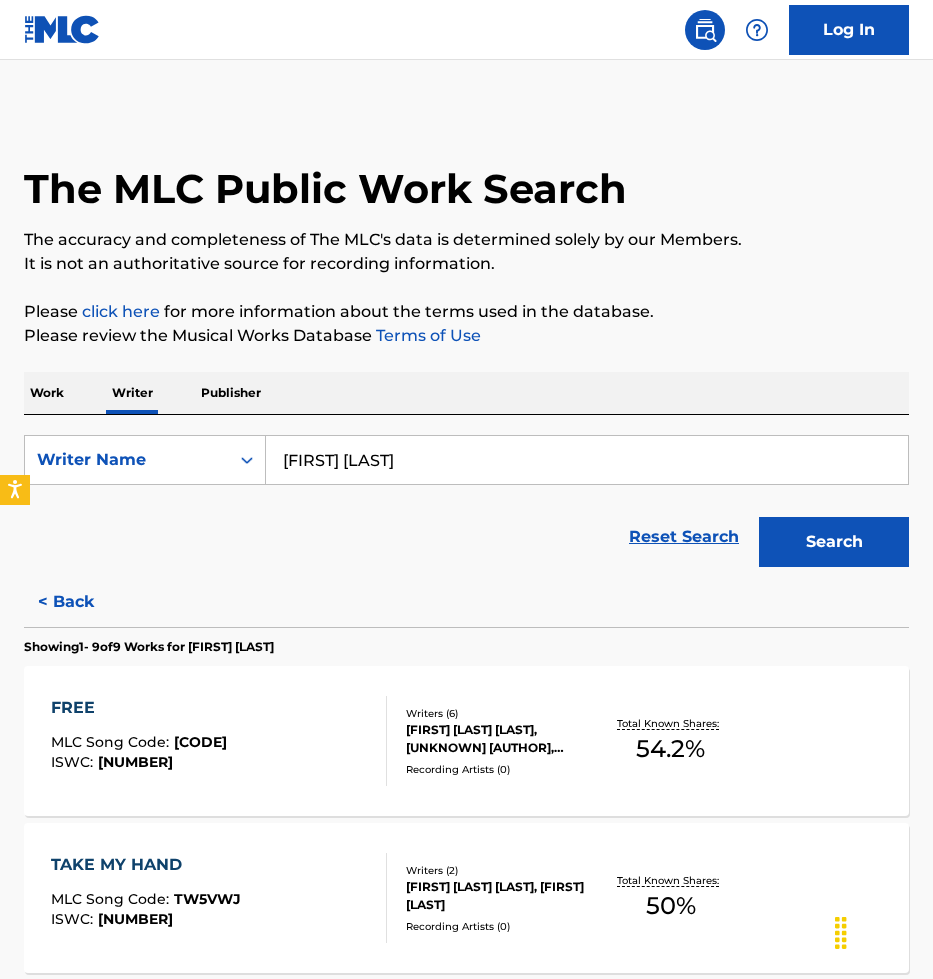 click on "[FIRST] [LAST] [LAST], [INITIAL] [LAST], [FIRST] [LAST], [FIRST] [LAST], [FIRST] [LAST] [LAST], [FIRST] [LAST]" at bounding box center [501, 739] 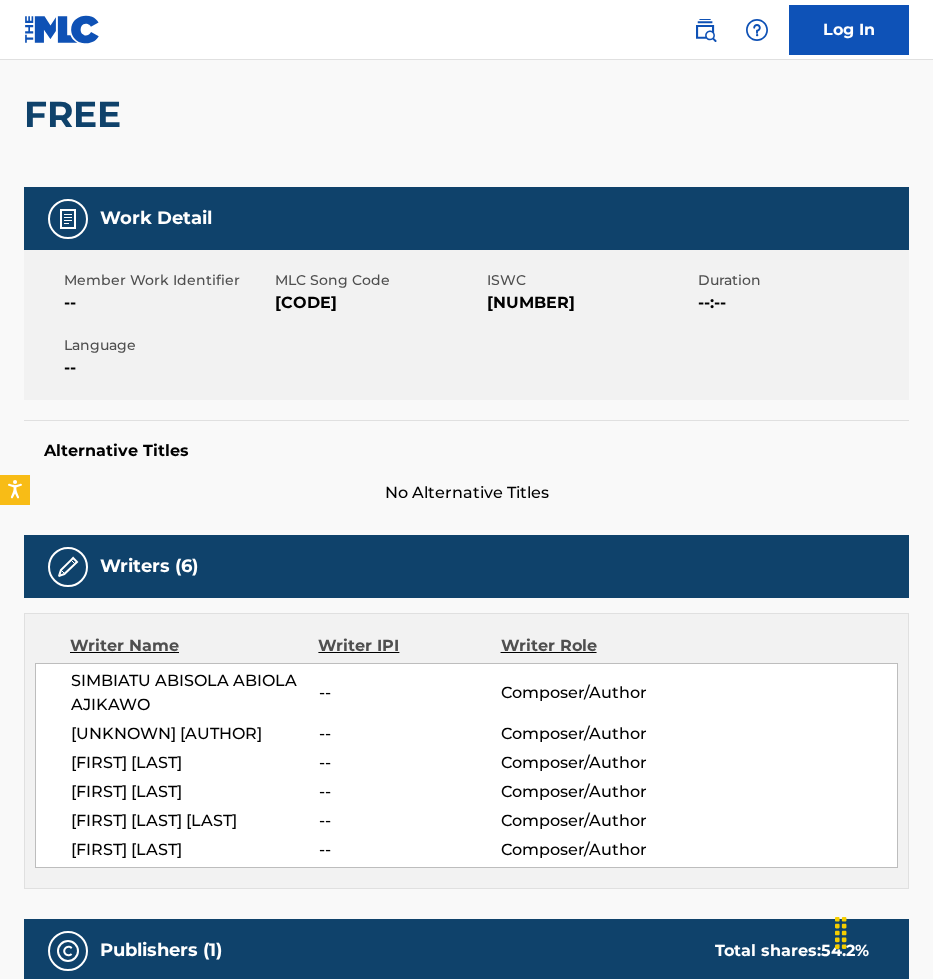 scroll, scrollTop: 0, scrollLeft: 0, axis: both 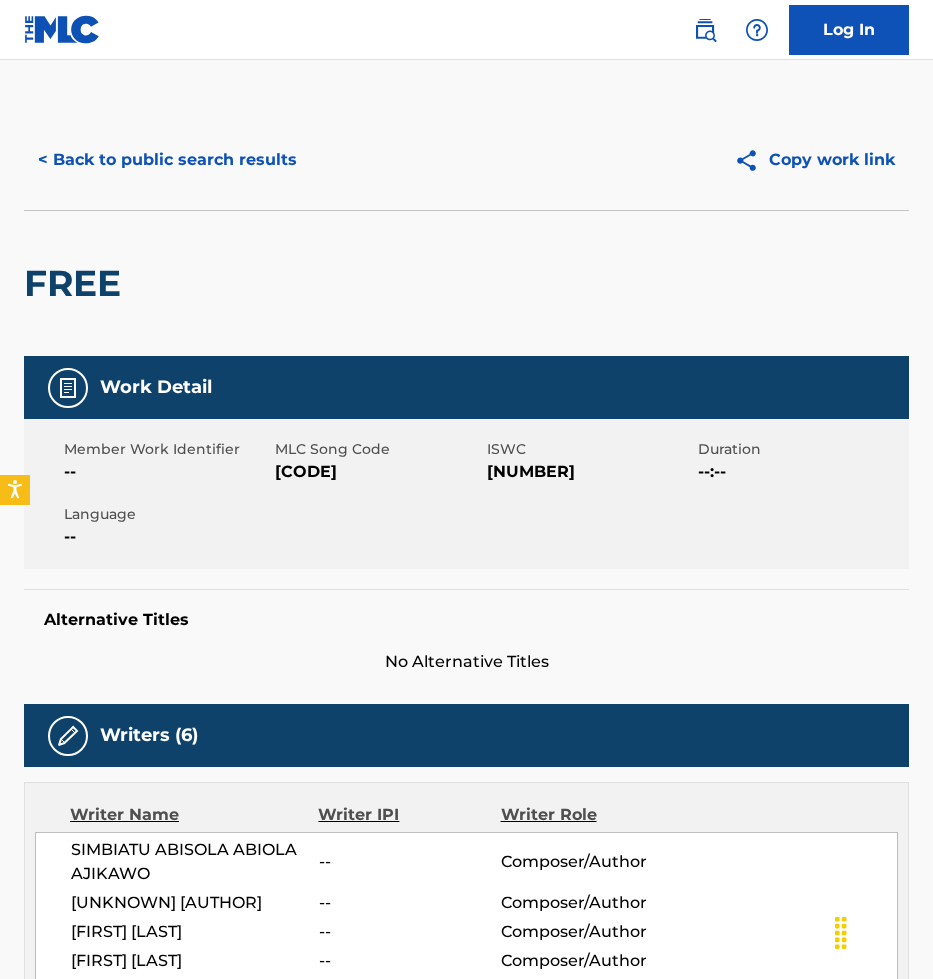 click on "[NUMBER]" at bounding box center [590, 472] 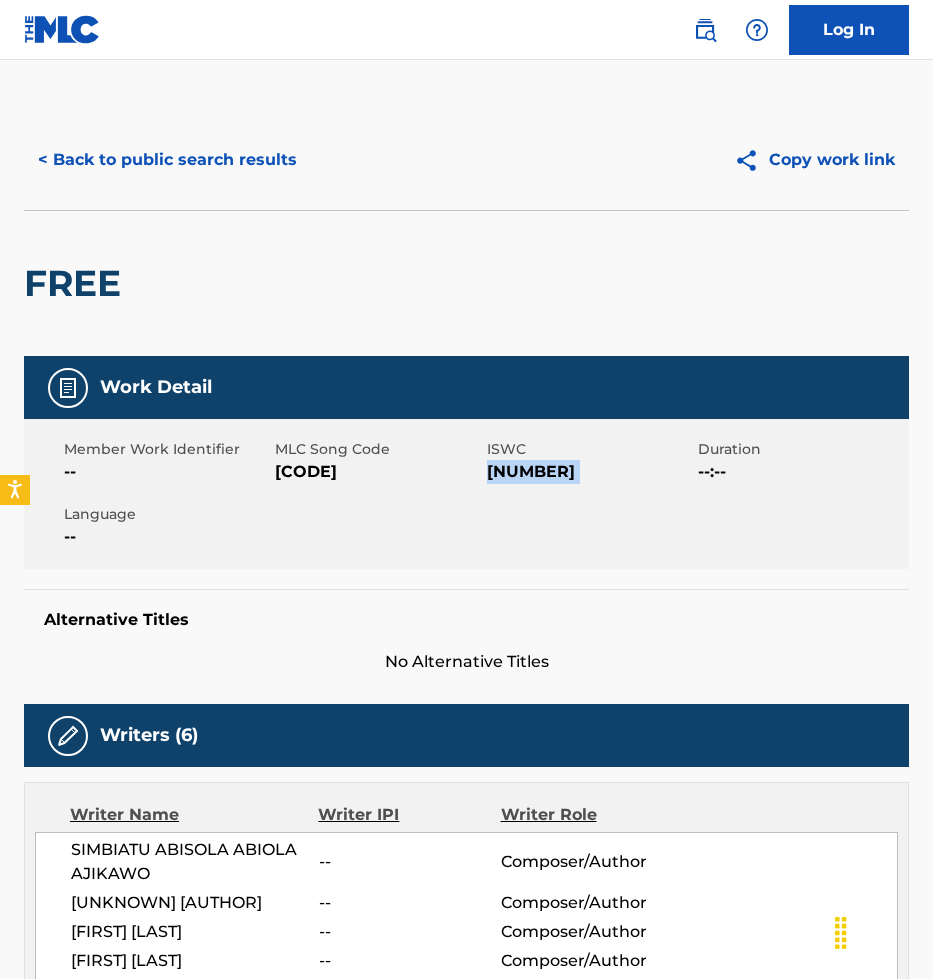 click on "[NUMBER]" at bounding box center [590, 472] 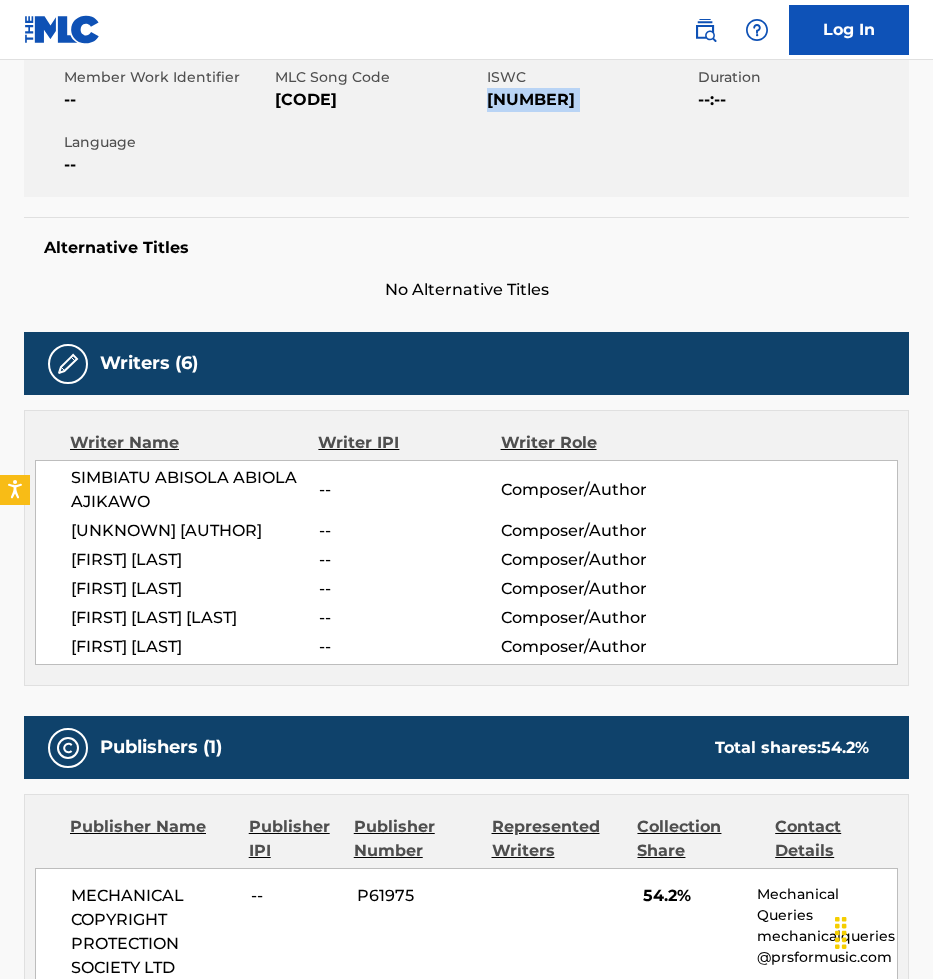 scroll, scrollTop: 0, scrollLeft: 0, axis: both 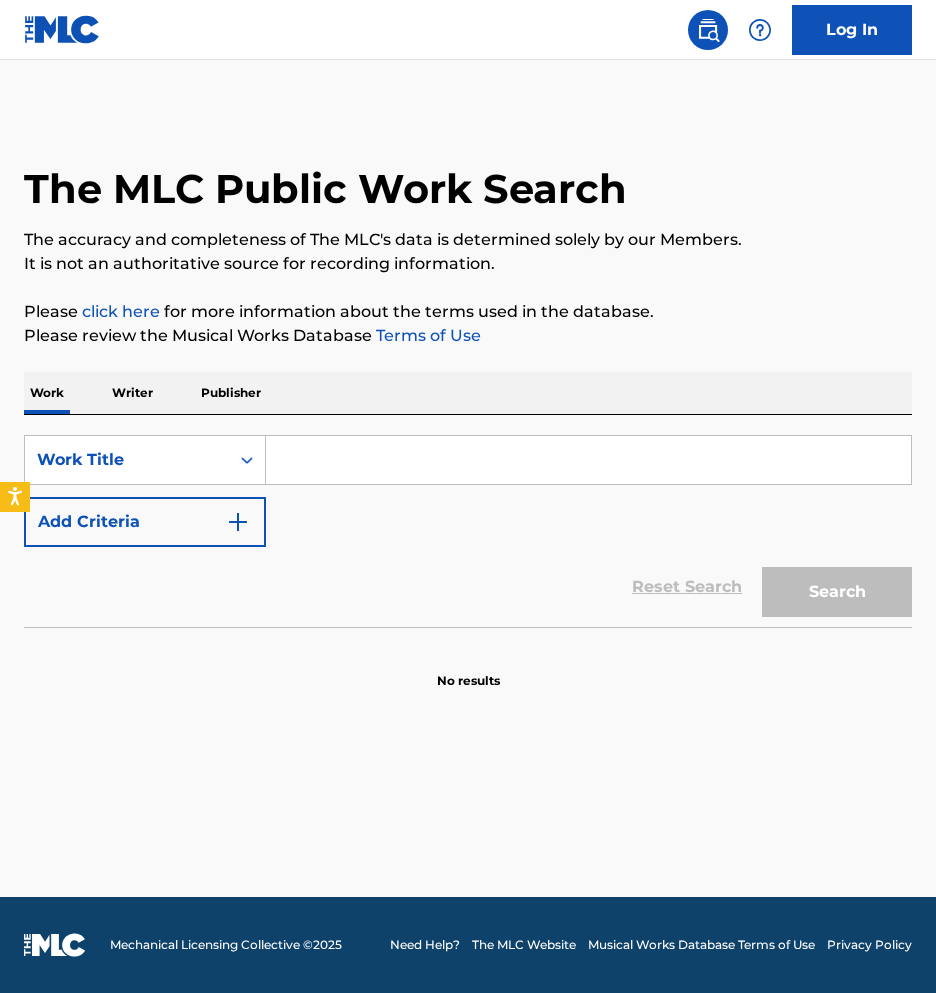 click at bounding box center (588, 460) 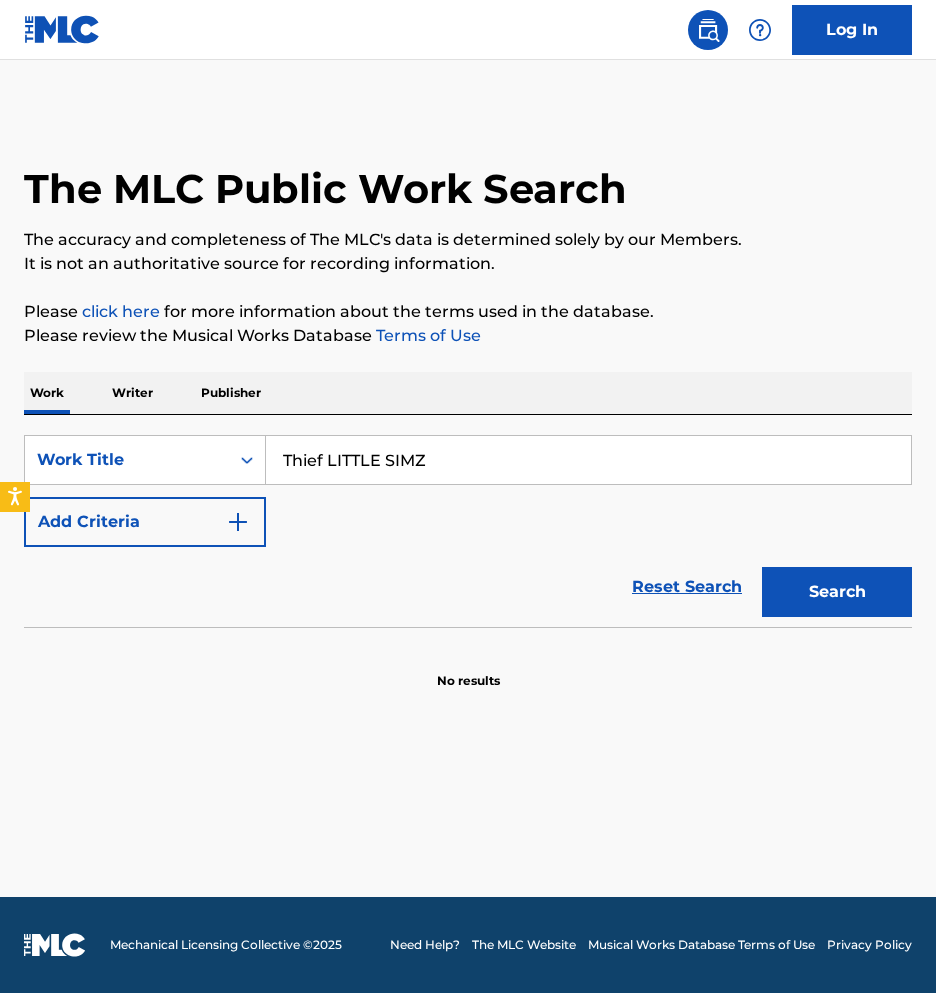 type on "Thief LITTLE SIMZ" 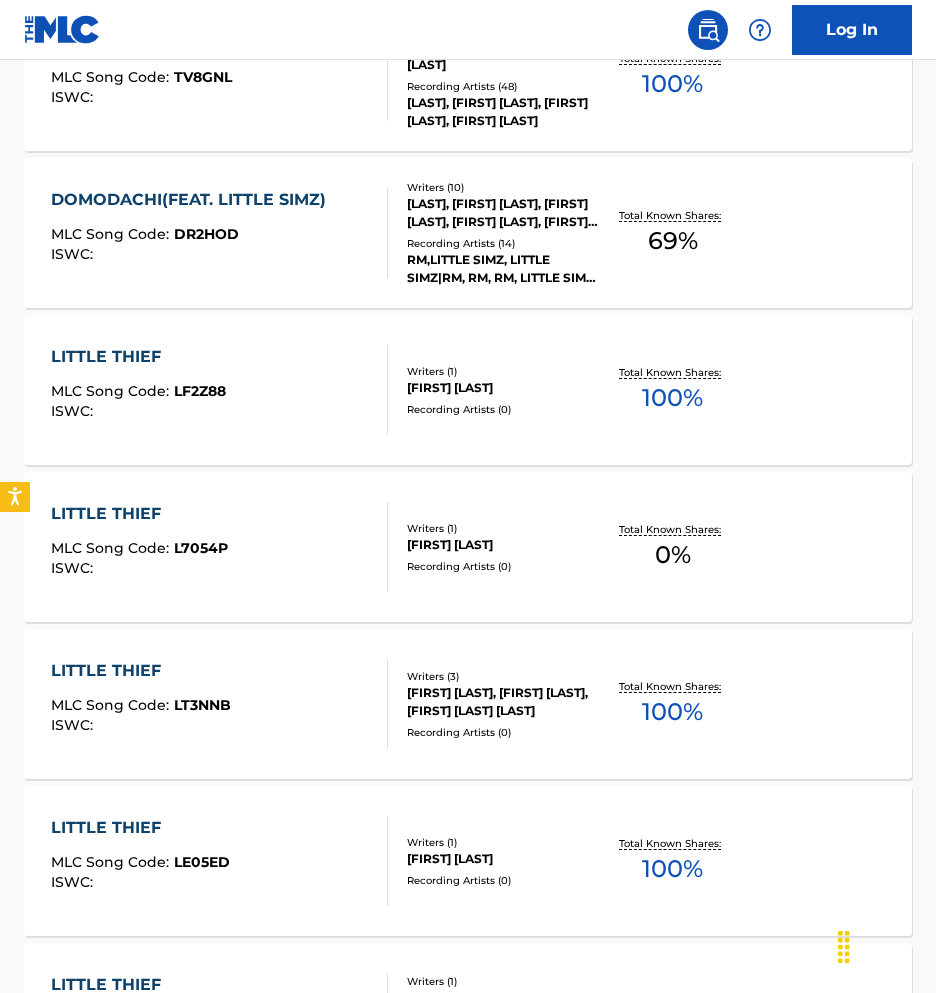 scroll, scrollTop: 835, scrollLeft: 0, axis: vertical 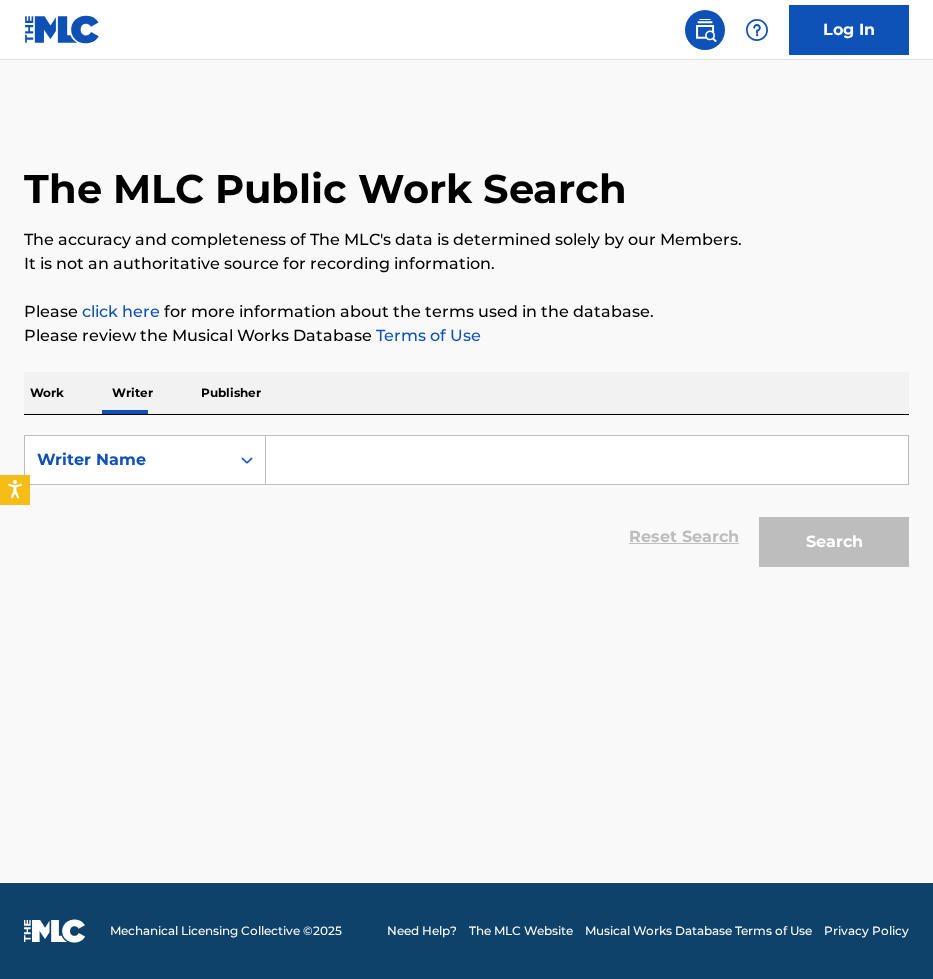 click at bounding box center [587, 460] 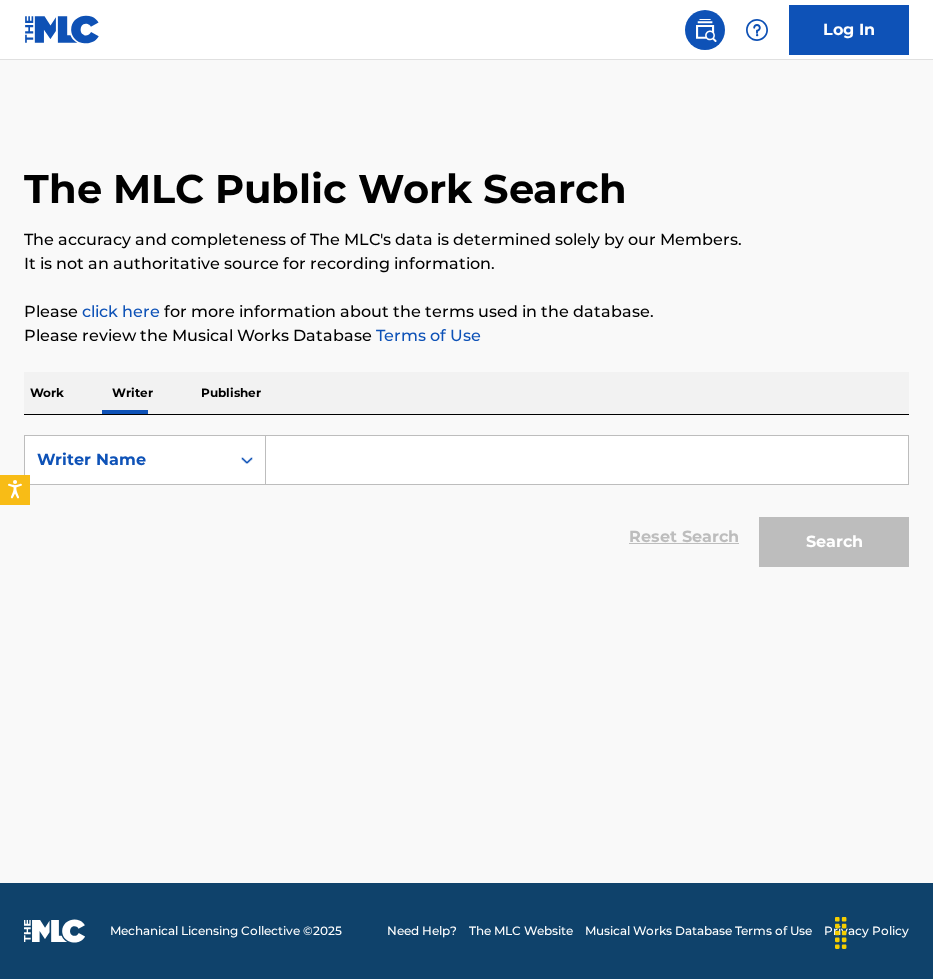 paste on "[FIRST] [MIDDLE] [LAST]" 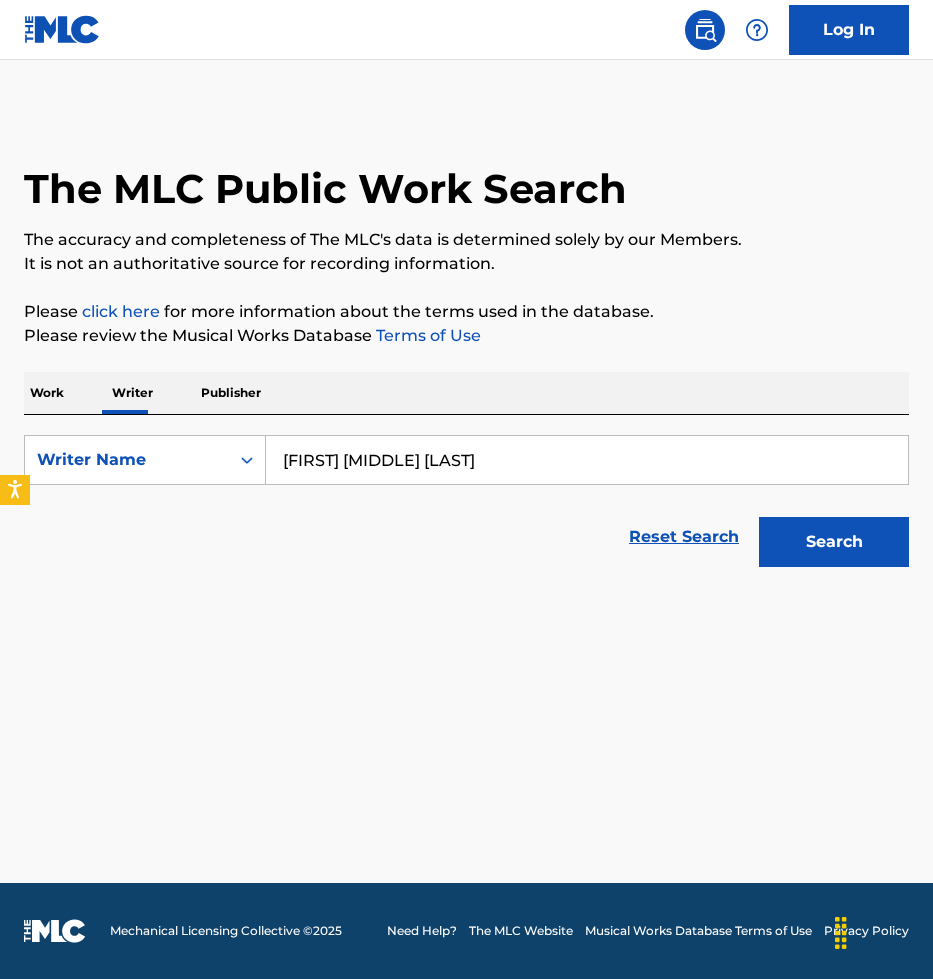 type on "[FIRST] [MIDDLE] [LAST]" 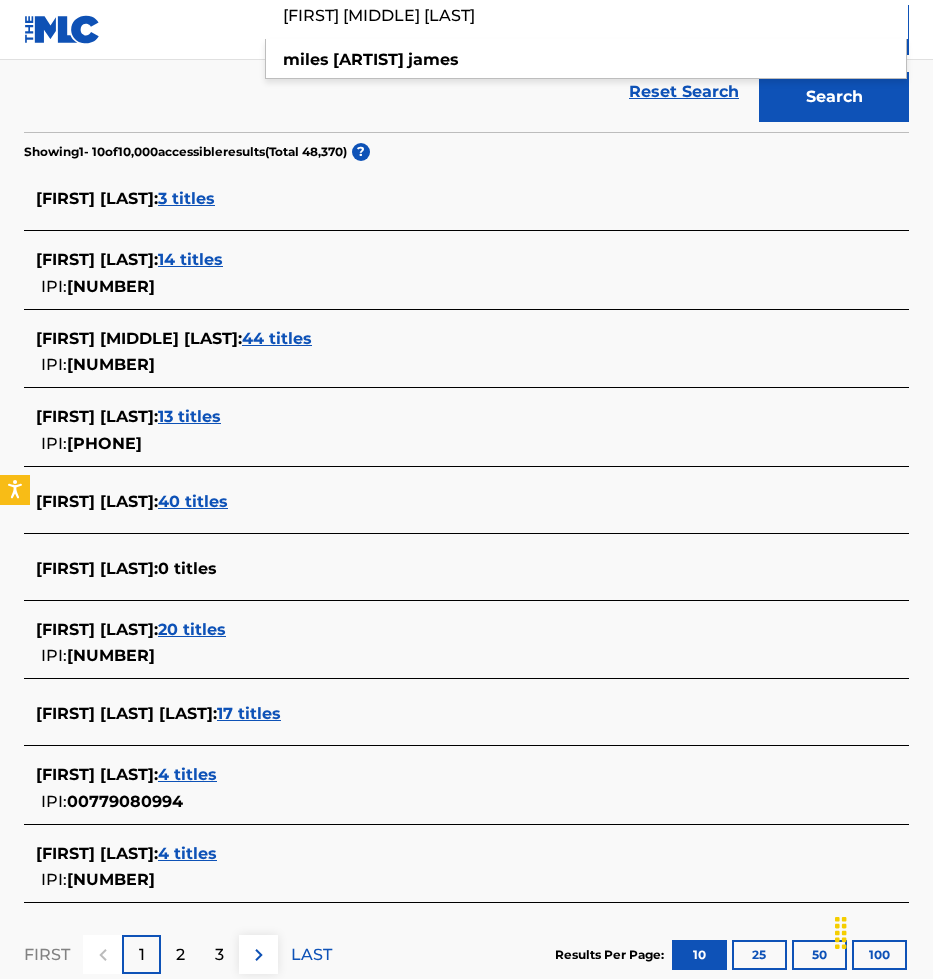 scroll, scrollTop: 447, scrollLeft: 0, axis: vertical 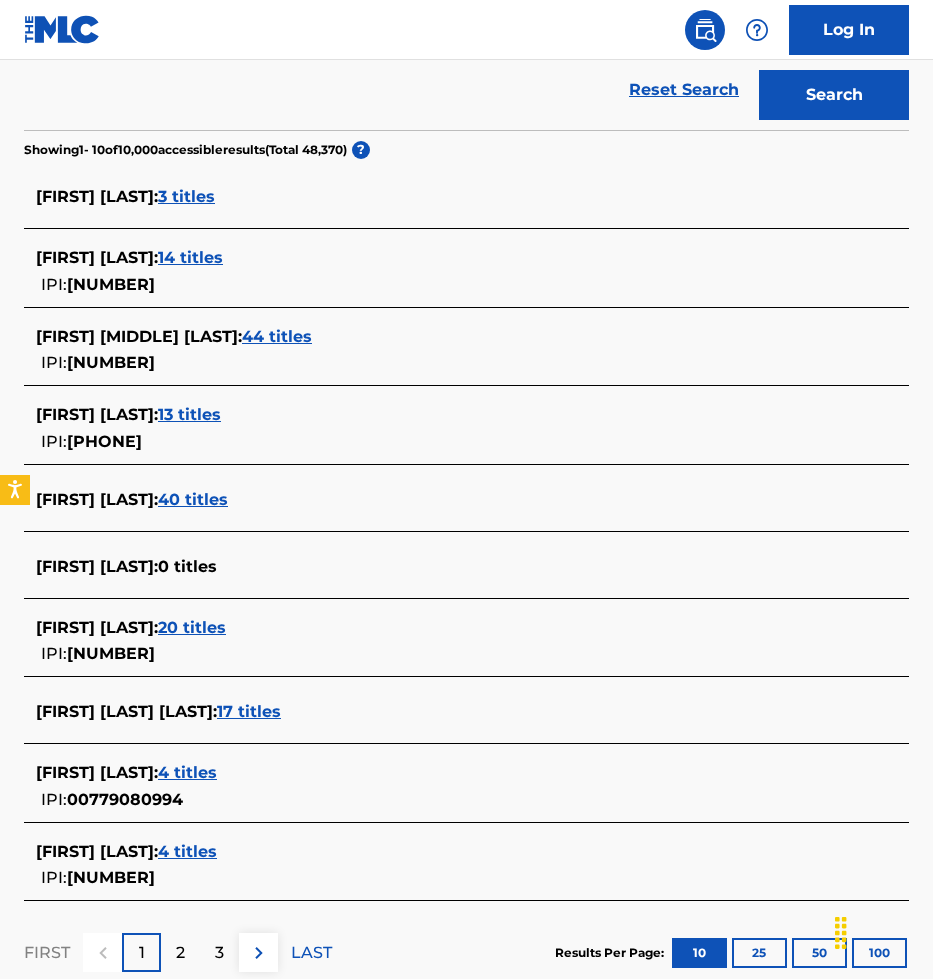 click on "17 titles" at bounding box center (249, 711) 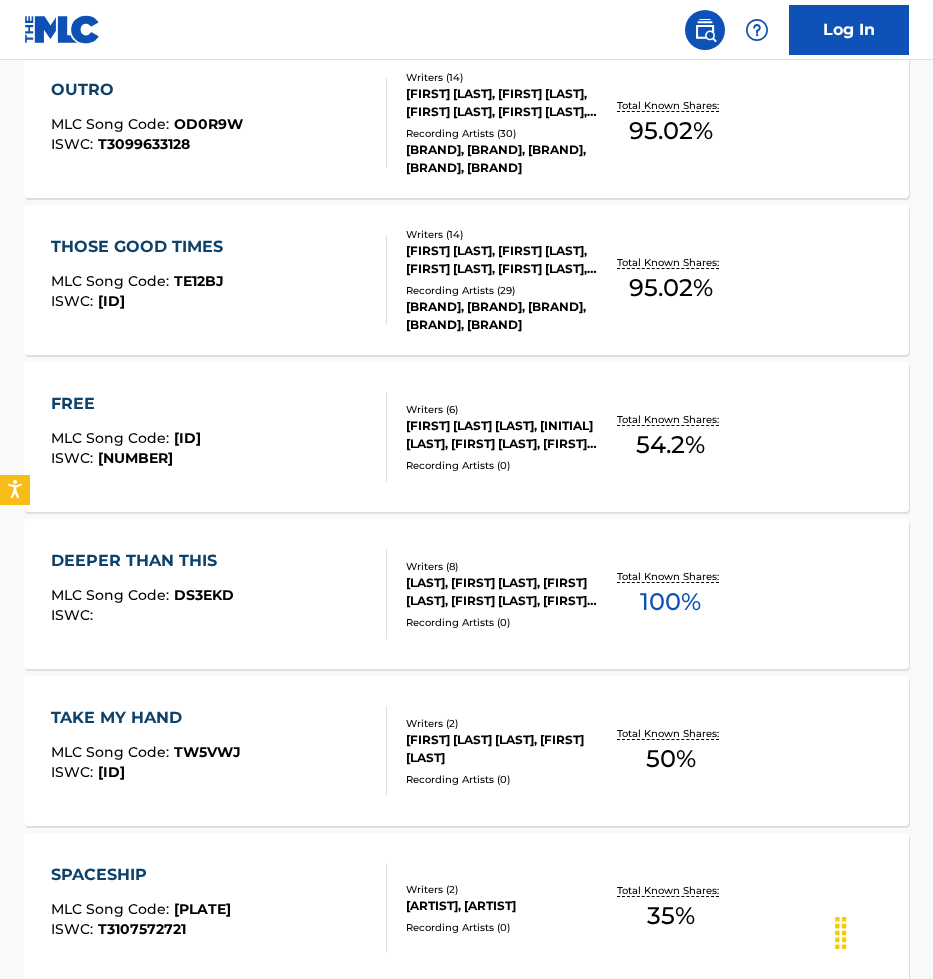 scroll, scrollTop: 777, scrollLeft: 0, axis: vertical 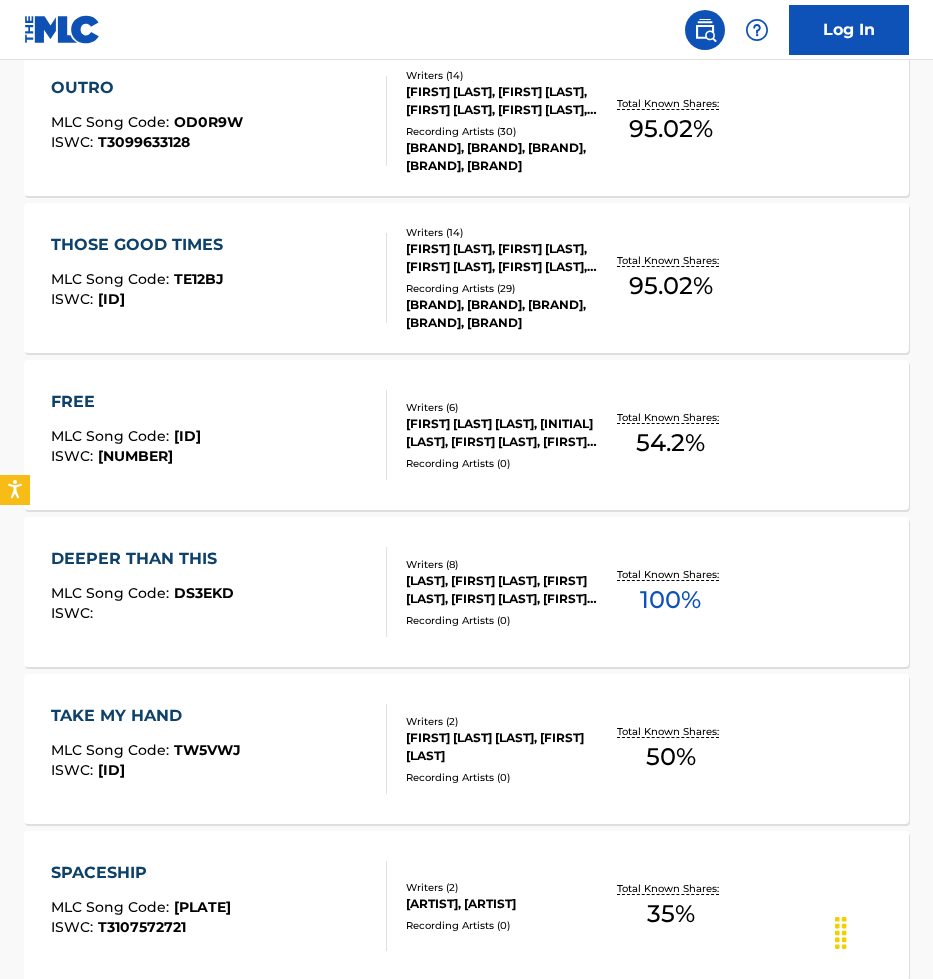 click on "[FIRST] [LAST] [LAST], [INITIAL] [LAST], [FIRST] [LAST], [FIRST] [LAST], [FIRST] [LAST] [LAST], [FIRST] [LAST]" at bounding box center [501, 433] 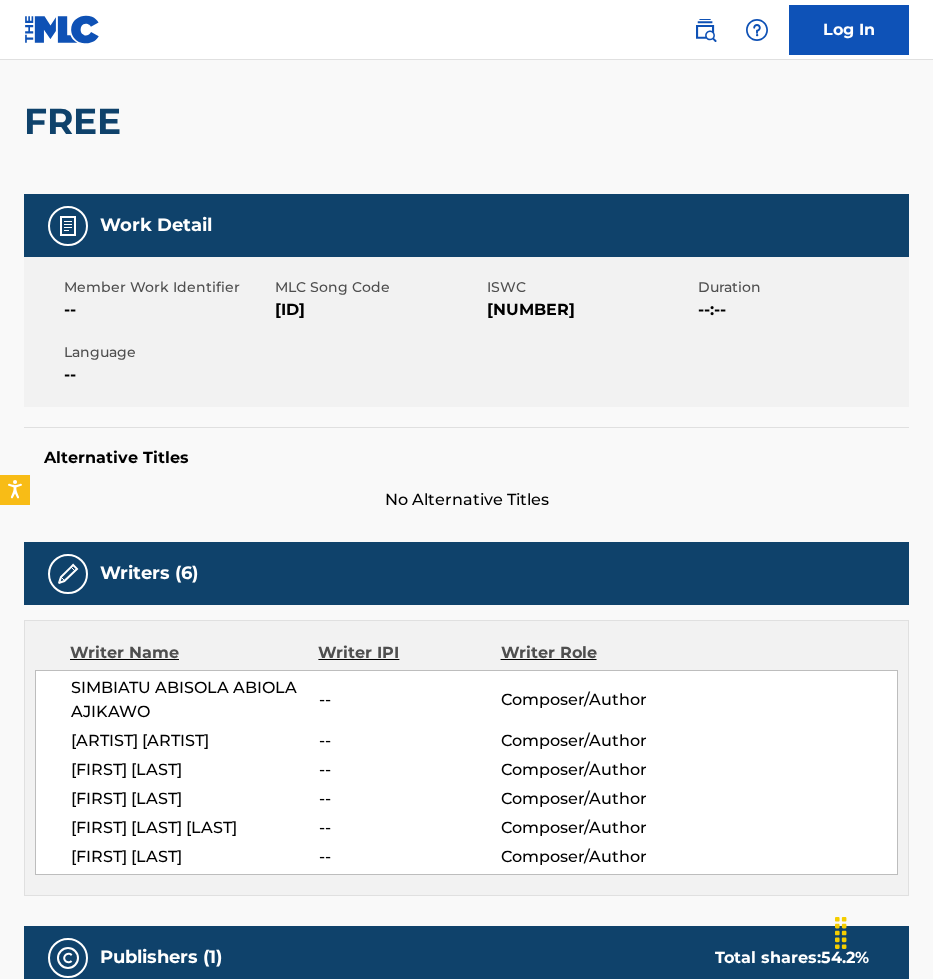 scroll, scrollTop: 19, scrollLeft: 0, axis: vertical 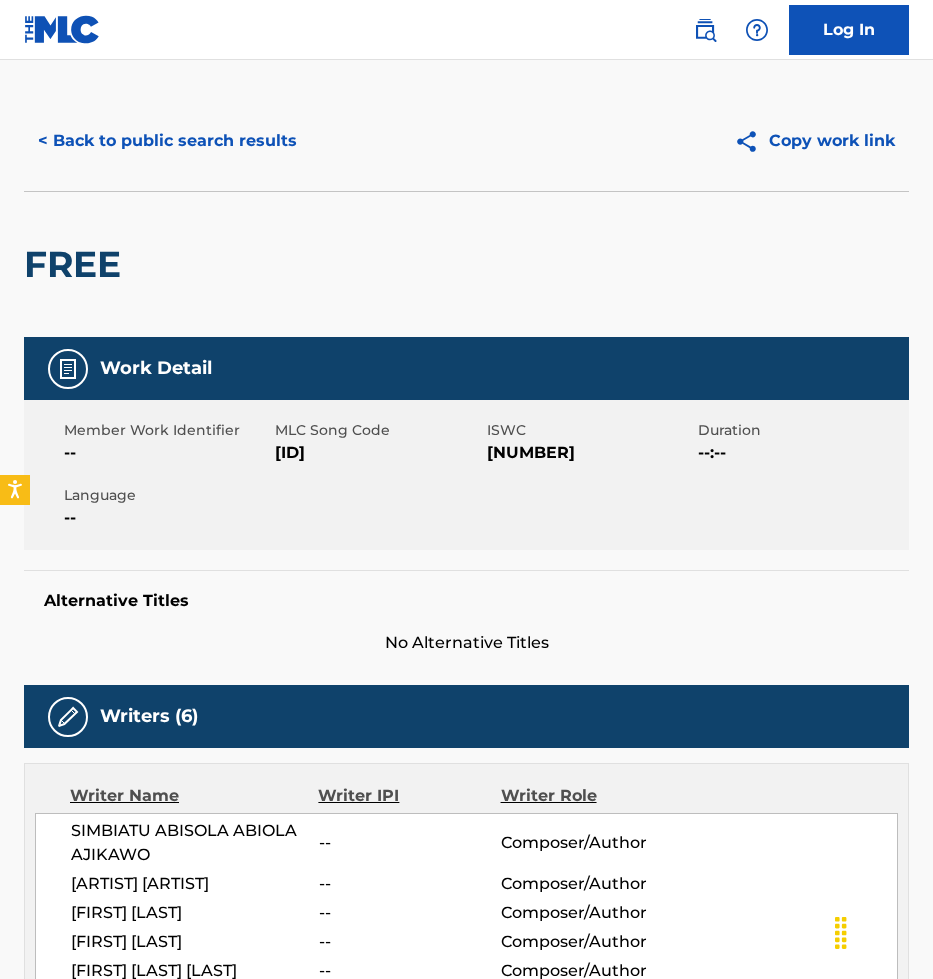 click on "< Back to public search results" at bounding box center [167, 141] 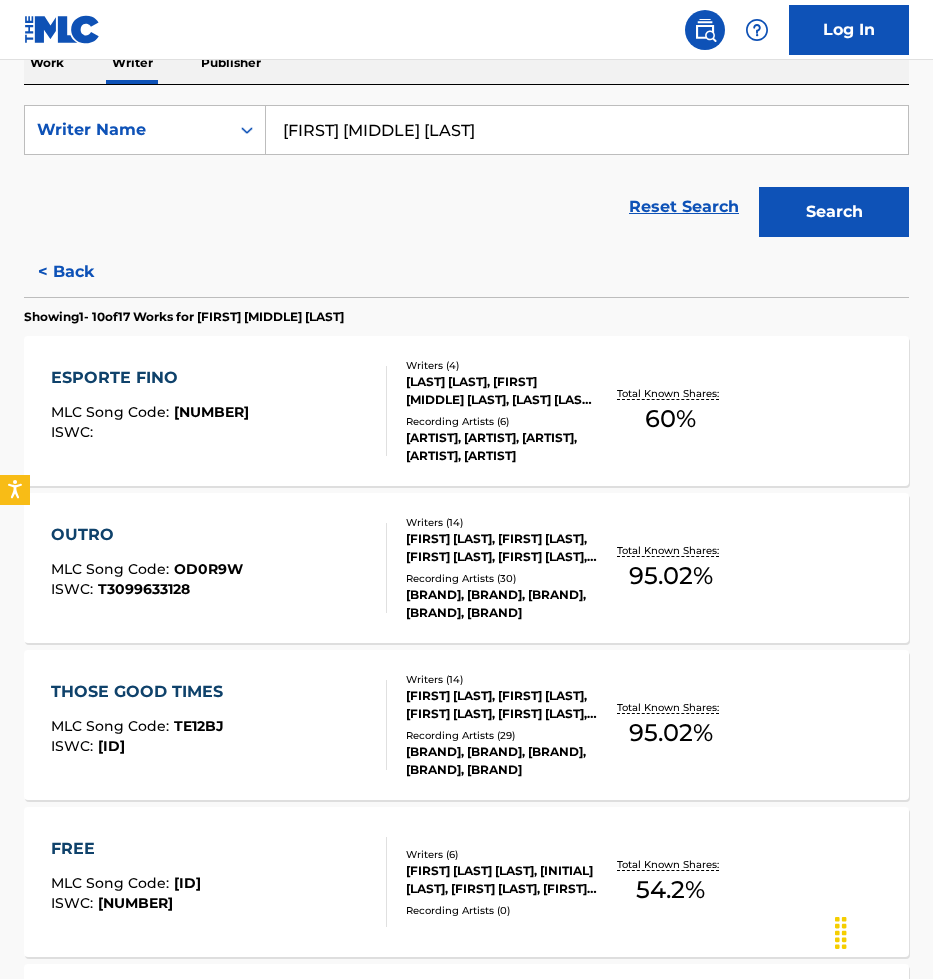scroll, scrollTop: 358, scrollLeft: 0, axis: vertical 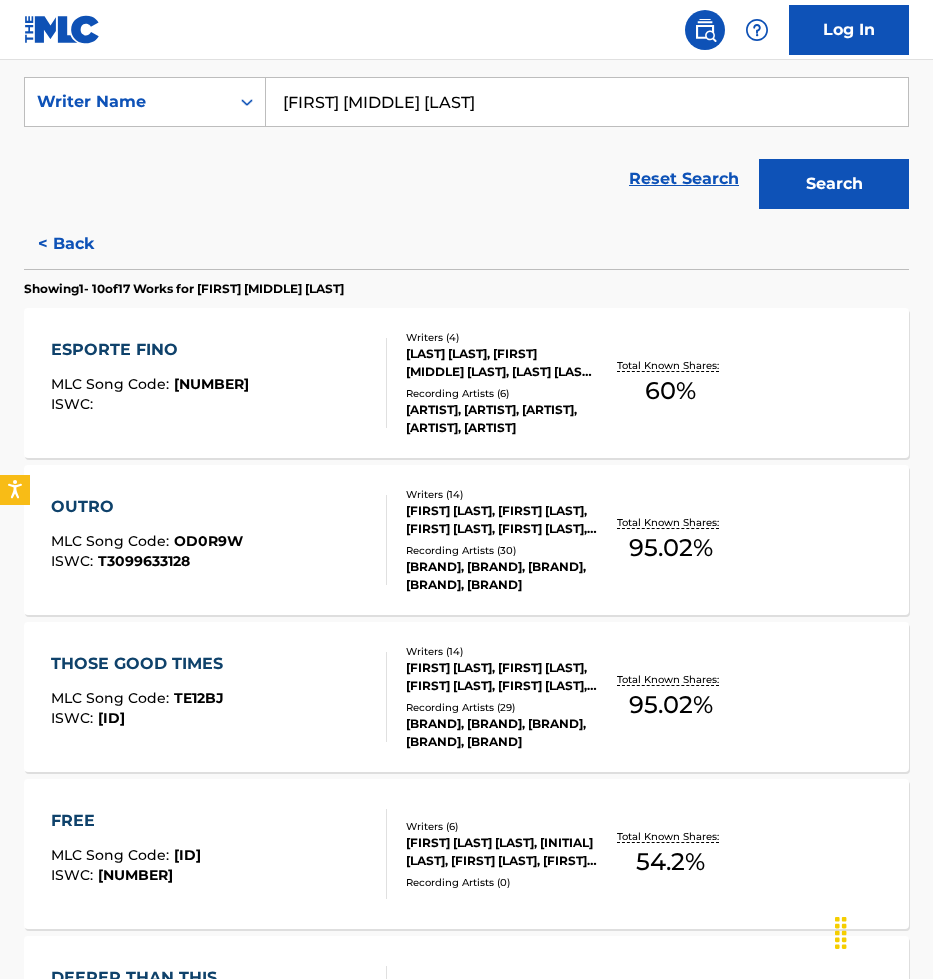 click on "Recording Artists ( 30 )" at bounding box center [501, 550] 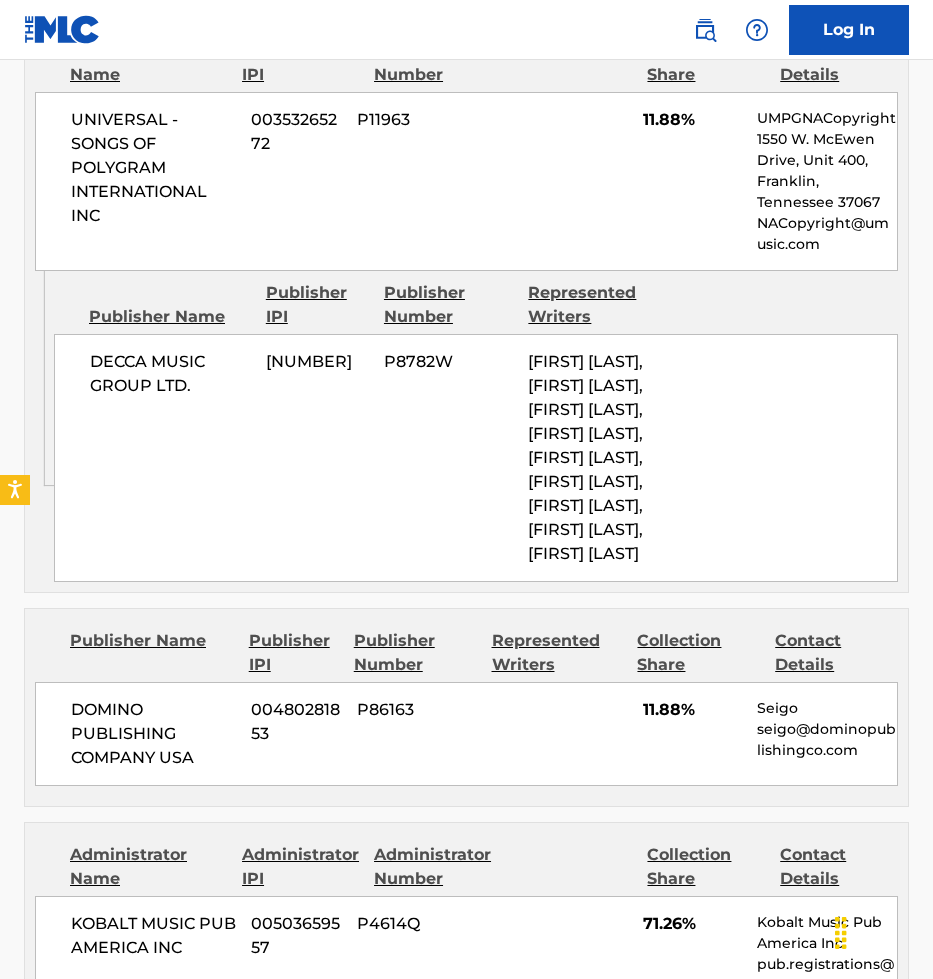 scroll, scrollTop: 1354, scrollLeft: 0, axis: vertical 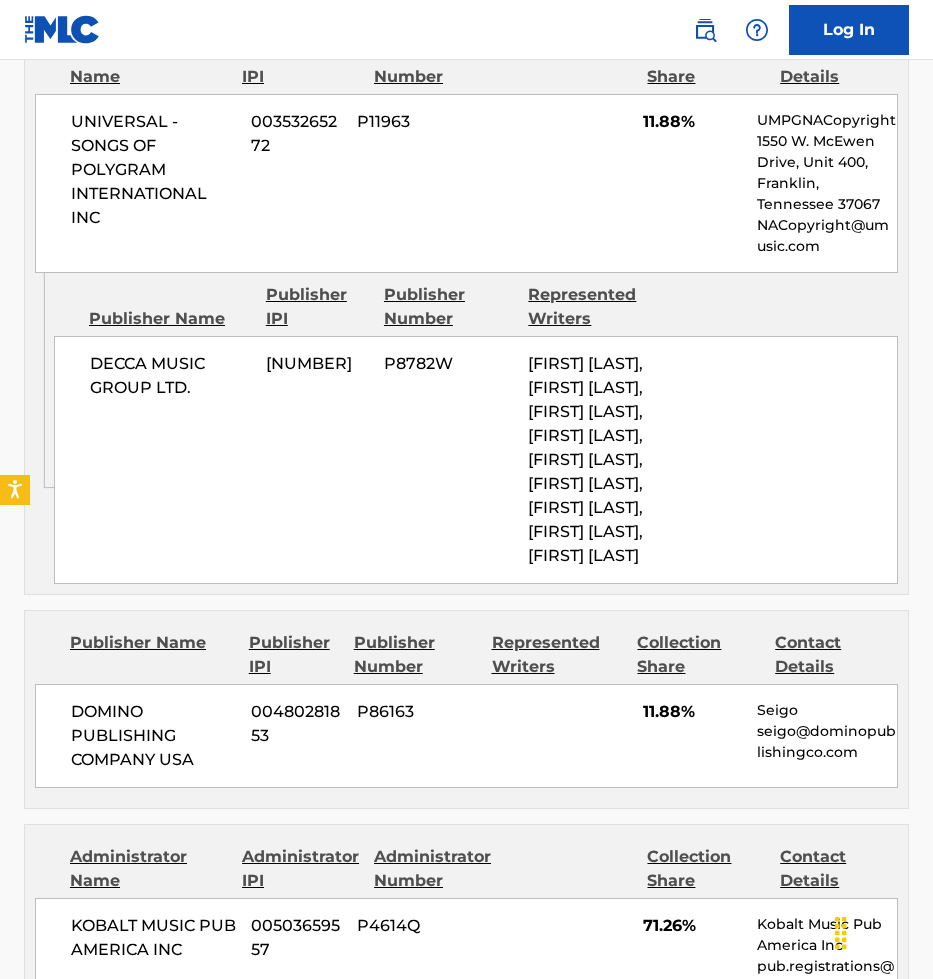 click on "UNIVERSAL - SONGS OF POLYGRAM INTERNATIONAL INC" at bounding box center (153, 170) 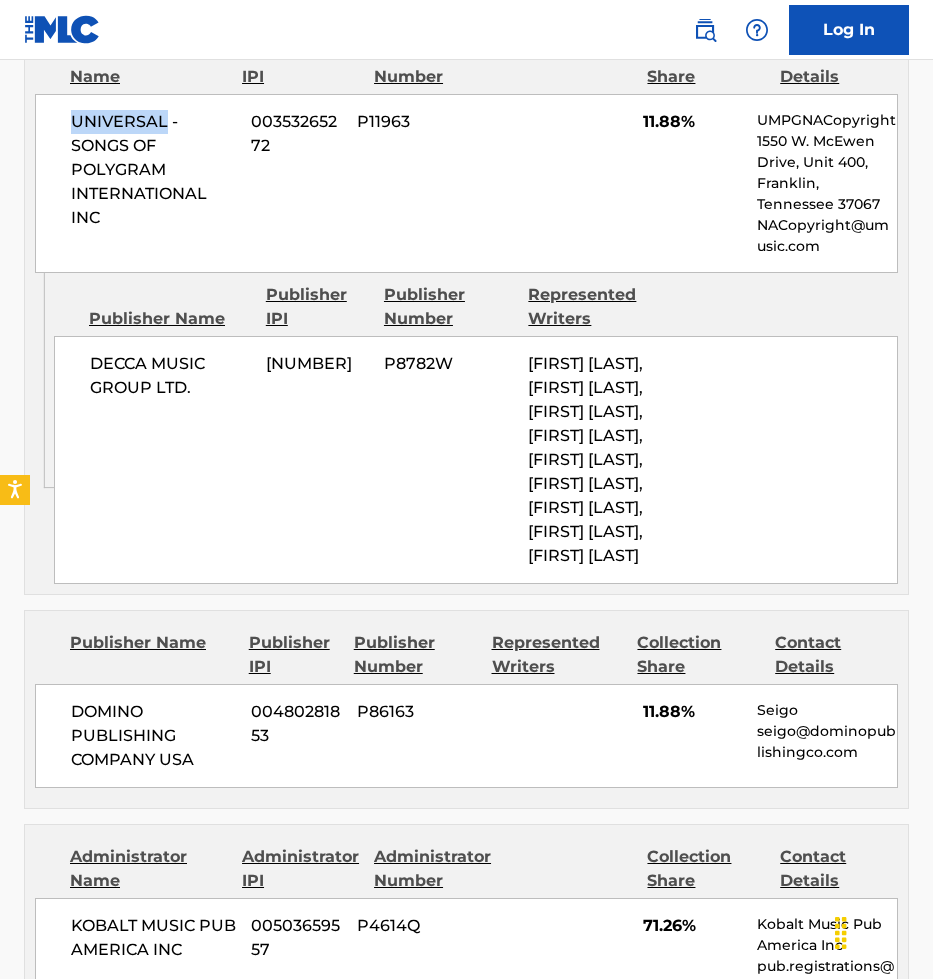 click on "UNIVERSAL - SONGS OF POLYGRAM INTERNATIONAL INC" at bounding box center (153, 170) 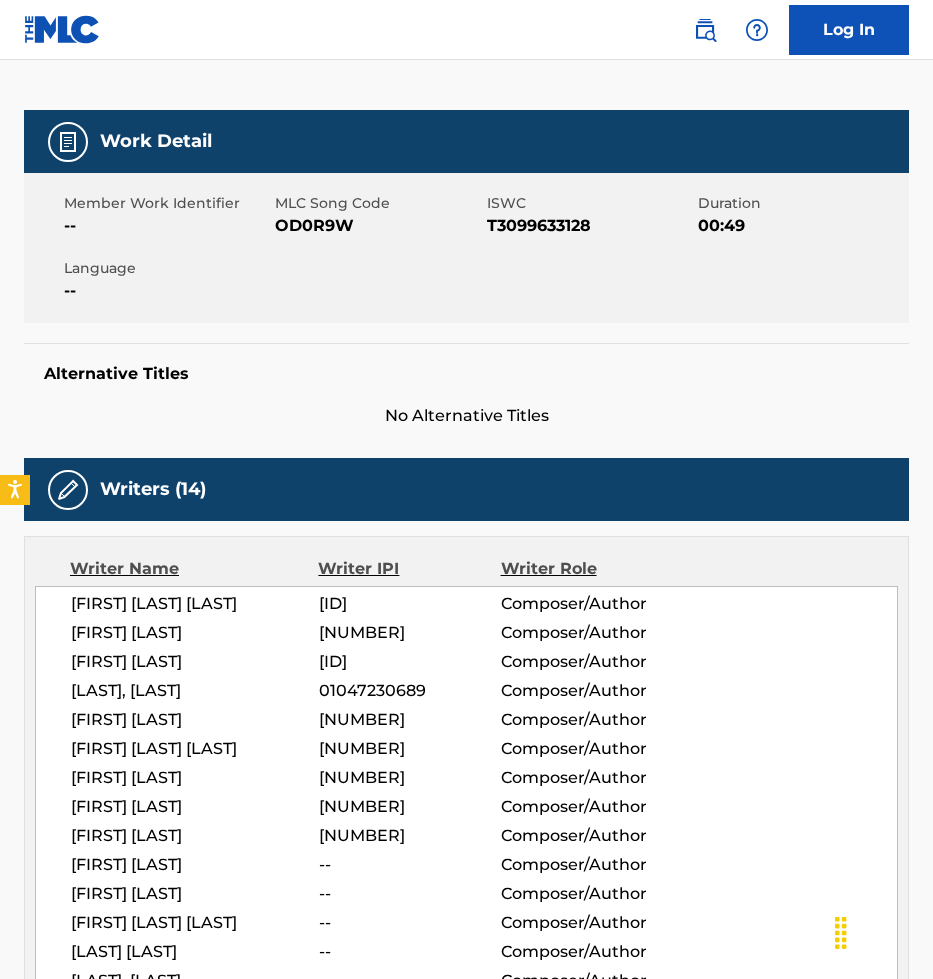 scroll, scrollTop: 223, scrollLeft: 0, axis: vertical 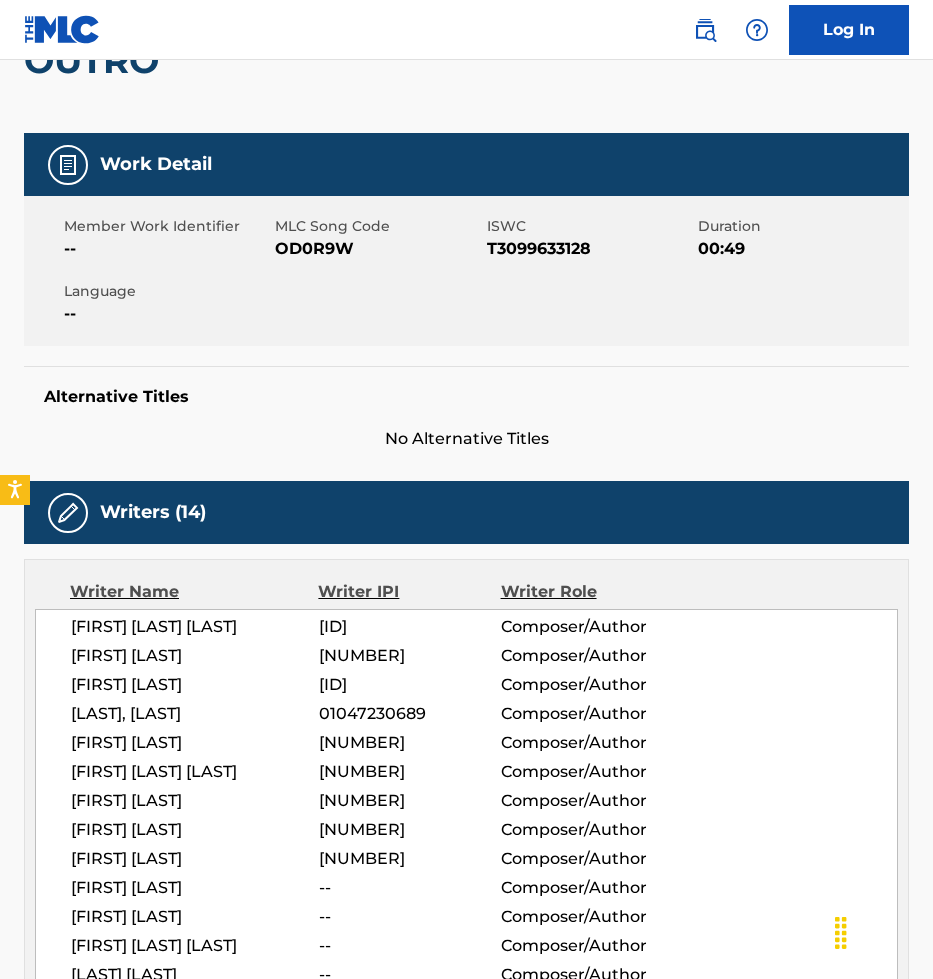 click on "OD0R9W" at bounding box center [378, 249] 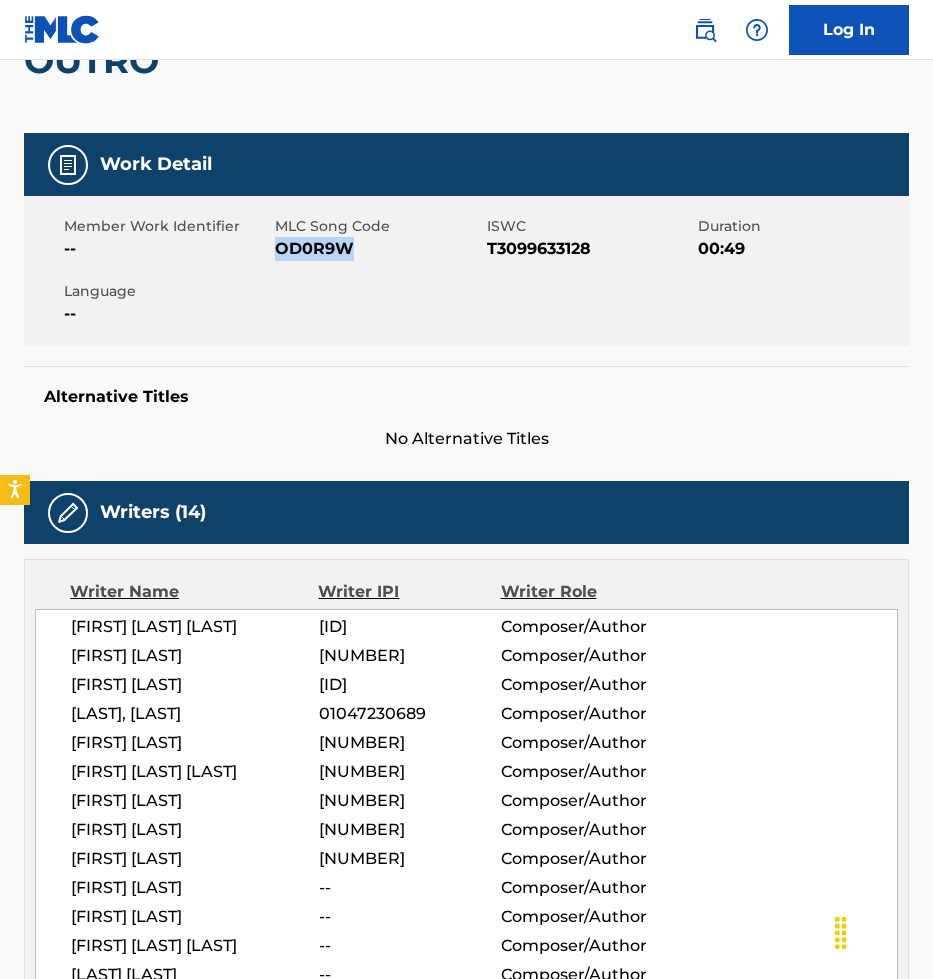 click on "OD0R9W" at bounding box center [378, 249] 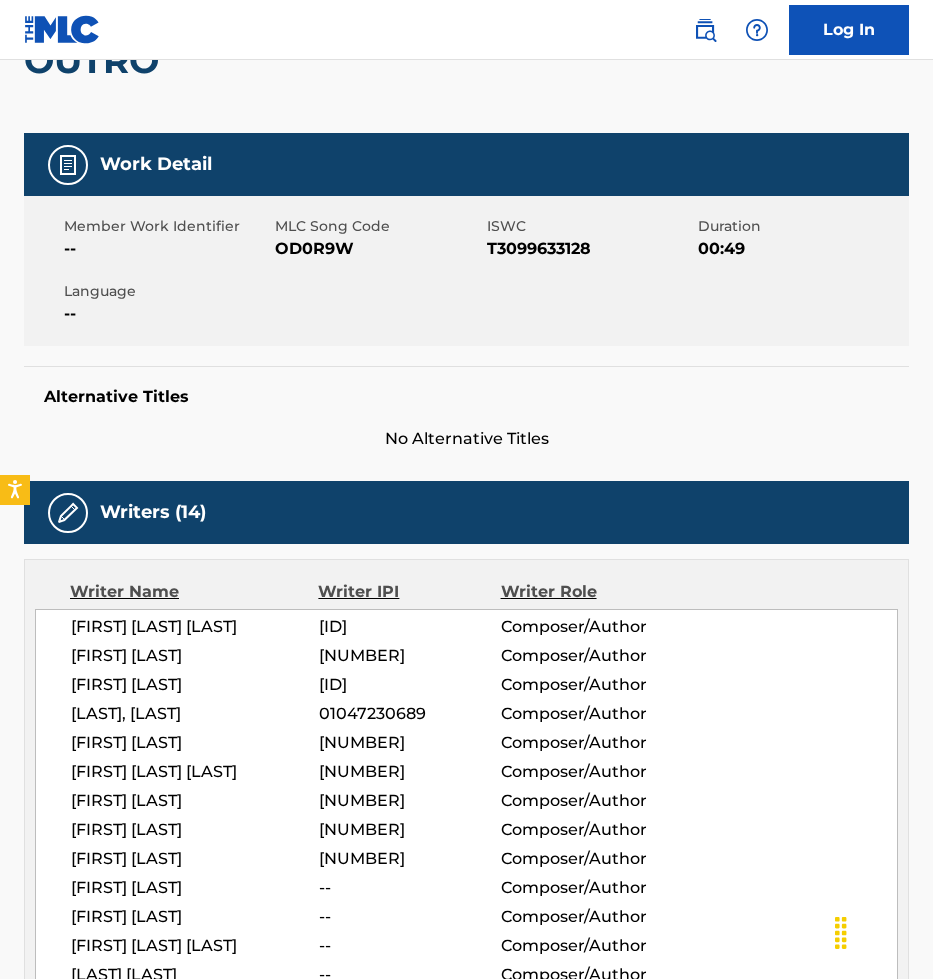 scroll, scrollTop: 0, scrollLeft: 0, axis: both 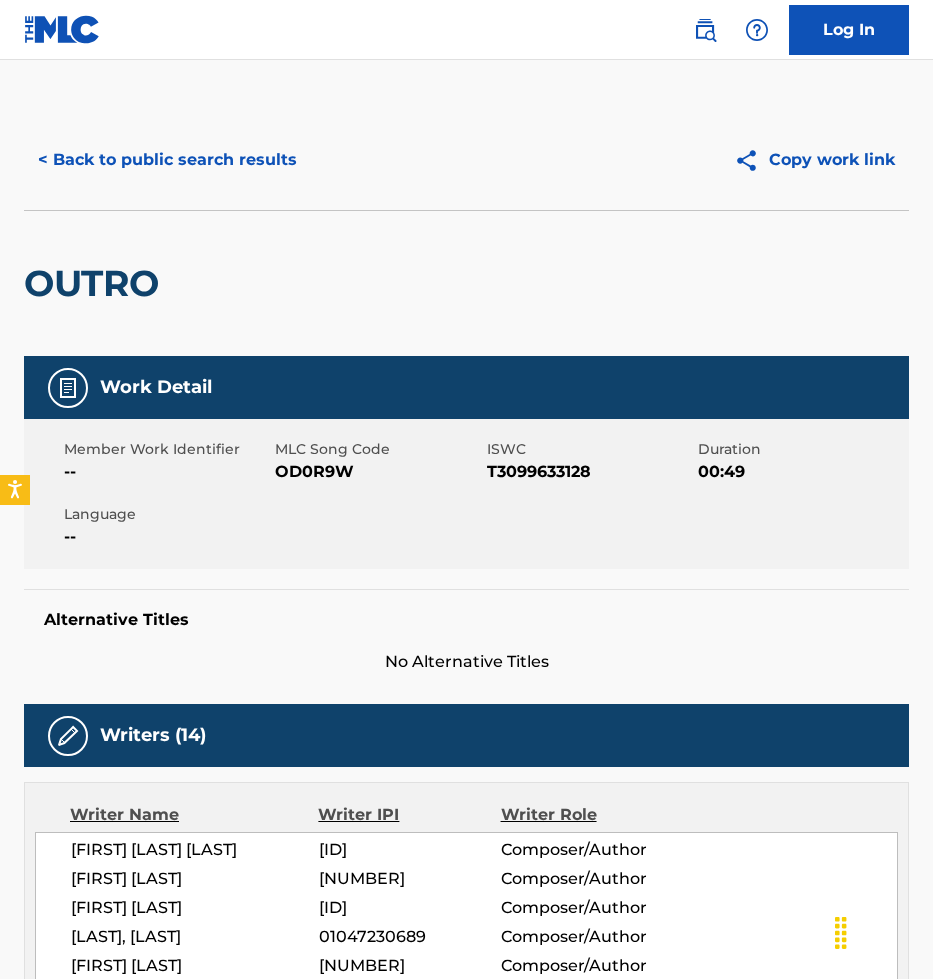 click on "< Back to public search results" at bounding box center (167, 160) 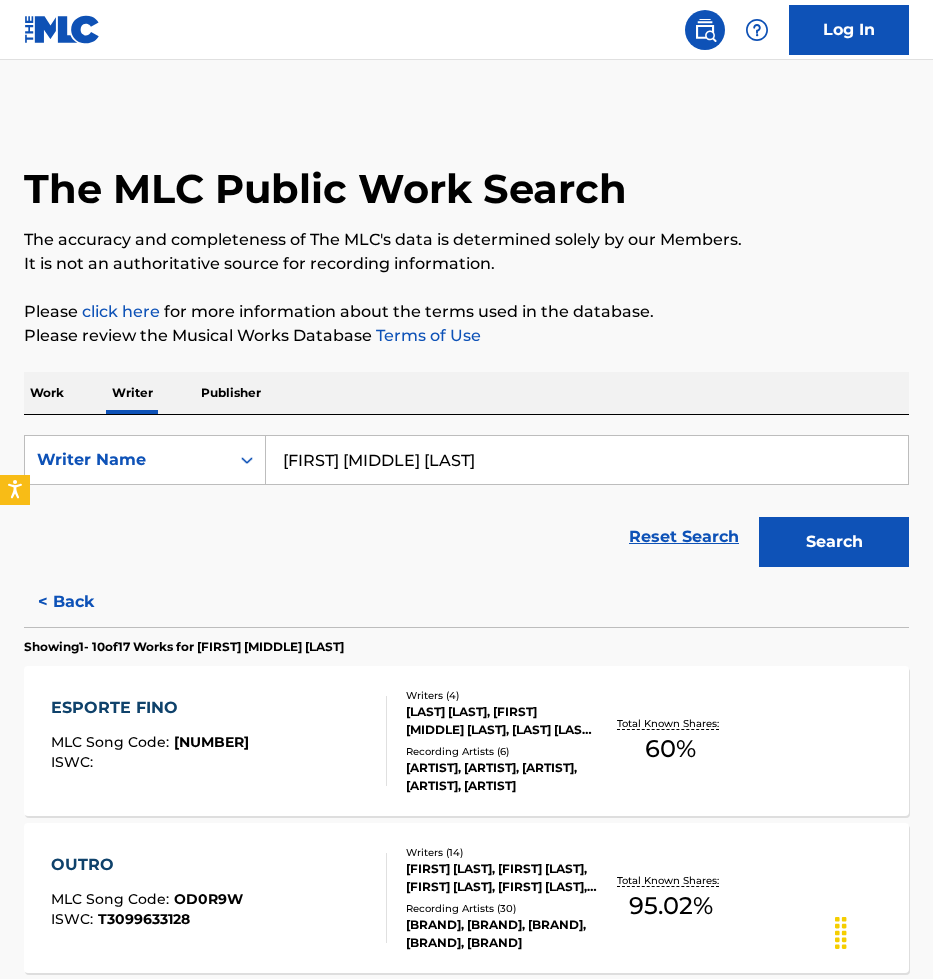 click on "[FIRST] [MIDDLE] [LAST]" at bounding box center (587, 460) 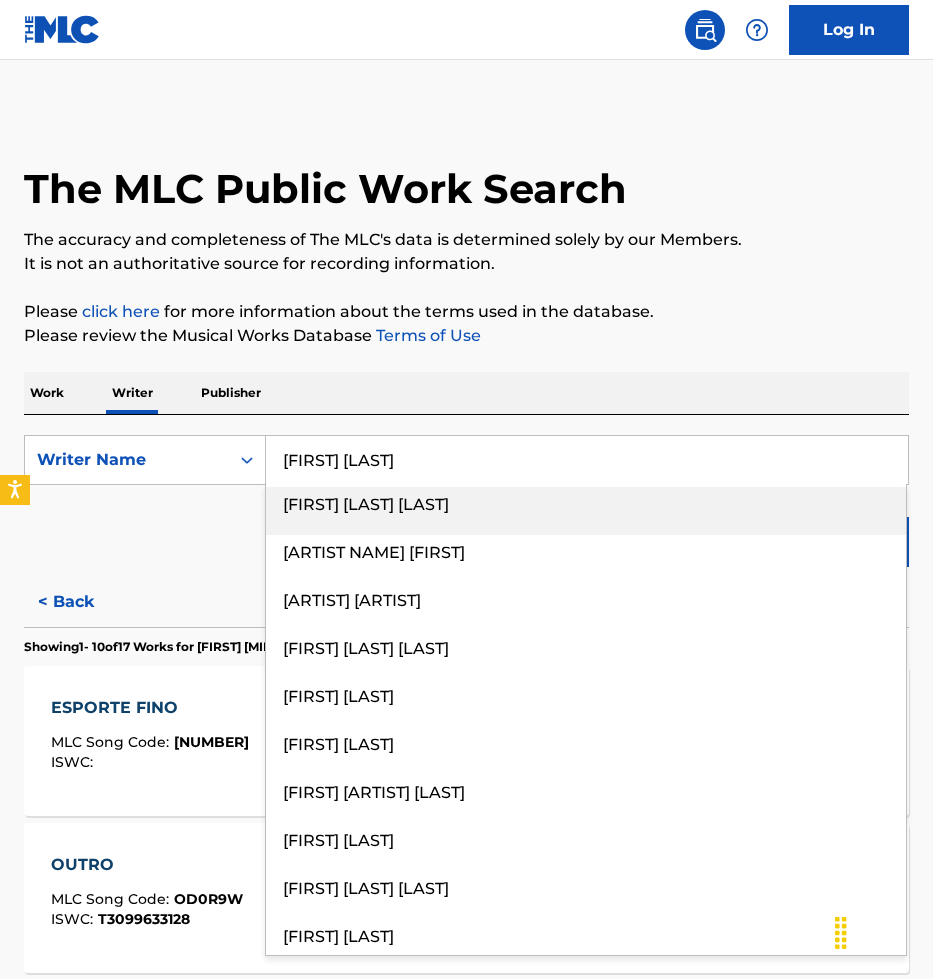paste on "[FIRST] [LAST]" 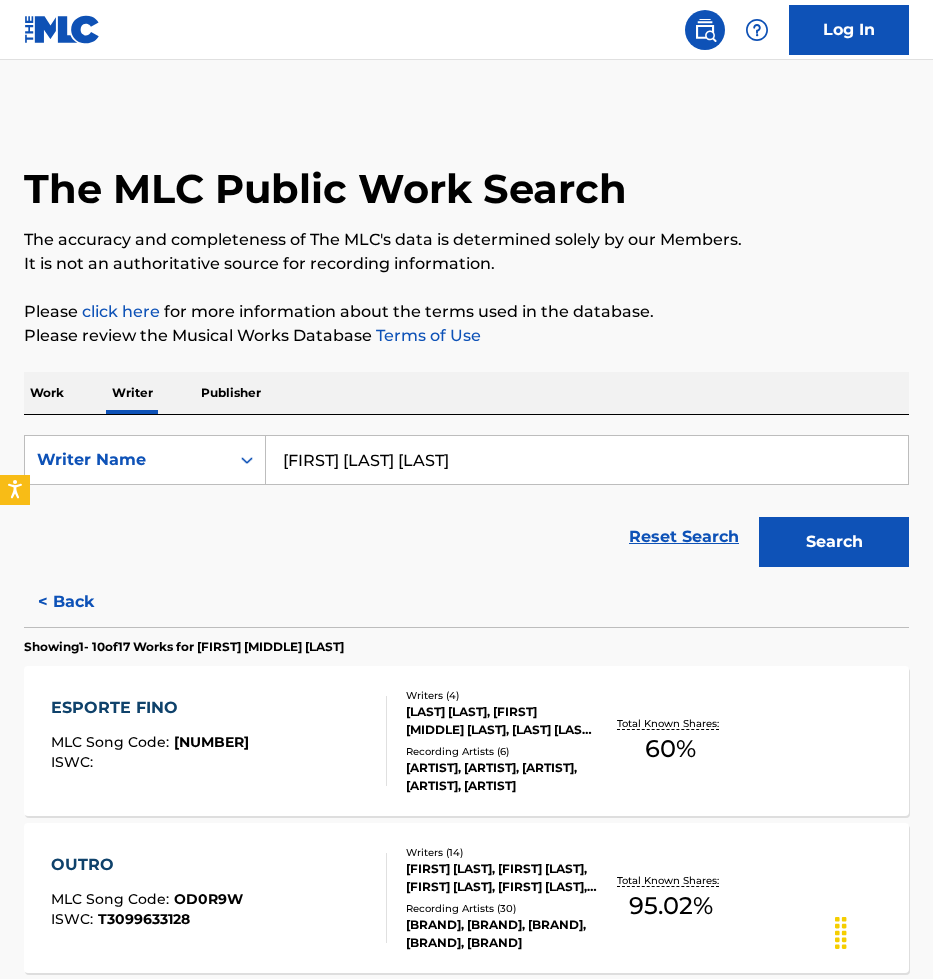 click on "[FIRST] [LAST] [LAST]" at bounding box center [587, 460] 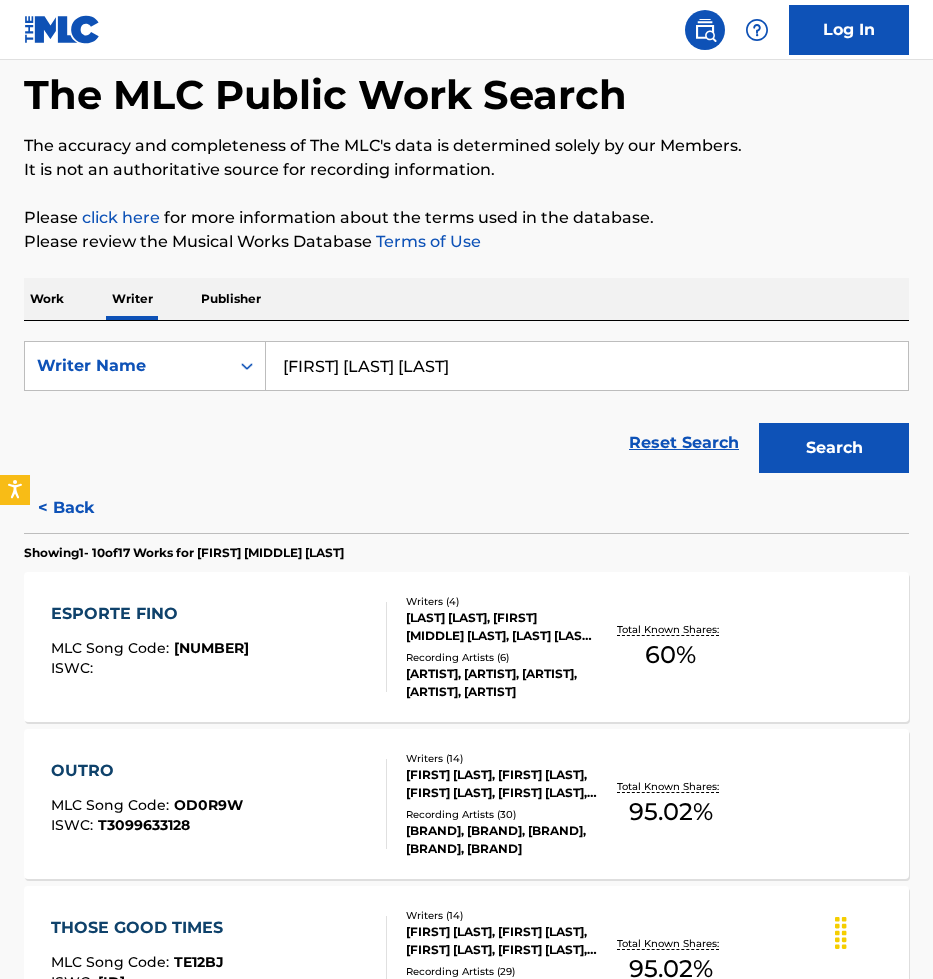 scroll, scrollTop: 96, scrollLeft: 0, axis: vertical 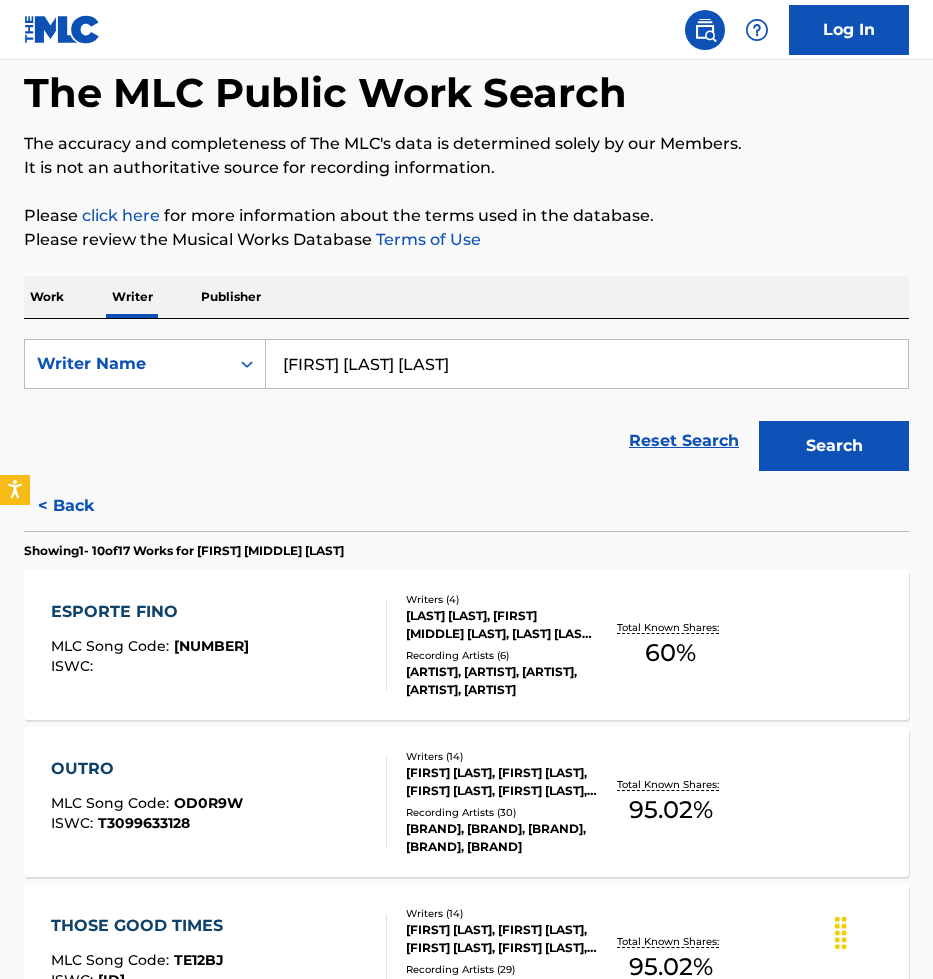 click on "Search" at bounding box center (834, 446) 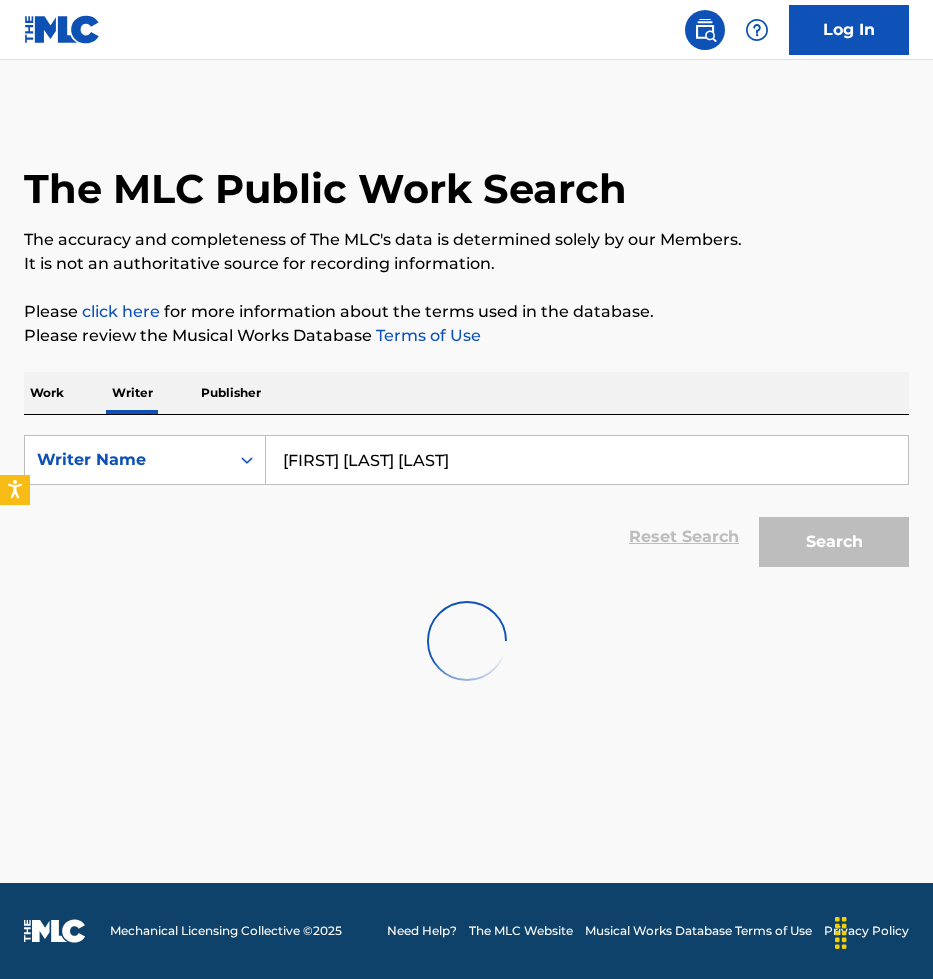 scroll, scrollTop: 0, scrollLeft: 0, axis: both 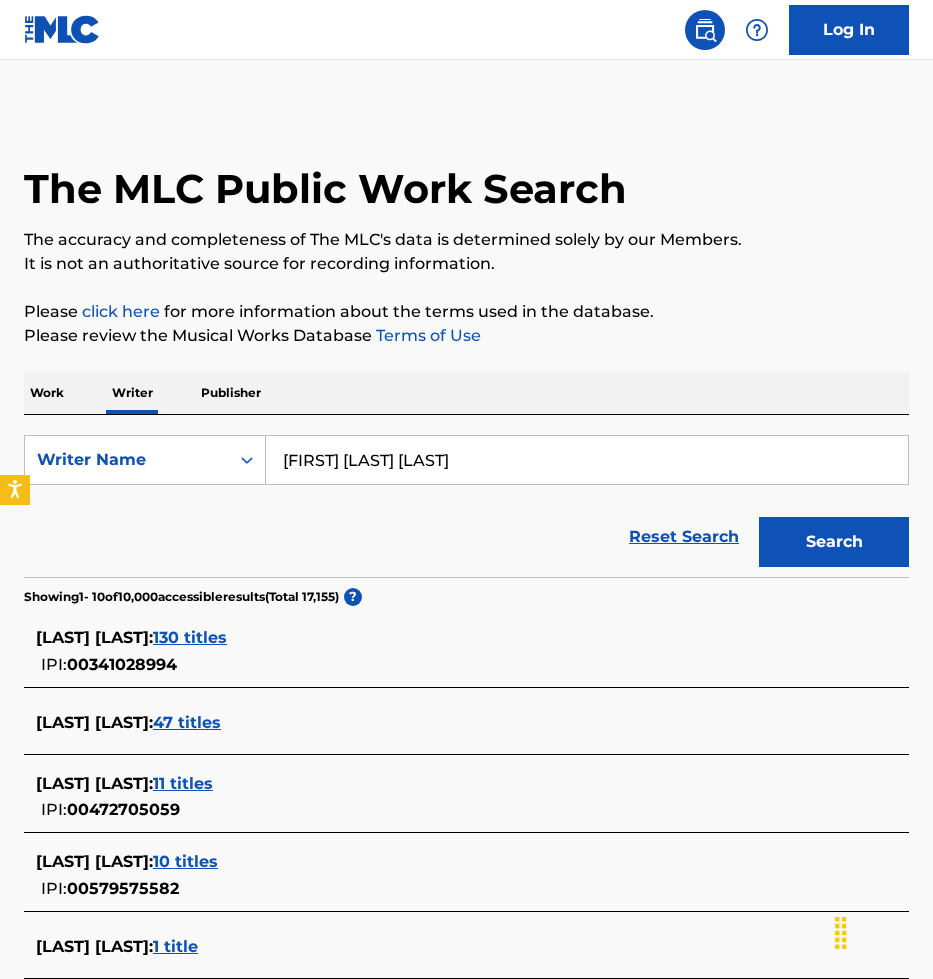 click on "130 titles" at bounding box center (190, 637) 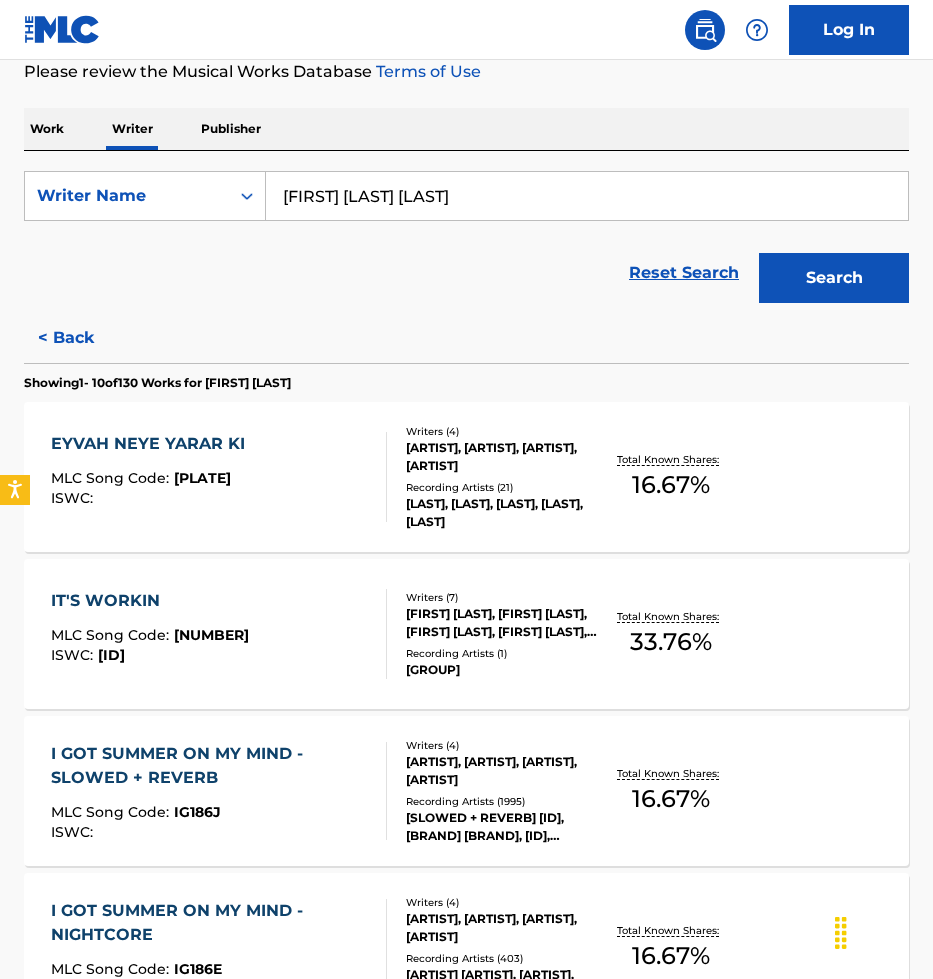 scroll, scrollTop: 0, scrollLeft: 0, axis: both 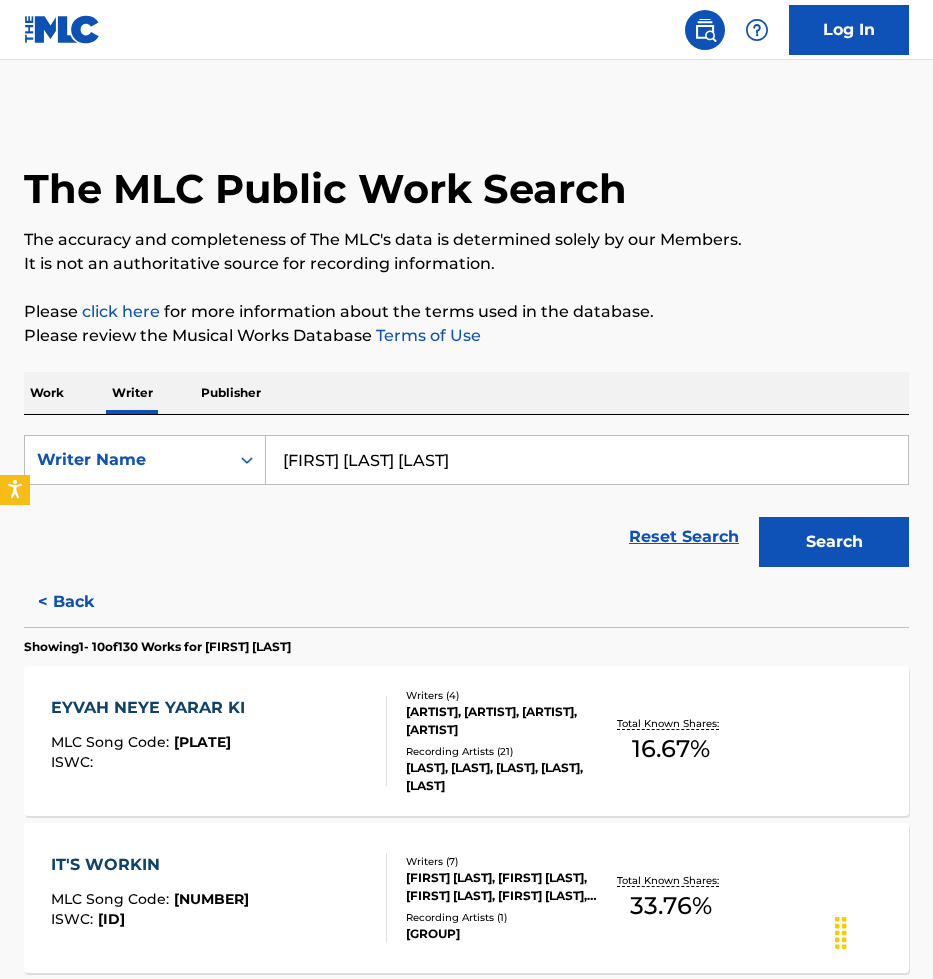 click on "[FIRST] [LAST] [LAST]" at bounding box center (587, 460) 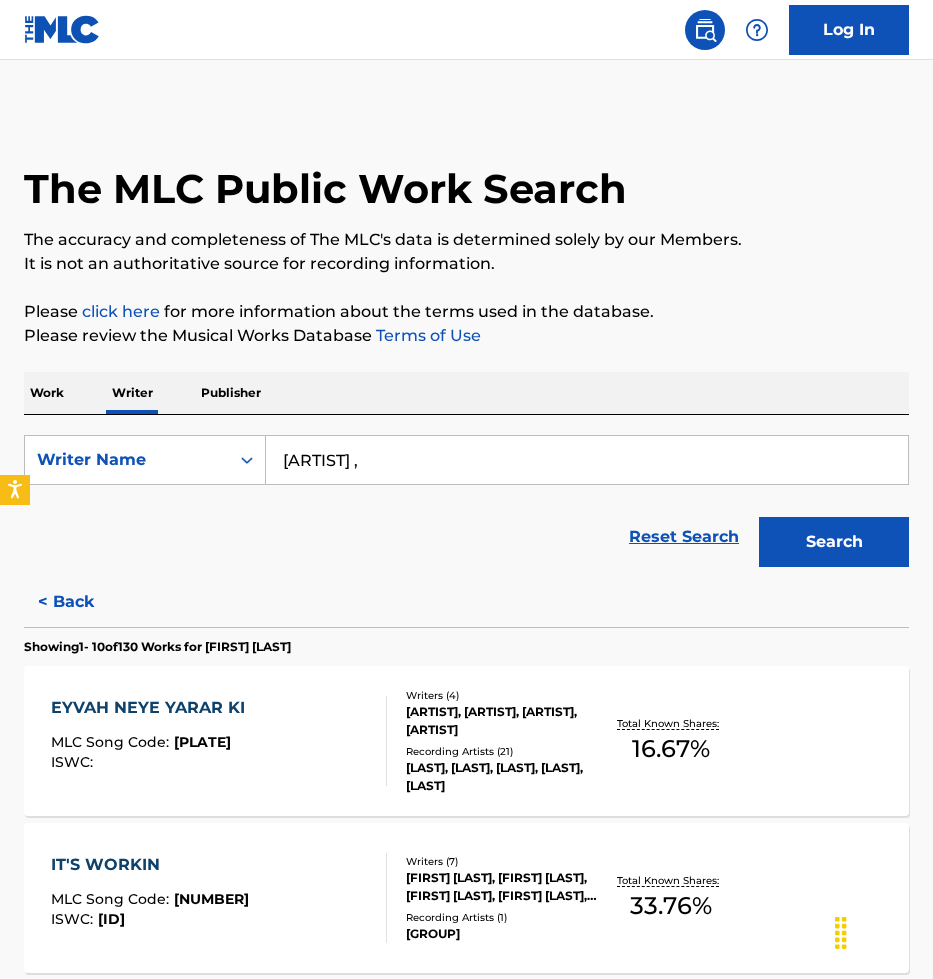 paste on "[FIRST] [LAST]" 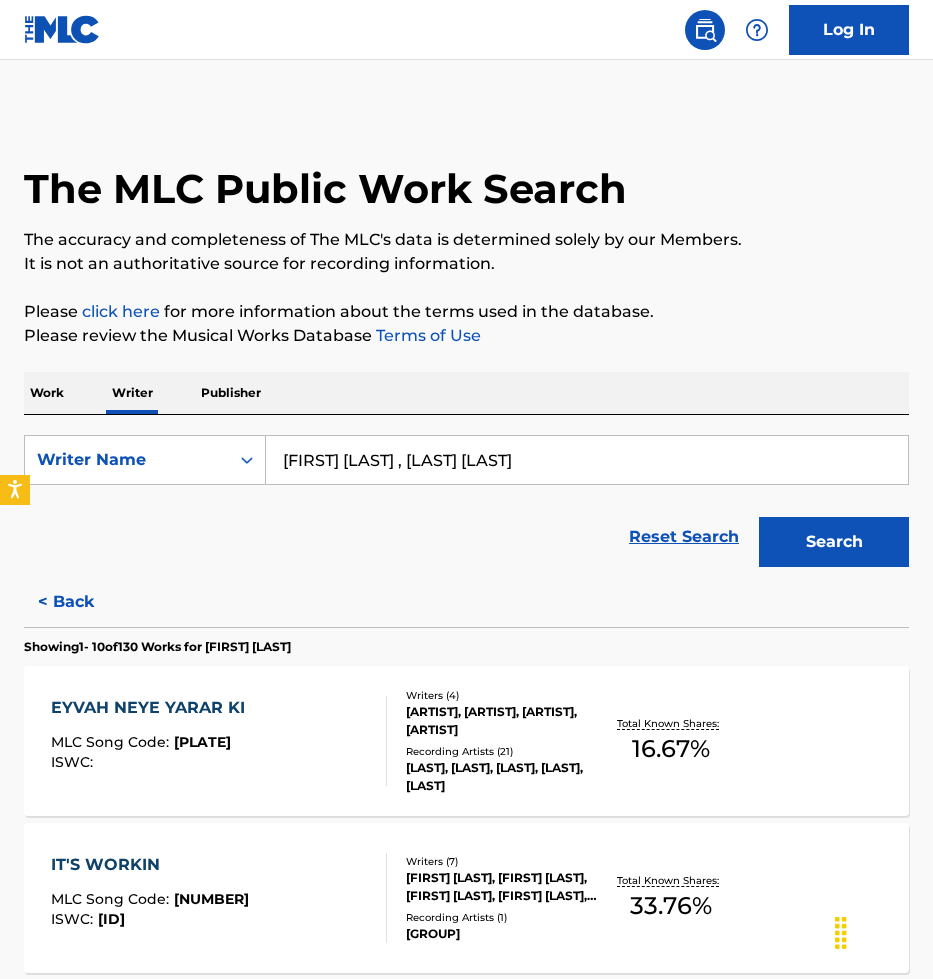 type on "[FIRST] [LAST] , [LAST] [LAST]" 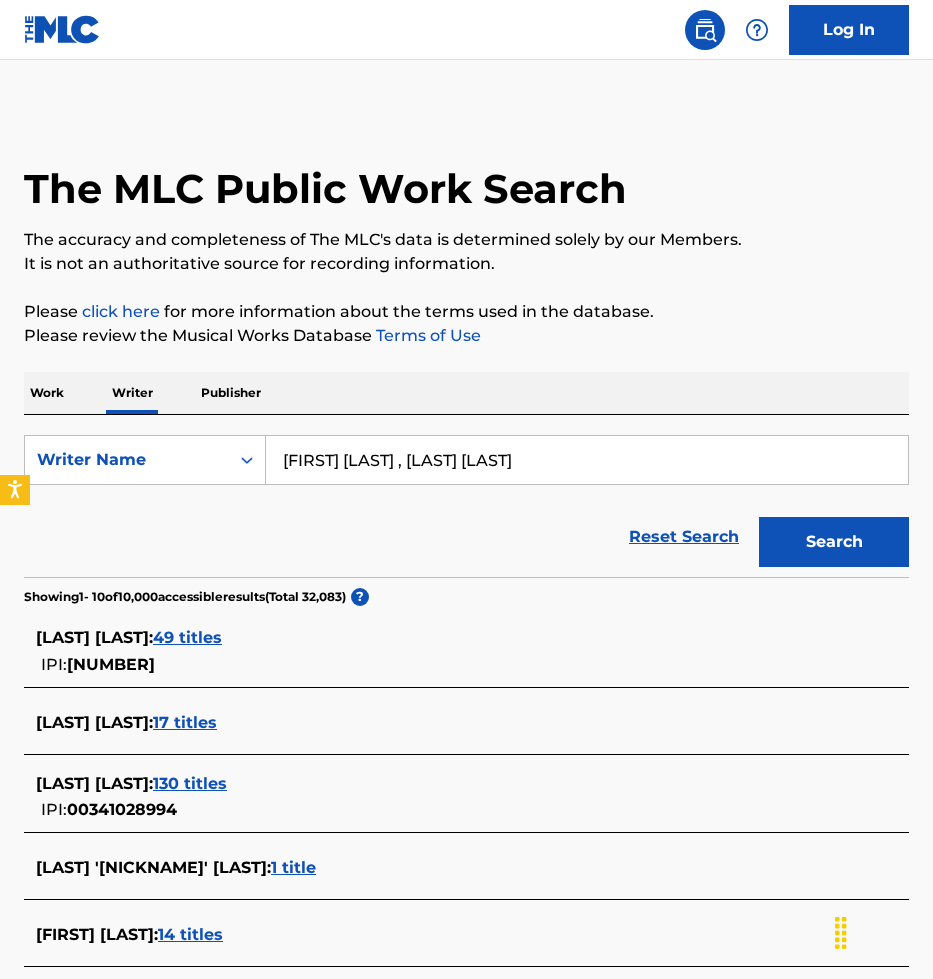 click on "17 titles" at bounding box center (185, 722) 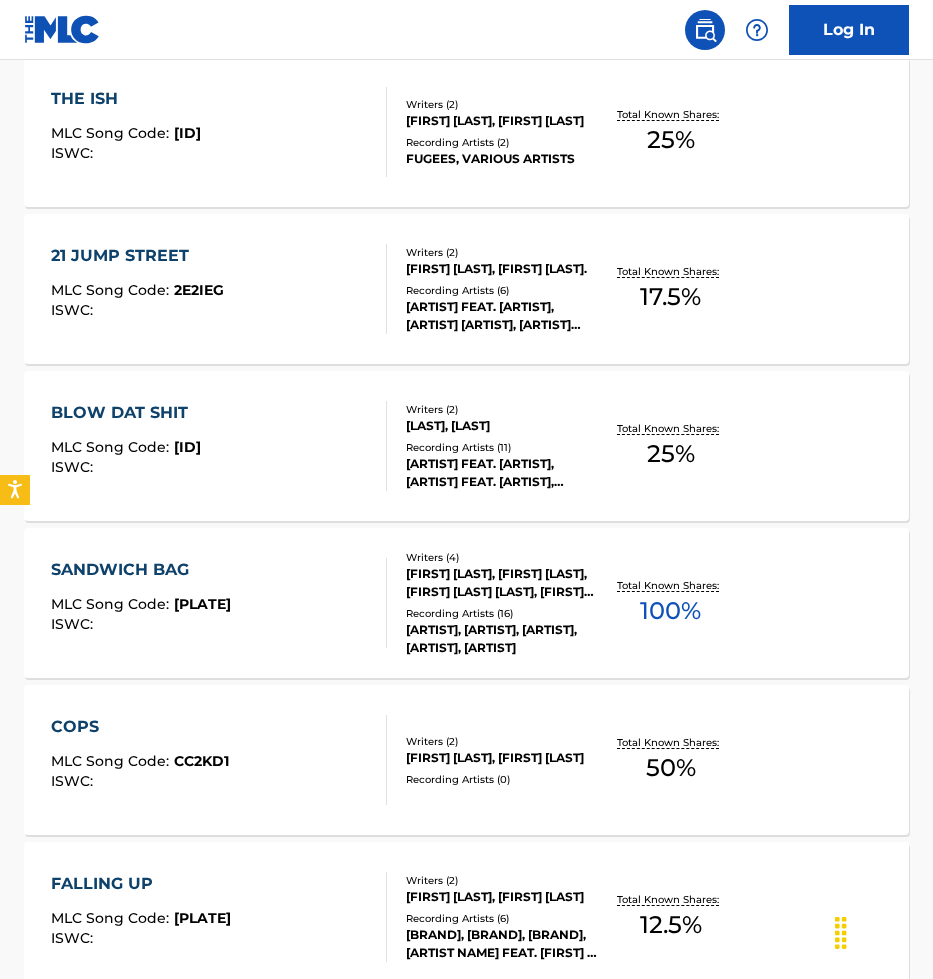 scroll, scrollTop: 769, scrollLeft: 0, axis: vertical 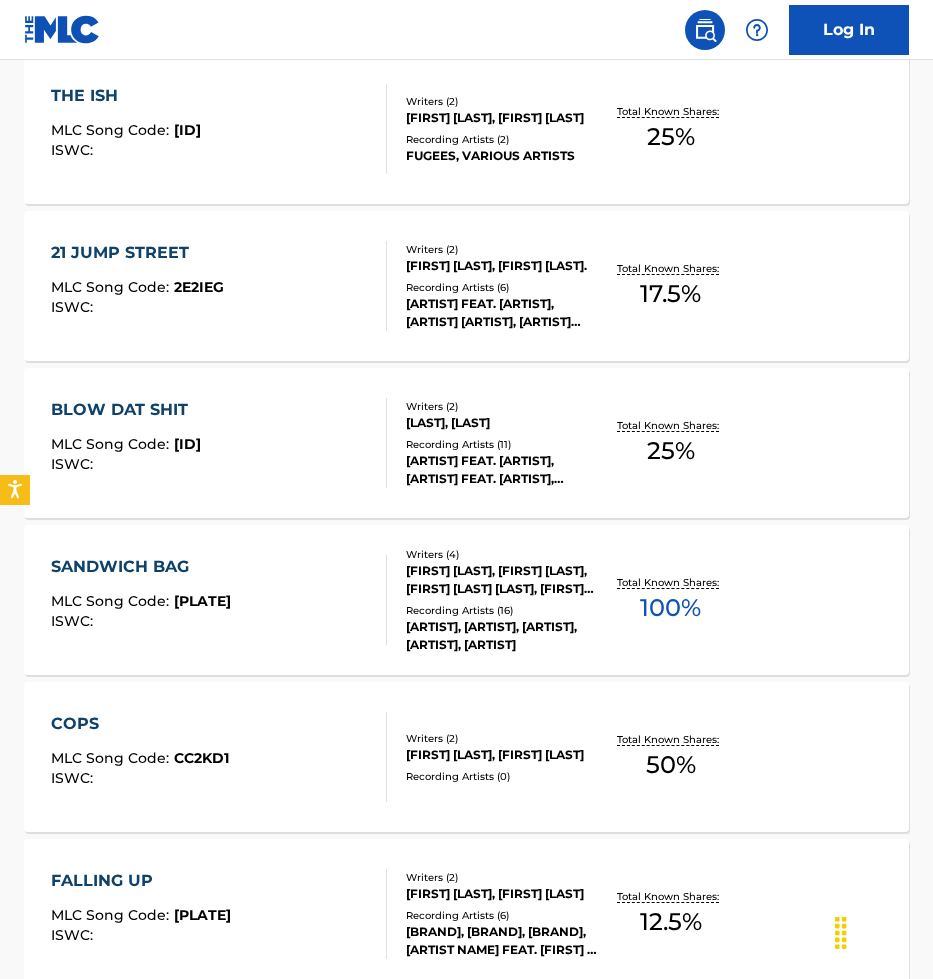 click on "[FIRST] [LAST], [FIRST] [LAST], [FIRST] [LAST] [LAST], [FIRST] [LAST] [LAST]" at bounding box center [501, 580] 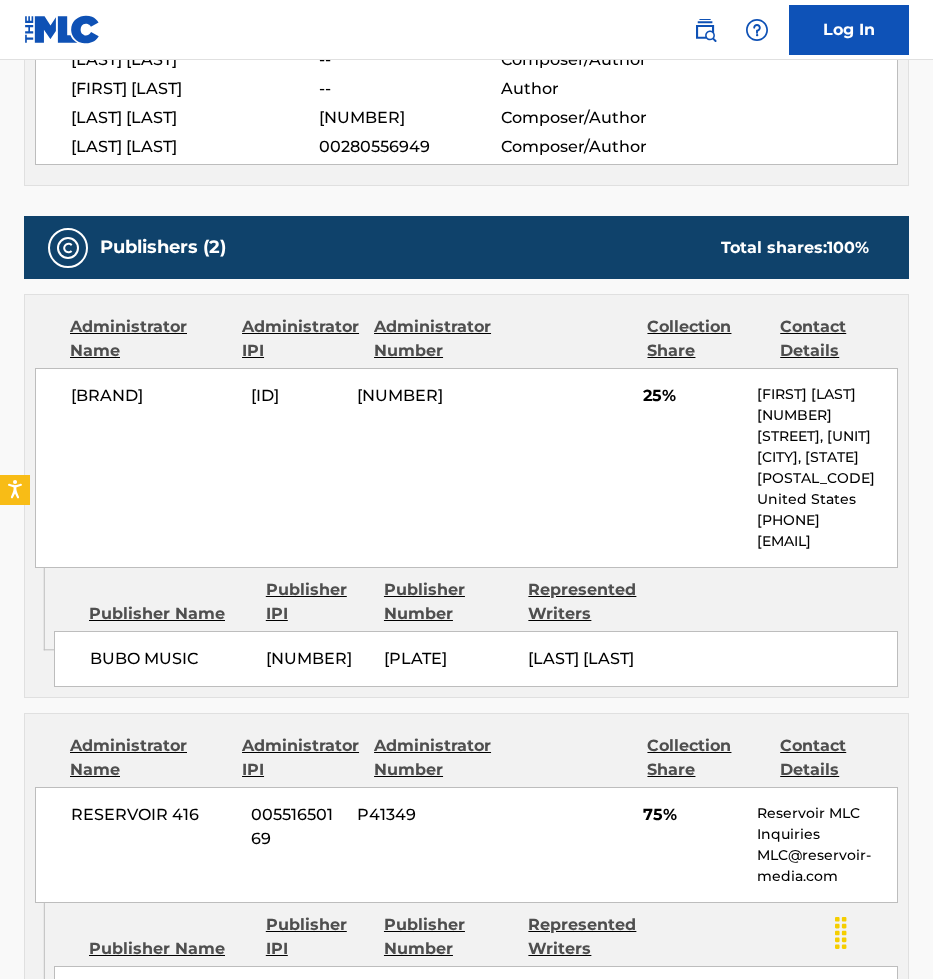 scroll, scrollTop: 789, scrollLeft: 0, axis: vertical 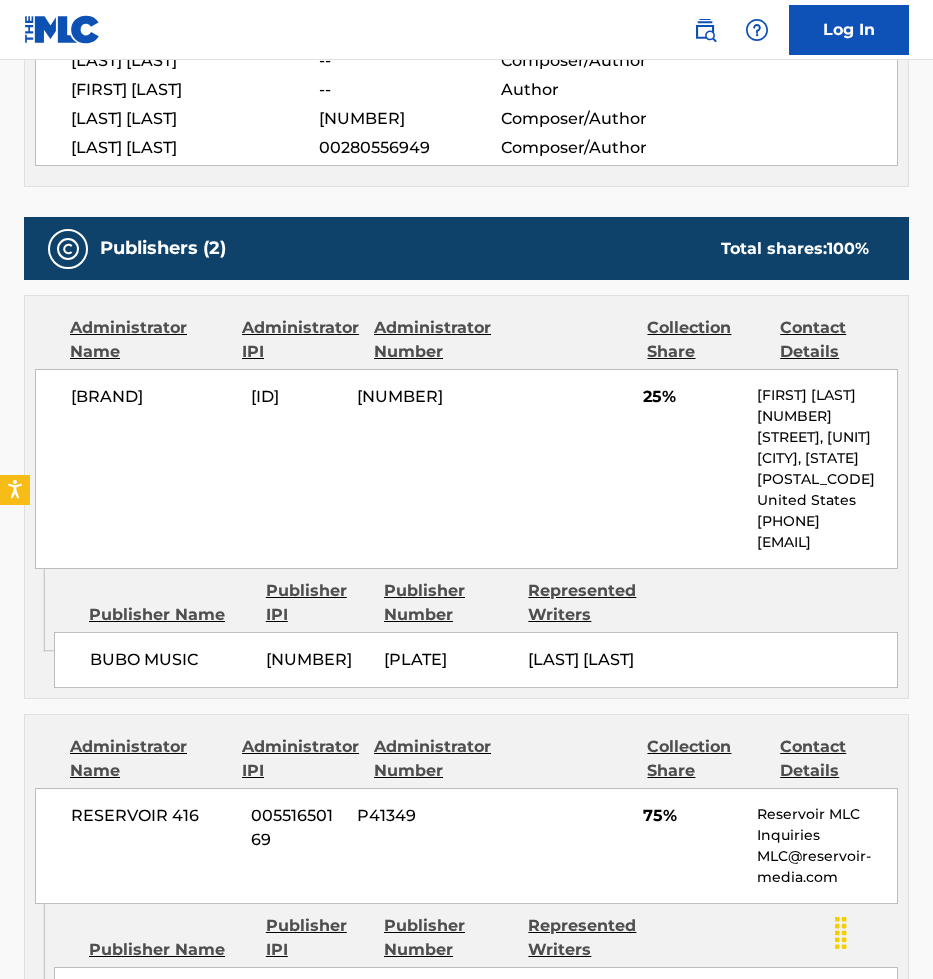 click on "[BRAND] [NUMBER] [PERCENTAGE] [LAST] [LAST] [NUMBER] [CITY], [STATE] [POSTAL_CODE] [COUNTRY] [PHONE] [EMAIL]" at bounding box center (466, 469) 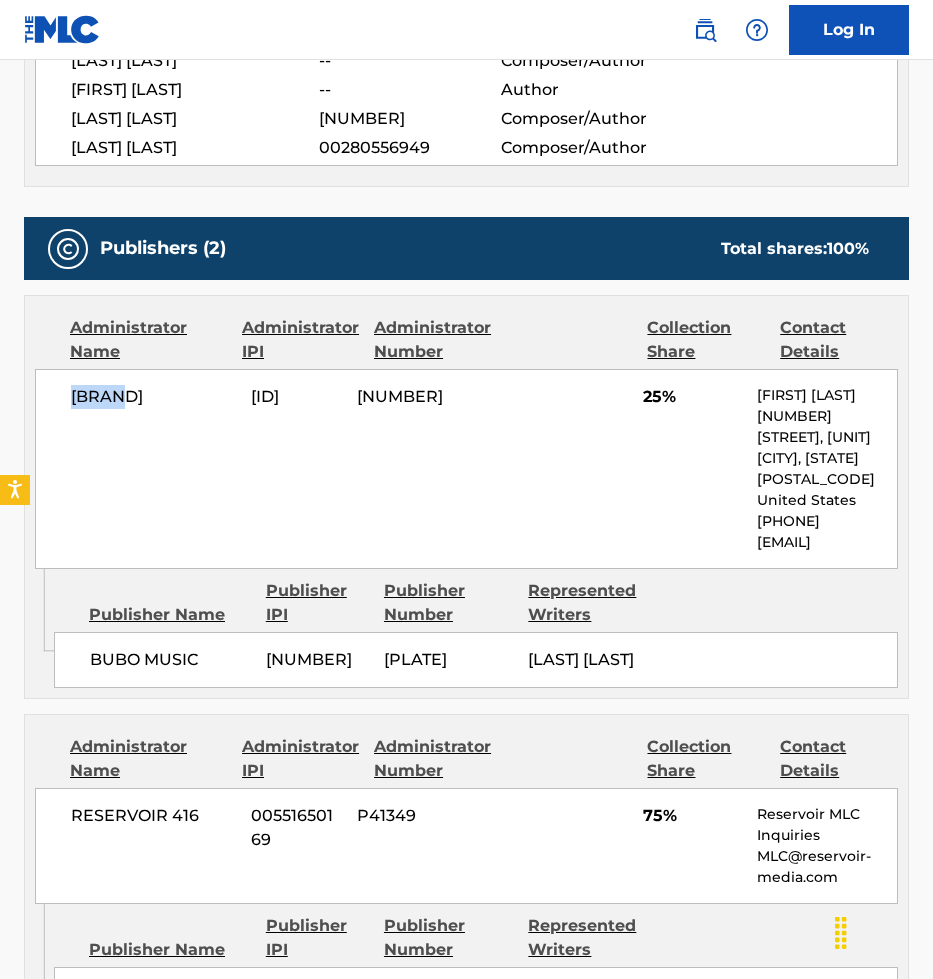 click on "[BRAND] [NUMBER] [PERCENTAGE] [LAST] [LAST] [NUMBER] [CITY], [STATE] [POSTAL_CODE] [COUNTRY] [PHONE] [EMAIL]" at bounding box center (466, 469) 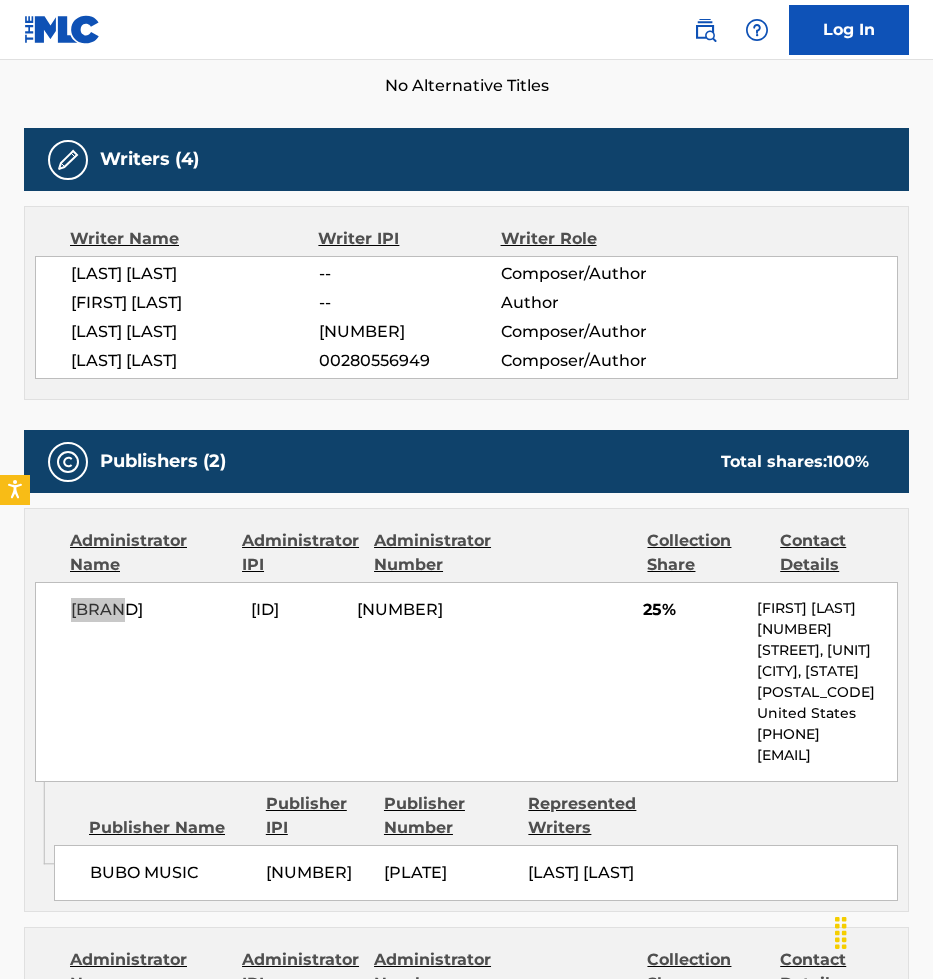 scroll, scrollTop: 543, scrollLeft: 0, axis: vertical 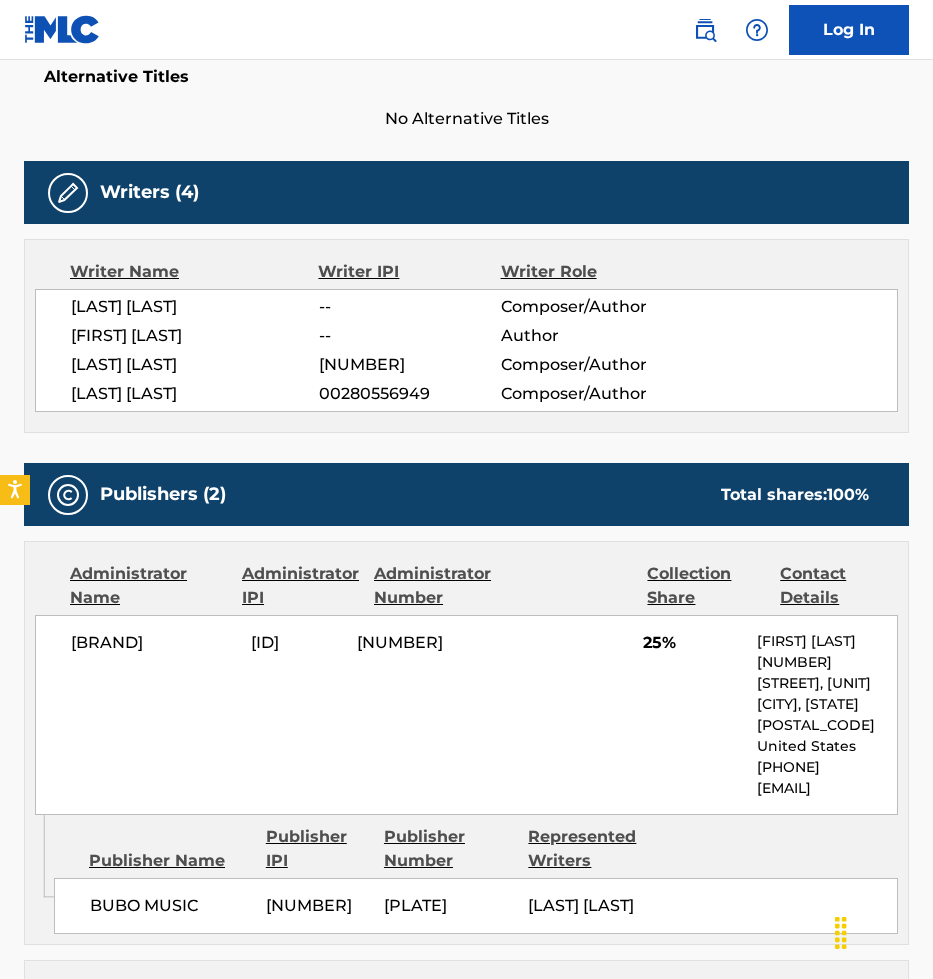 click on "[NUMBER]" at bounding box center [410, 365] 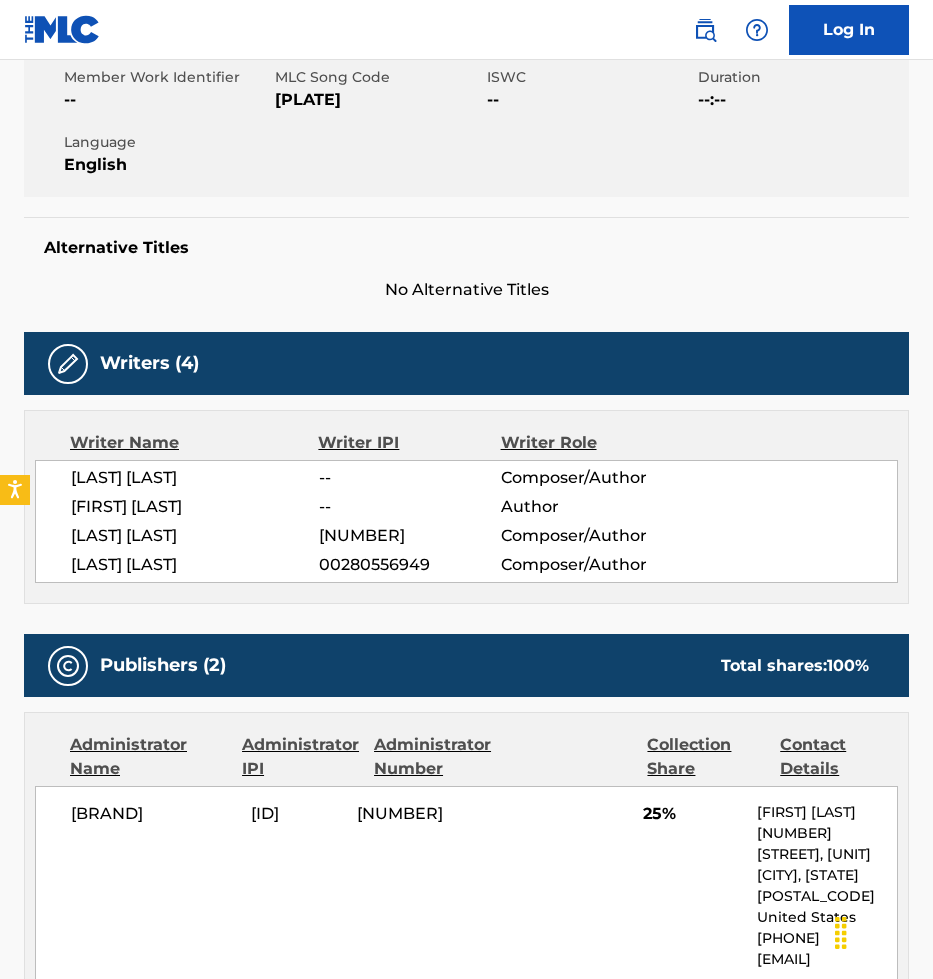 scroll, scrollTop: 0, scrollLeft: 0, axis: both 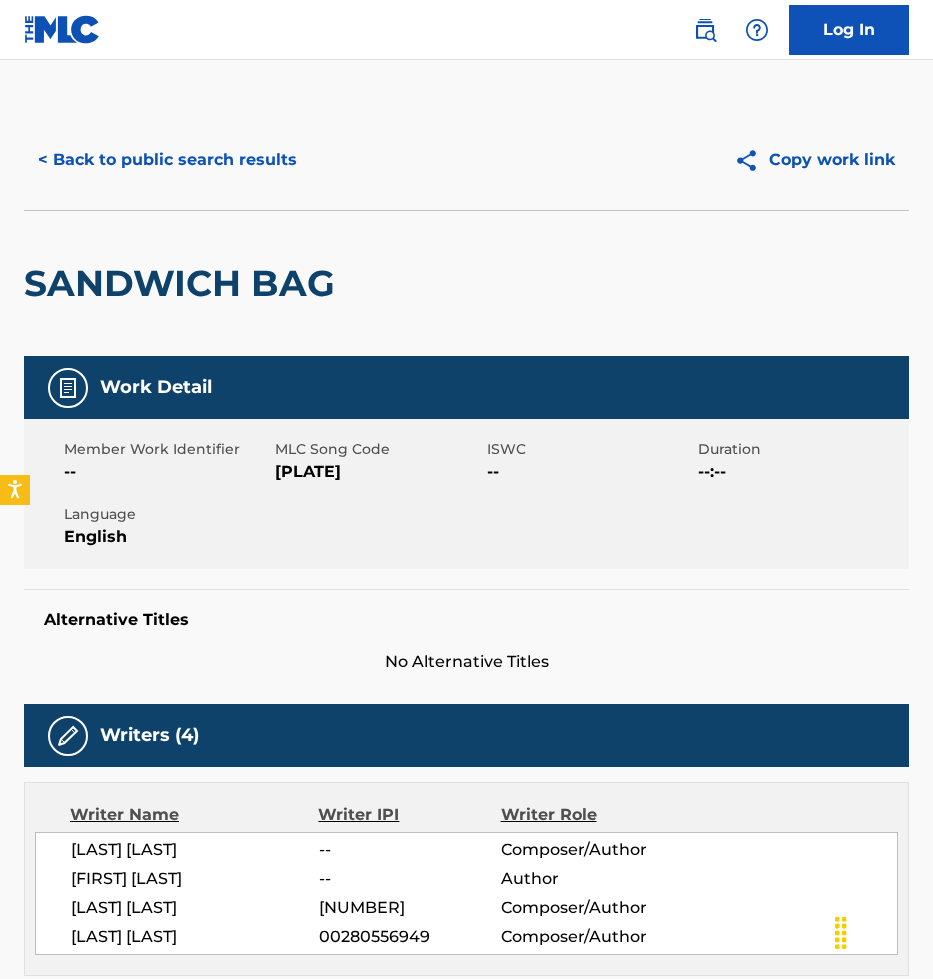 click on "< Back to public search results" at bounding box center [167, 160] 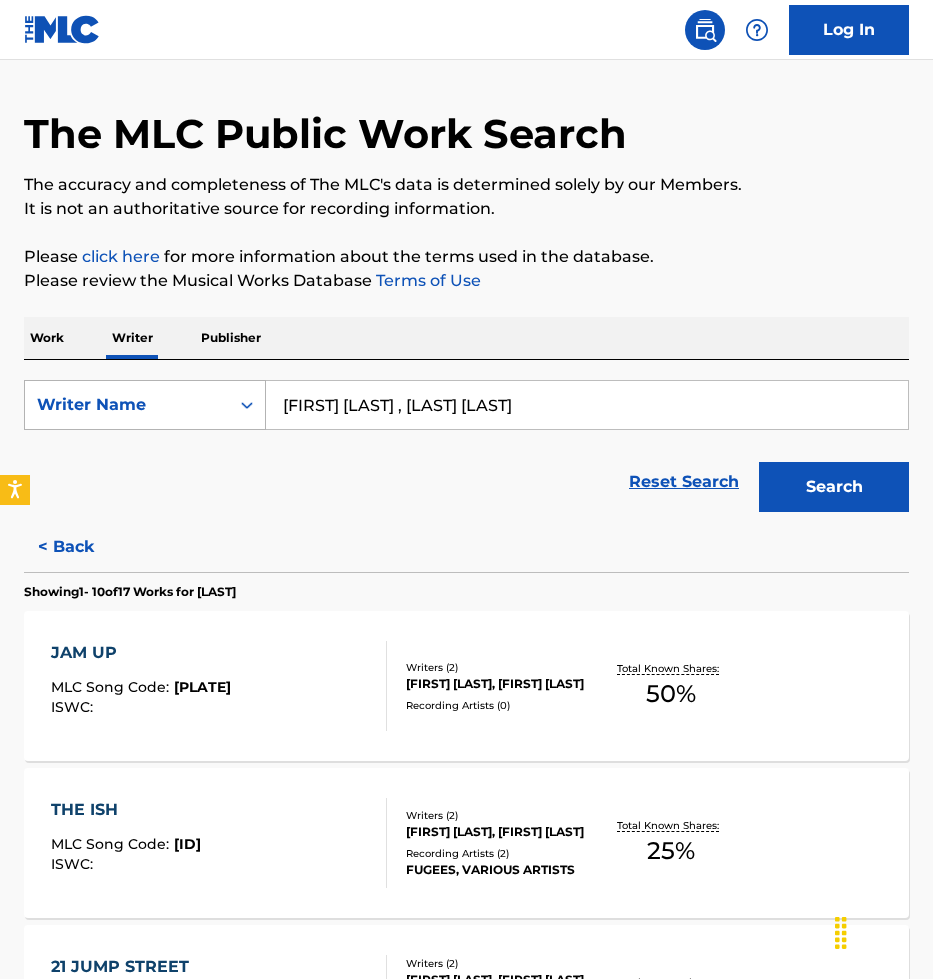 scroll, scrollTop: 61, scrollLeft: 0, axis: vertical 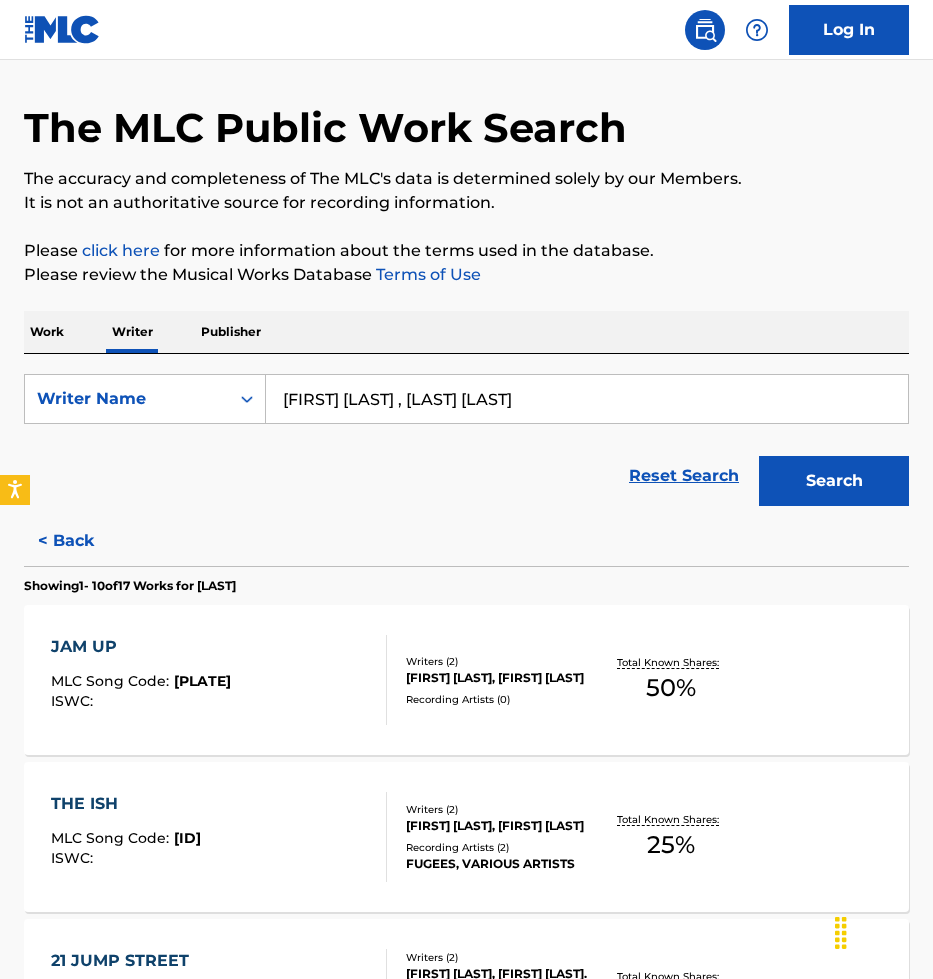click on "[FIRST] [LAST] , [LAST] [LAST]" at bounding box center (587, 399) 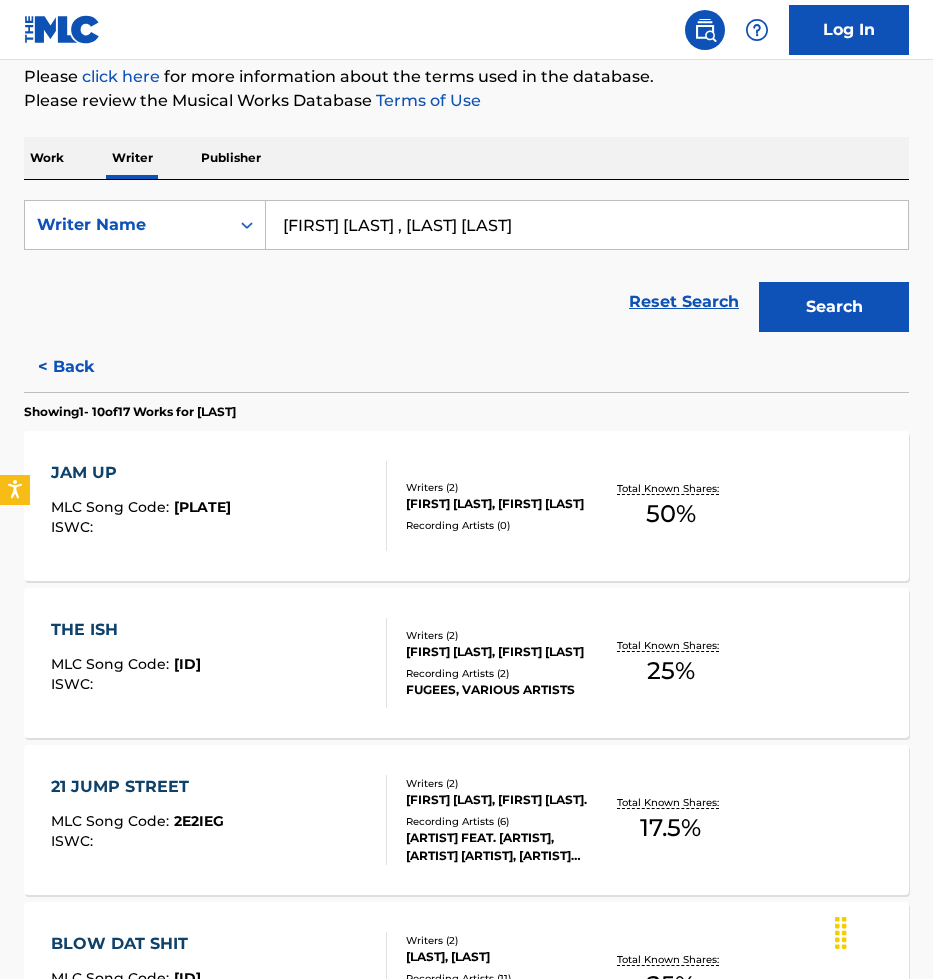 scroll, scrollTop: 237, scrollLeft: 0, axis: vertical 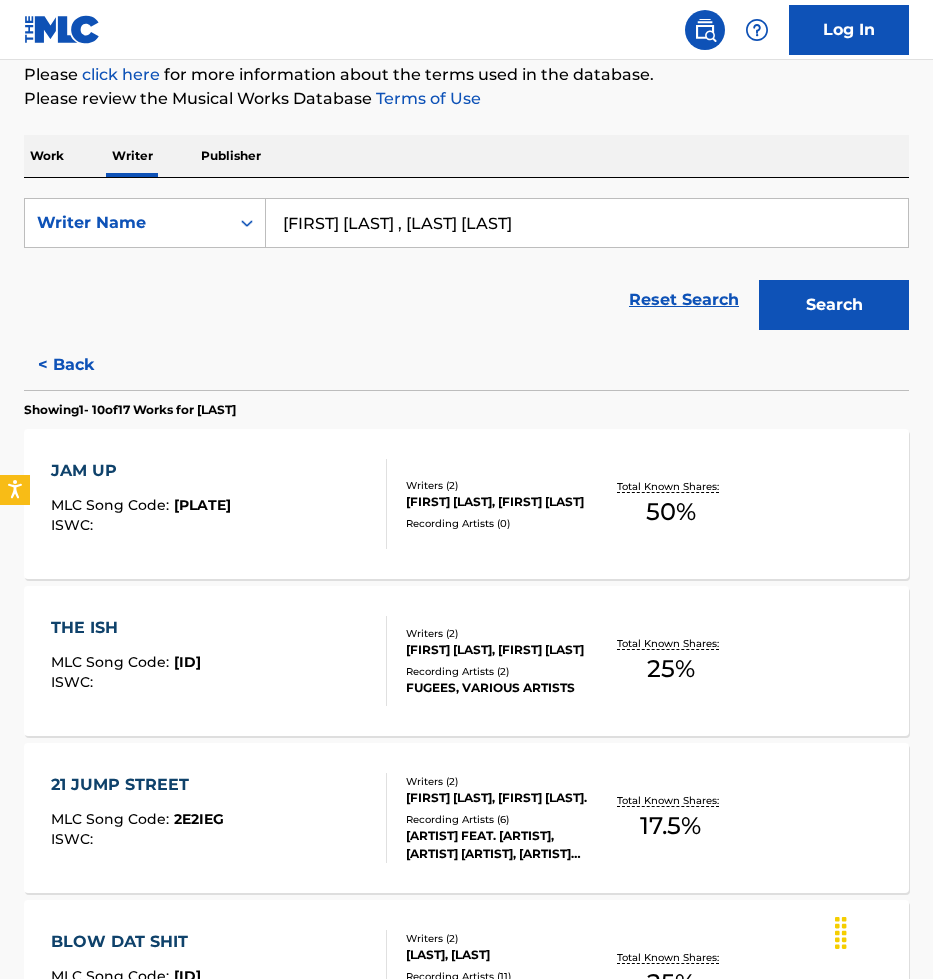 click on "< Back" at bounding box center [84, 365] 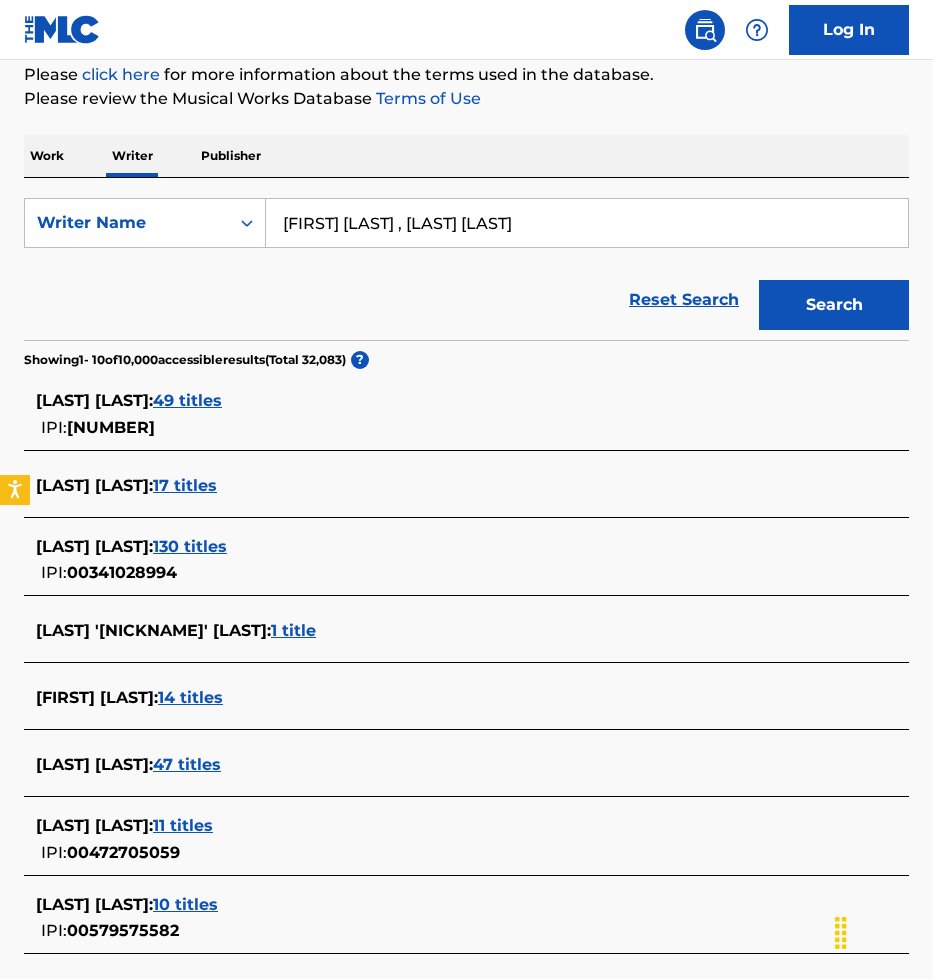 click on "130 titles" at bounding box center (190, 546) 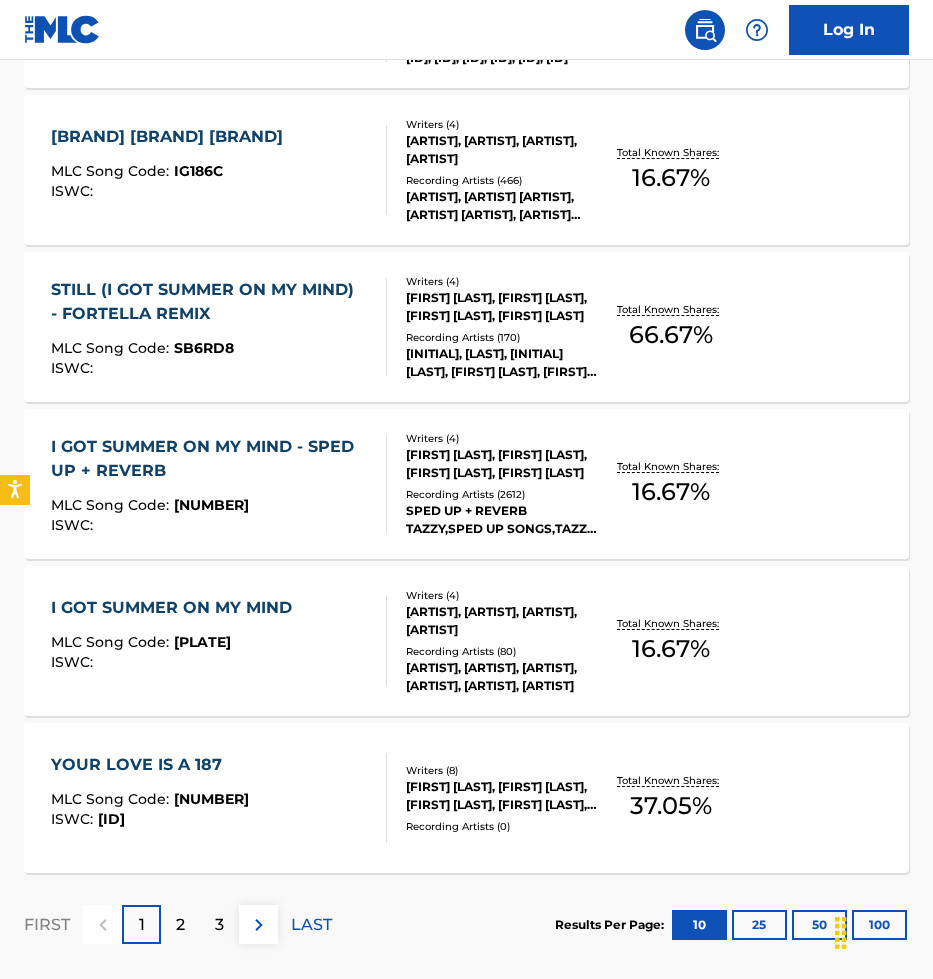 scroll, scrollTop: 1459, scrollLeft: 0, axis: vertical 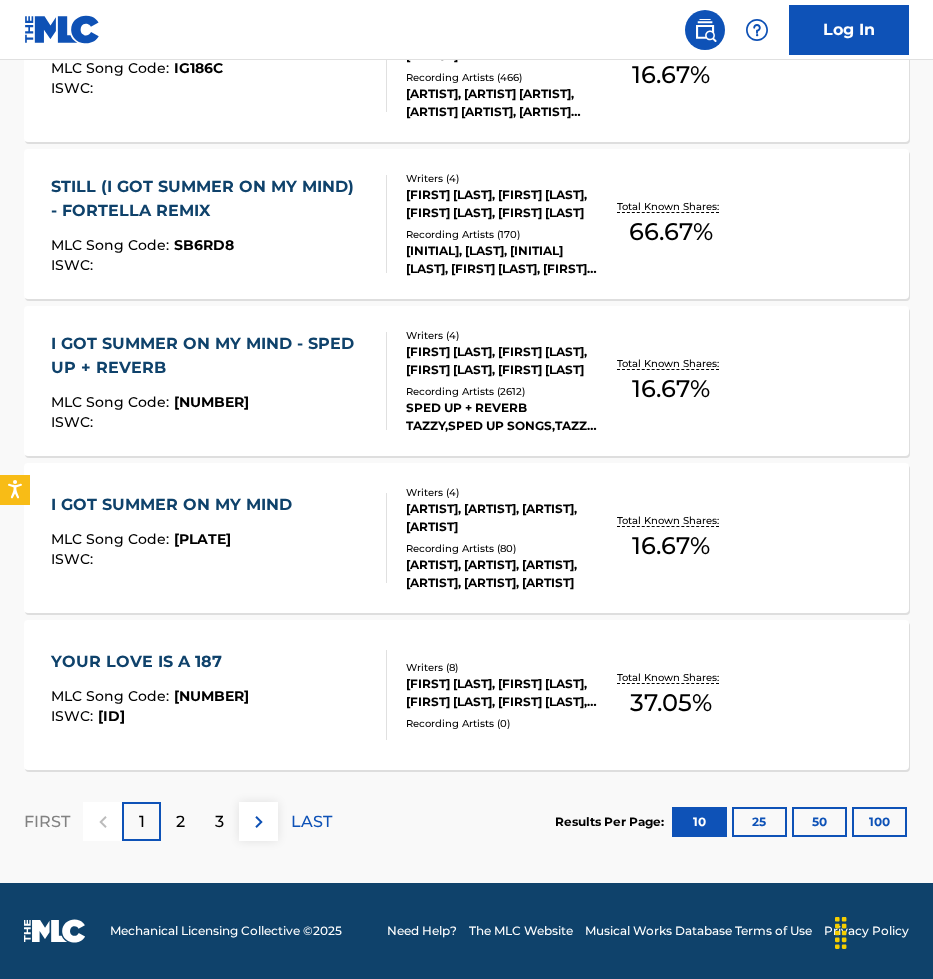 click on "100" at bounding box center (879, 822) 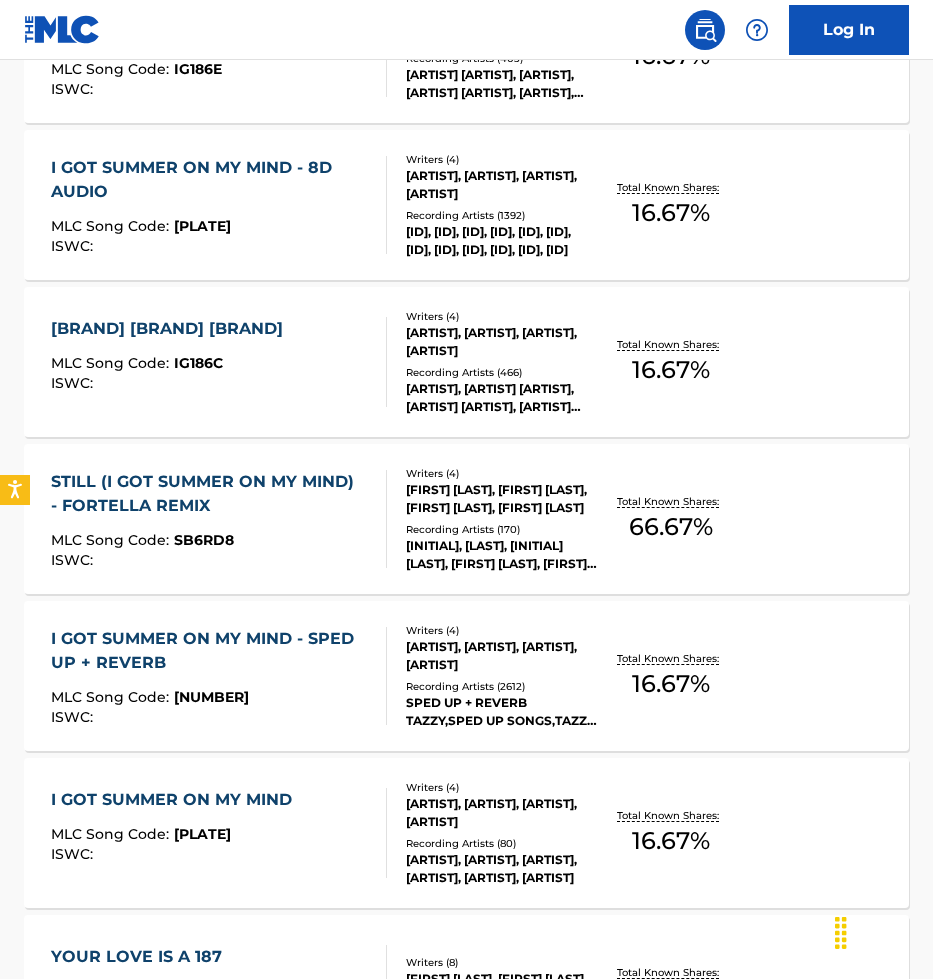 scroll, scrollTop: 1159, scrollLeft: 0, axis: vertical 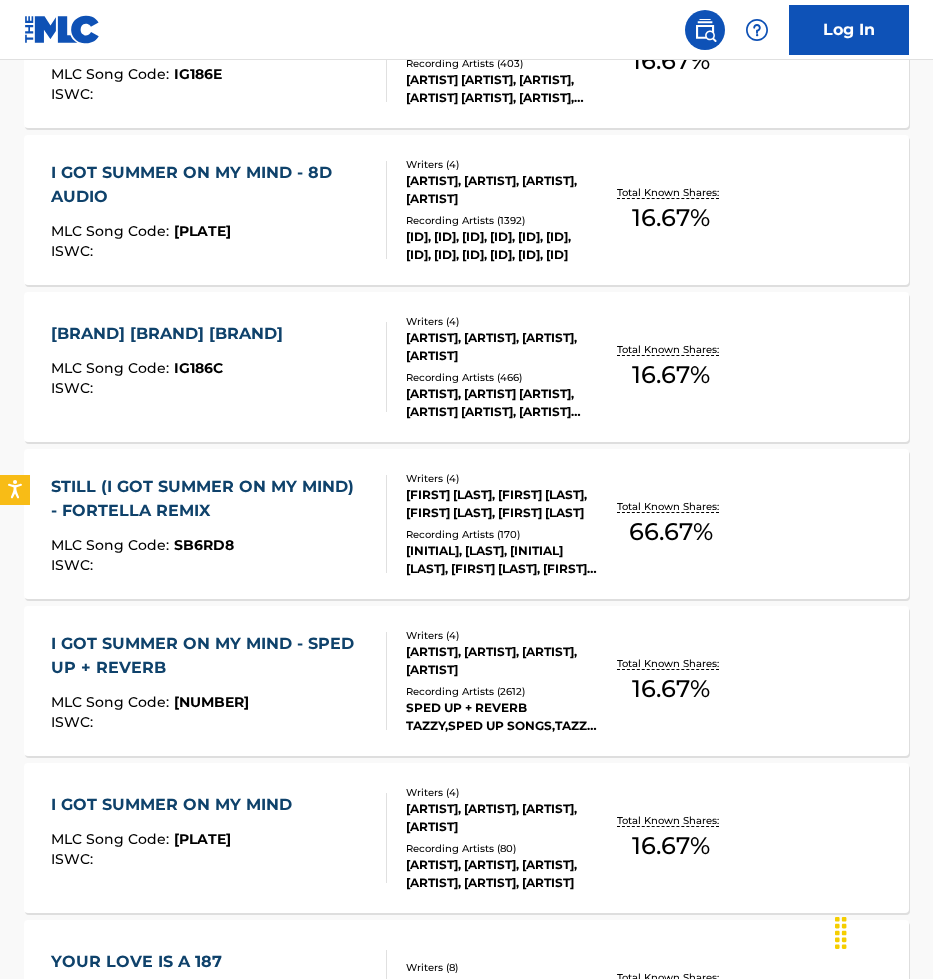 click on "[INITIAL], [LAST], [INITIAL] [LAST], [FIRST] [LAST], [FIRST] [LAST], [INITIAL], [INITIAL] [LAST]" at bounding box center (501, 560) 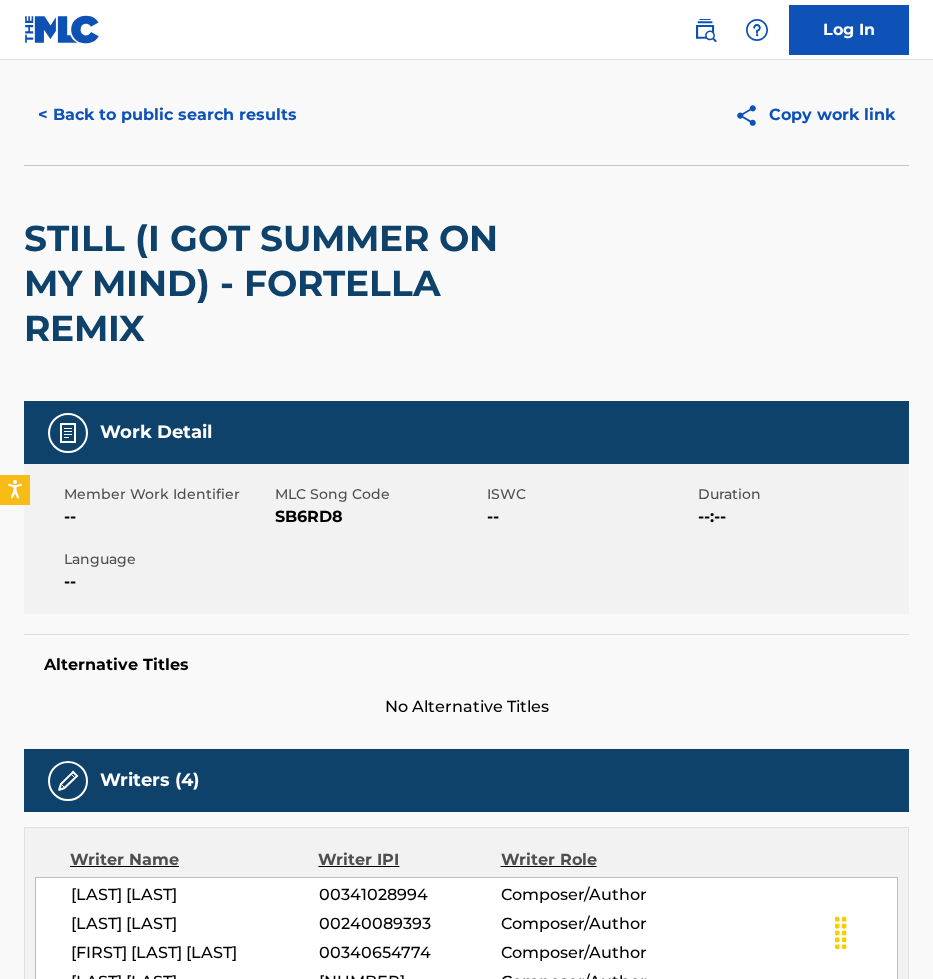 scroll, scrollTop: 27, scrollLeft: 0, axis: vertical 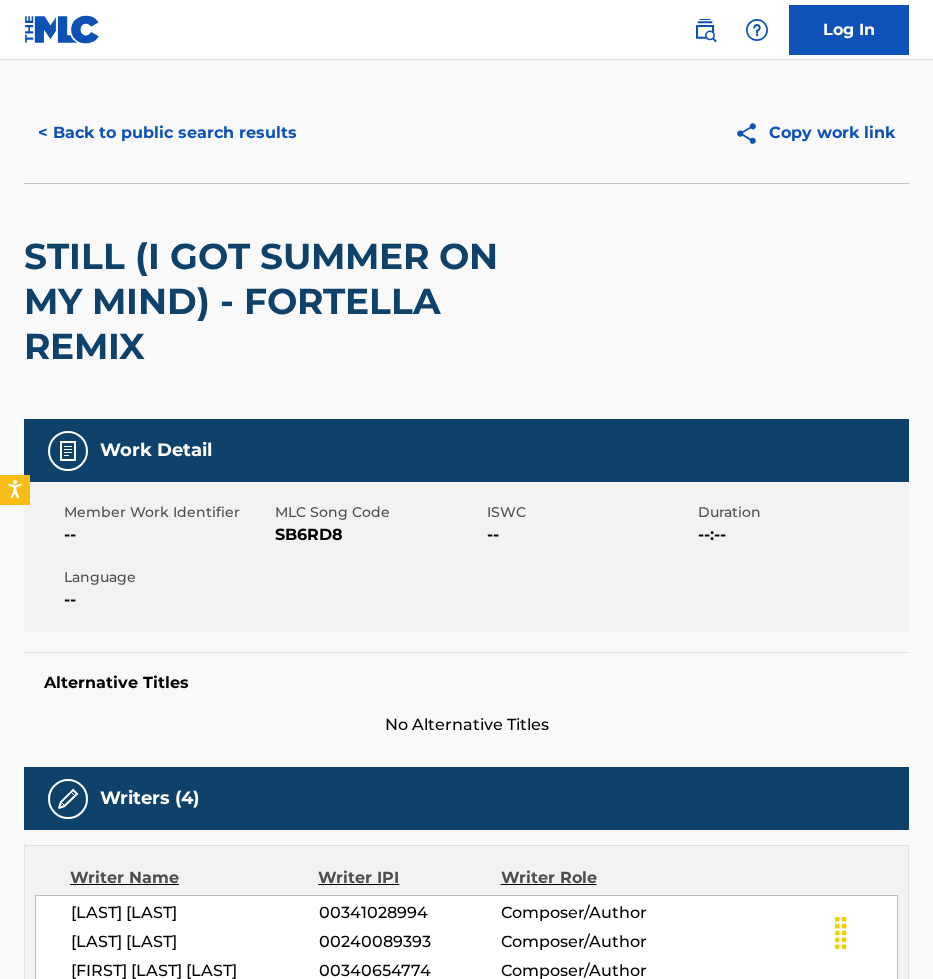 click on "< Back to public search results" at bounding box center (167, 133) 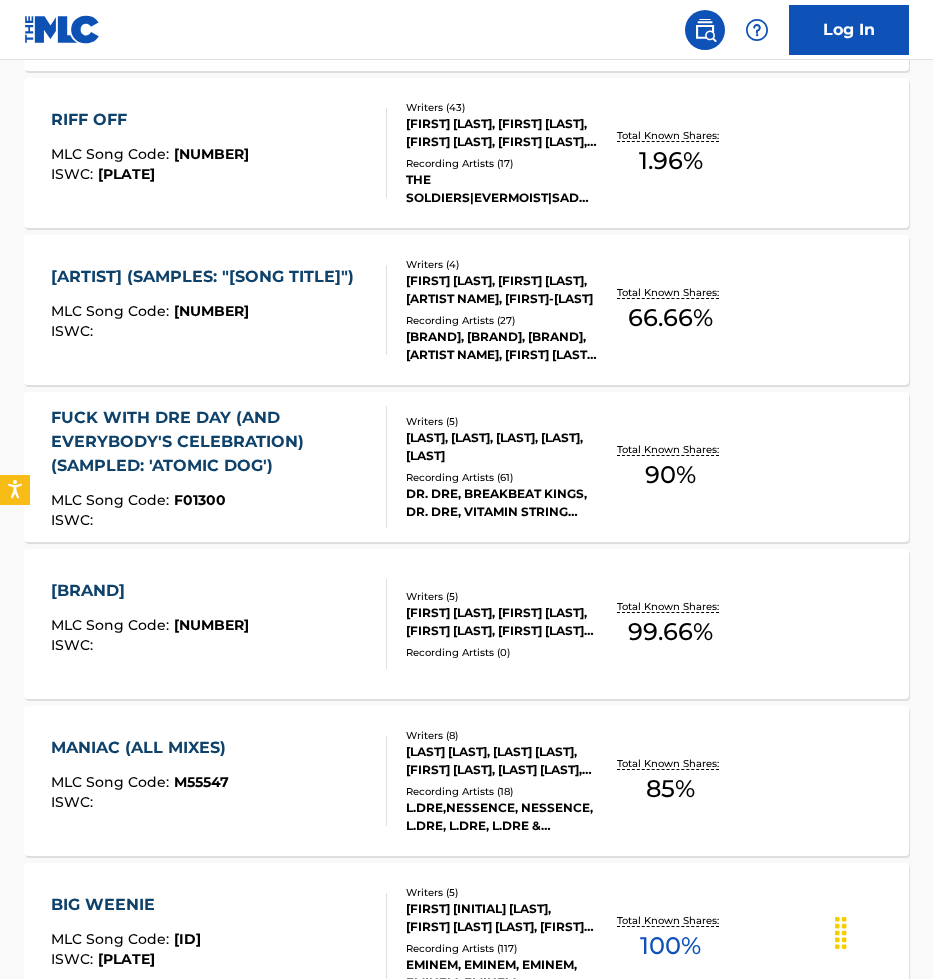scroll, scrollTop: 2950, scrollLeft: 0, axis: vertical 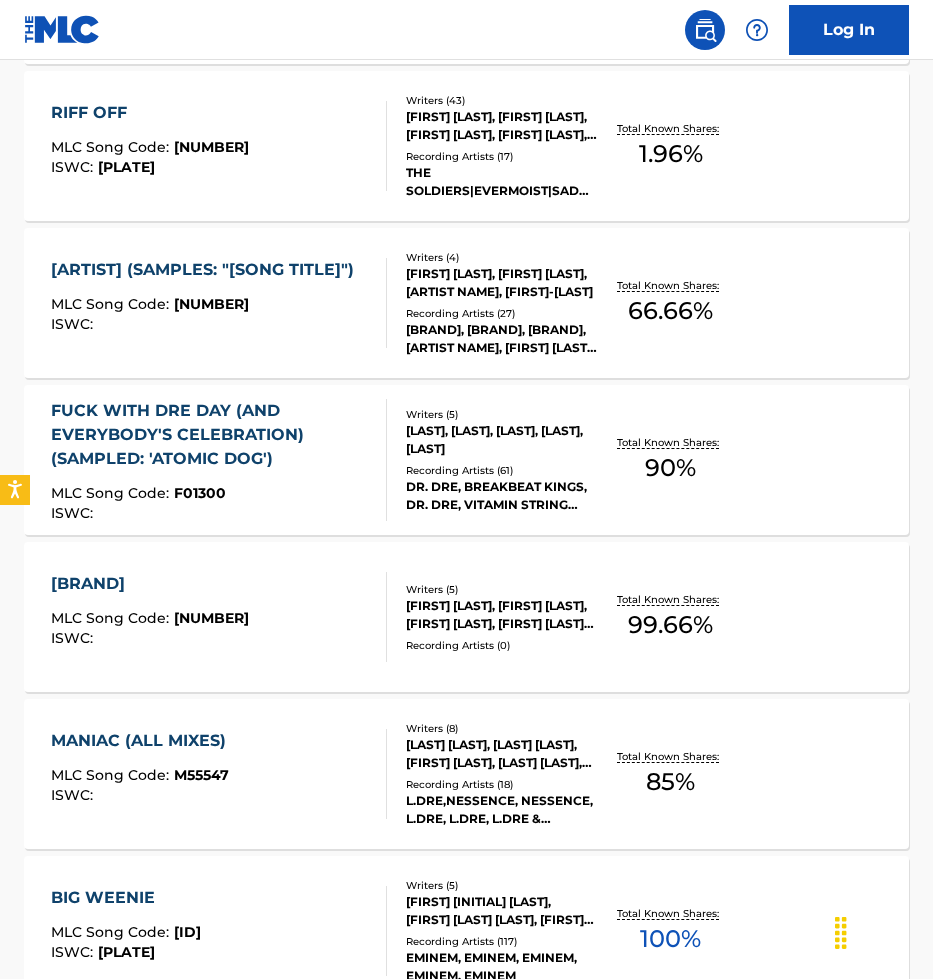 click on "[FIRST] [LAST], [FIRST] [LAST], [FIRST] [LAST], [FIRST] [LAST] [SUFFIX], AND [FIRST] [LAST]" at bounding box center [501, 615] 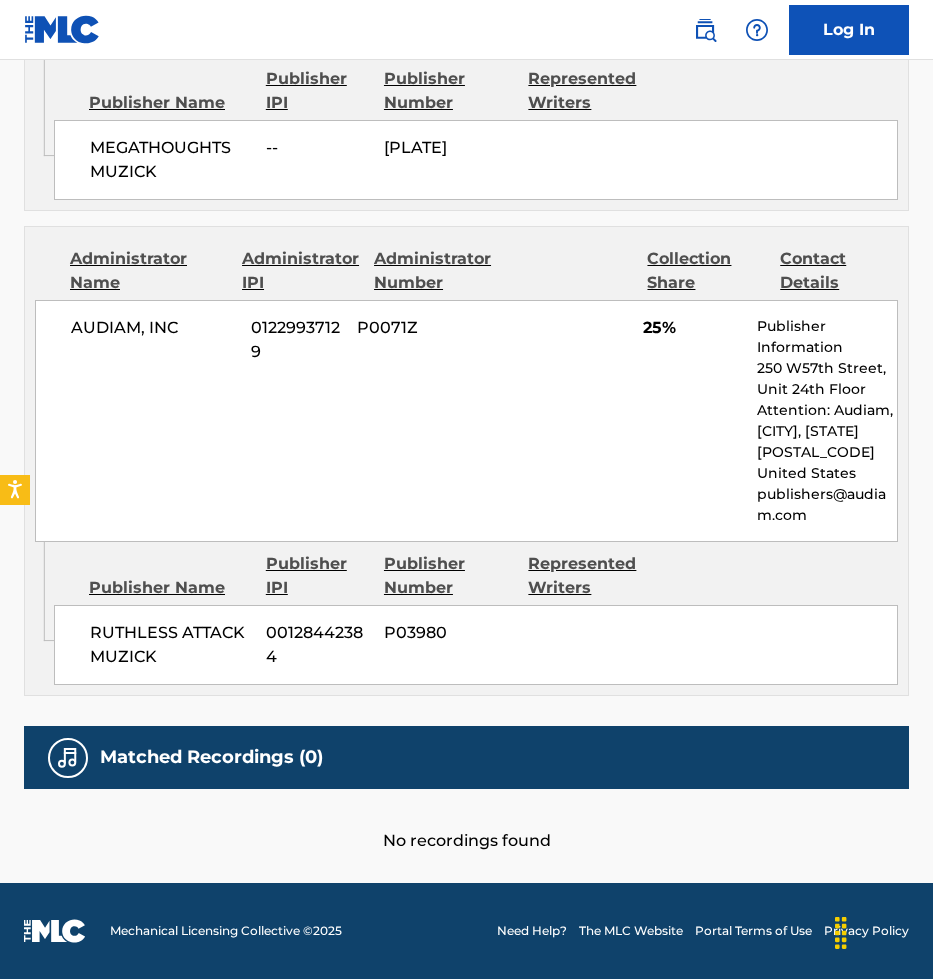scroll, scrollTop: 2058, scrollLeft: 0, axis: vertical 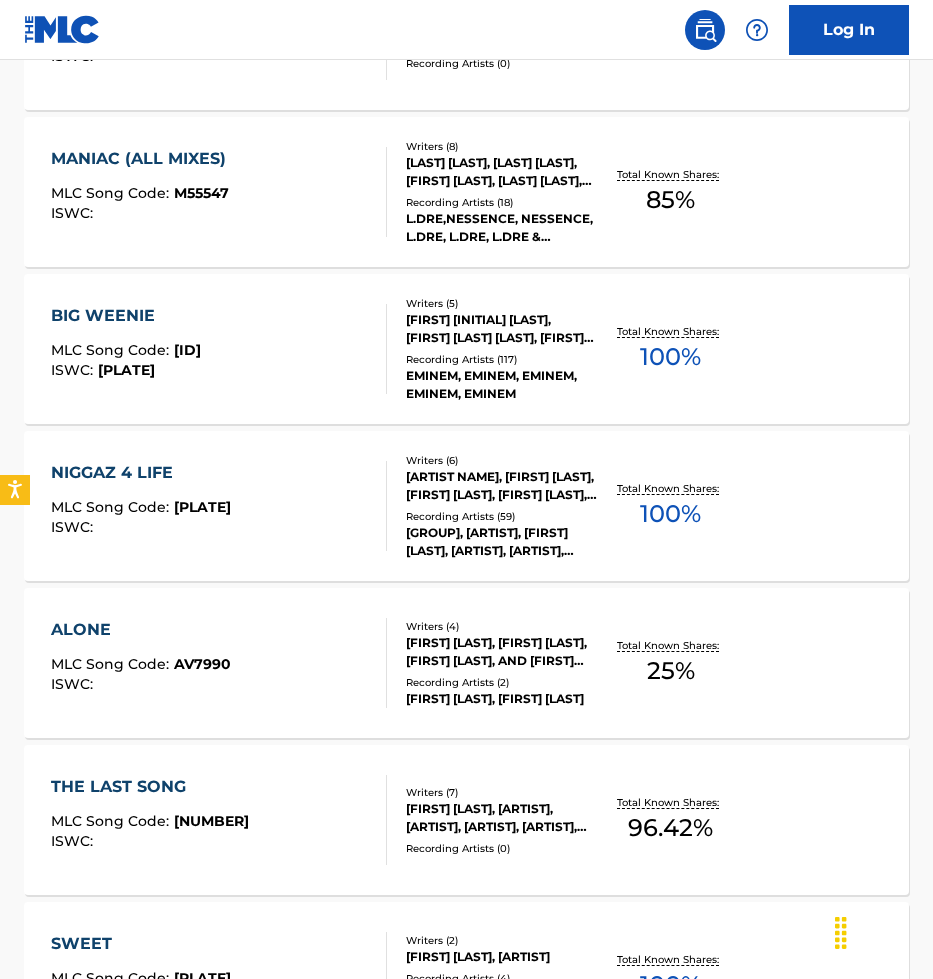click on "EMINEM, EMINEM, EMINEM, EMINEM, EMINEM" at bounding box center (501, 385) 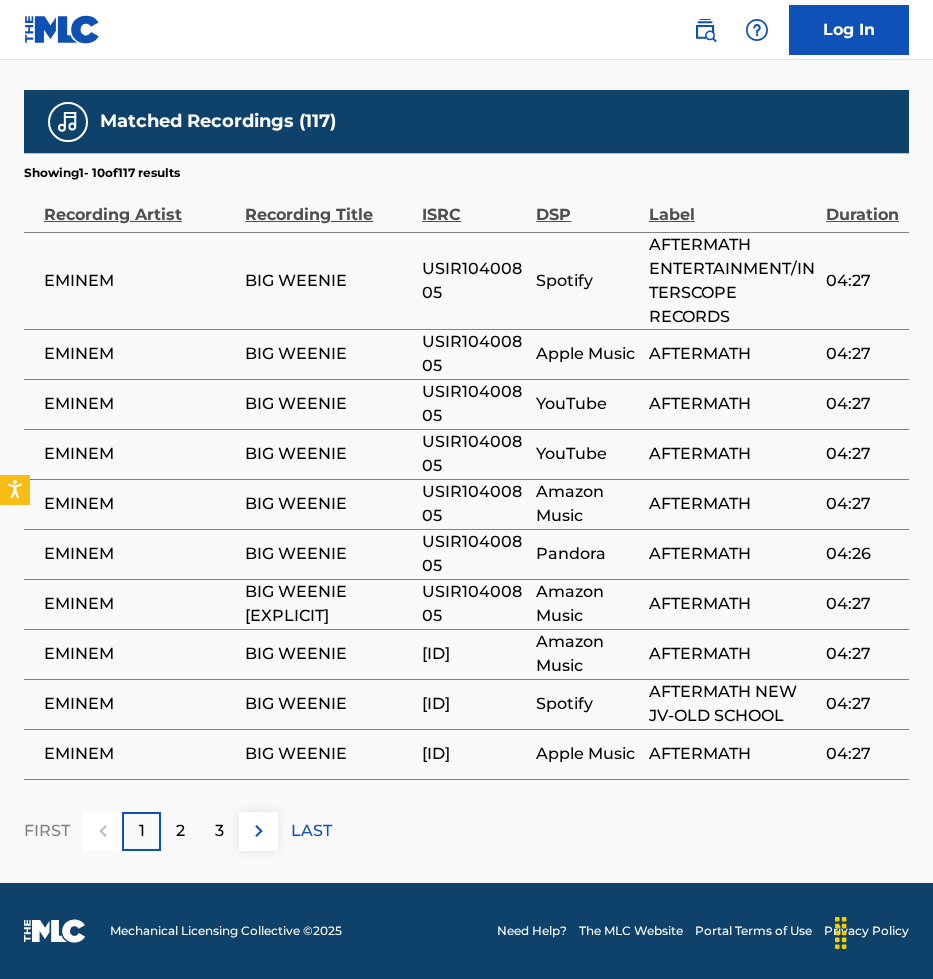 scroll, scrollTop: 4146, scrollLeft: 0, axis: vertical 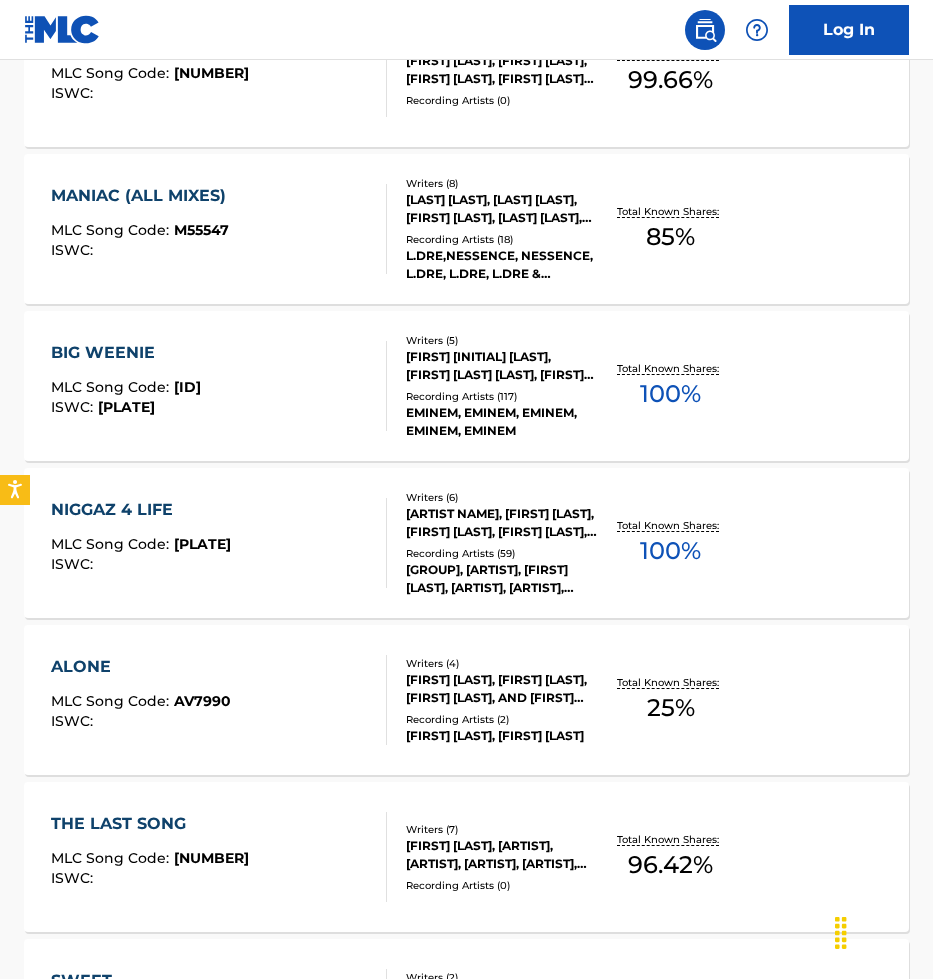 click on "[GROUP], [ARTIST], [FIRST] [LAST], [ARTIST], [ARTIST], [ARTIST], [ARTIST], [GROUP], [GROUP], [GROUP], [GROUP]" at bounding box center (501, 579) 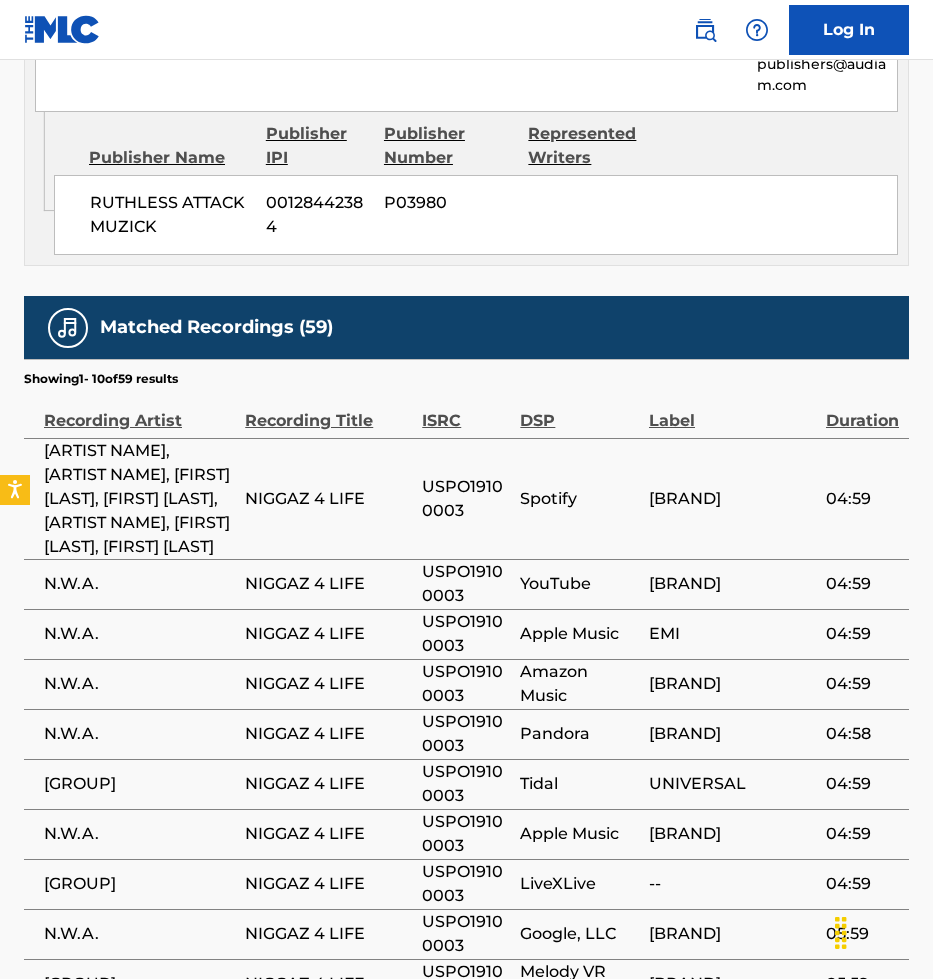 scroll, scrollTop: 2779, scrollLeft: 0, axis: vertical 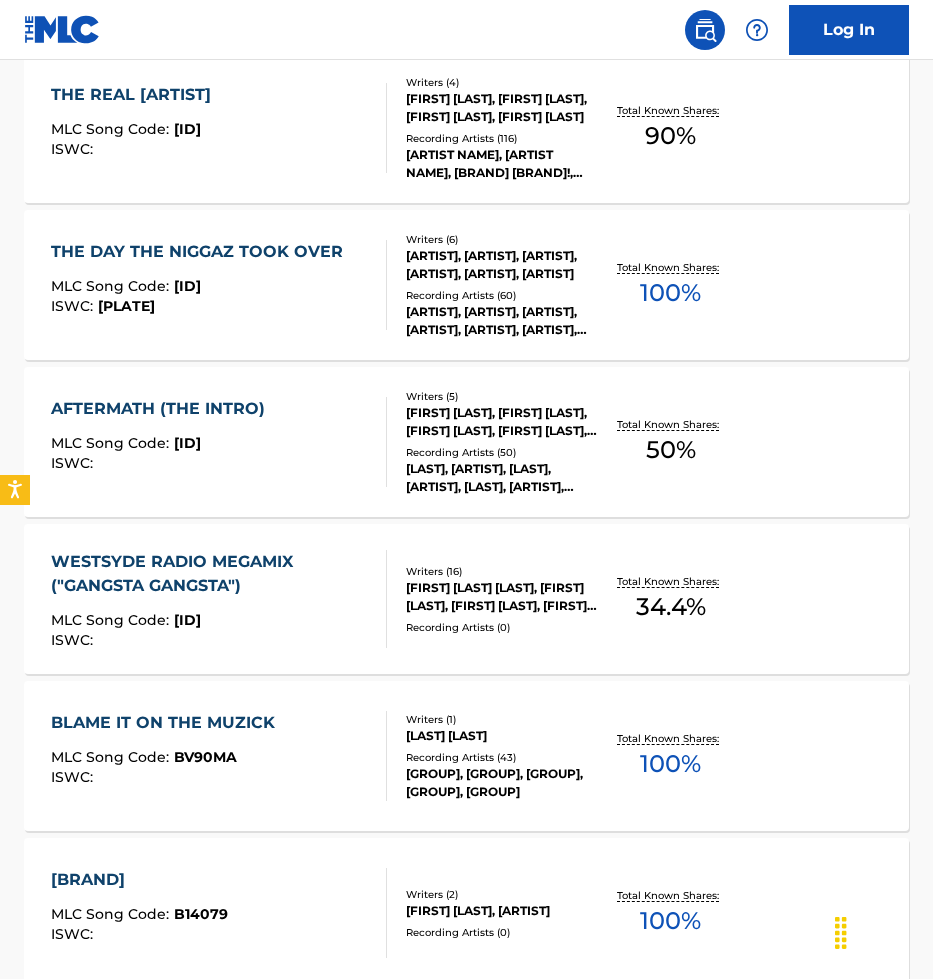 click on "[ARTIST], [ARTIST], [ARTIST], [ARTIST], [ARTIST], [ARTIST], [ARTIST], [ARTIST], [ARTIST], [ARTIST]" at bounding box center (501, 321) 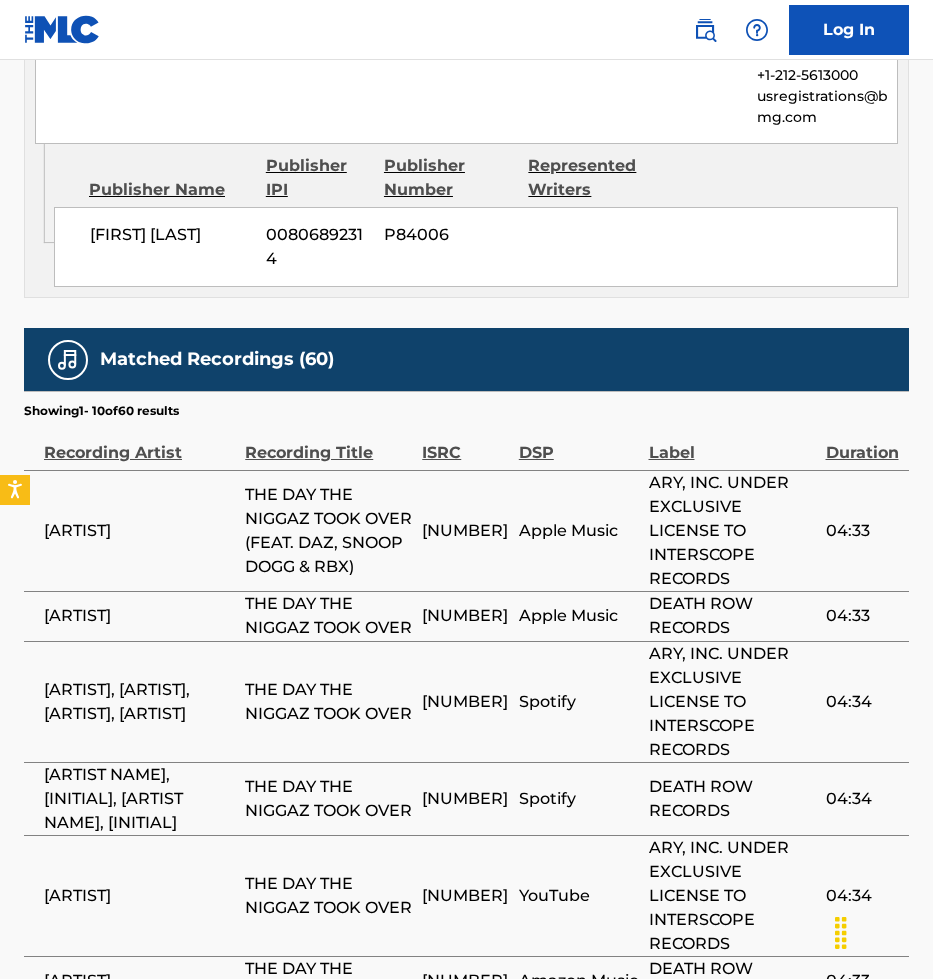 scroll, scrollTop: 2632, scrollLeft: 0, axis: vertical 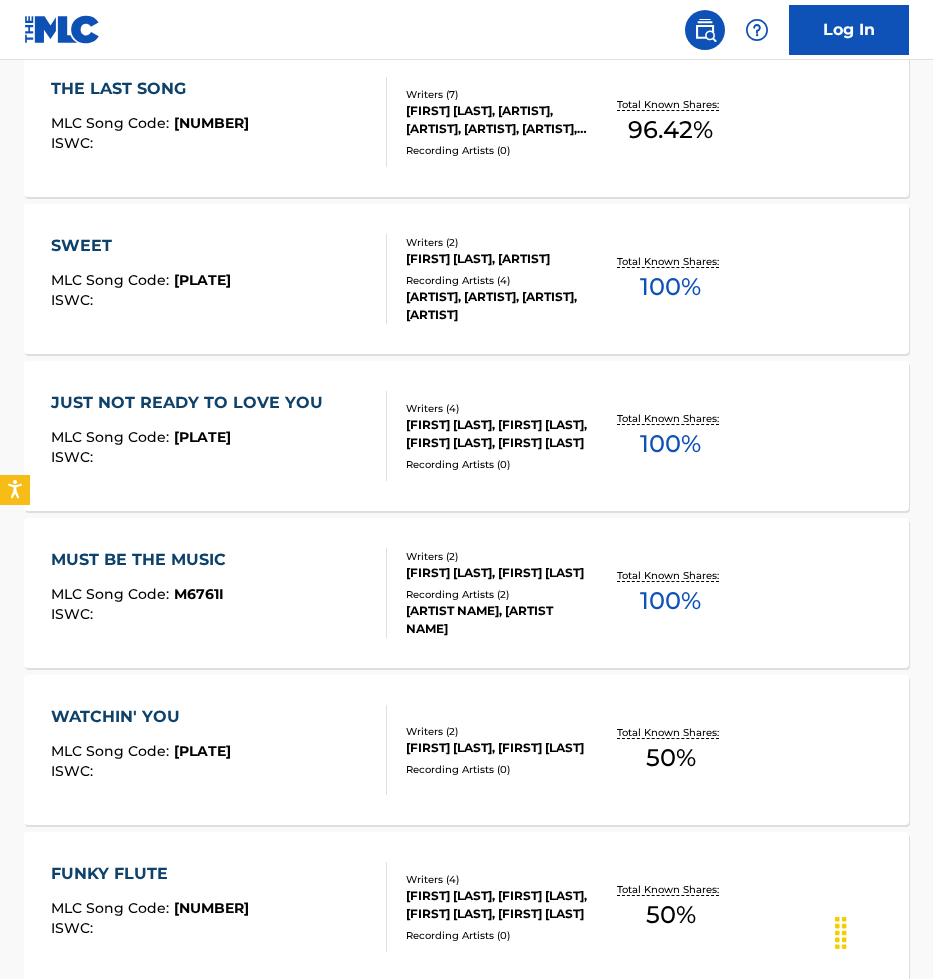 click on "[ARTIST NAME], [ARTIST NAME]" at bounding box center [501, 620] 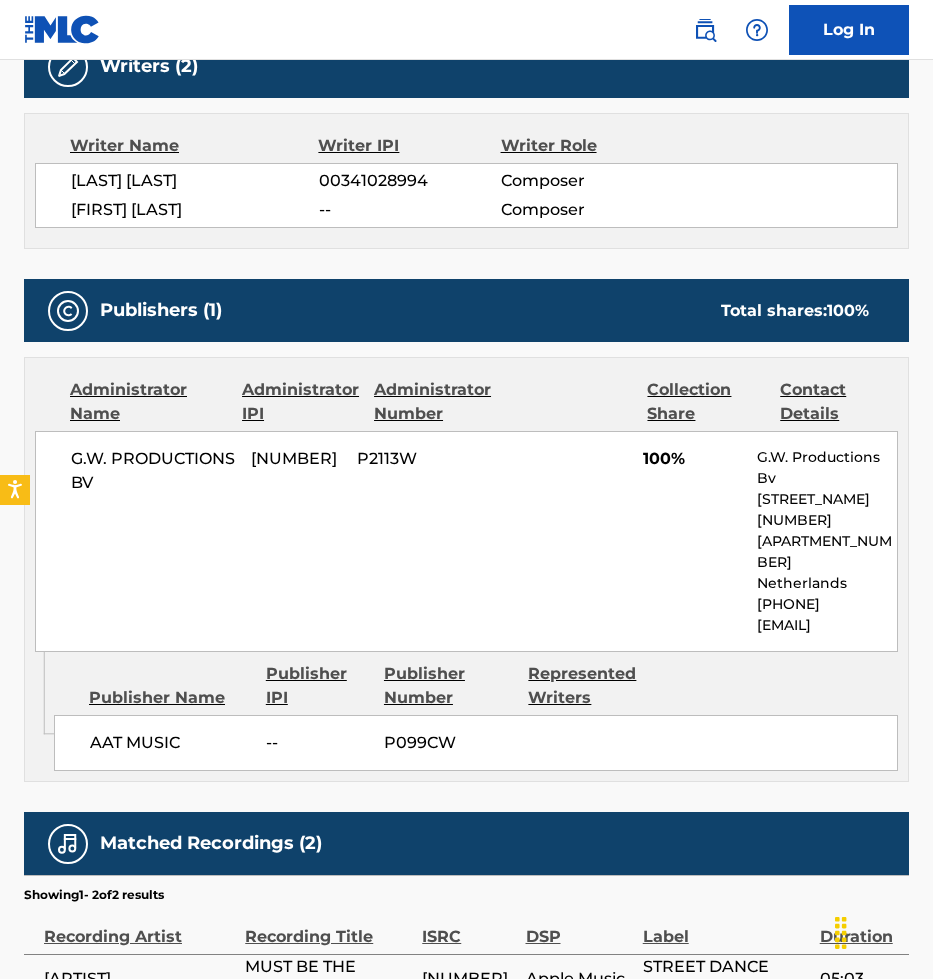 scroll, scrollTop: 855, scrollLeft: 0, axis: vertical 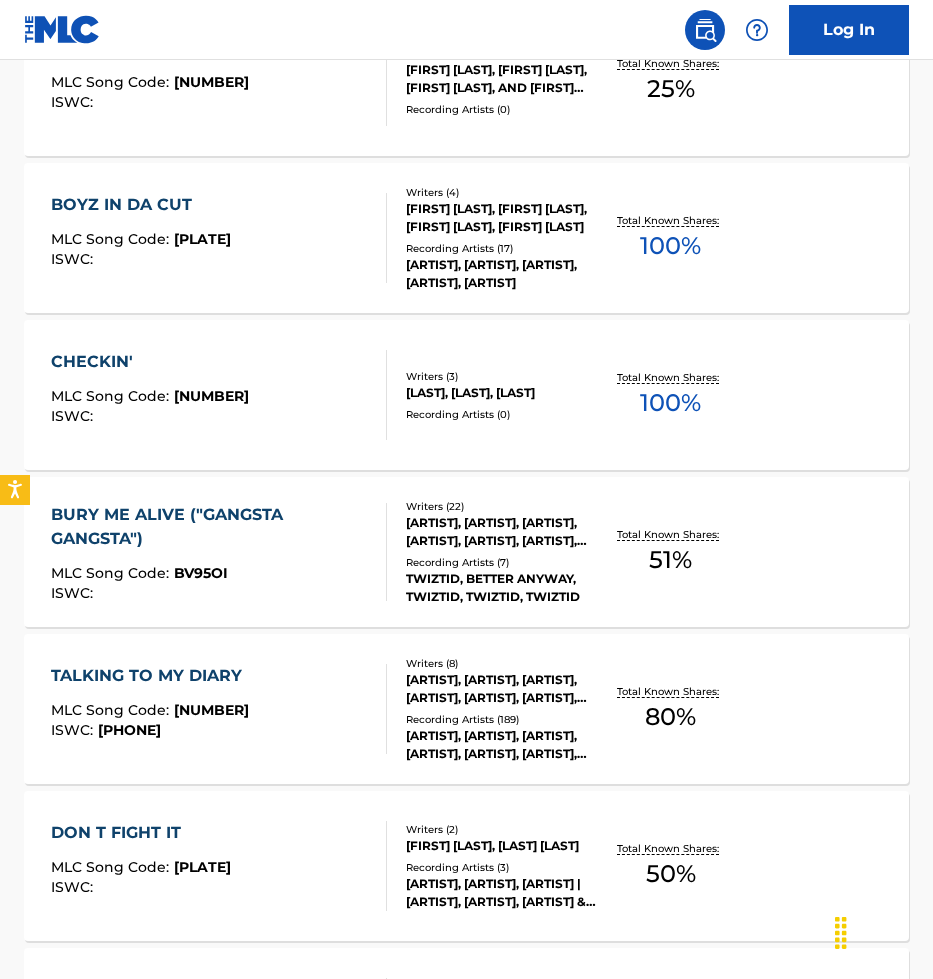 click on "[ARTIST], [ARTIST], [ARTIST], [ARTIST], [ARTIST]" at bounding box center (501, 274) 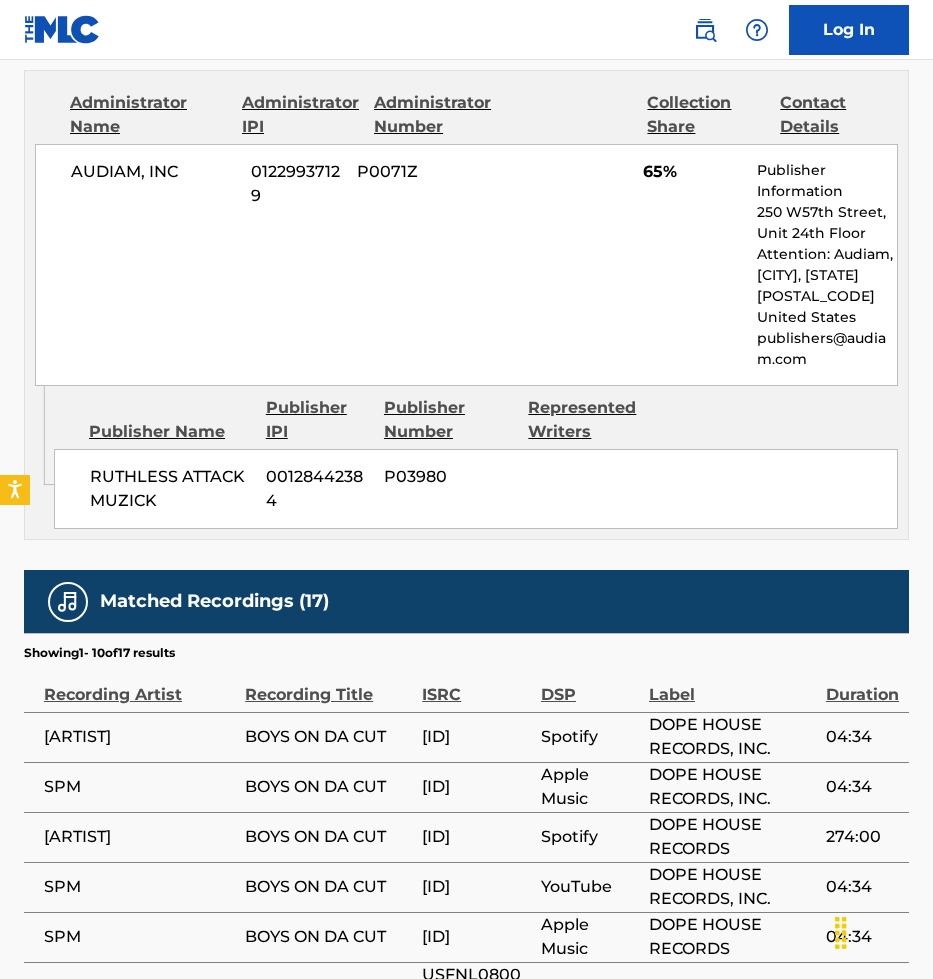 scroll, scrollTop: 1206, scrollLeft: 0, axis: vertical 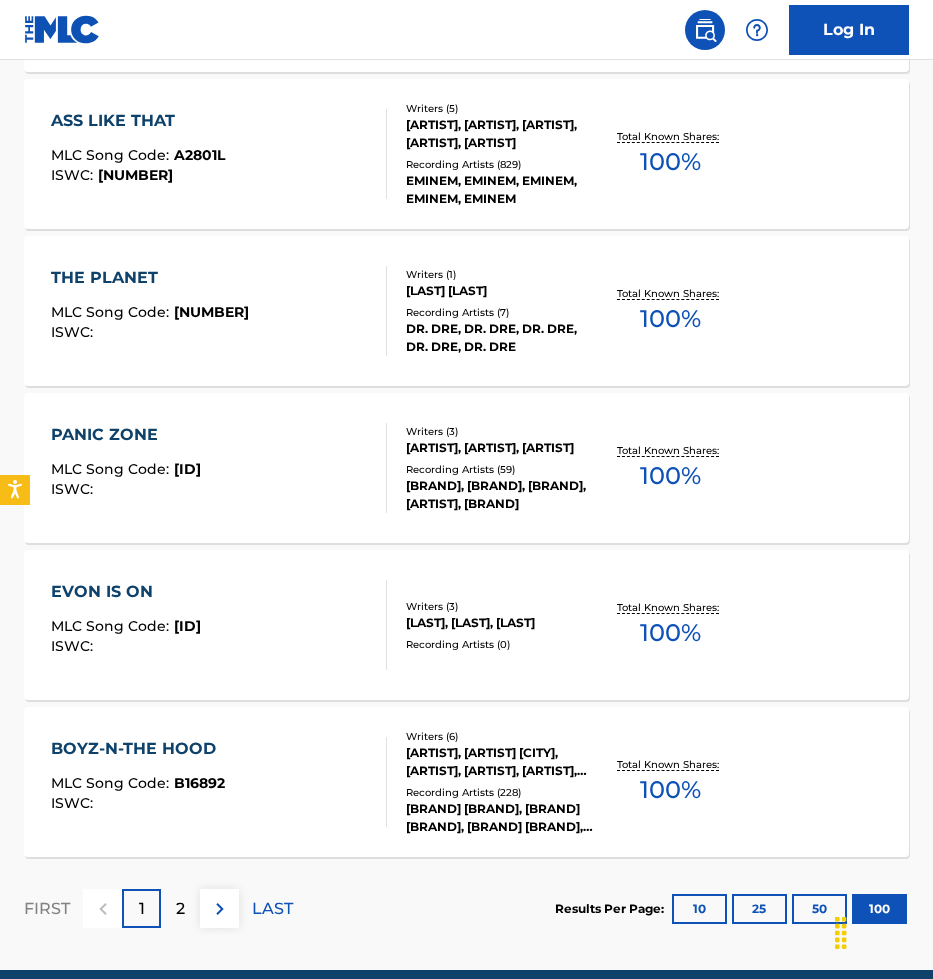 click on "[ARTIST], [ARTIST], [ARTIST]" at bounding box center (501, 448) 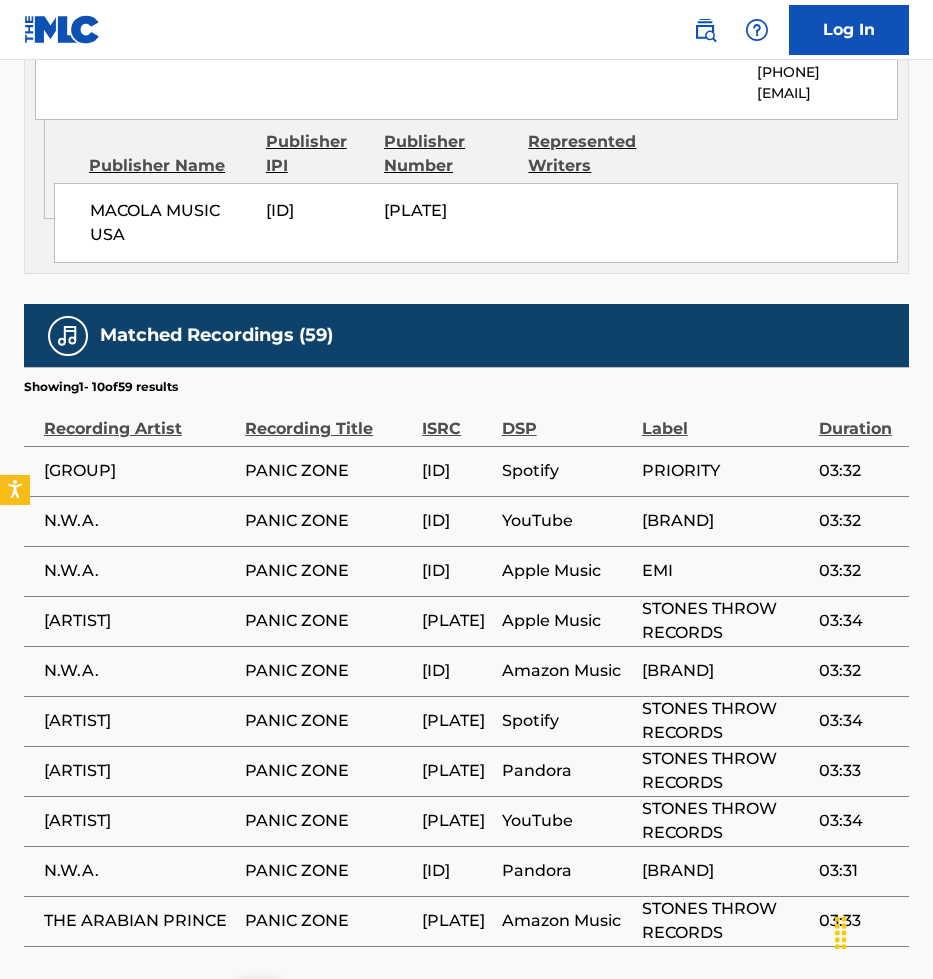 scroll, scrollTop: 1234, scrollLeft: 0, axis: vertical 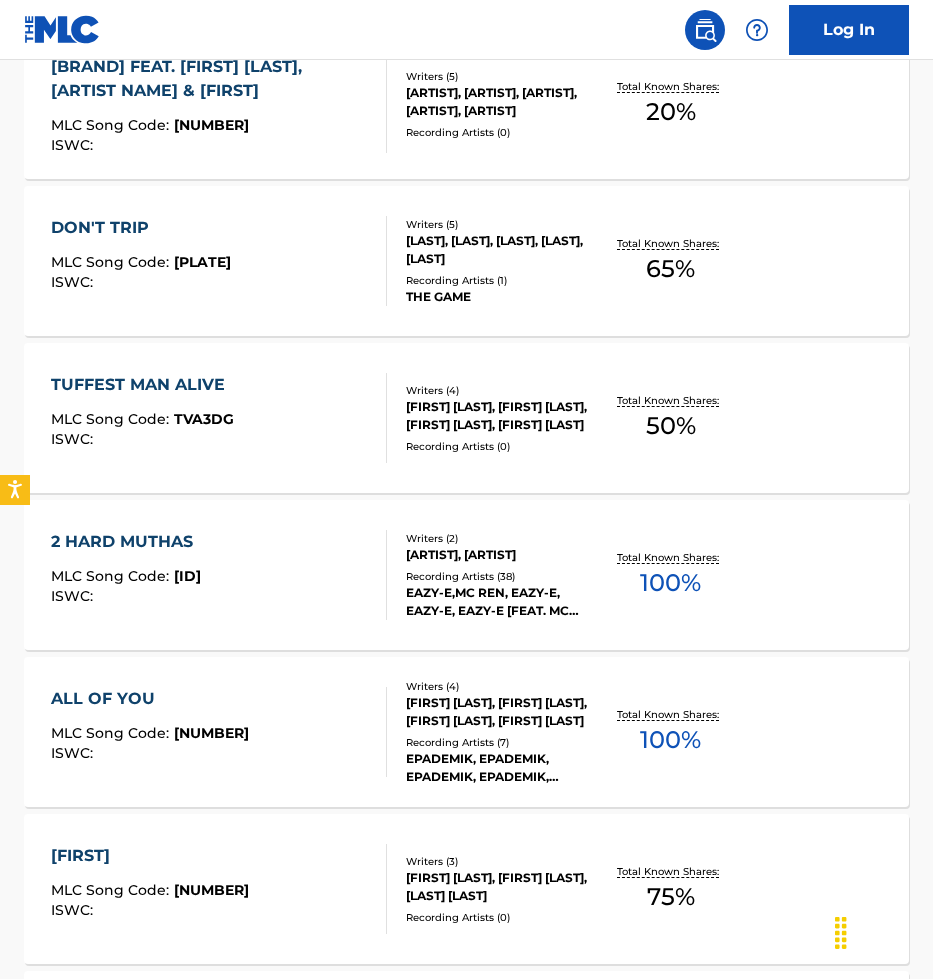 click on "EAZY-E,MC REN, EAZY-E, EAZY-E, EAZY-E [FEAT. MC REN], EAZY-E" at bounding box center (501, 602) 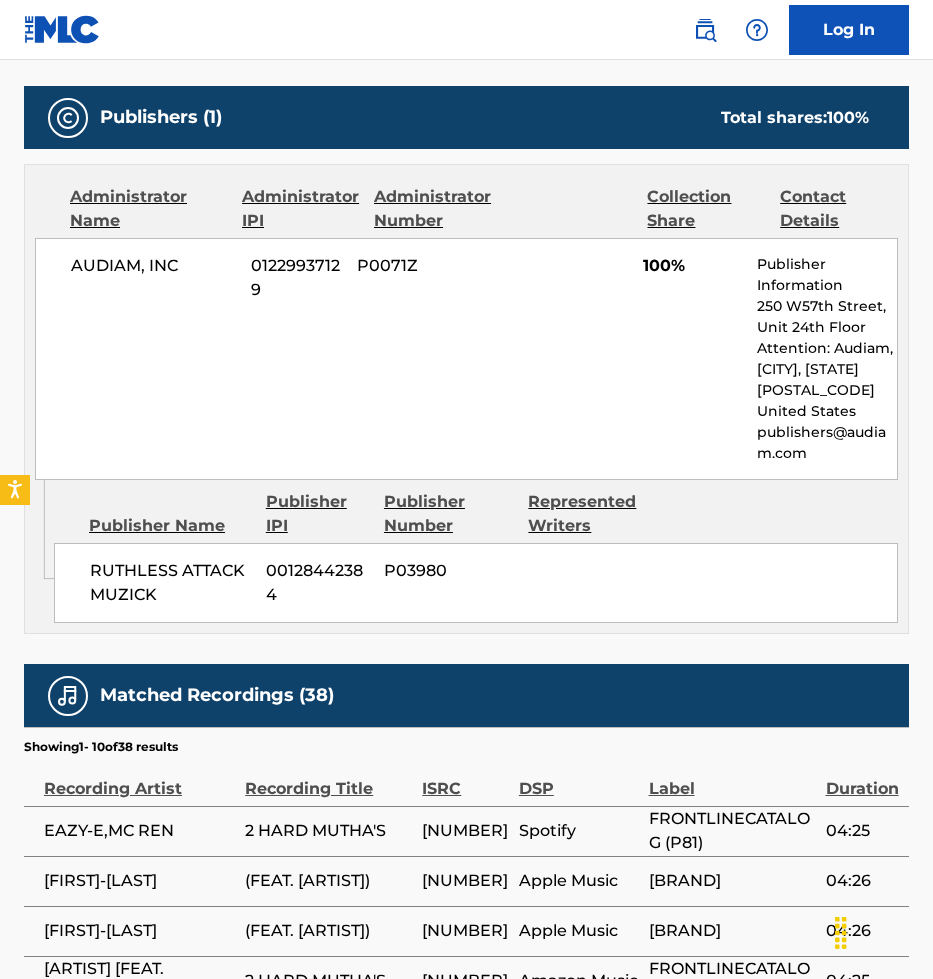 scroll, scrollTop: 883, scrollLeft: 0, axis: vertical 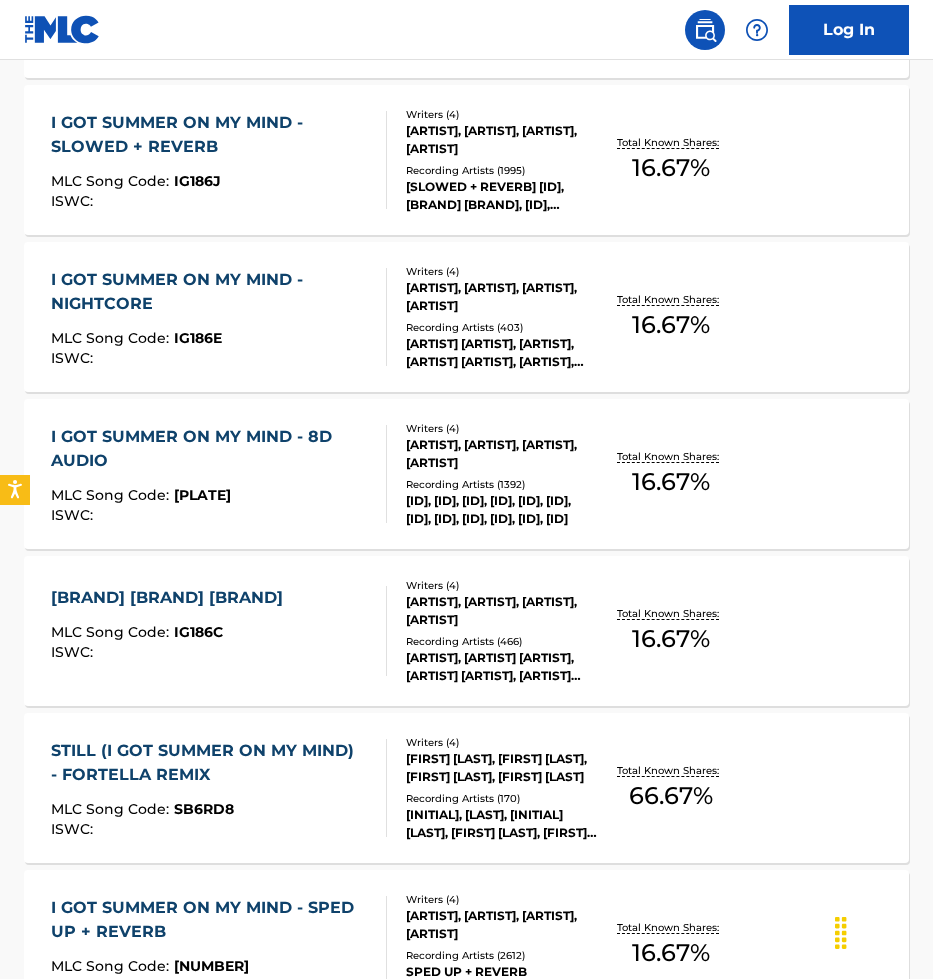 click on "[ARTIST], [ARTIST], [ARTIST], [ARTIST]" at bounding box center (501, 611) 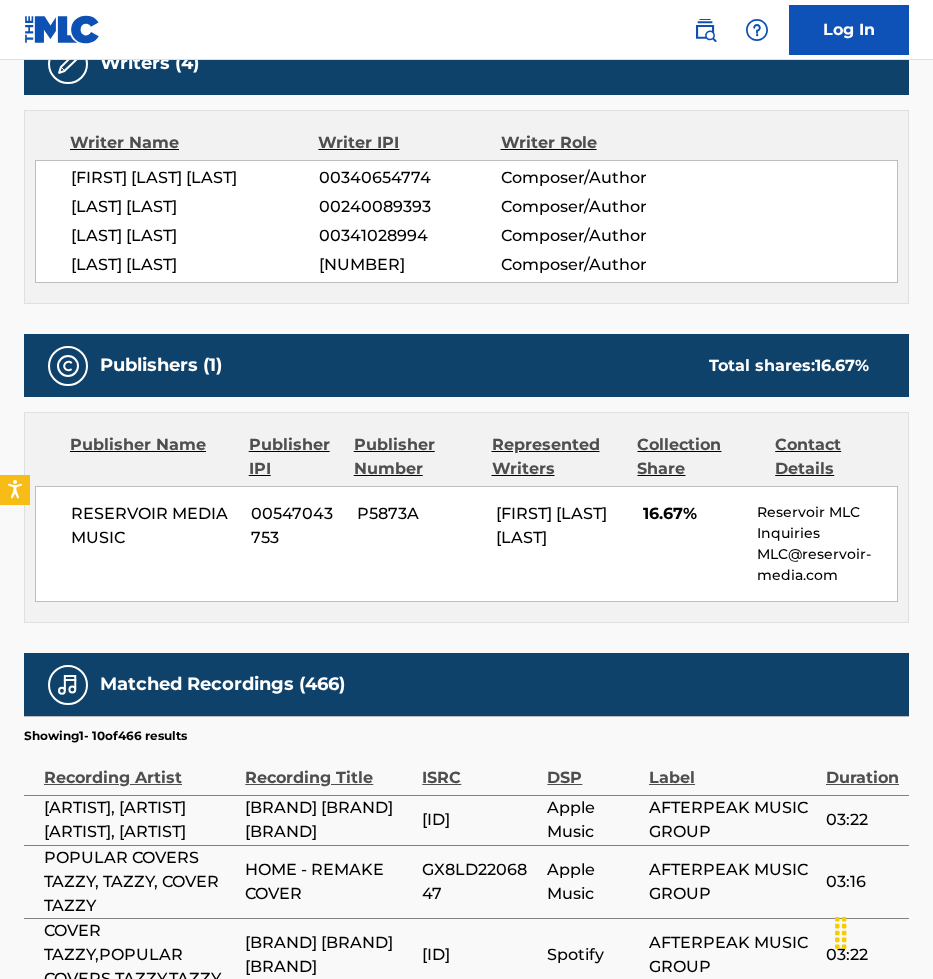 scroll, scrollTop: 673, scrollLeft: 0, axis: vertical 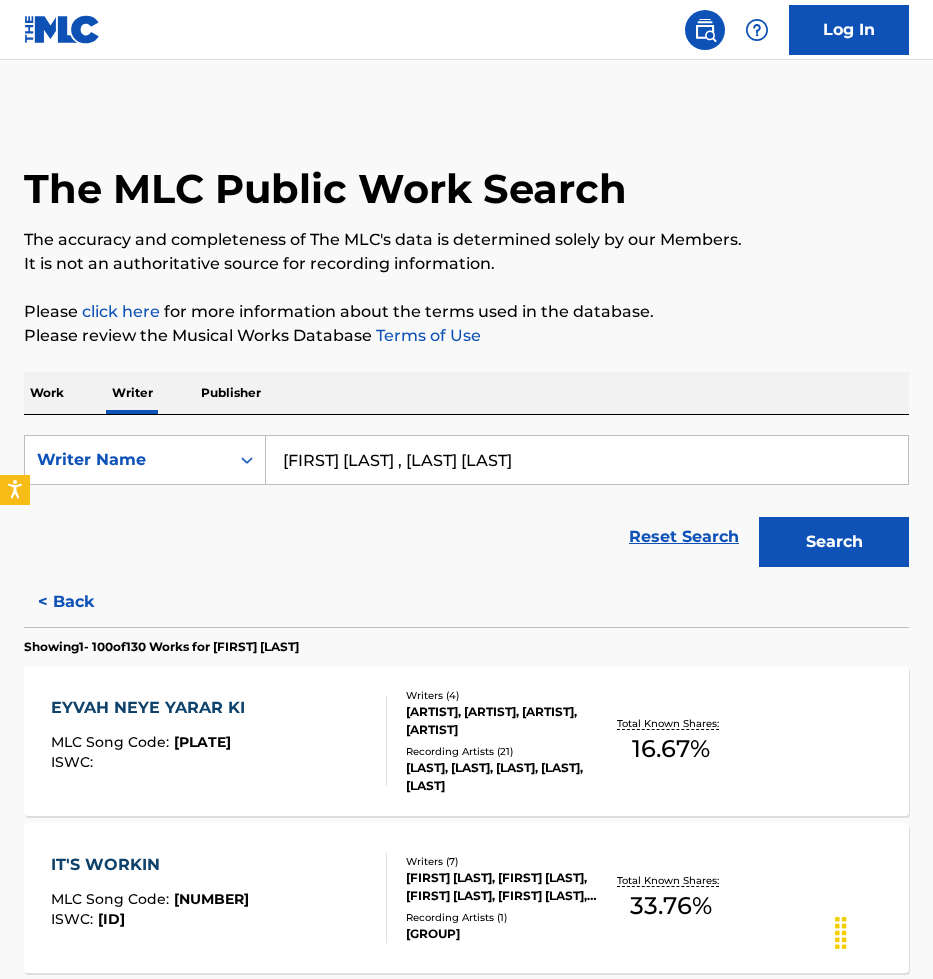 click on "[LAST], [LAST], [LAST], [LAST], [LAST]" at bounding box center [501, 777] 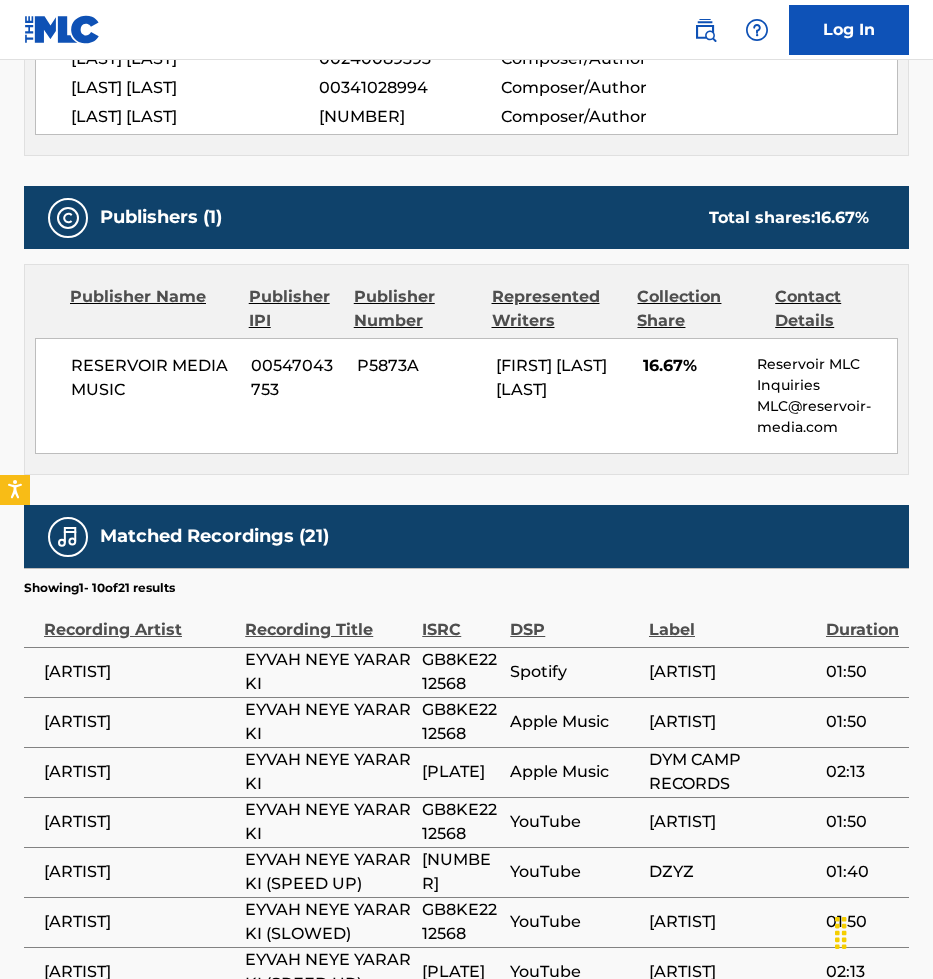 scroll, scrollTop: 822, scrollLeft: 0, axis: vertical 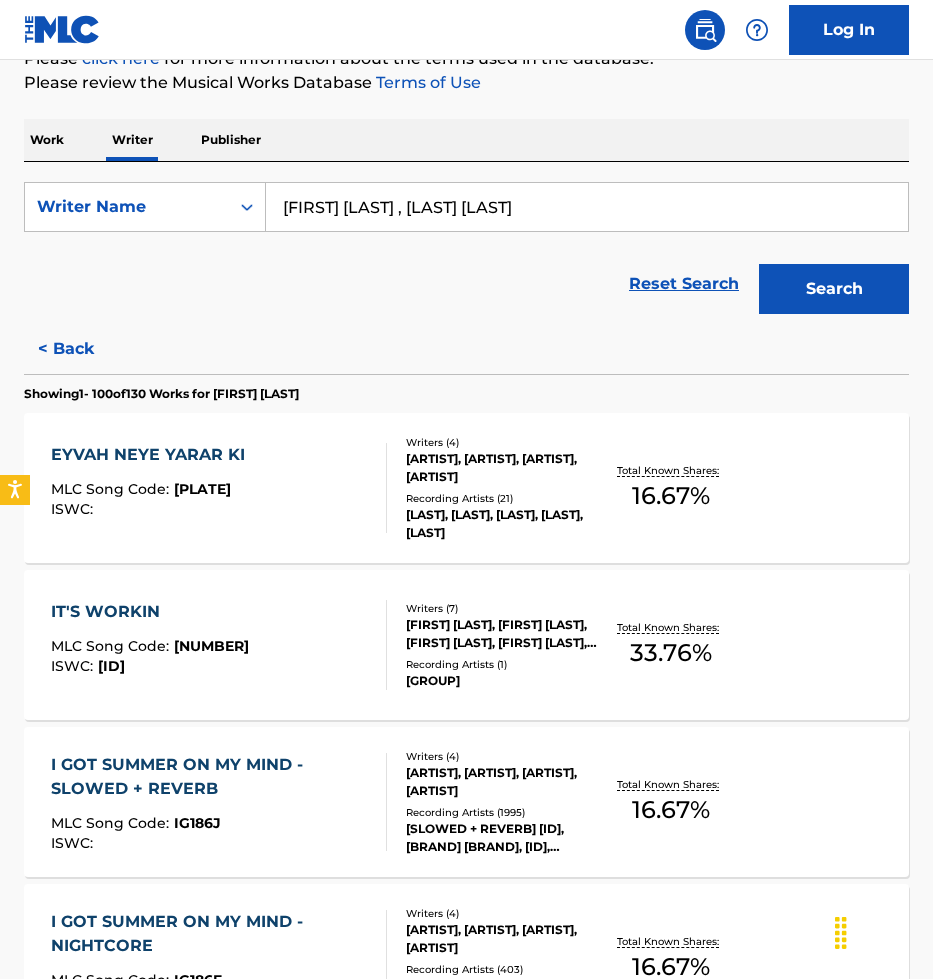 click on "Recording Artists ( 1 )" at bounding box center (501, 664) 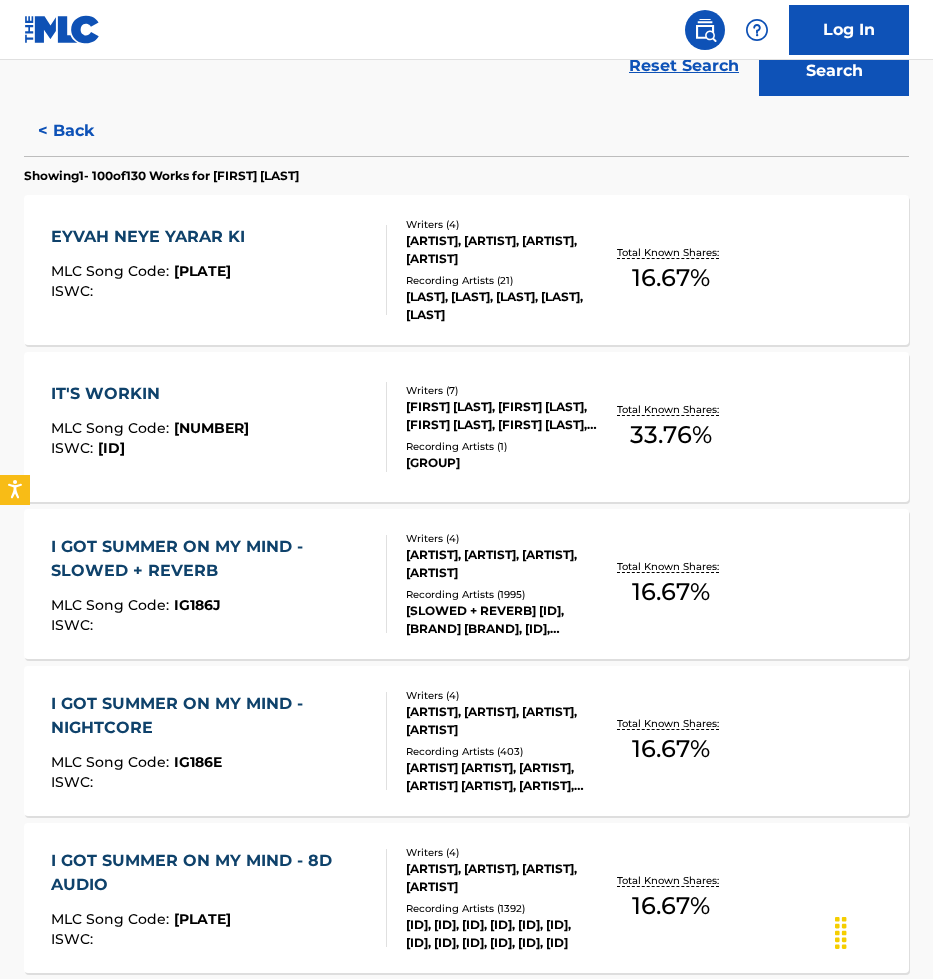 click on "[SLOWED + REVERB] [ID], [BRAND] [BRAND], [ID], [SLOWED + REVERB] [ID], [BRAND] [BRAND], [ID], [SLOWED + REVERB] [ID], [BRAND] [BRAND], [ID], [SLOWED + REVERB] [ID], [ID], [BRAND] [BRAND], [SLOWED + REVERB] [ID], [BRAND] [BRAND]" at bounding box center [501, 620] 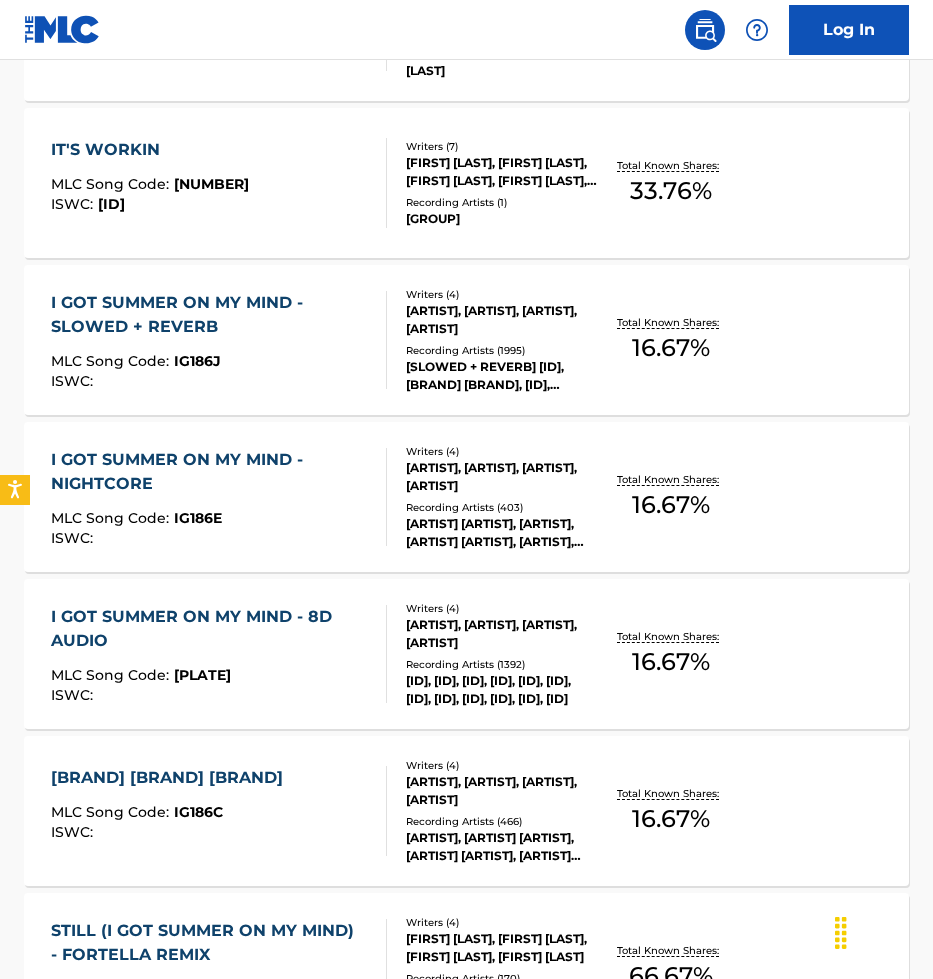 click on "MLC Song Code : IG186D ISWC : Writers ( 4 ) [LAST], [LAST], [LAST], [LAST] Recording Artists ( 1392 ) [ARTIST], [ARTIST], [ARTIST], [ARTIST], [ARTIST], [ARTIST], [ARTIST], [ARTIST], [ARTIST], [ARTIST], [ARTIST], [ARTIST] Total Known Shares: 16.67 %" at bounding box center [466, 654] 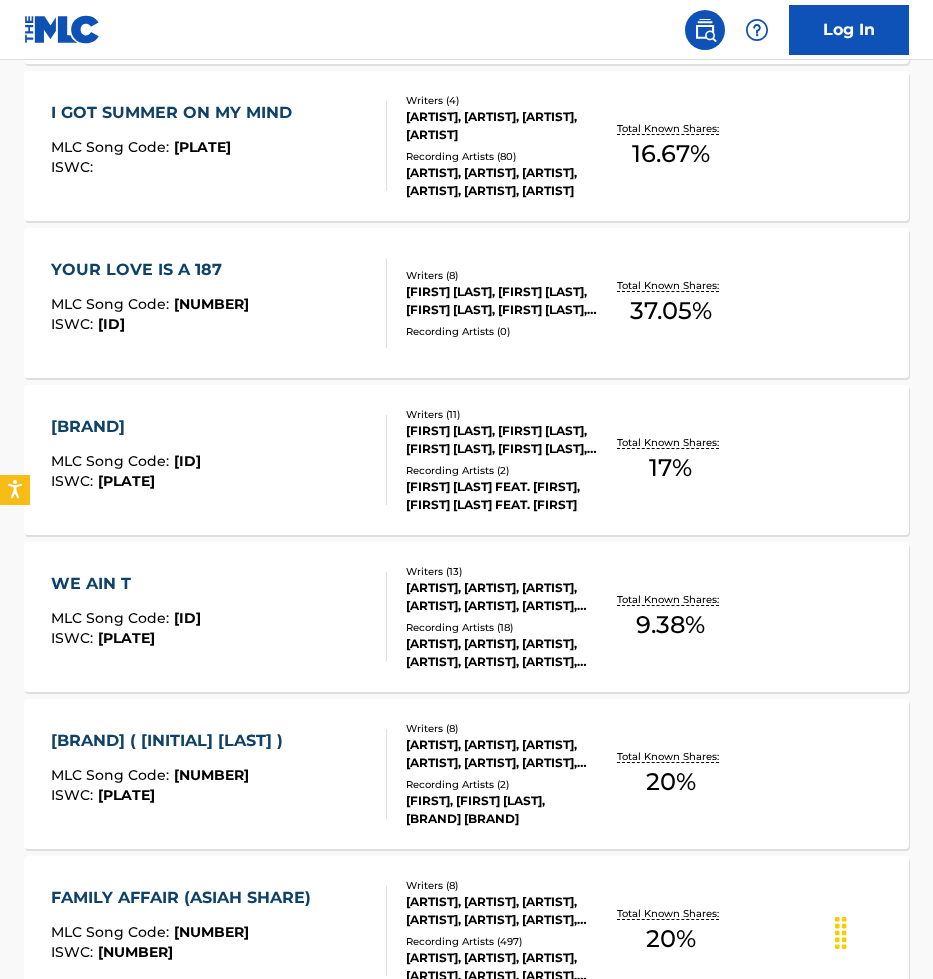 click on "YOUR LOVE IS A 187 MLC Song Code : YD7W0B ISWC : T0701041555 Writers ( 8 ) [FIRST] [LAST], [FIRST] [LAST], [FIRST] [LAST], [FIRST] [LAST], [FIRST] [LAST], [FIRST] [LAST], [FIRST] [LAST], [FIRST] [LAST] Recording Artists ( 0 ) Total Known Shares: 37.05 %" at bounding box center (466, 303) 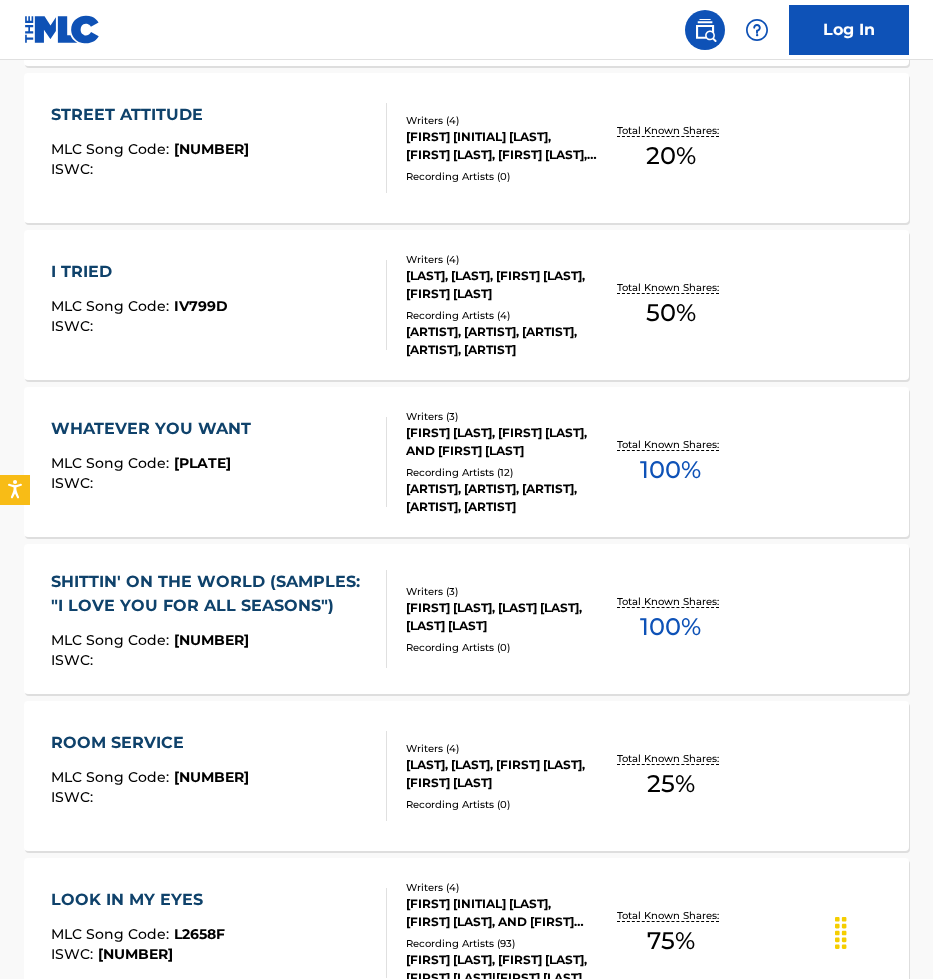 click on "[ARTIST], [ARTIST], [ARTIST], [ARTIST], [ARTIST]" at bounding box center [501, 498] 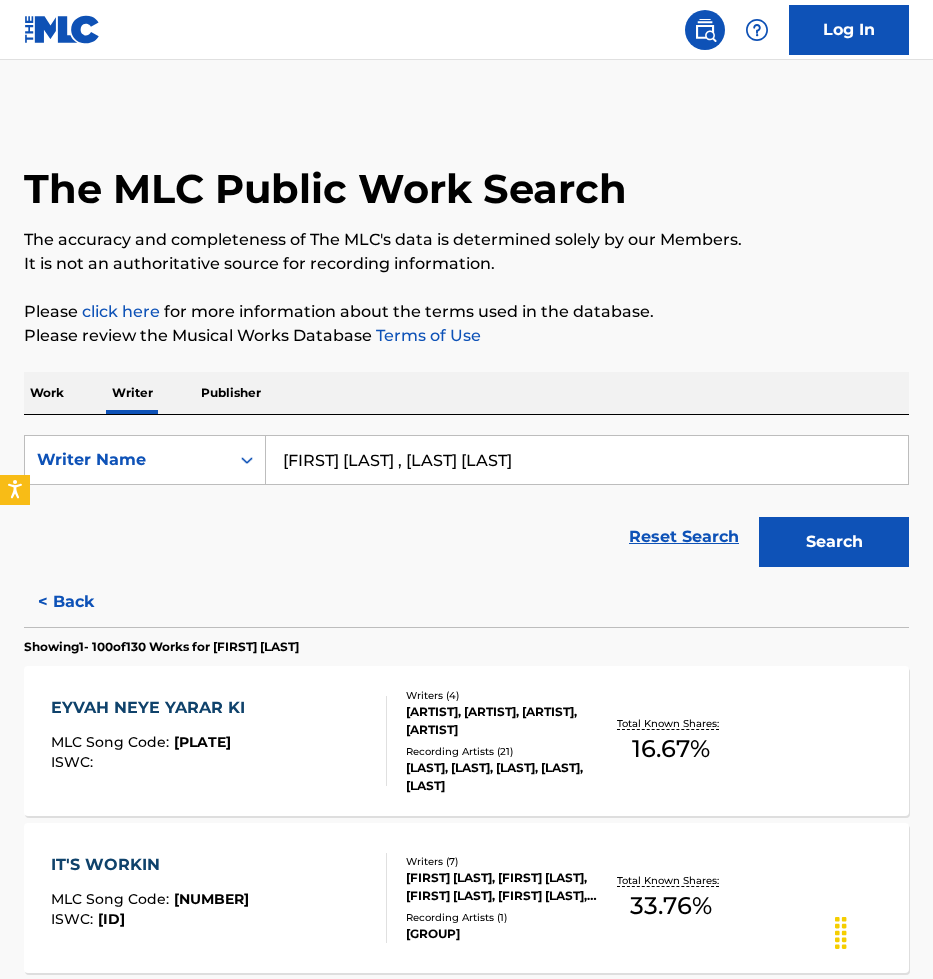 click on "[ARTIST], [ARTIST], [ARTIST], [ARTIST]" at bounding box center [501, 721] 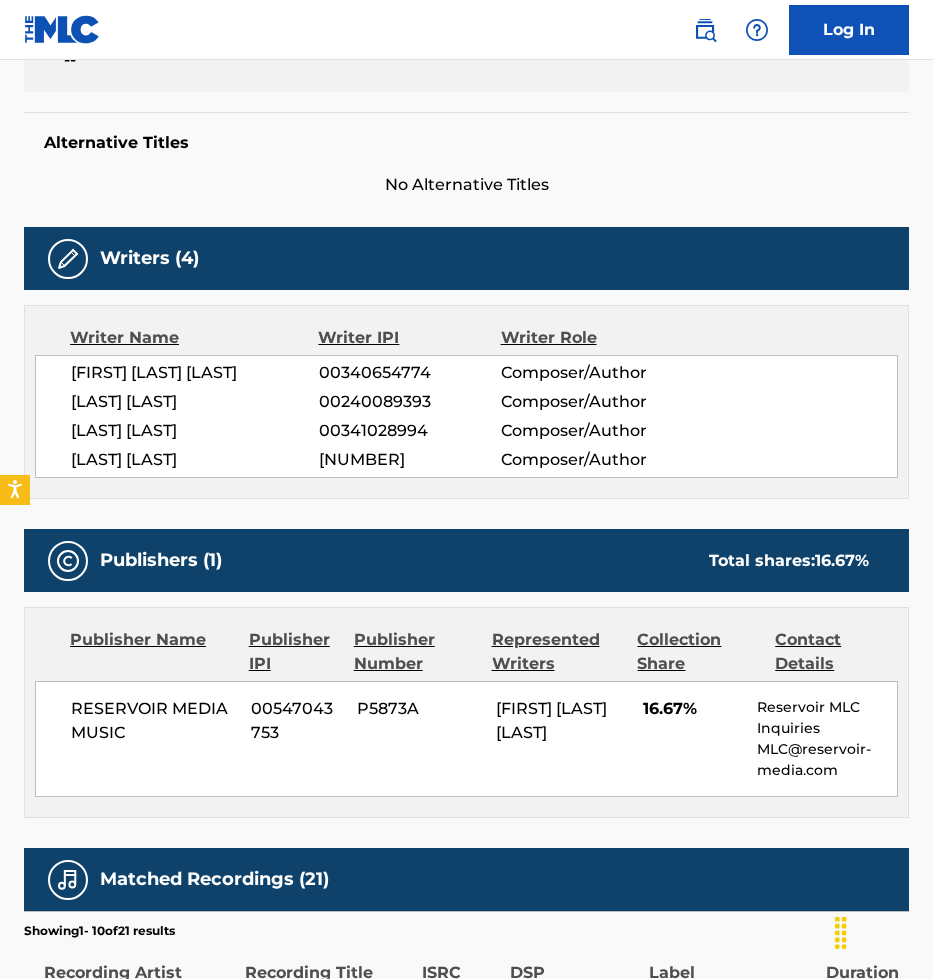 click on "00341028994" at bounding box center [410, 431] 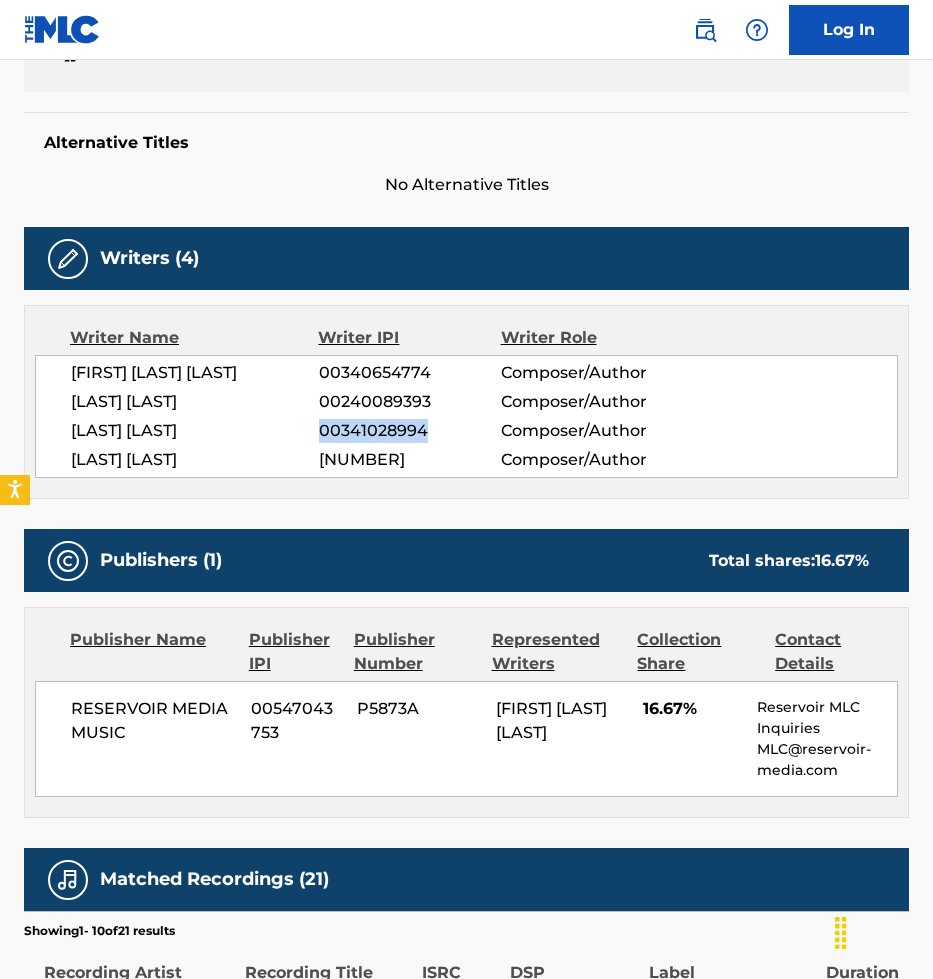 click on "00341028994" at bounding box center [410, 431] 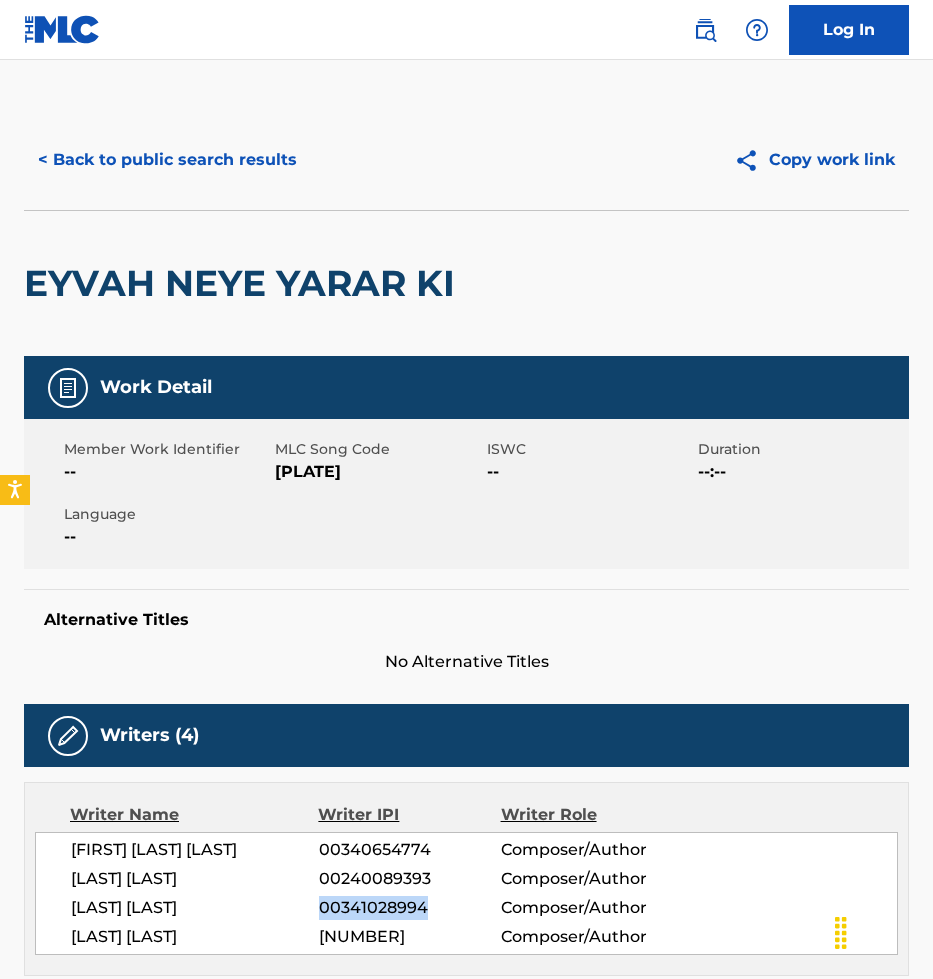 click on "< Back to public search results" at bounding box center (167, 160) 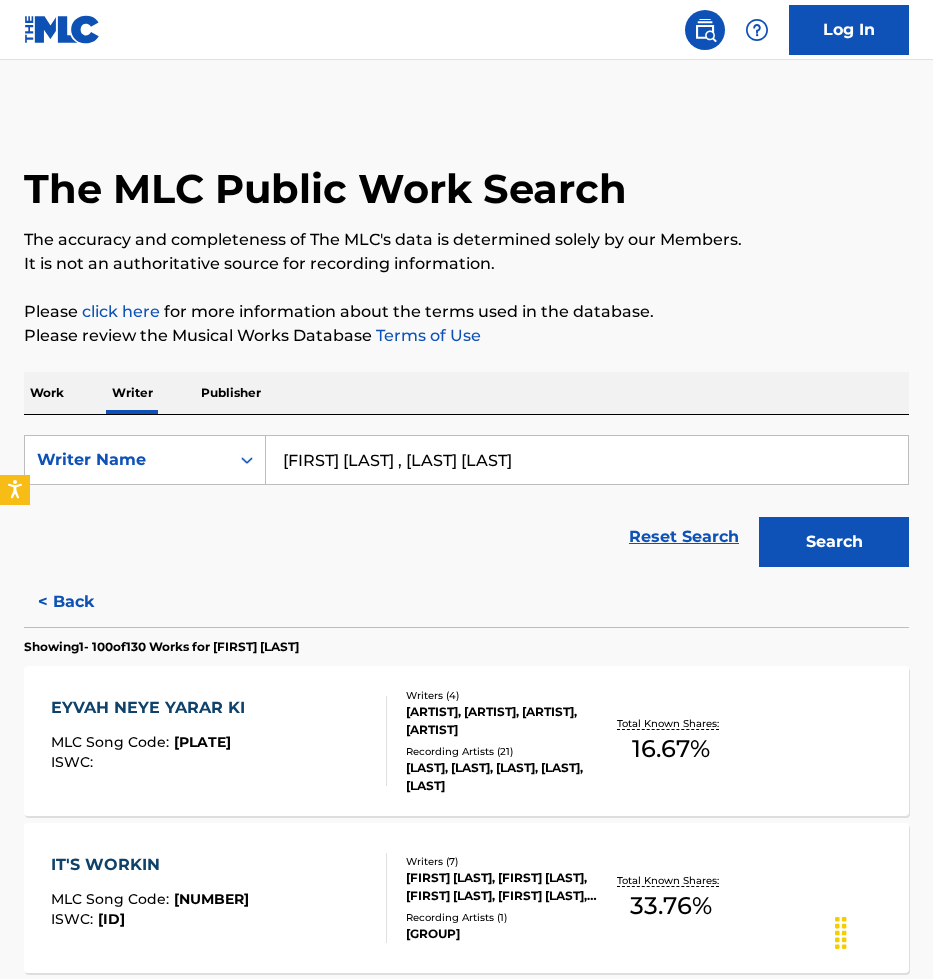 click on "[FIRST] [LAST] , [LAST] [LAST]" at bounding box center [587, 460] 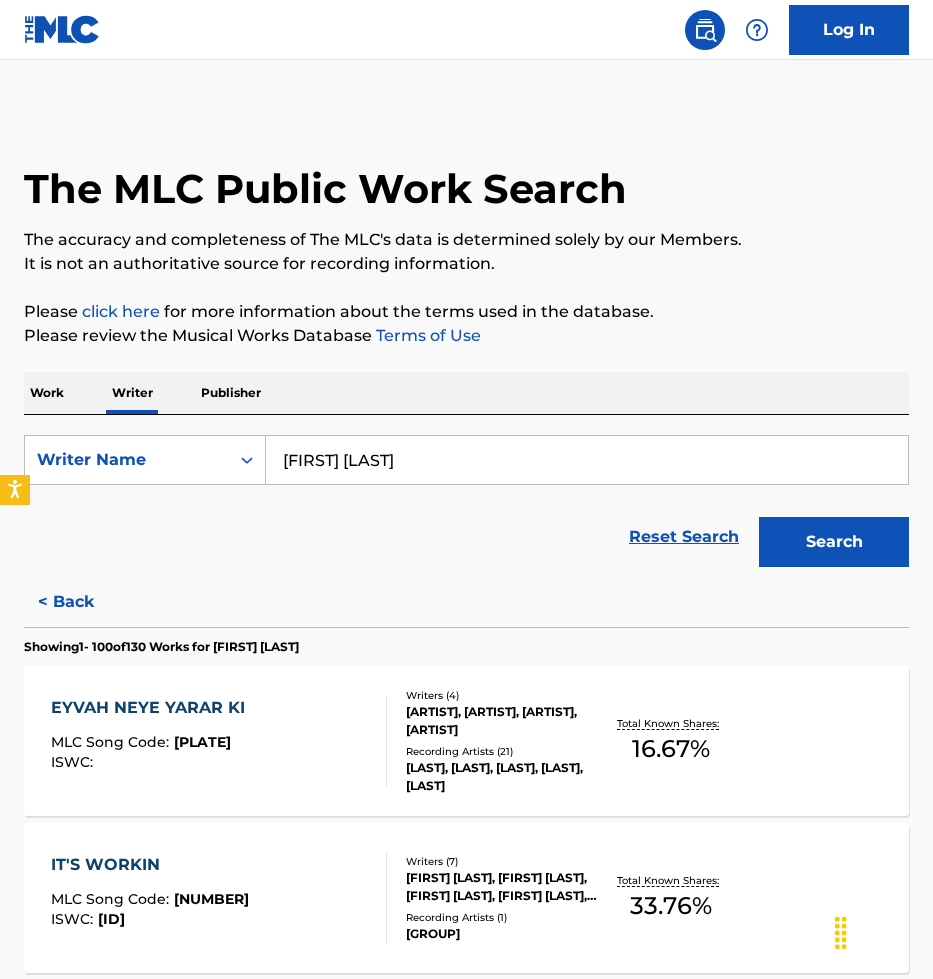 type on "[FIRST] [LAST]" 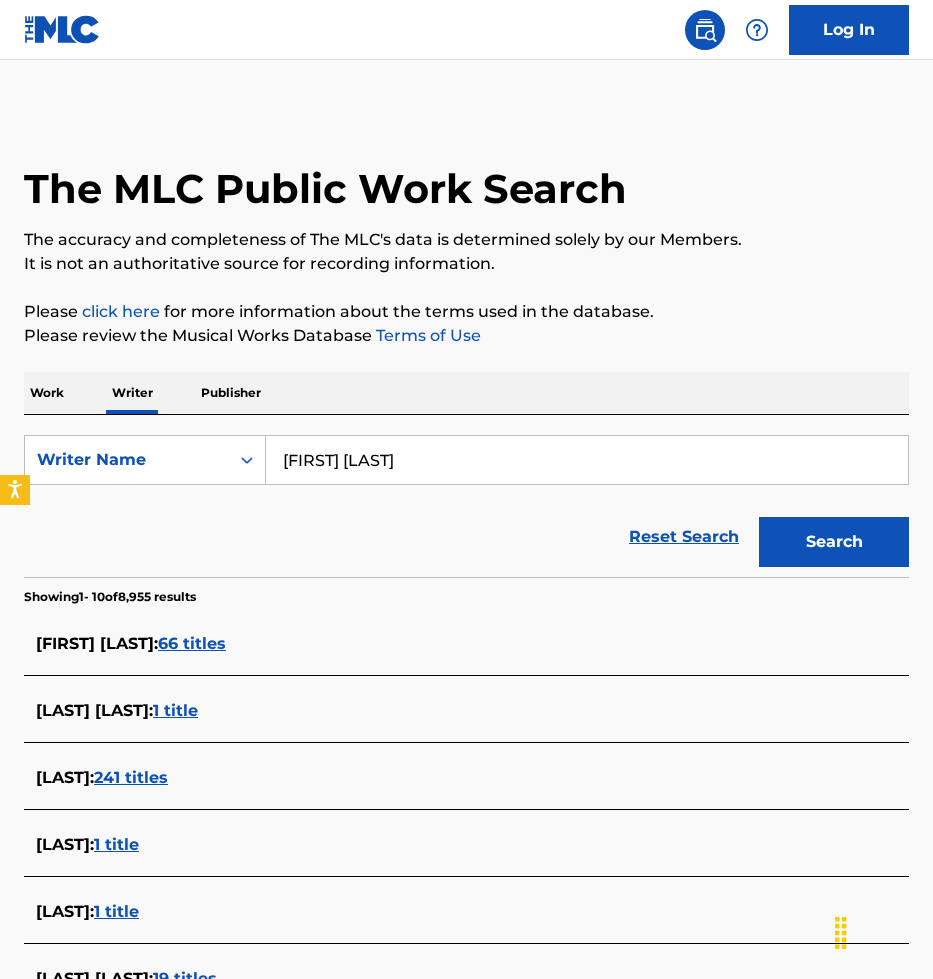 click on "66 titles" at bounding box center (192, 643) 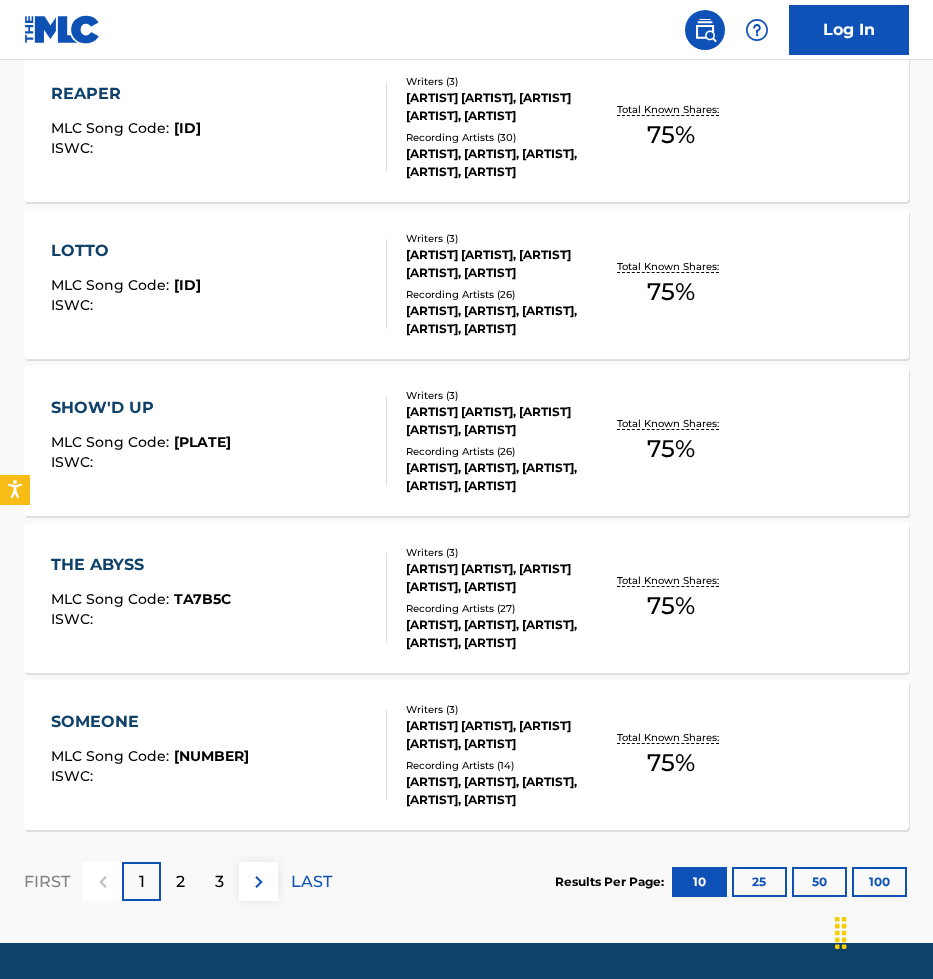 scroll, scrollTop: 1459, scrollLeft: 0, axis: vertical 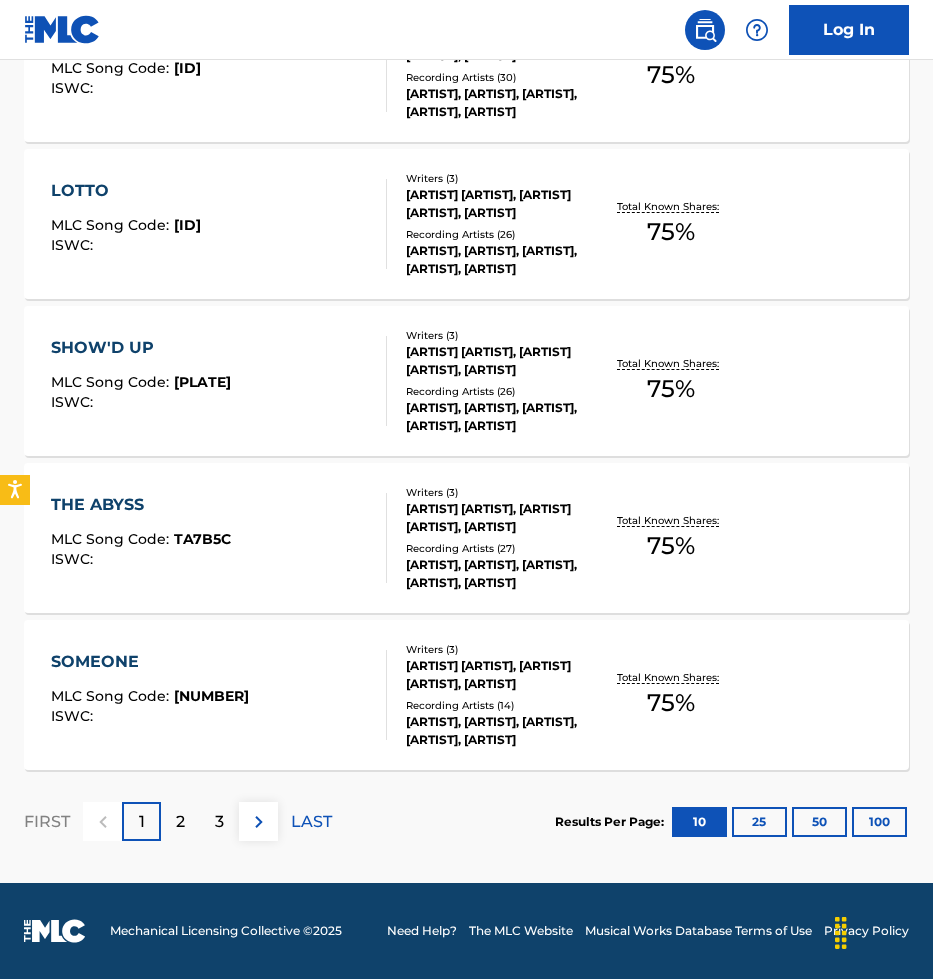 click on "Writers ( 3 ) [FIRST] [LAST], [FIRST] [LAST] [SUFFIX], [FIRST] [LAST] Recording Artists ( 14 ) [INITIAL], [INITIAL], [INITIAL], [INITIAL], [INITIAL]" at bounding box center [492, 695] 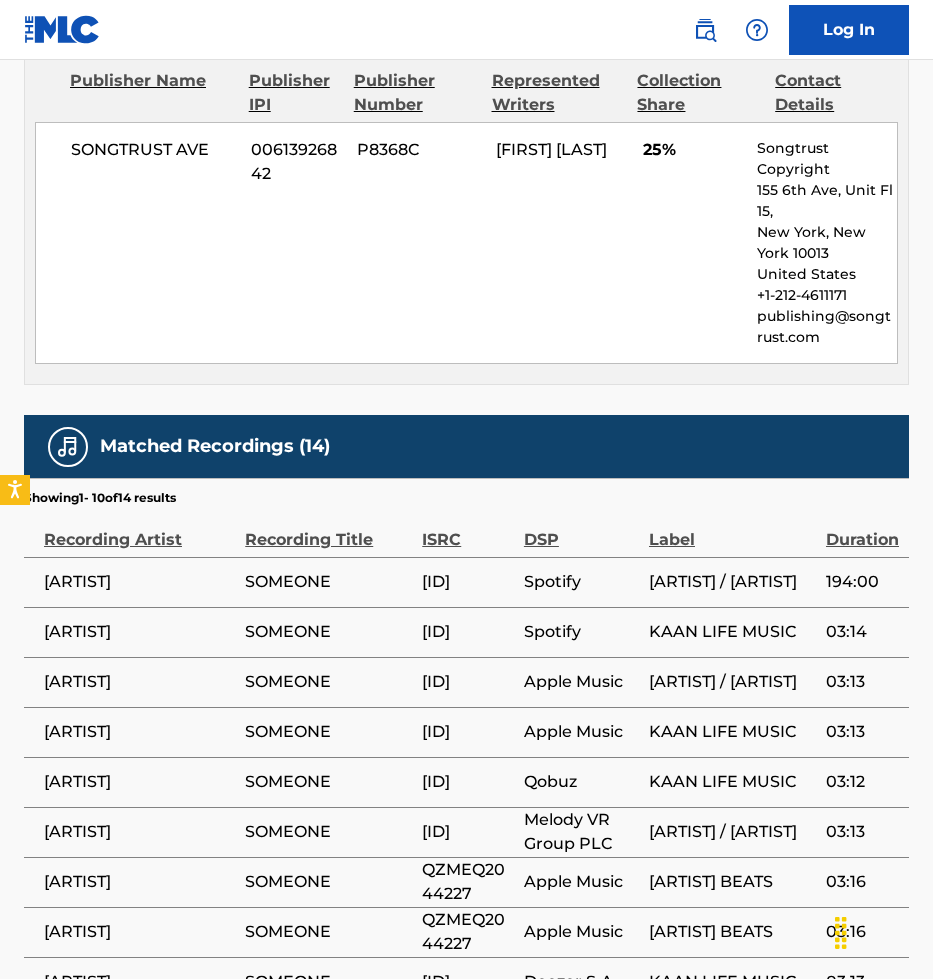 scroll, scrollTop: 2131, scrollLeft: 0, axis: vertical 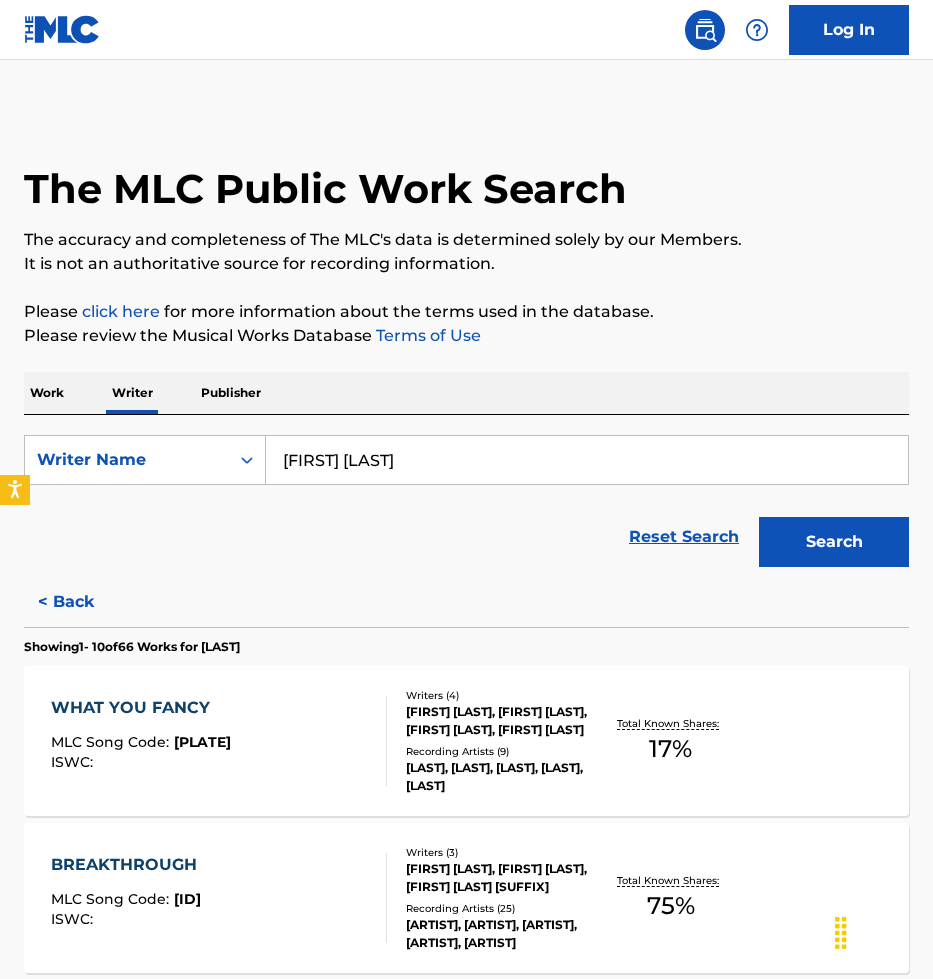 click on "[FIRST] [LAST]" at bounding box center (587, 460) 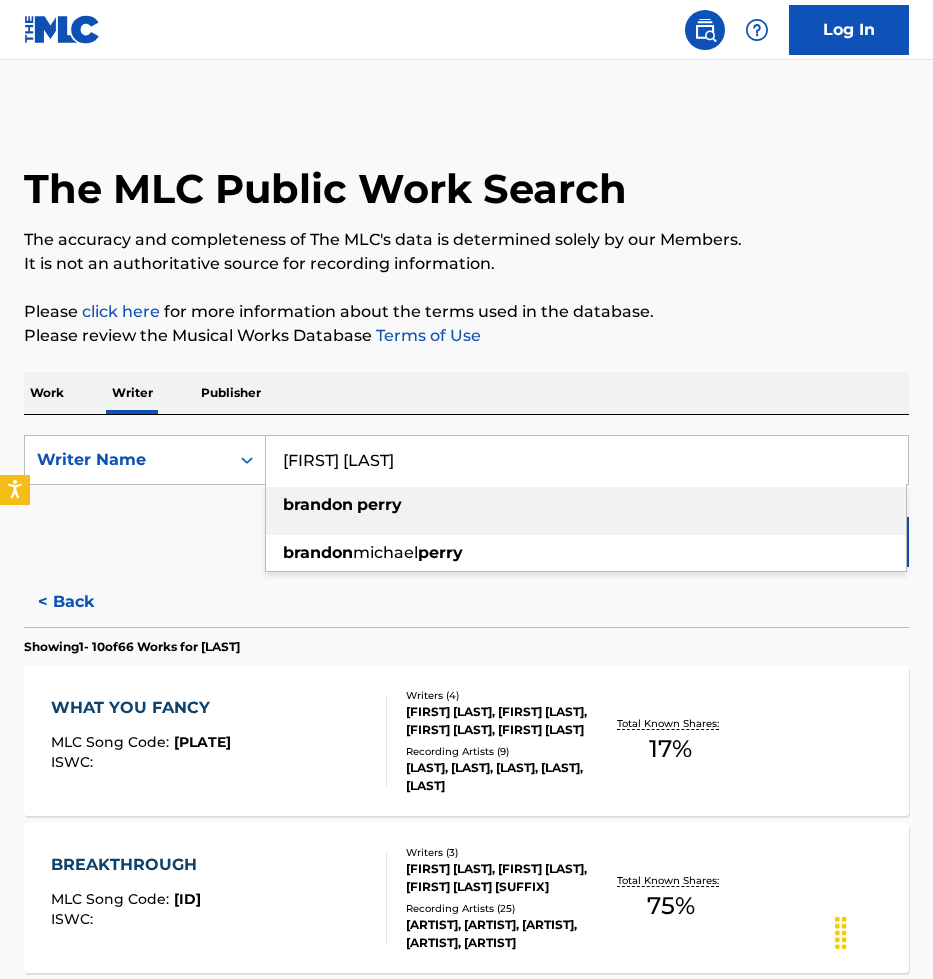 paste on "[FIRST] [LAST]" 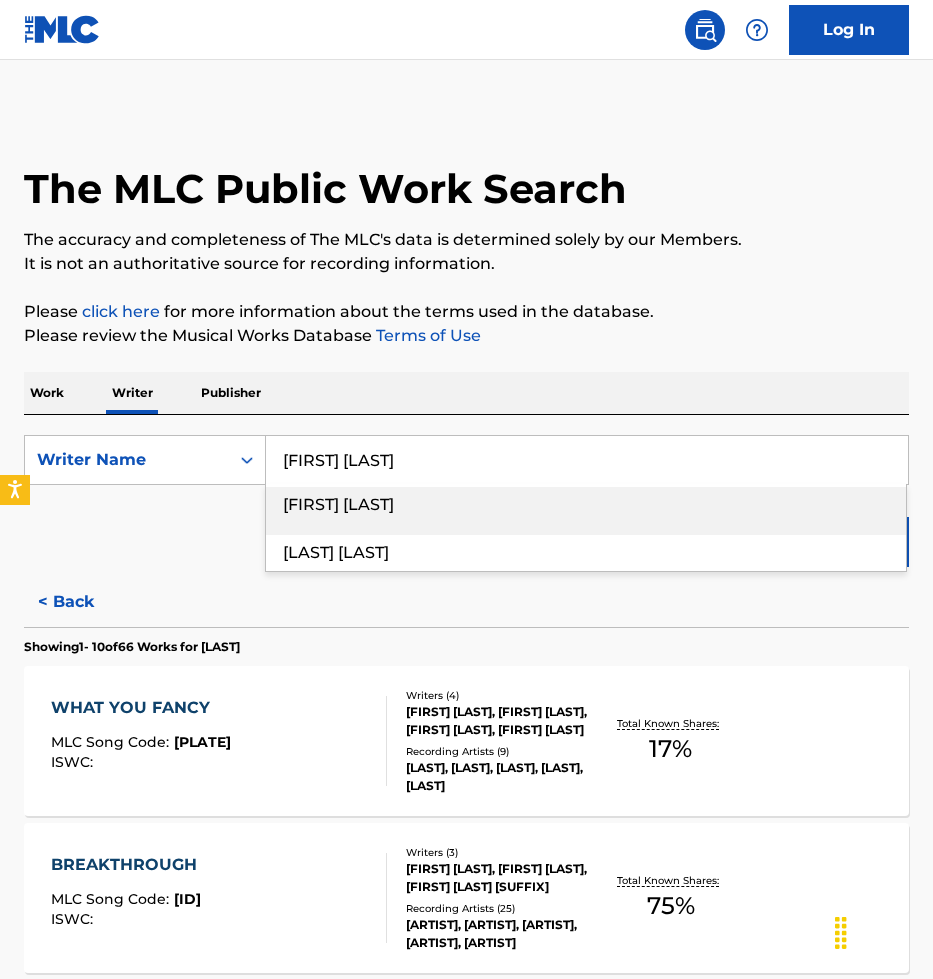 click on "[FIRST] [LAST]" at bounding box center [587, 460] 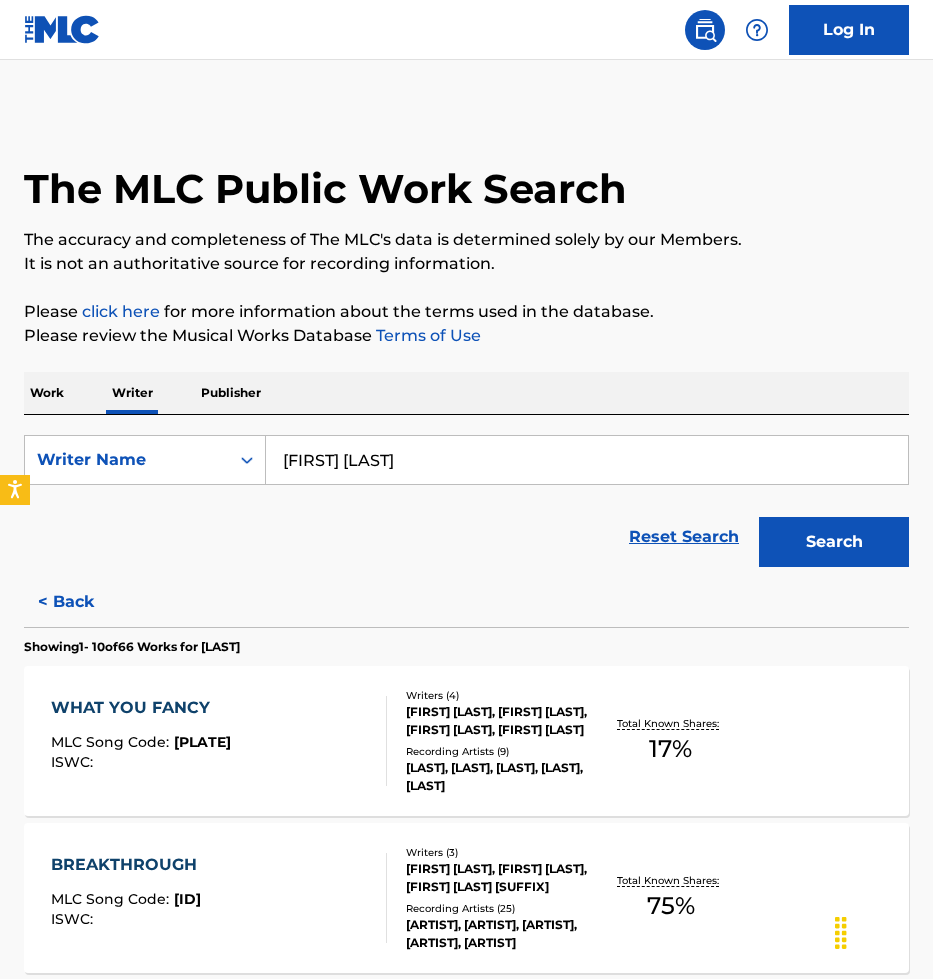 type on "[FIRST] [LAST]" 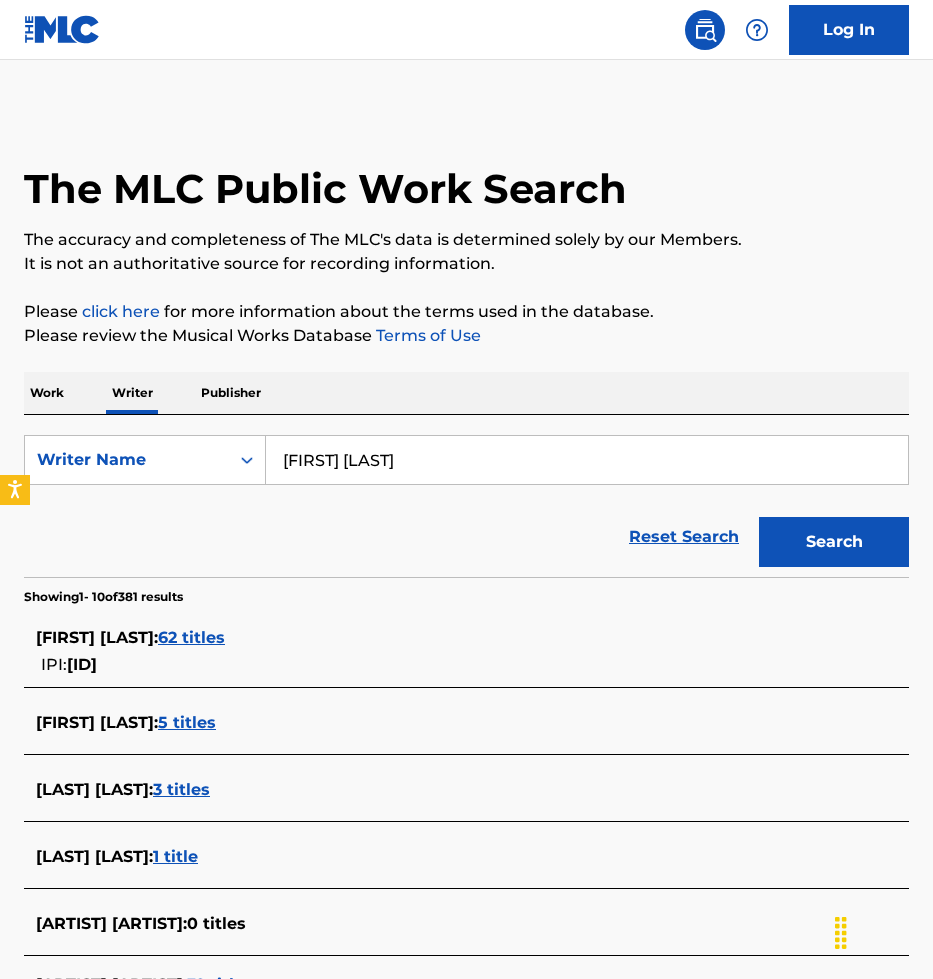 click on "62 titles" at bounding box center (191, 637) 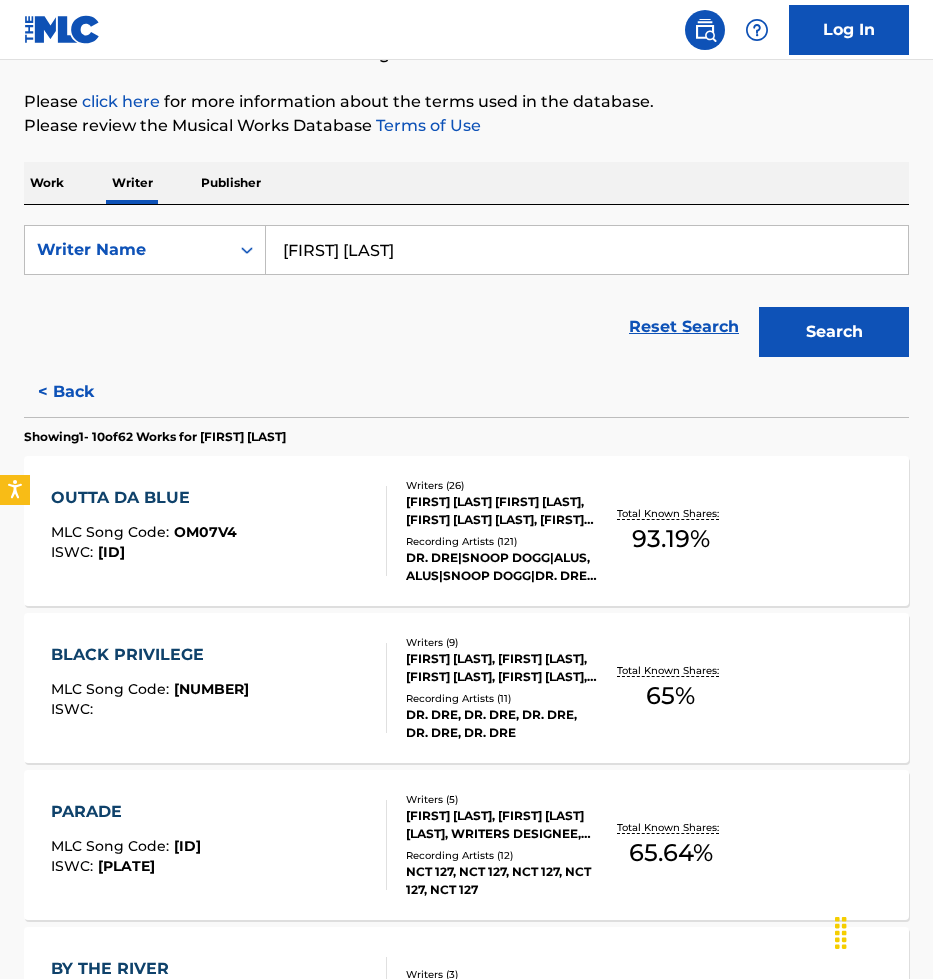 scroll, scrollTop: 279, scrollLeft: 0, axis: vertical 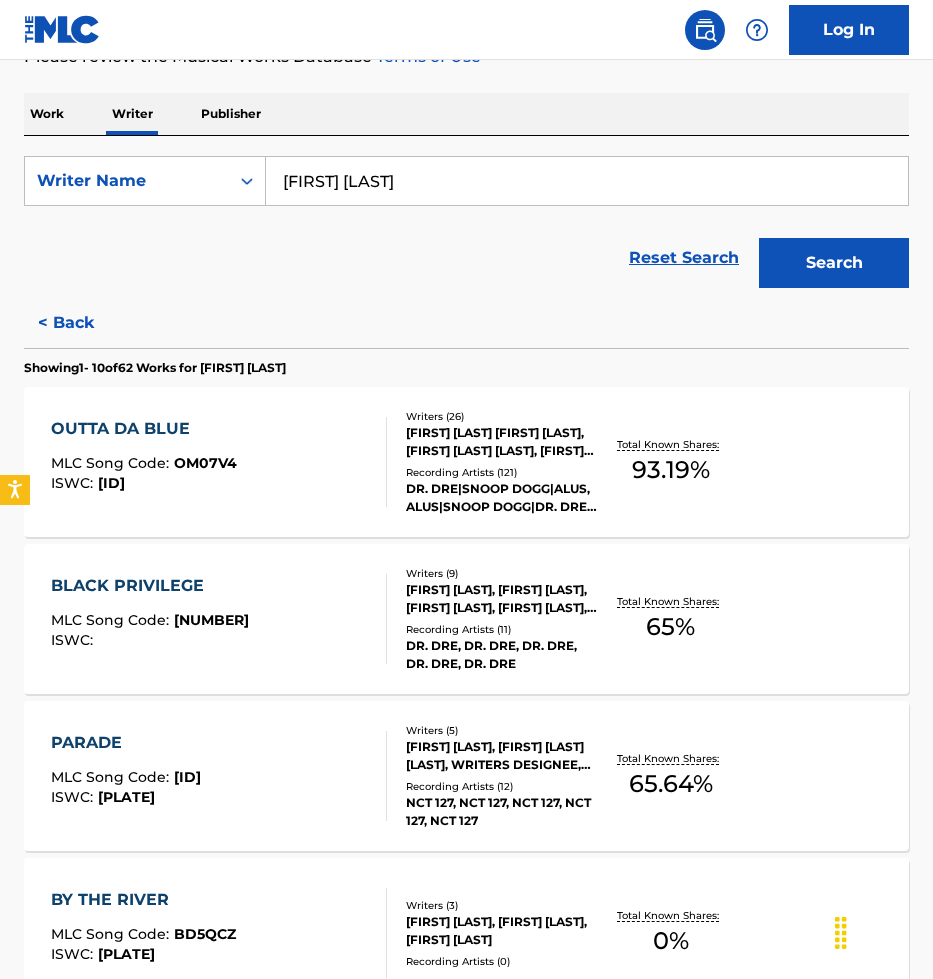 click on "[FIRST] [LAST] [FIRST] [LAST], [FIRST] [LAST] [LAST], [FIRST] [LAST] [LAST], [FIRST] [LAST], [FIRST] [LAST], [FIRST] [LAST], [FIRST] [LAST], [FIRST] [LAST], [FIRST] [LAST], [FIRST] [LAST], [FIRST] [LAST], [FIRST] [LAST], [FIRST] [LAST], [FIRST] [LAST], [FIRST] [LAST], [FIRST] [LAST], [FIRST] [LAST], [FIRST] [LAST], [FIRST] [LAST], [FIRST] [LAST], [FIRST] [LAST], [FIRST] [LAST], [FIRST] [LAST], [FIRST] [LAST], [FIRST] [LAST], [FIRST] [LAST], [FIRST] [LAST], [FIRST] [LAST], [FIRST] [LAST], [FIRST] [LAST], [FIRST] [LAST], [FIRST] [LAST], [FIRST] [LAST], [FIRST] [LAST], [FIRST] [LAST], [FIRST] [LAST]" at bounding box center (501, 442) 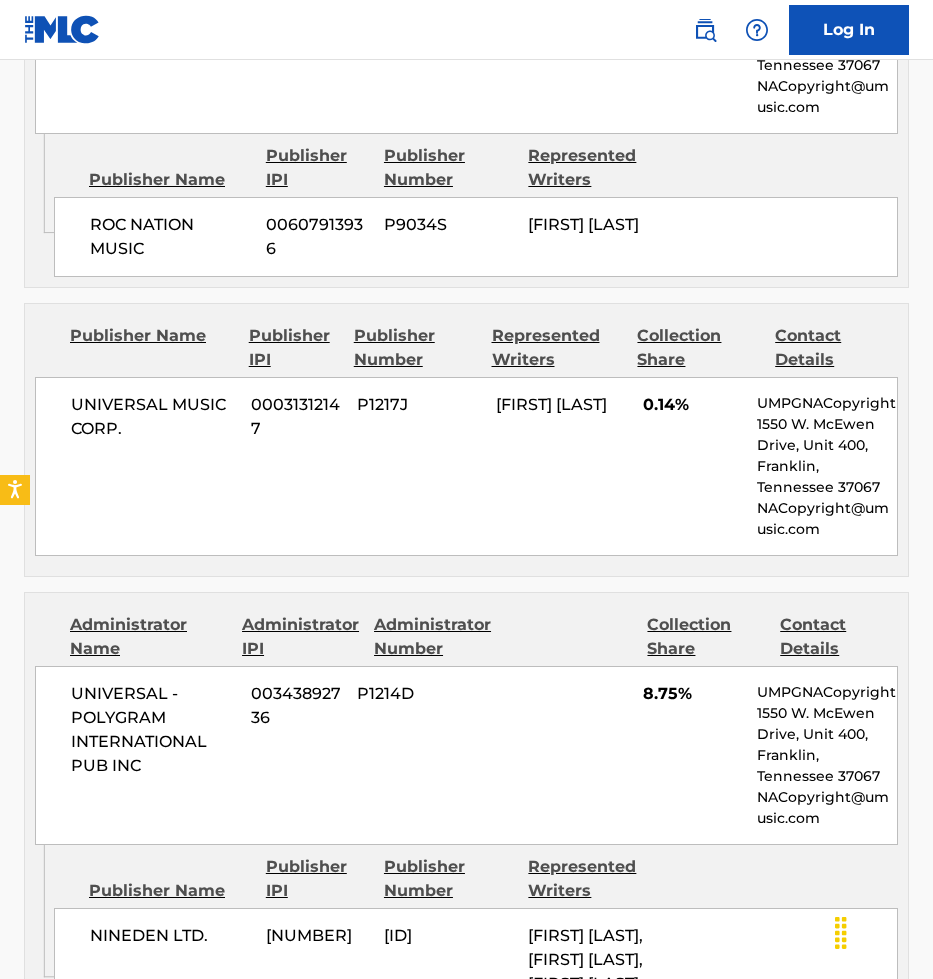 scroll, scrollTop: 2758, scrollLeft: 0, axis: vertical 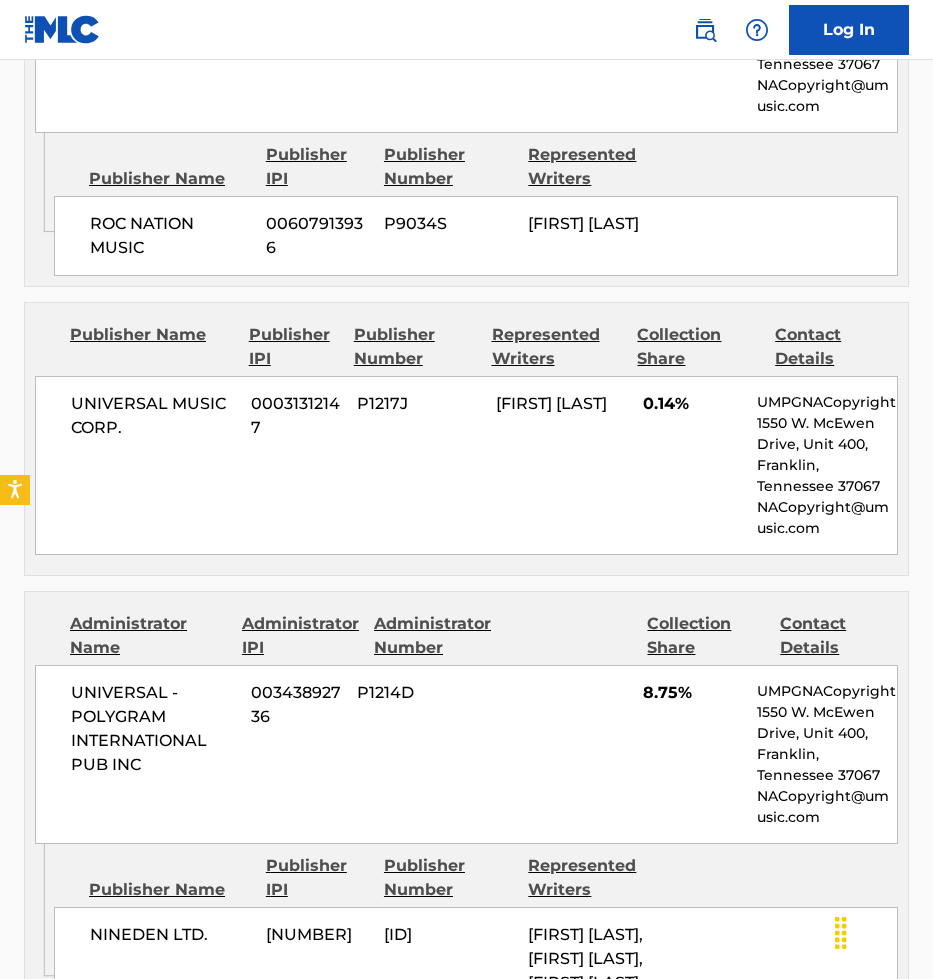 click on "UNIVERSAL MUSIC CORP." at bounding box center [153, 416] 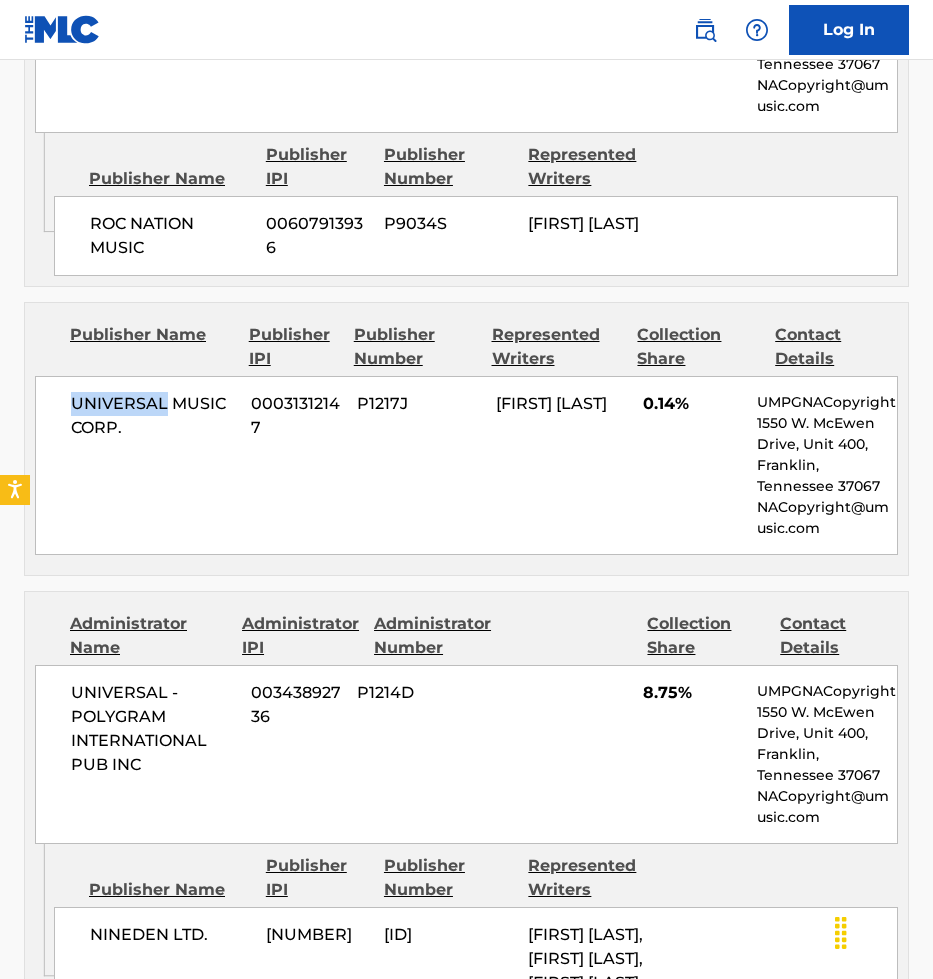 click on "UNIVERSAL MUSIC CORP." at bounding box center [153, 416] 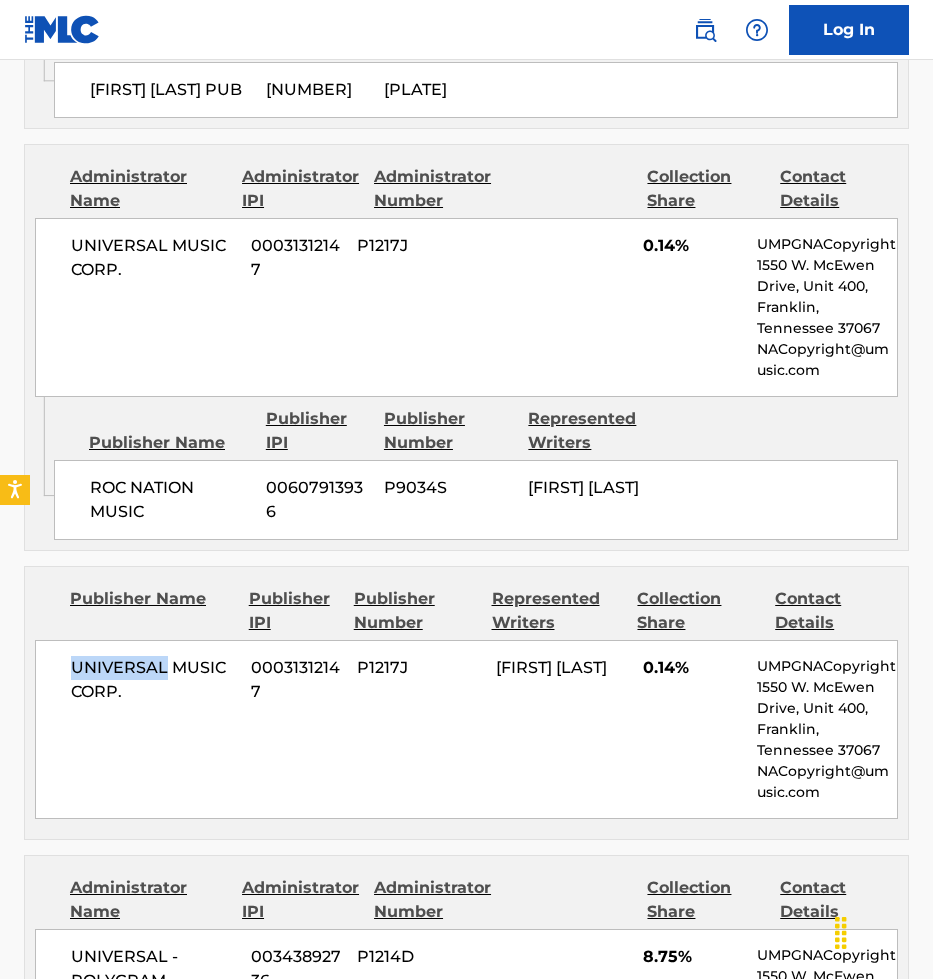 scroll, scrollTop: 2491, scrollLeft: 0, axis: vertical 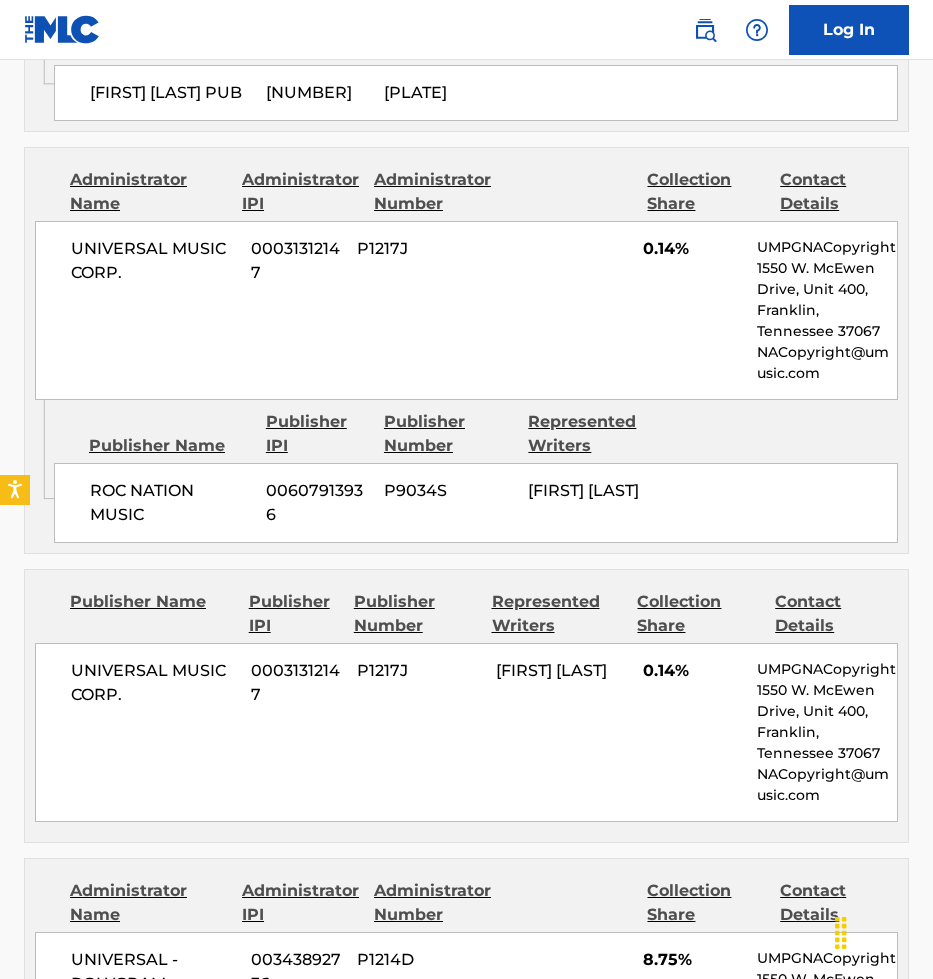 click on "[FIRST] [LAST]" at bounding box center [592, 491] 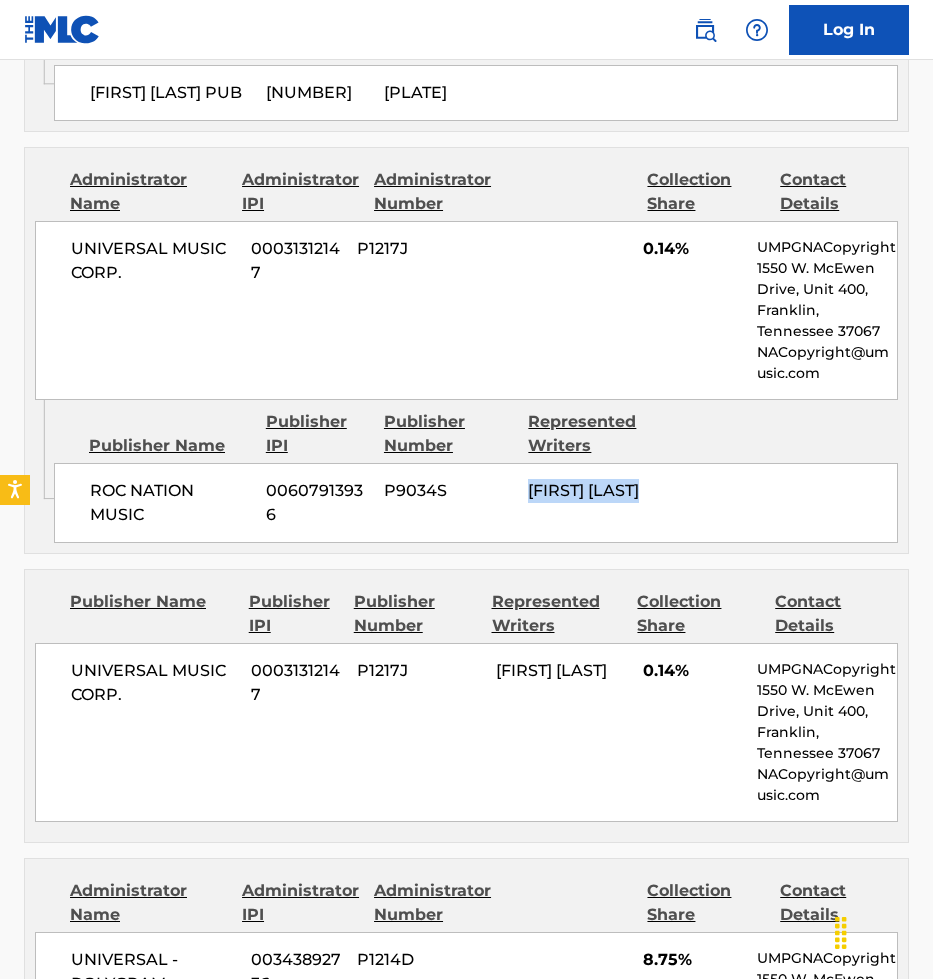 click on "[FIRST] [LAST]" at bounding box center (592, 491) 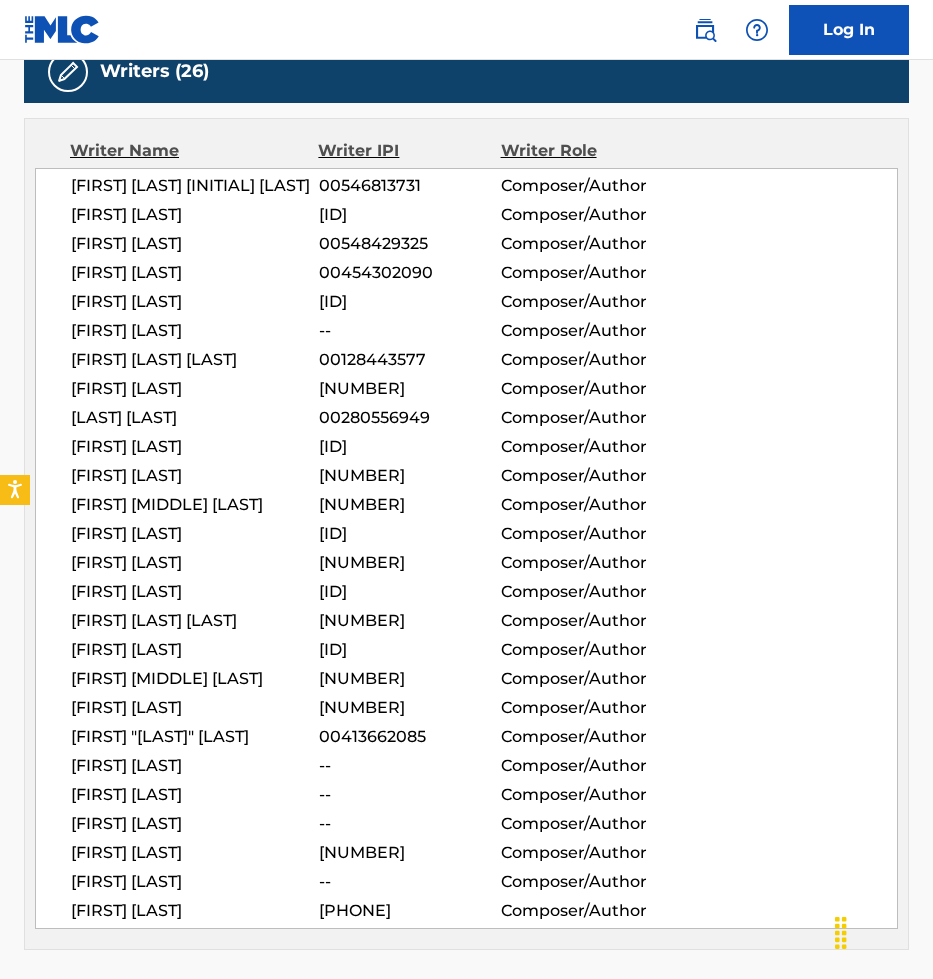 scroll, scrollTop: 817, scrollLeft: 0, axis: vertical 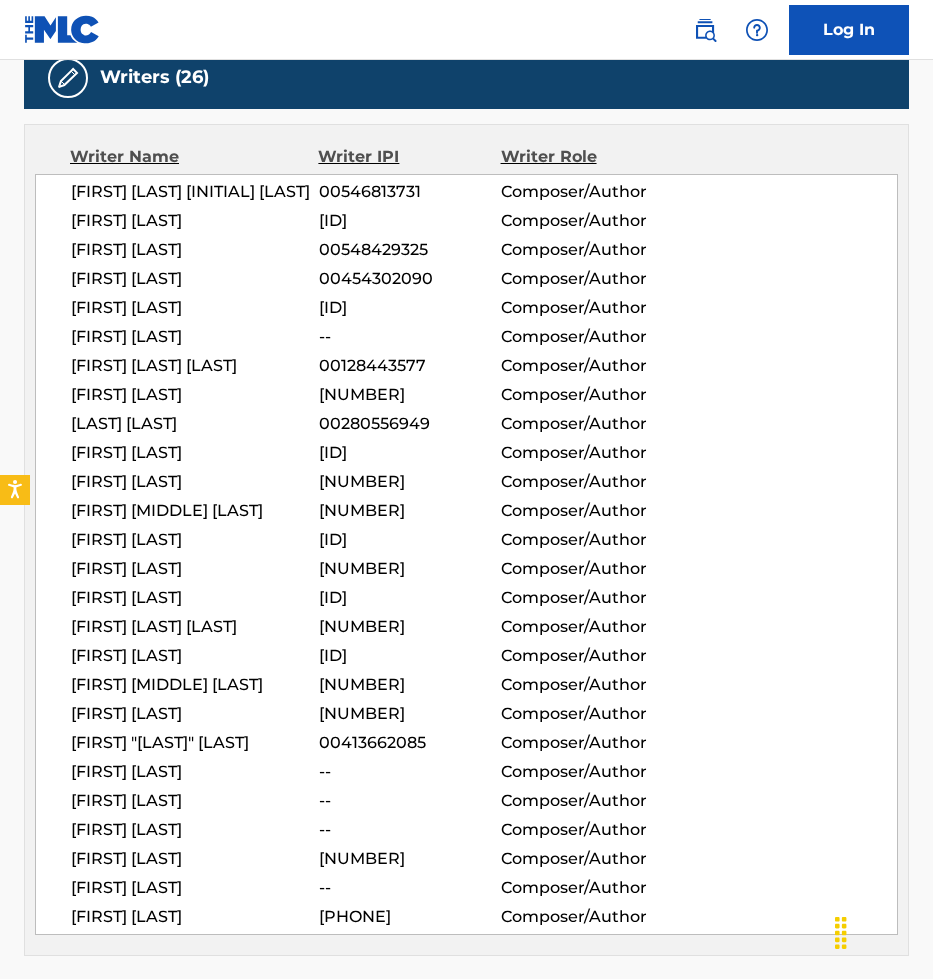 click on "[NUMBER]" at bounding box center (410, 395) 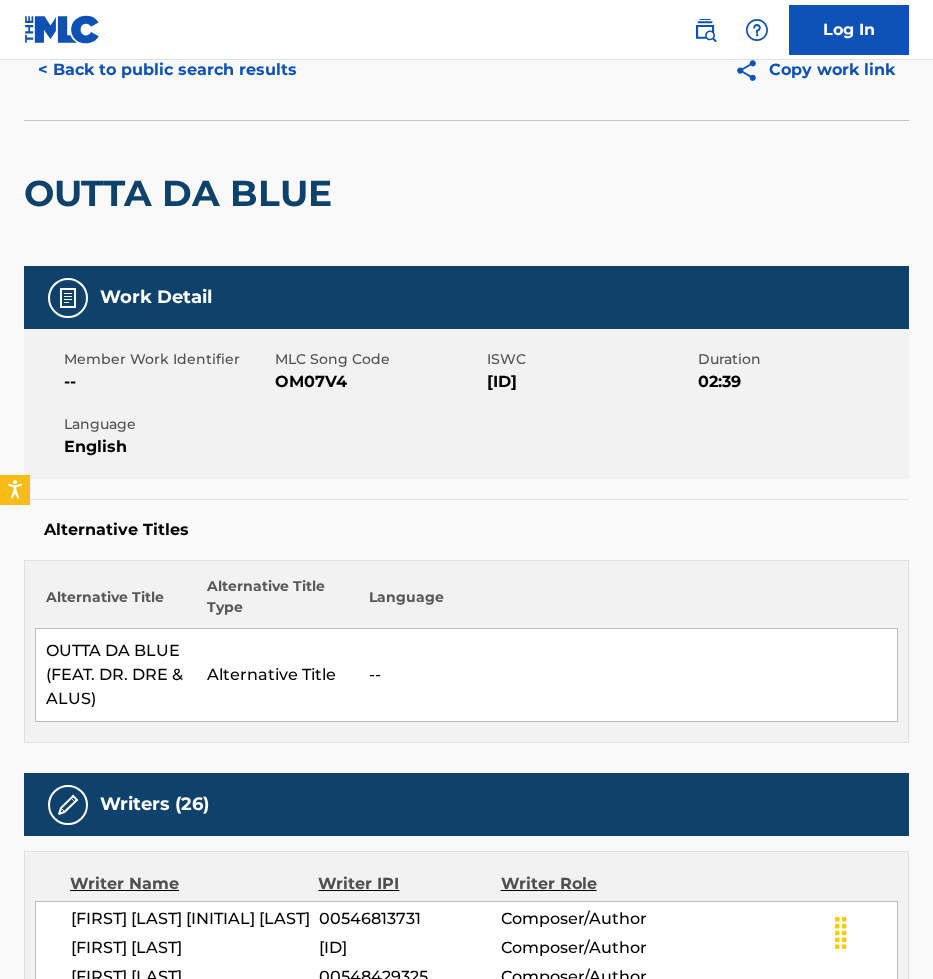 scroll, scrollTop: 88, scrollLeft: 0, axis: vertical 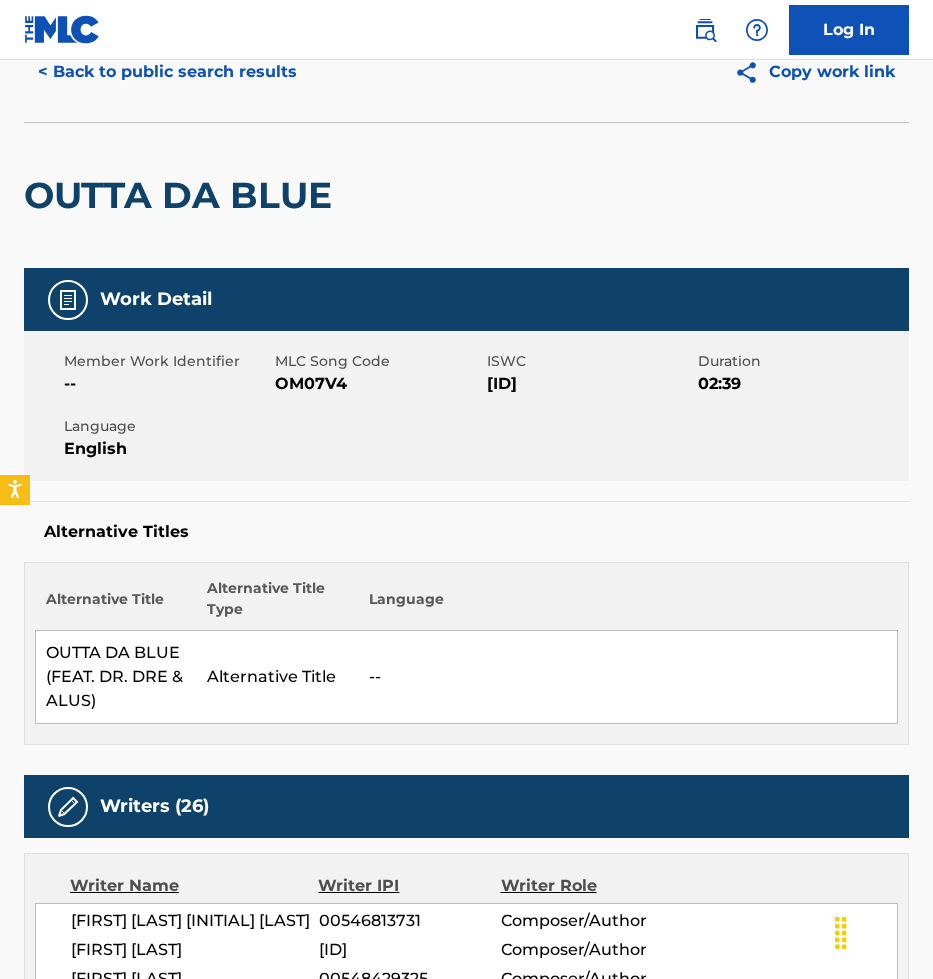 drag, startPoint x: 298, startPoint y: 393, endPoint x: 328, endPoint y: 384, distance: 31.320919 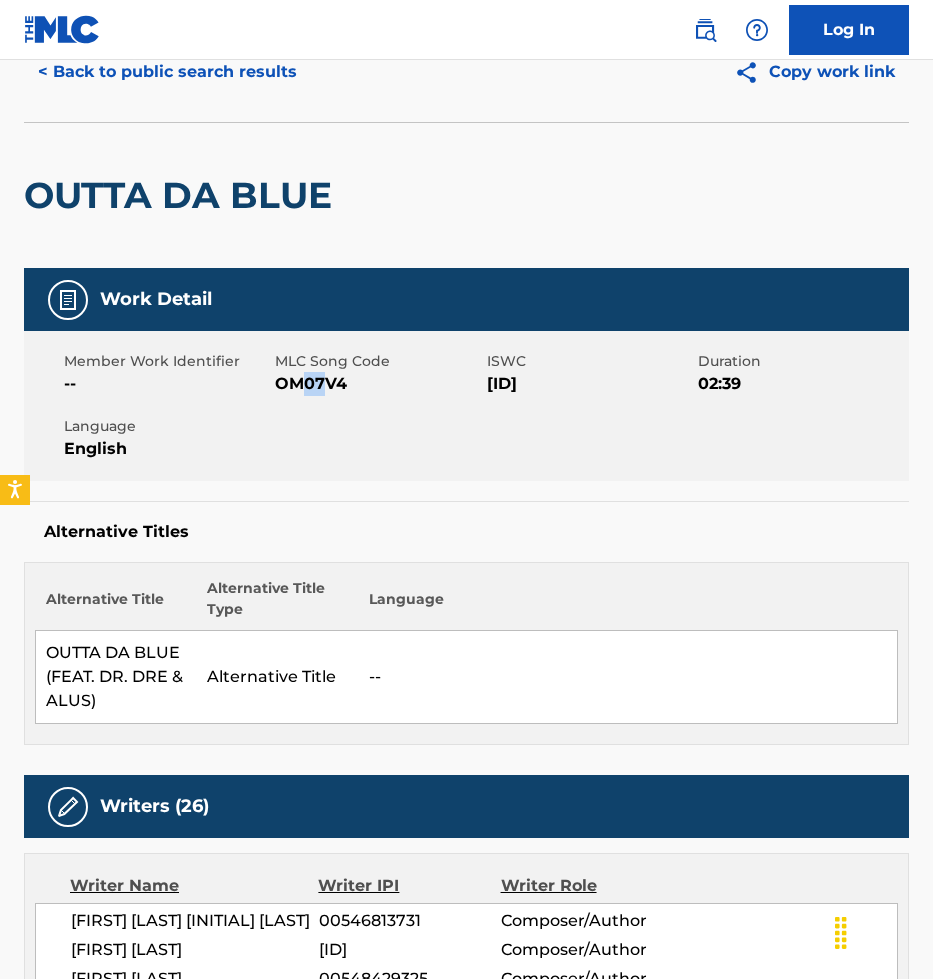 click on "OM07V4" at bounding box center (378, 384) 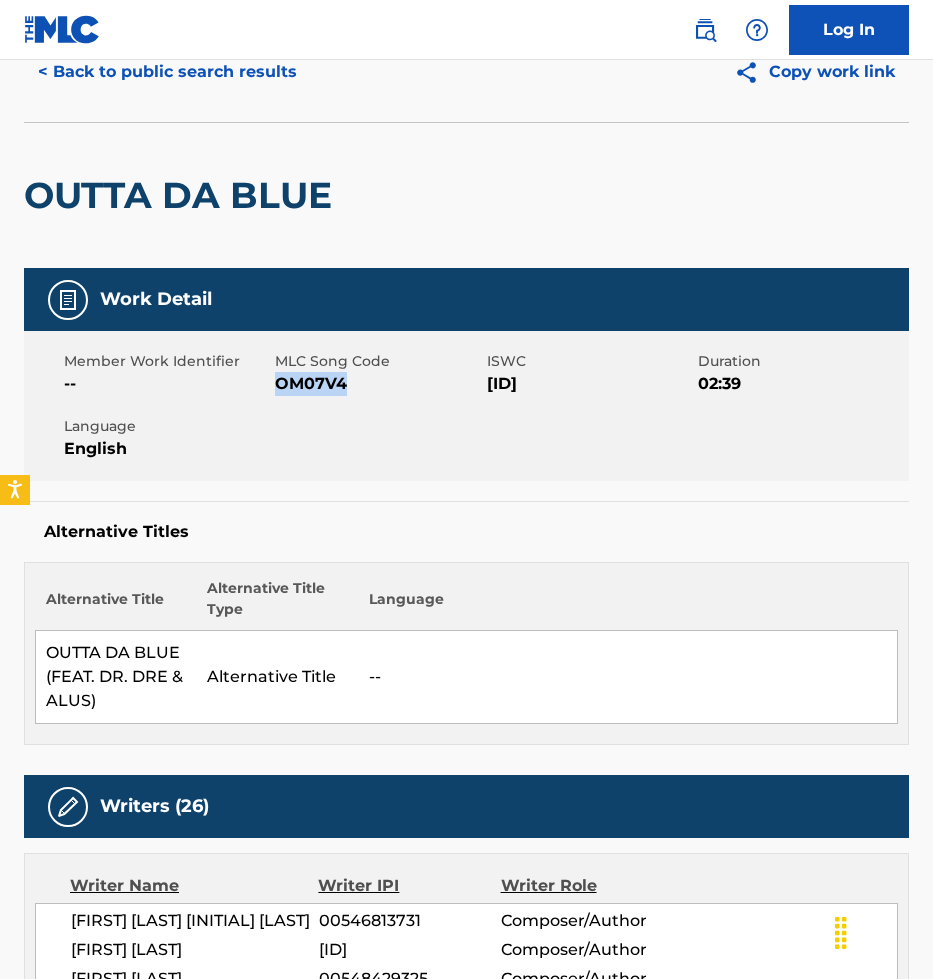 click on "OM07V4" at bounding box center [378, 384] 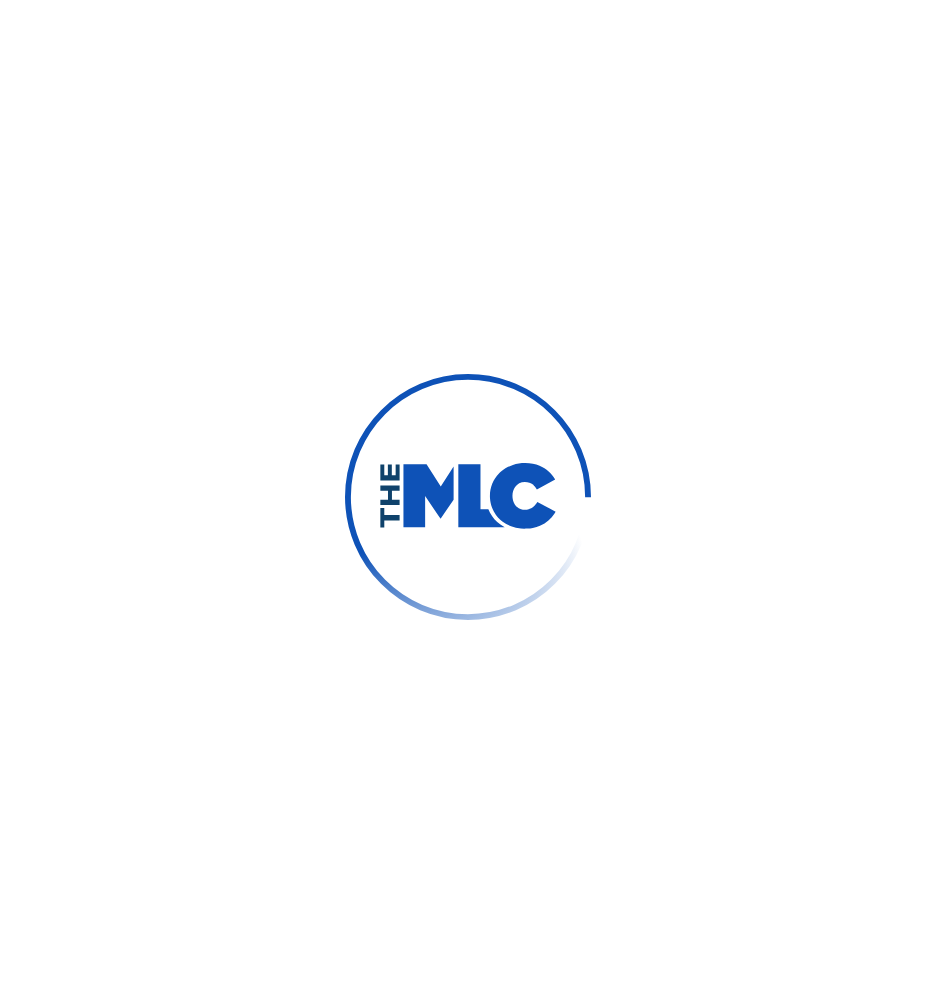 scroll, scrollTop: 0, scrollLeft: 0, axis: both 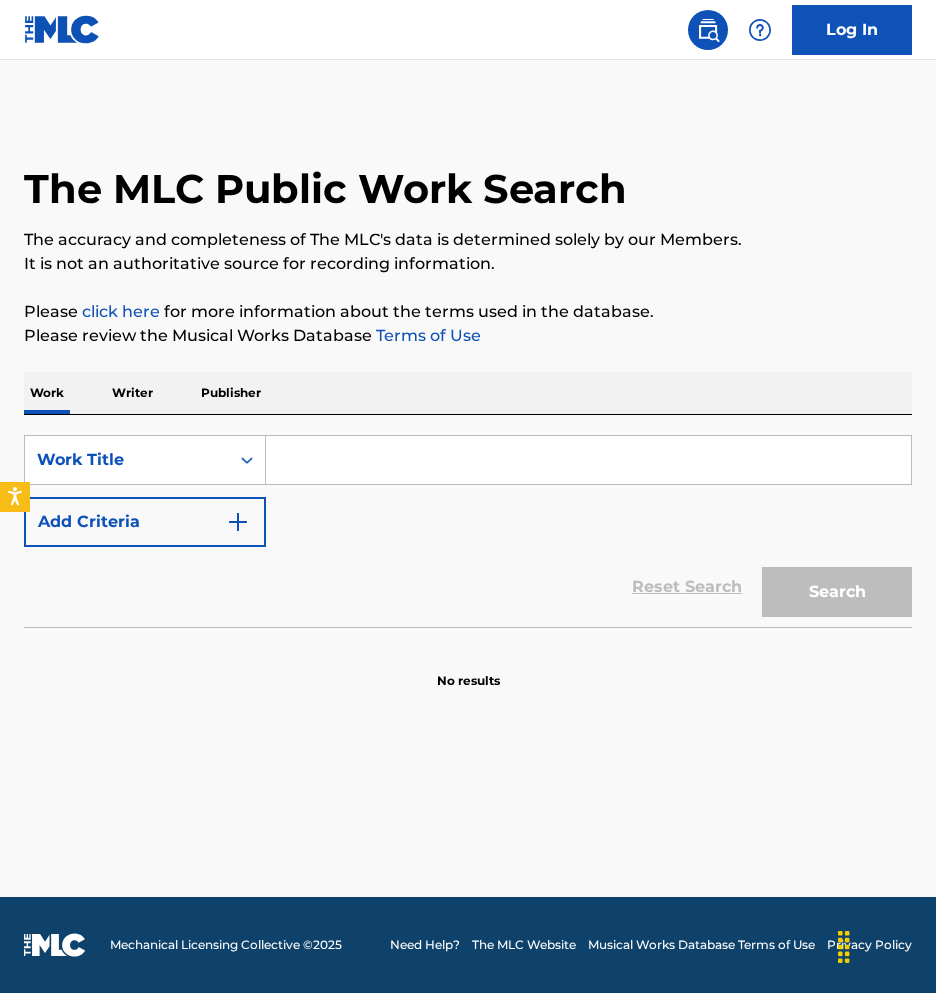 click at bounding box center (589, 460) 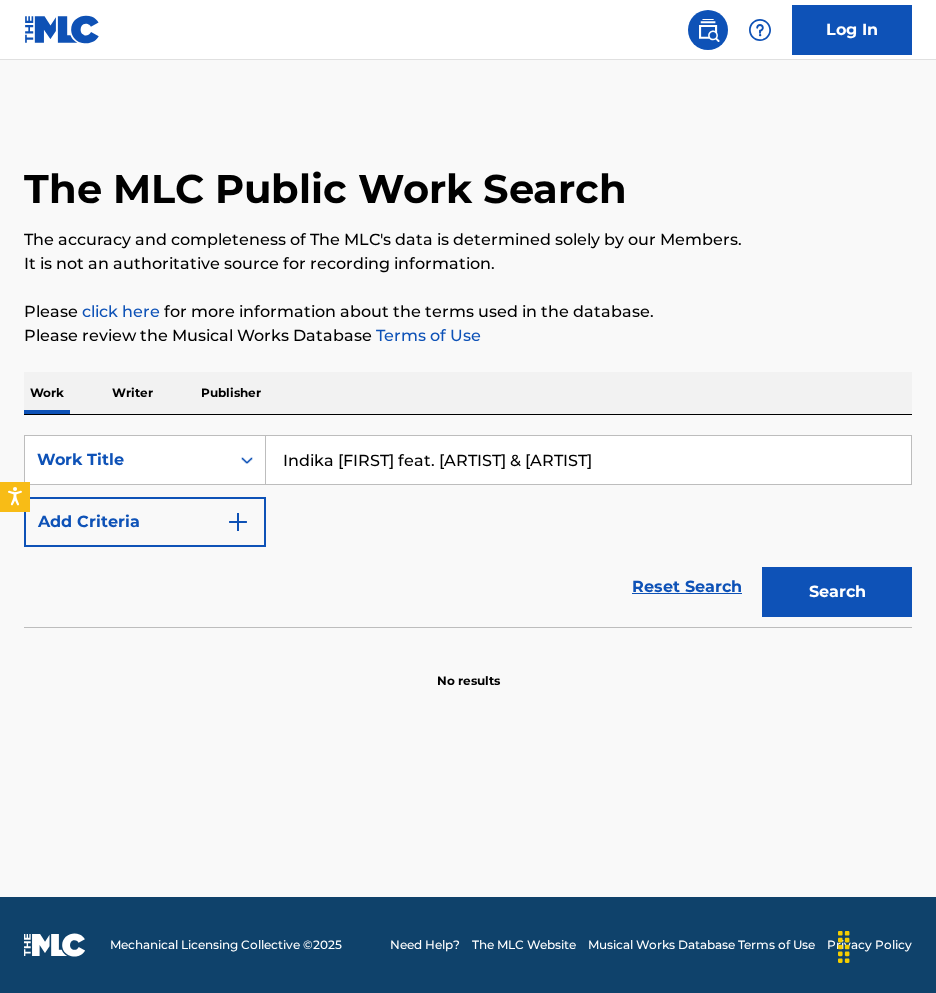 click on "Search" at bounding box center (837, 592) 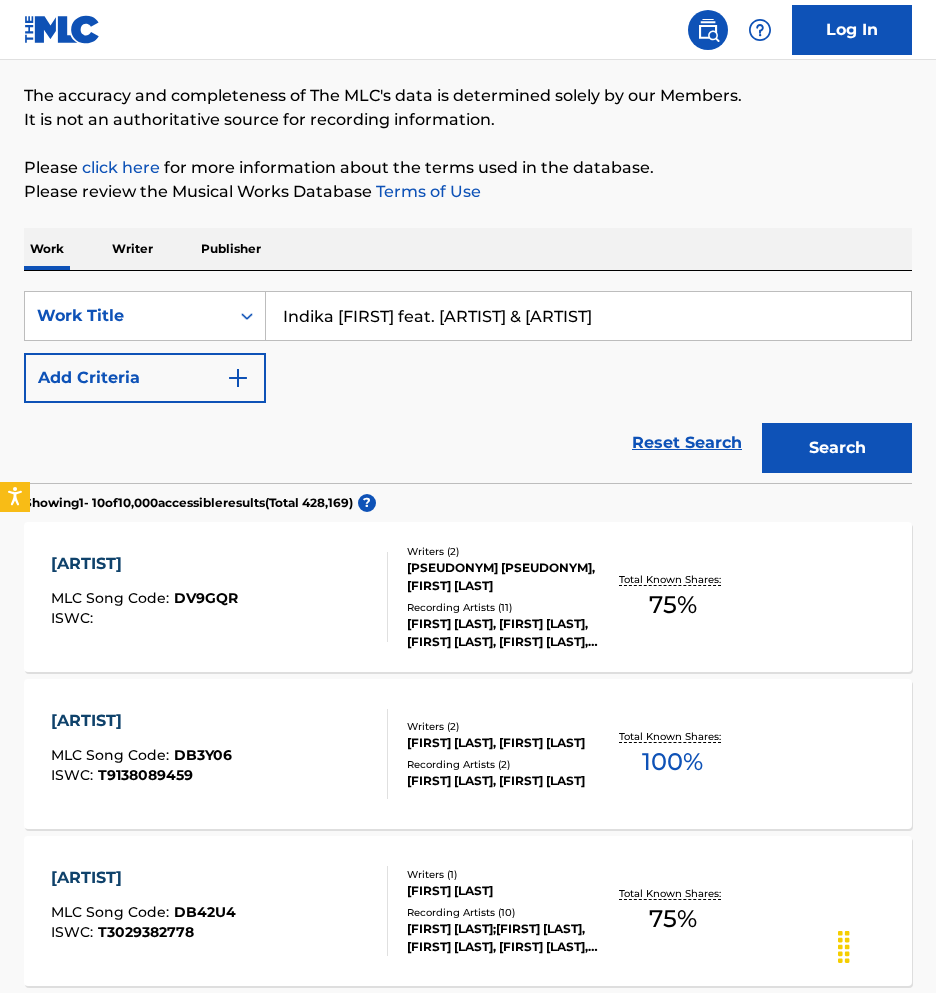 scroll, scrollTop: 142, scrollLeft: 0, axis: vertical 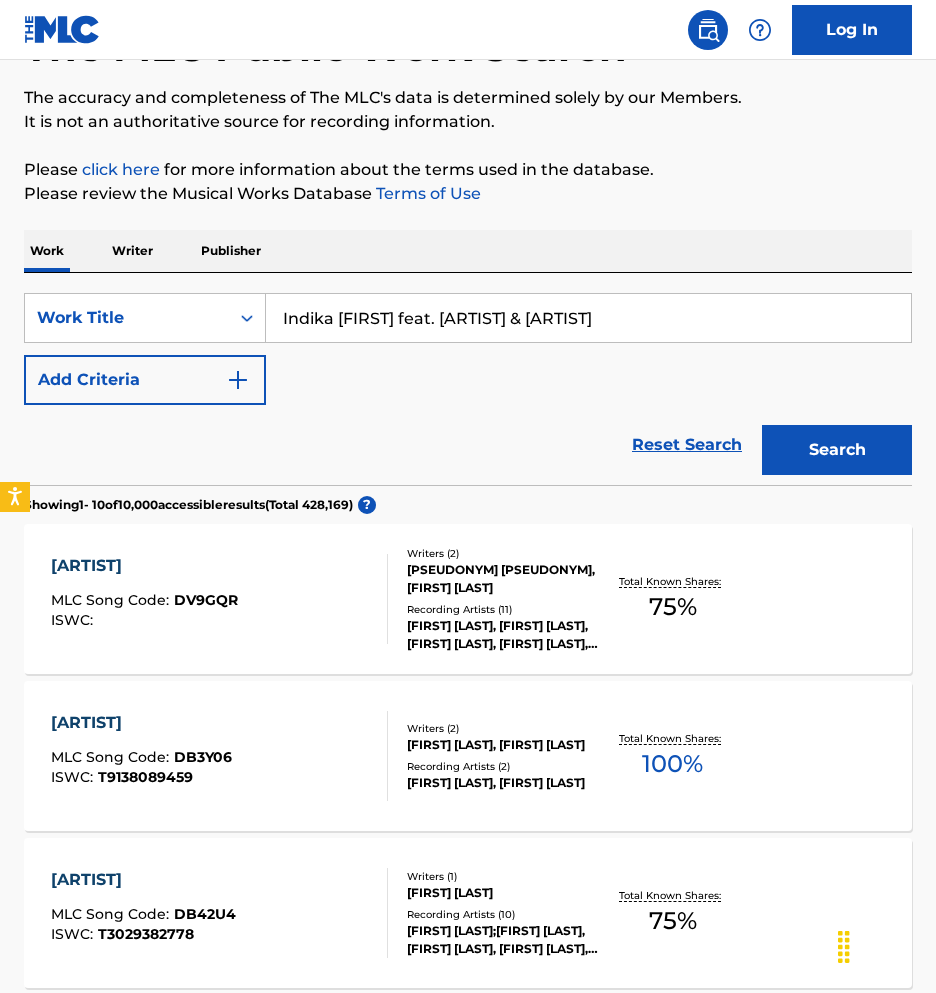 drag, startPoint x: 337, startPoint y: 307, endPoint x: 766, endPoint y: 241, distance: 434.04724 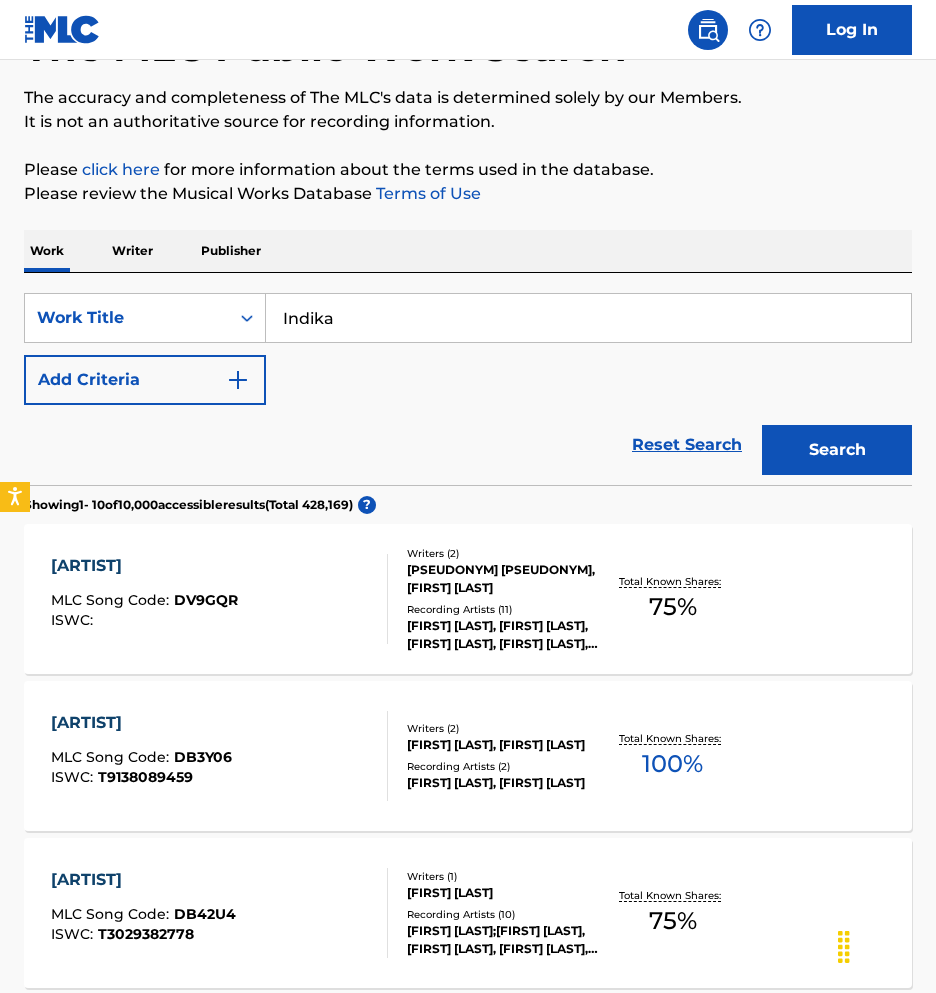 type on "Indika" 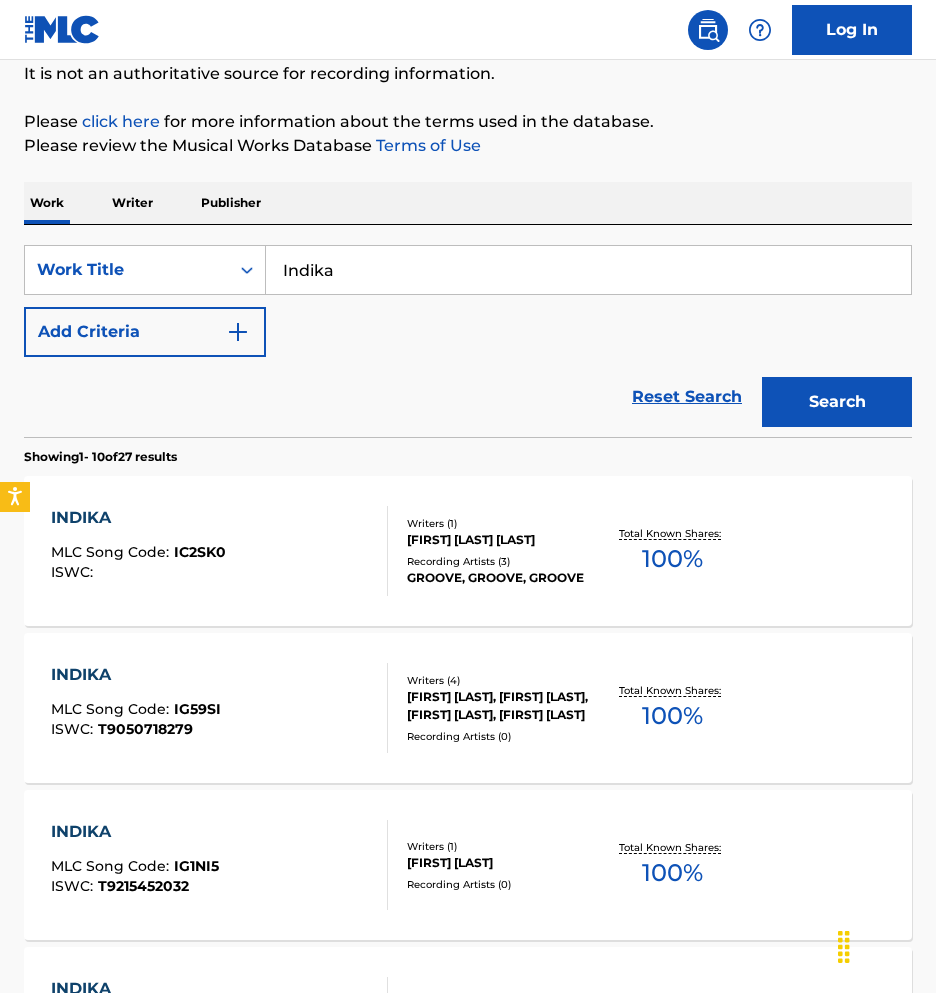 scroll, scrollTop: 0, scrollLeft: 0, axis: both 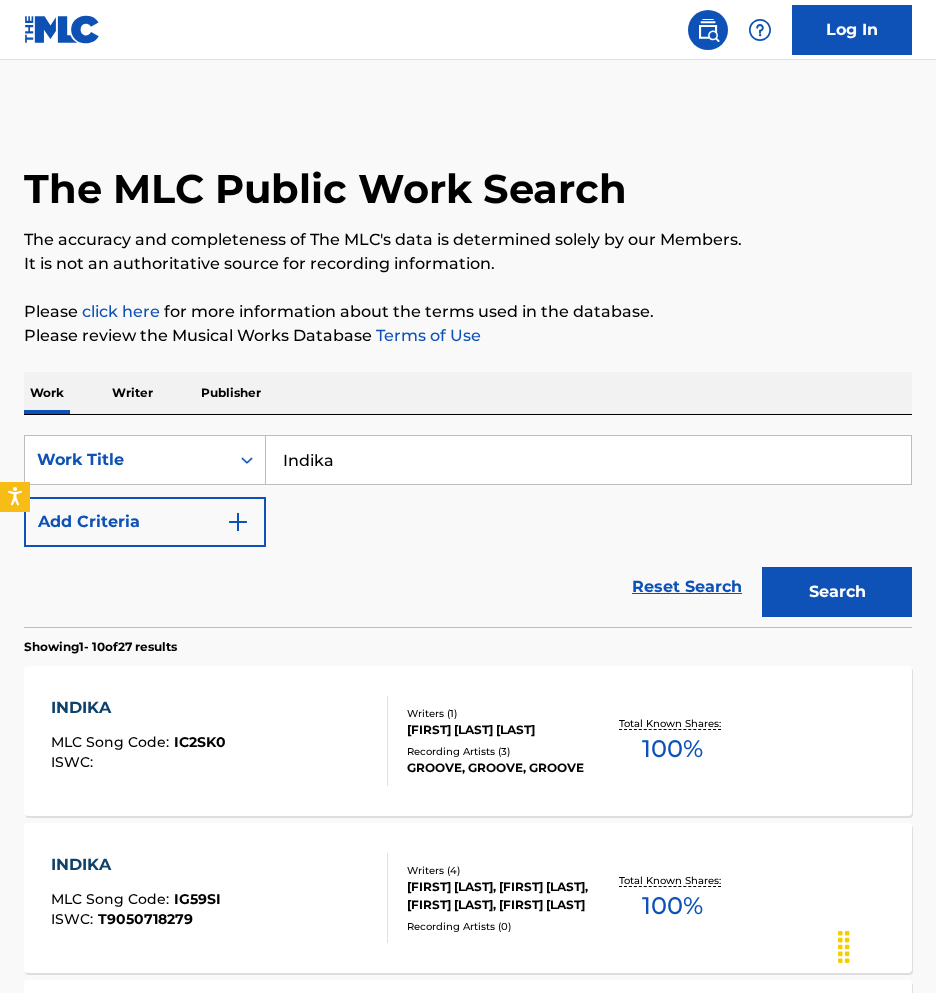 click on "Add Criteria" at bounding box center (145, 522) 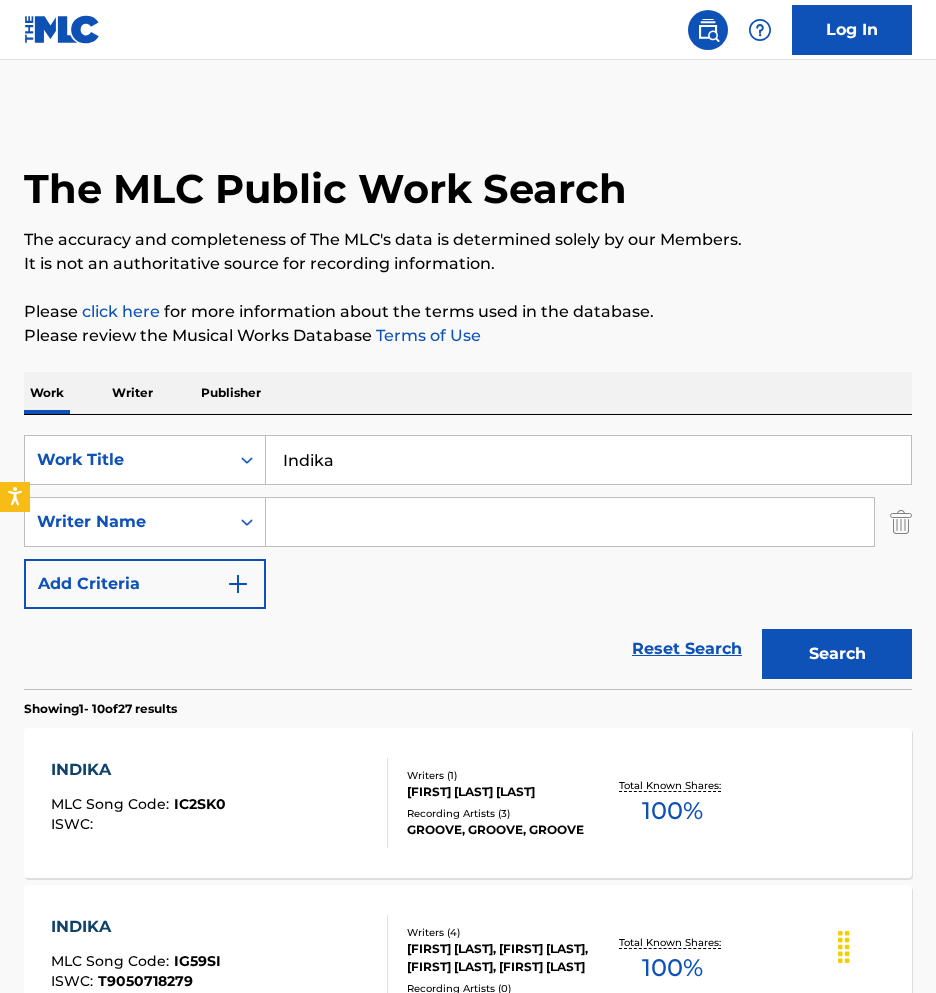 click at bounding box center (570, 522) 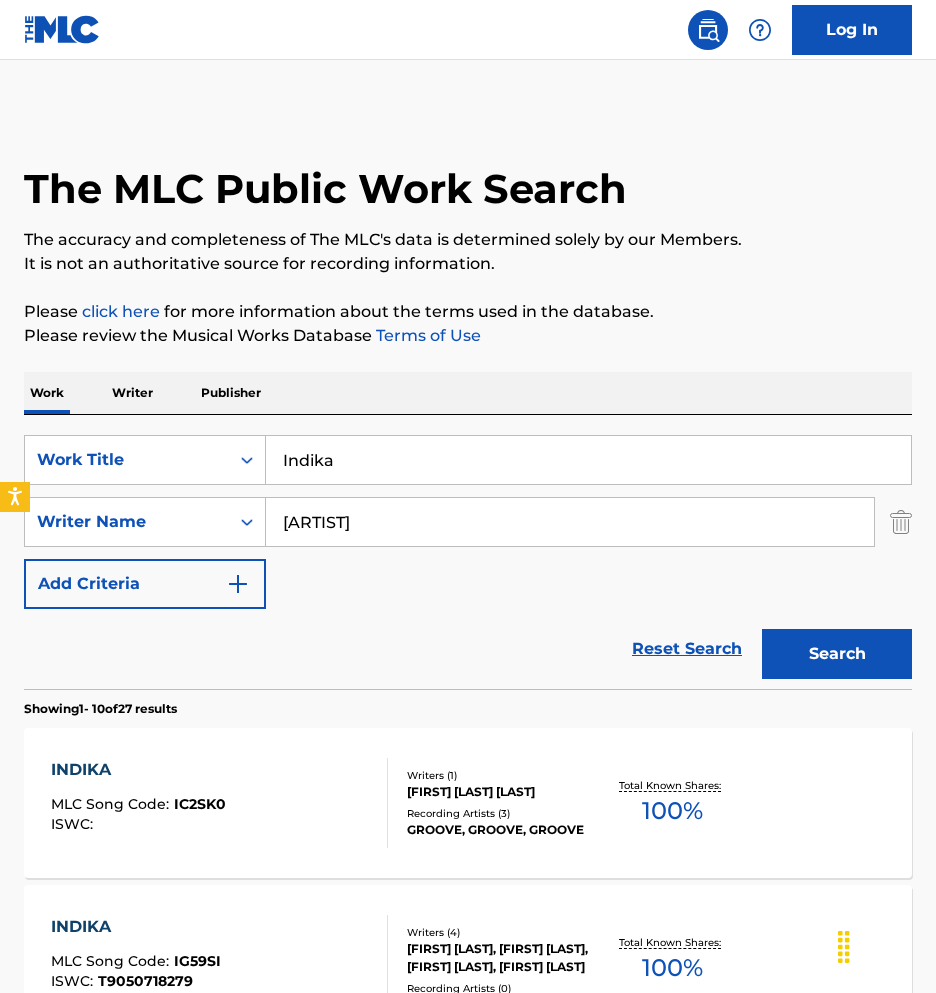 type on "Olamide" 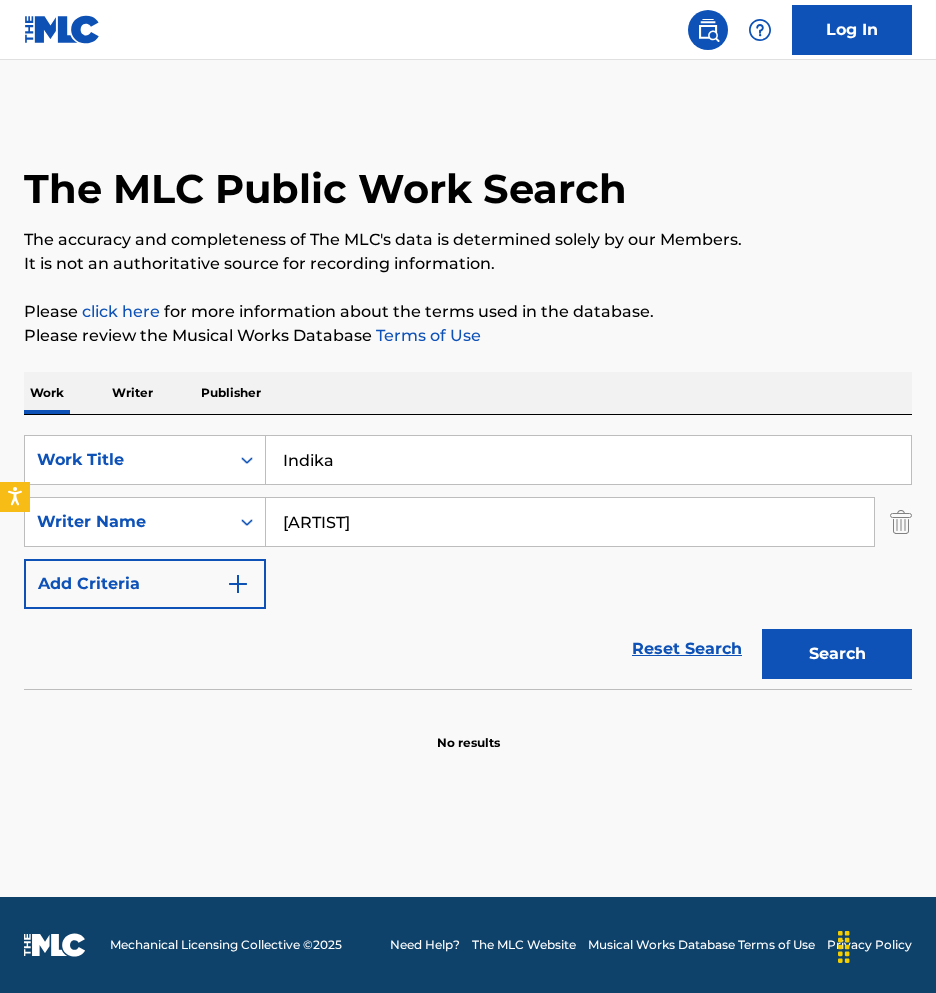 click on "Indika" at bounding box center [588, 460] 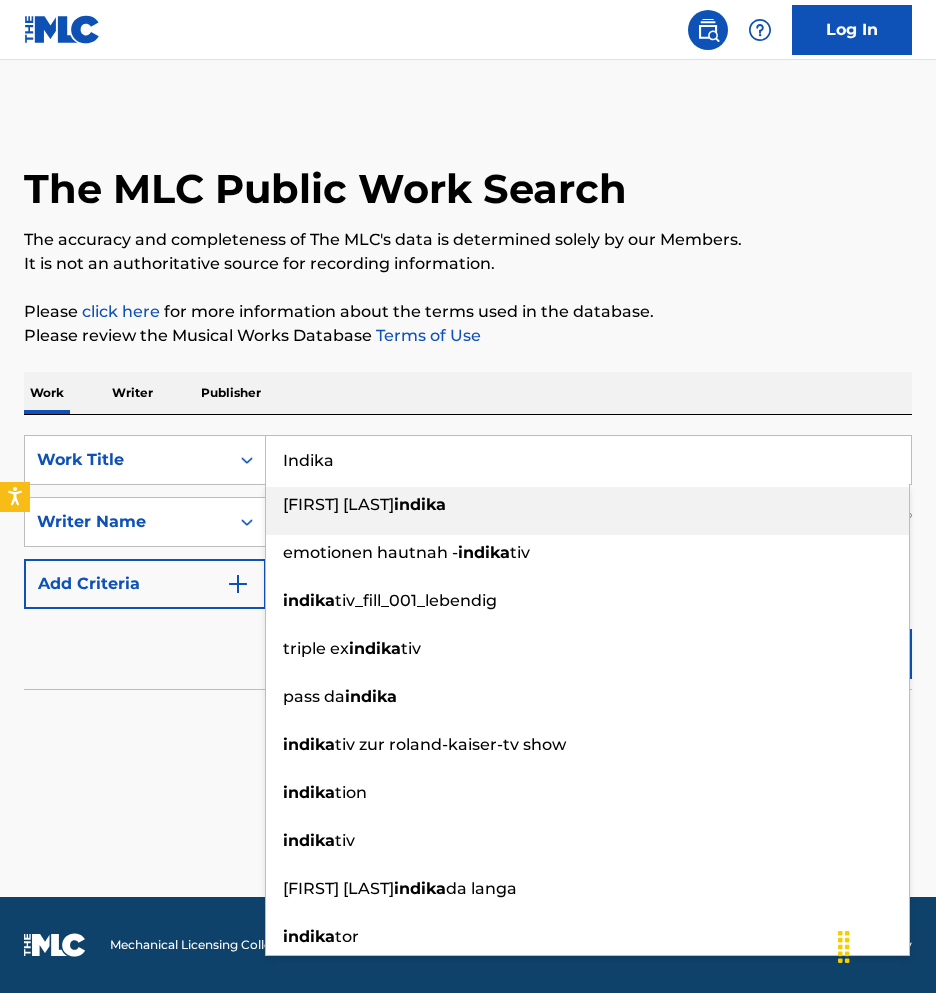 click on "Indika" at bounding box center (588, 460) 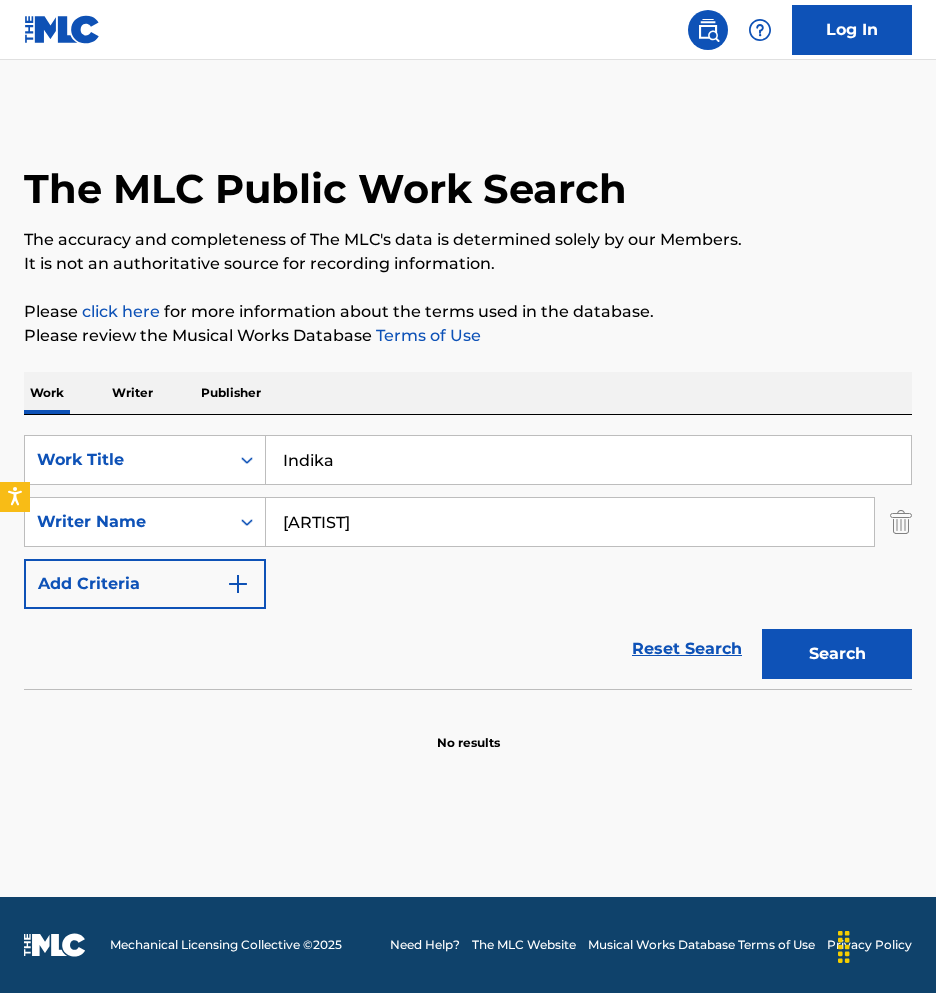 click on "Writer" at bounding box center (132, 393) 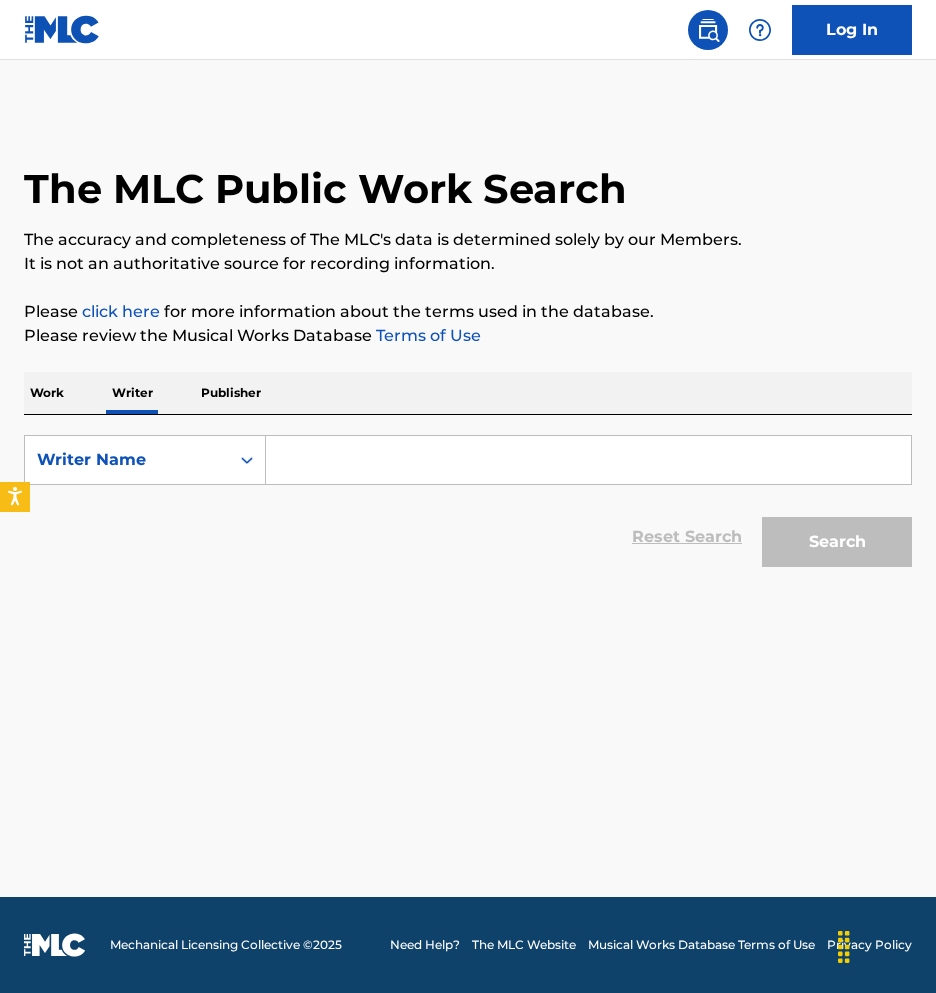 click at bounding box center (588, 460) 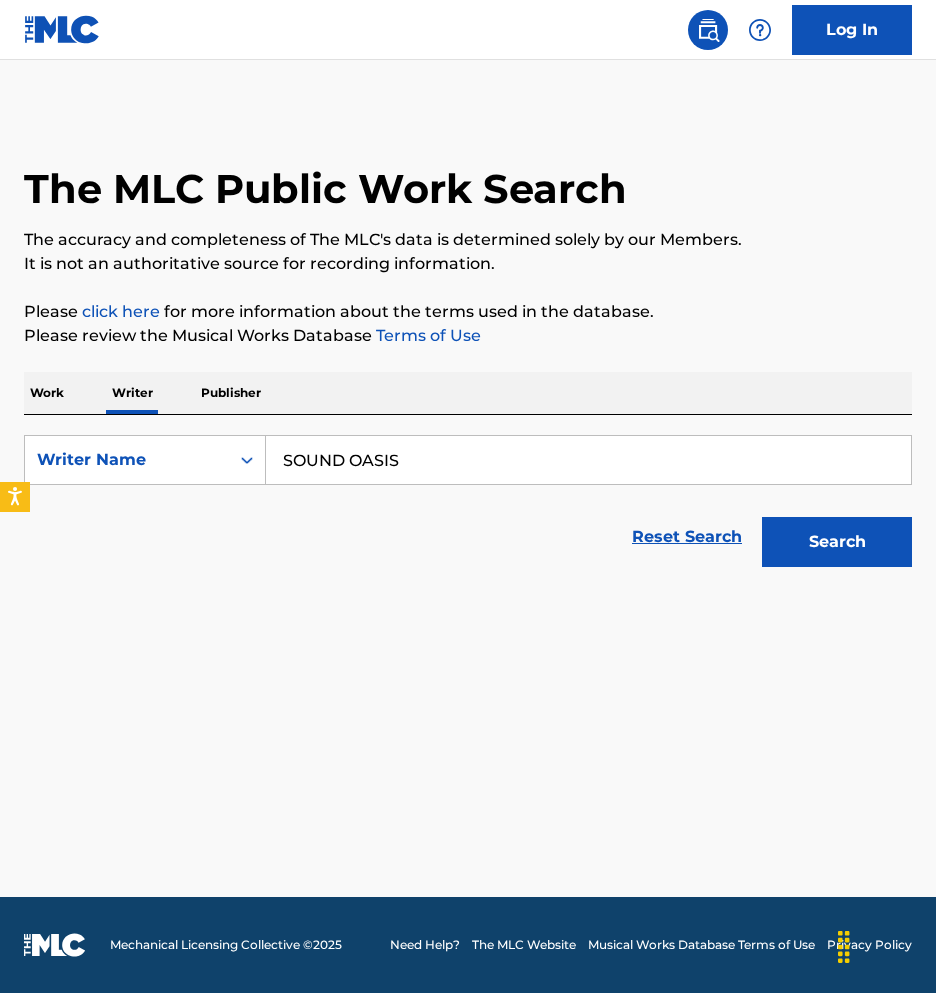 type on "SOUND OASIS" 